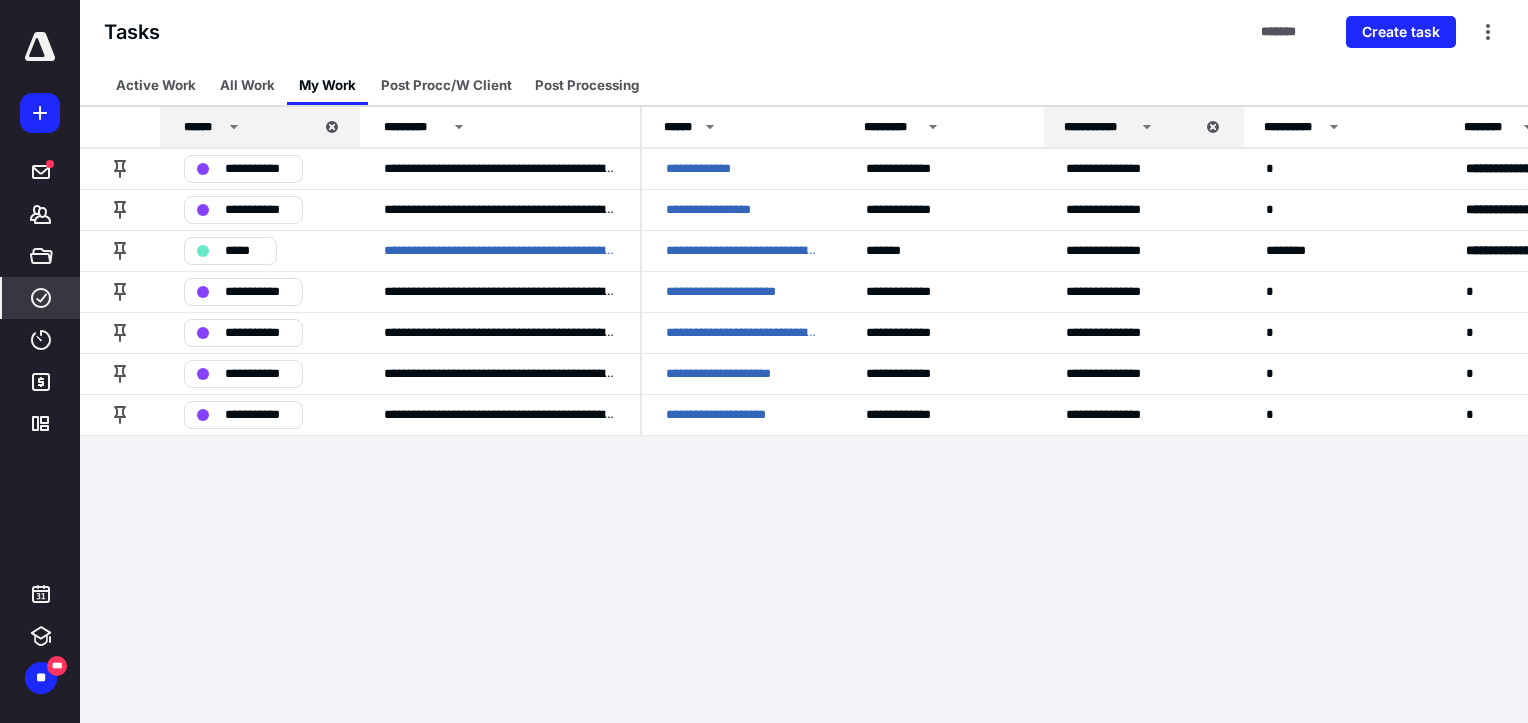 scroll, scrollTop: 0, scrollLeft: 0, axis: both 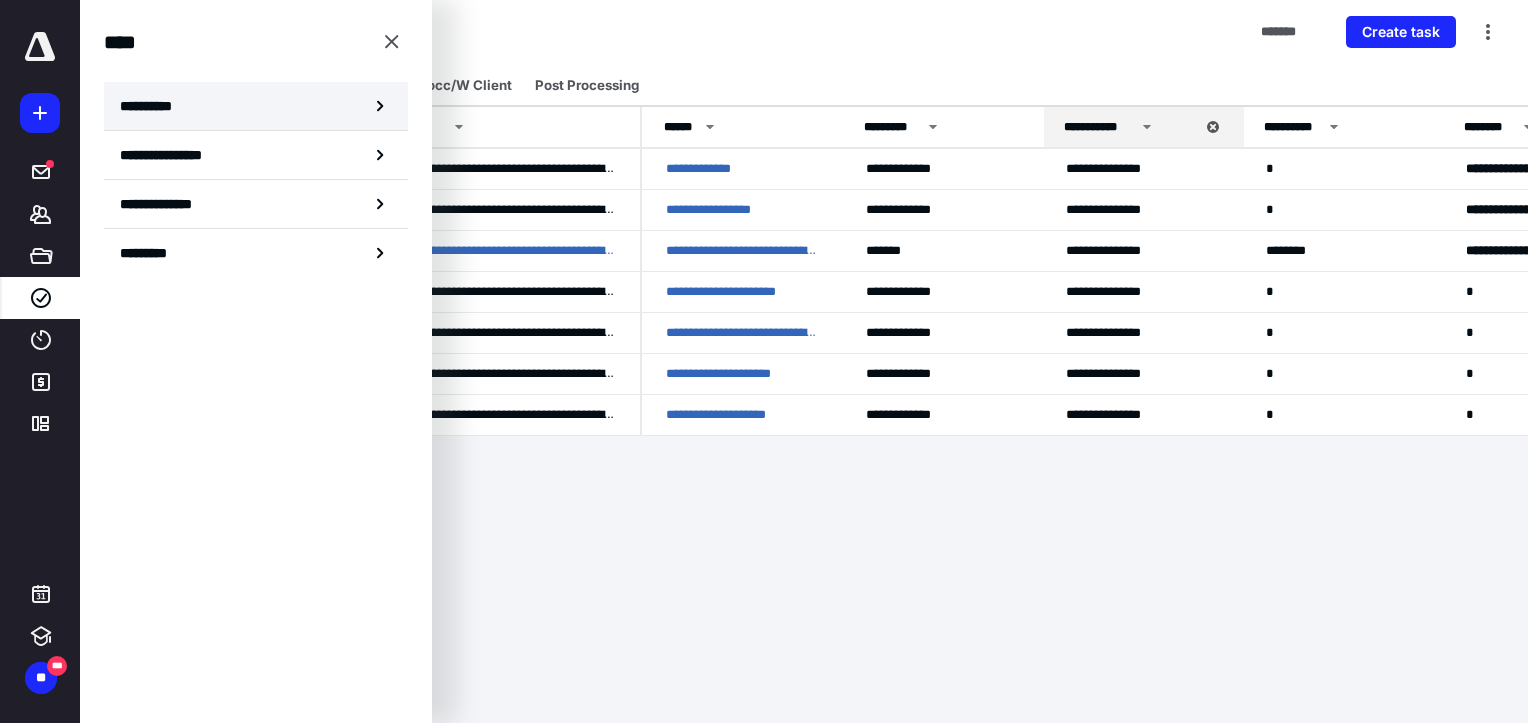 click on "**********" at bounding box center (256, 106) 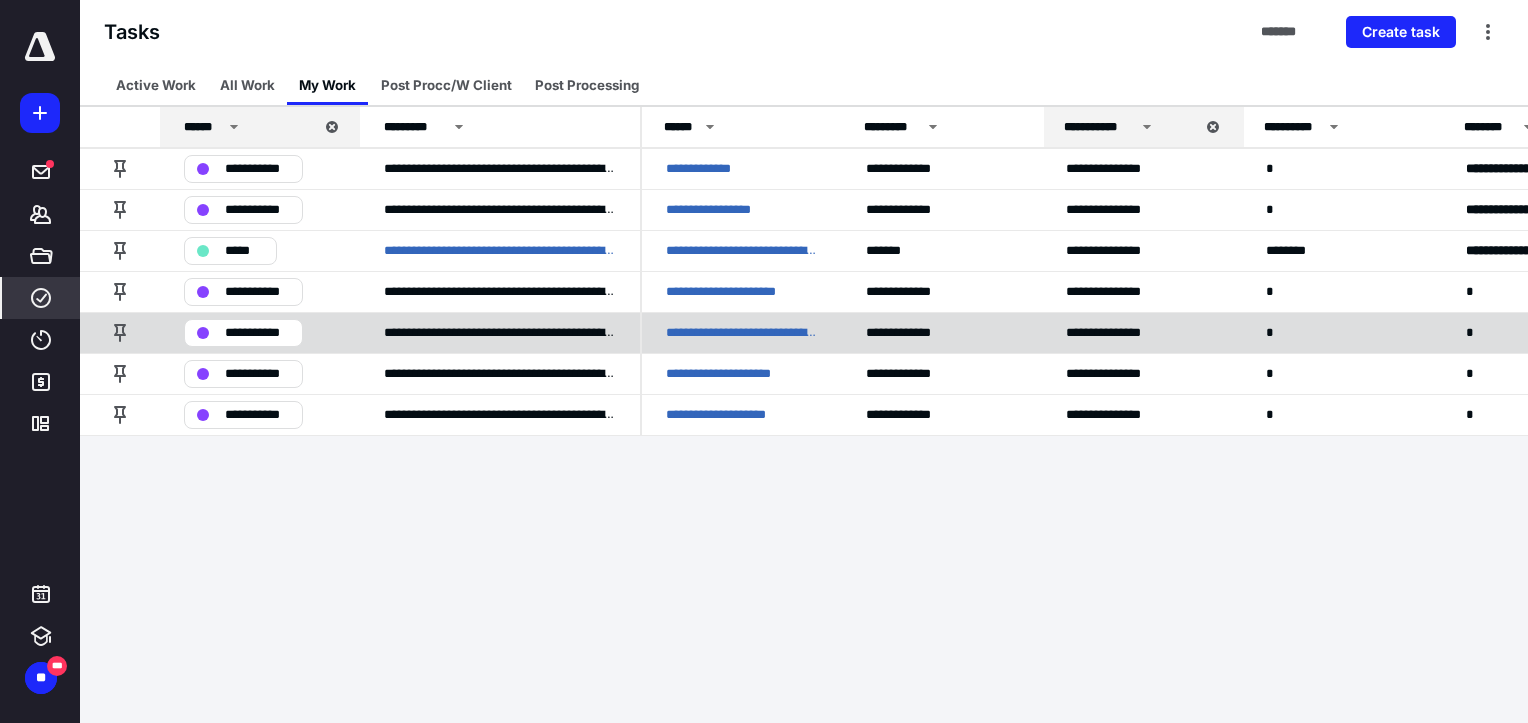 scroll, scrollTop: 0, scrollLeft: 0, axis: both 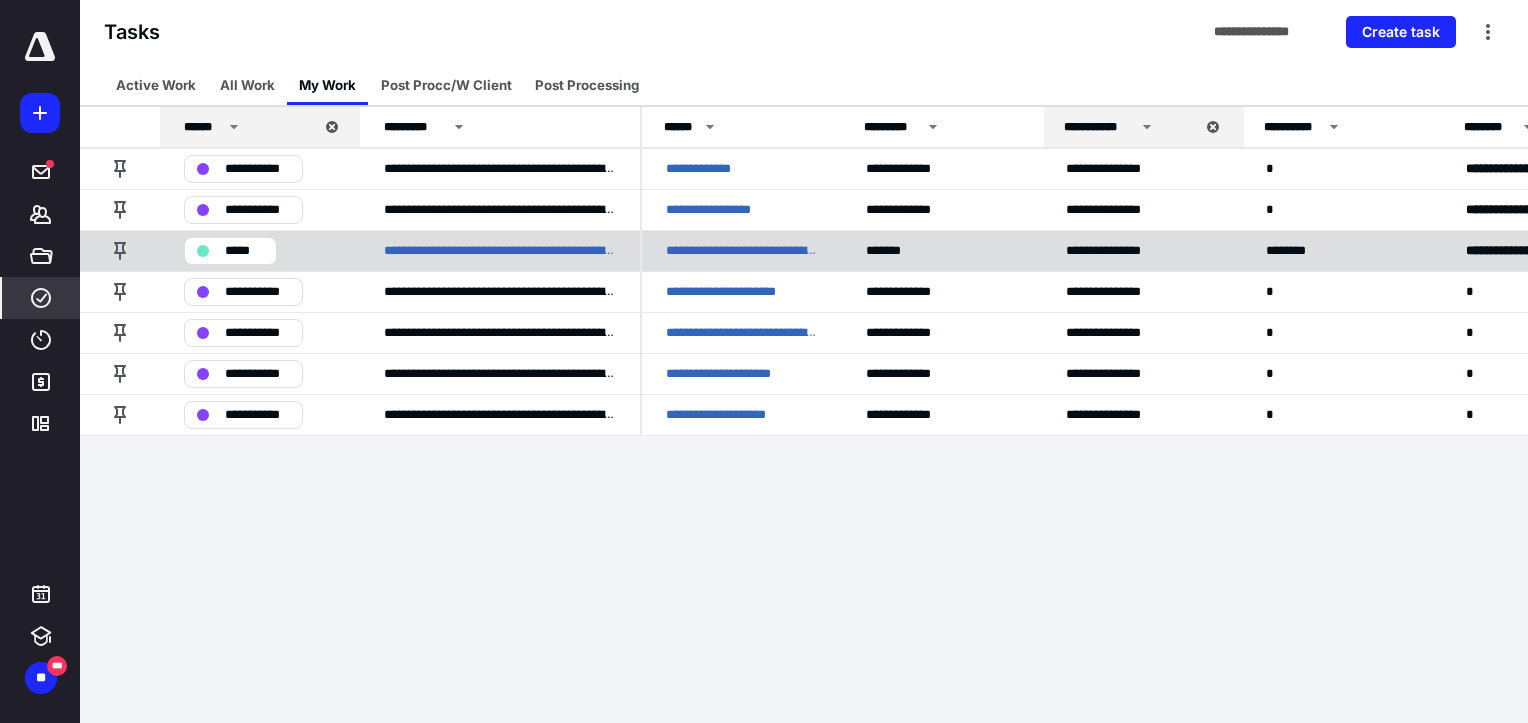 click on "**********" at bounding box center (742, 251) 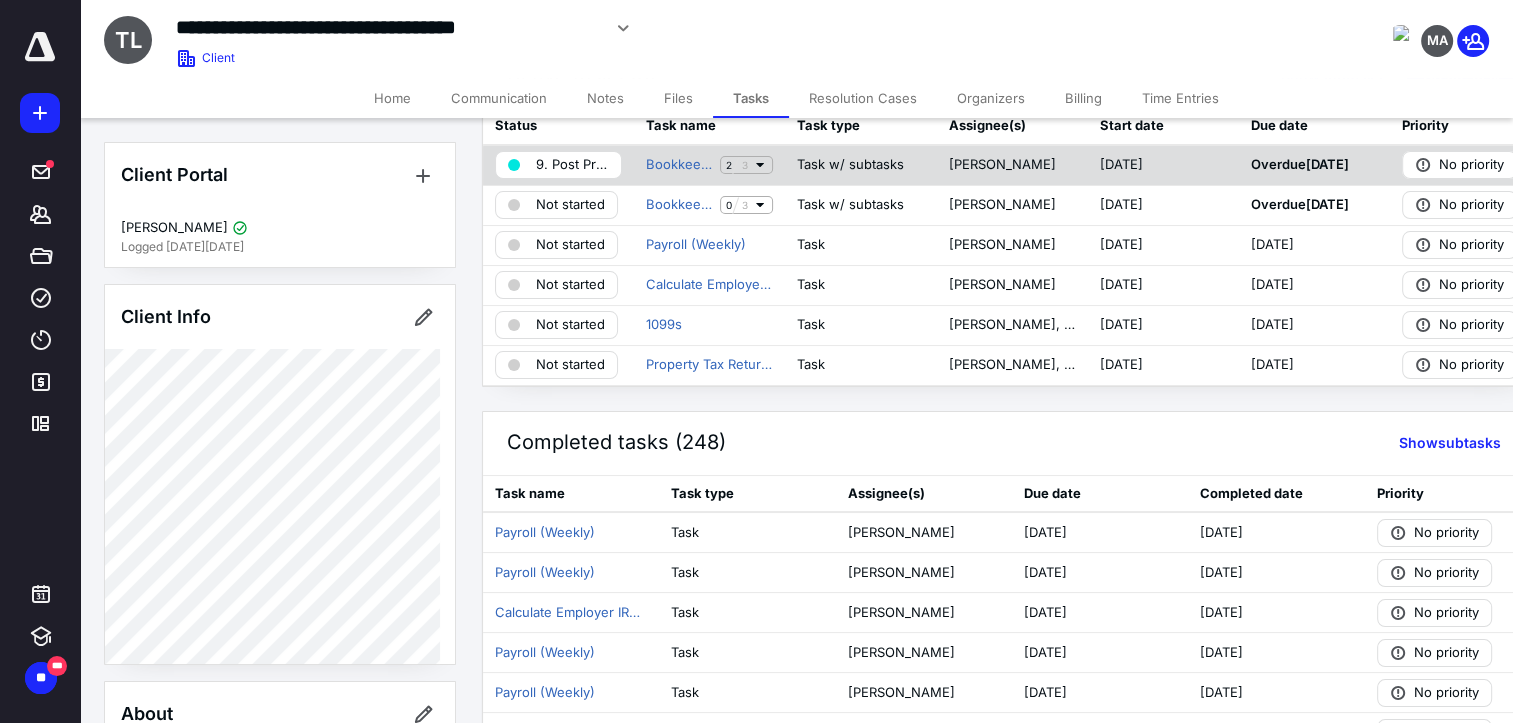 scroll, scrollTop: 100, scrollLeft: 0, axis: vertical 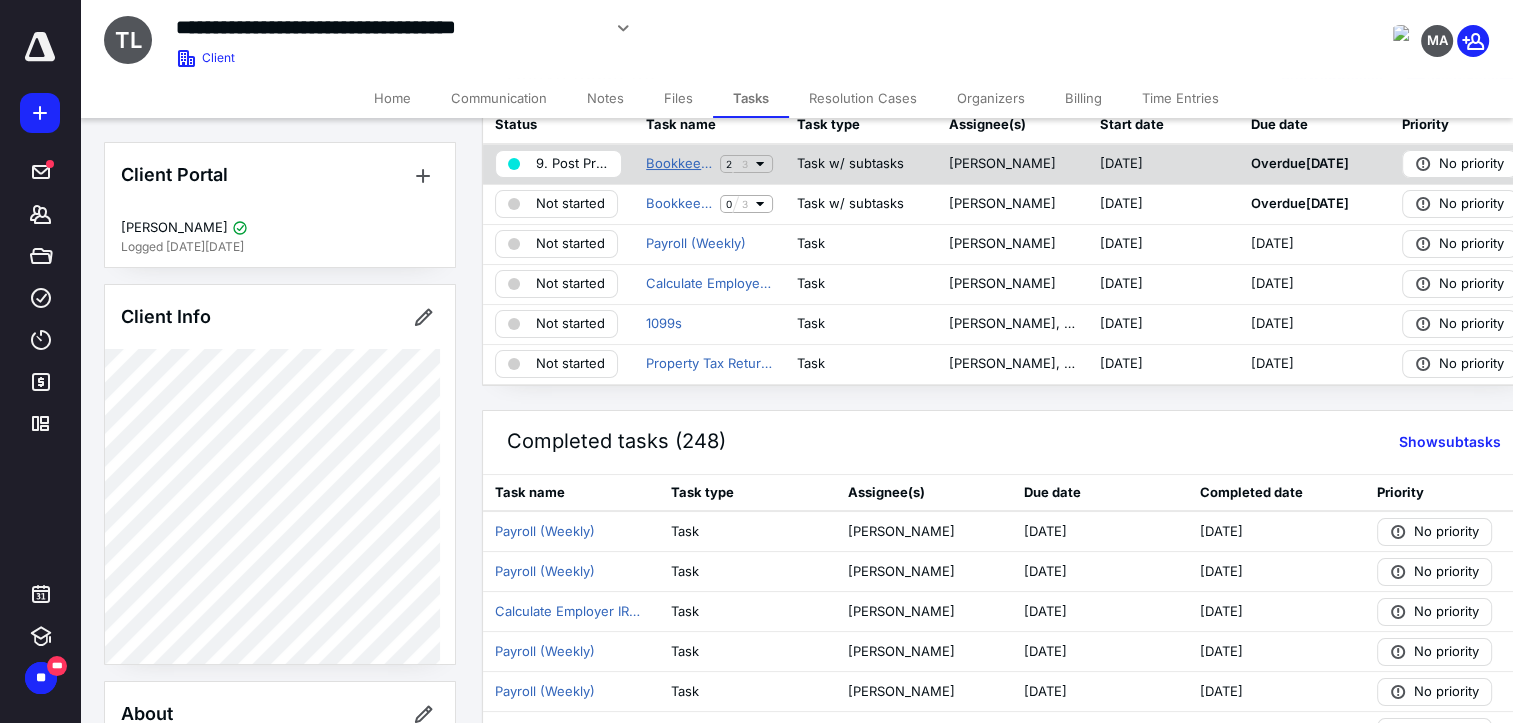 click on "Bookkeeping (Monthly)" at bounding box center [679, 164] 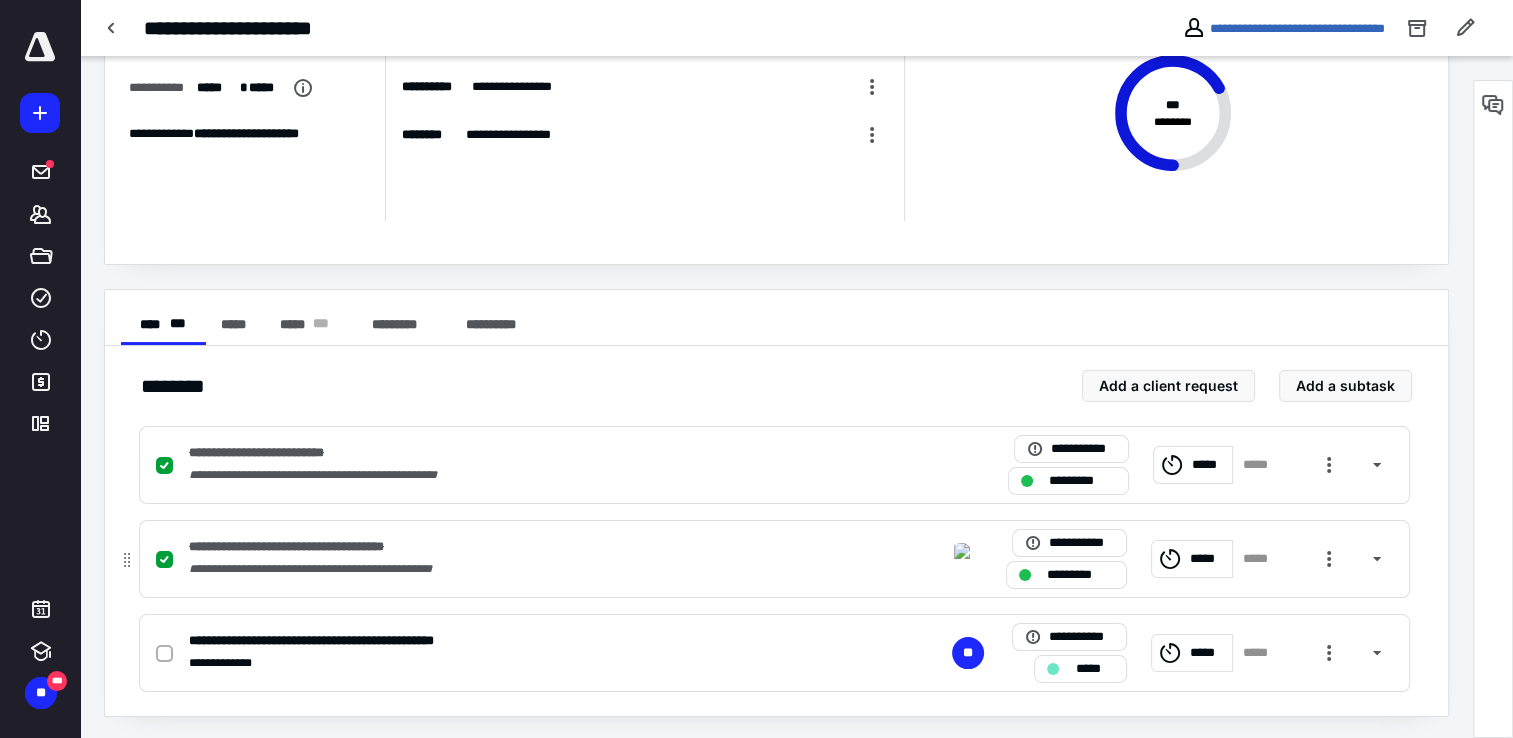 scroll, scrollTop: 154, scrollLeft: 0, axis: vertical 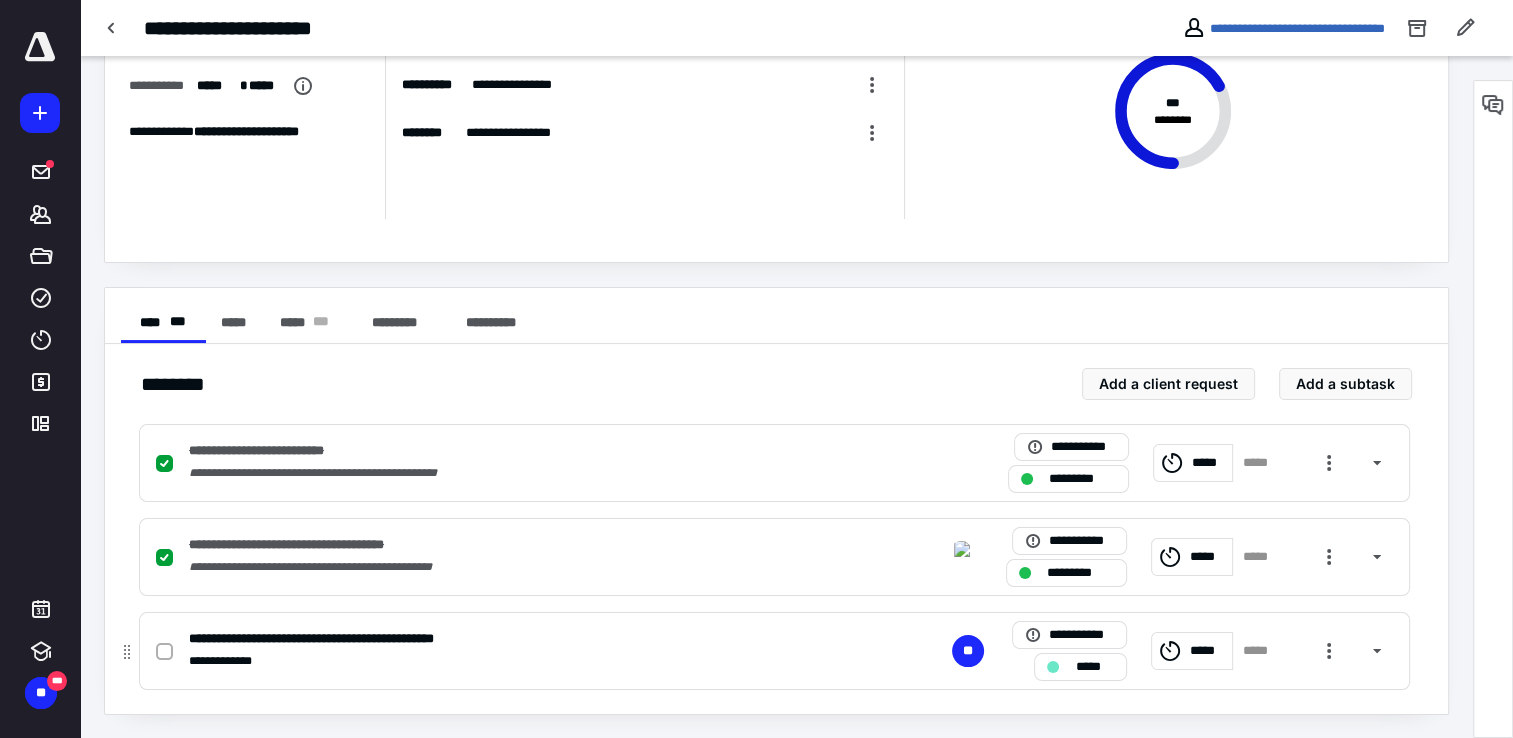 click at bounding box center (164, 652) 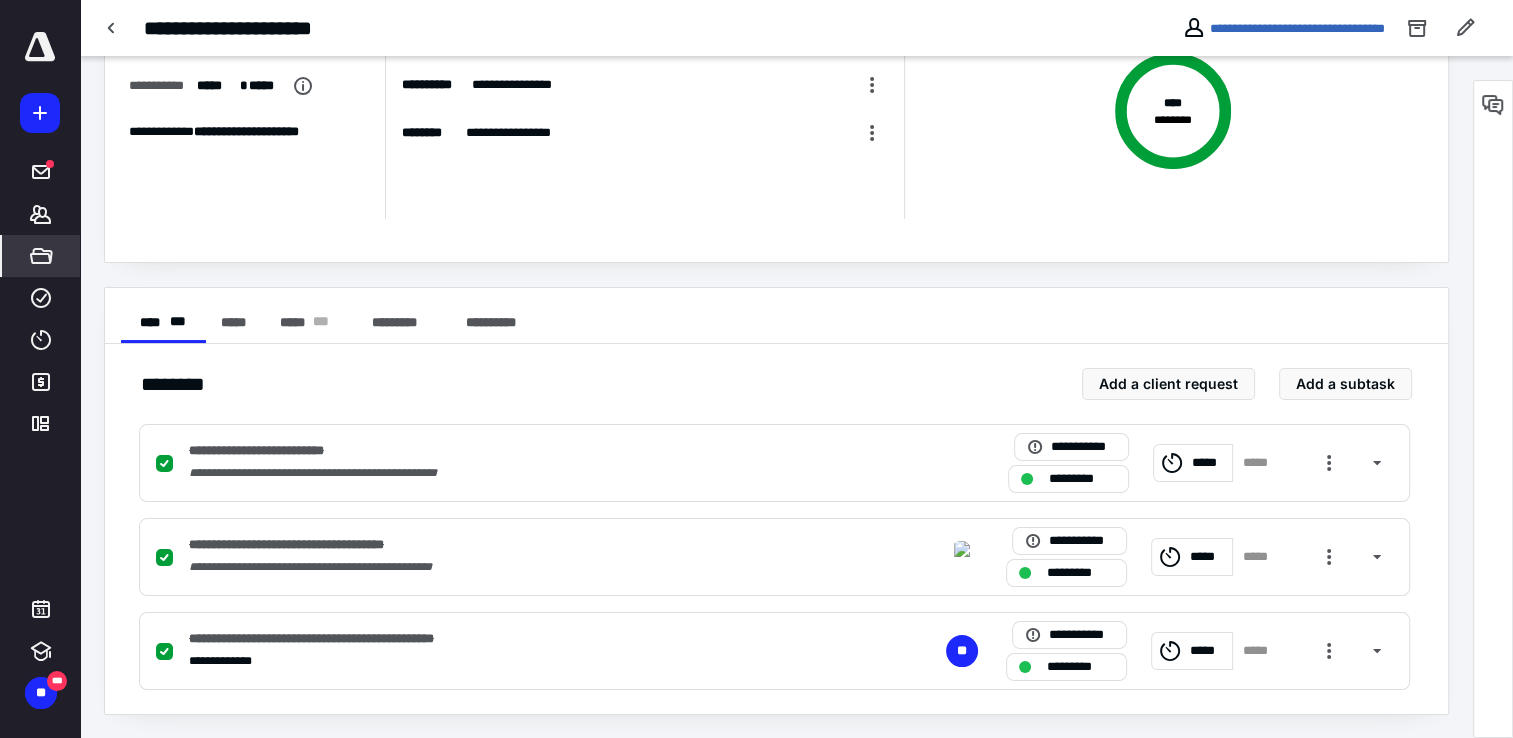 click on "***** ******* ***** **** **** ******* *********" at bounding box center (40, 298) 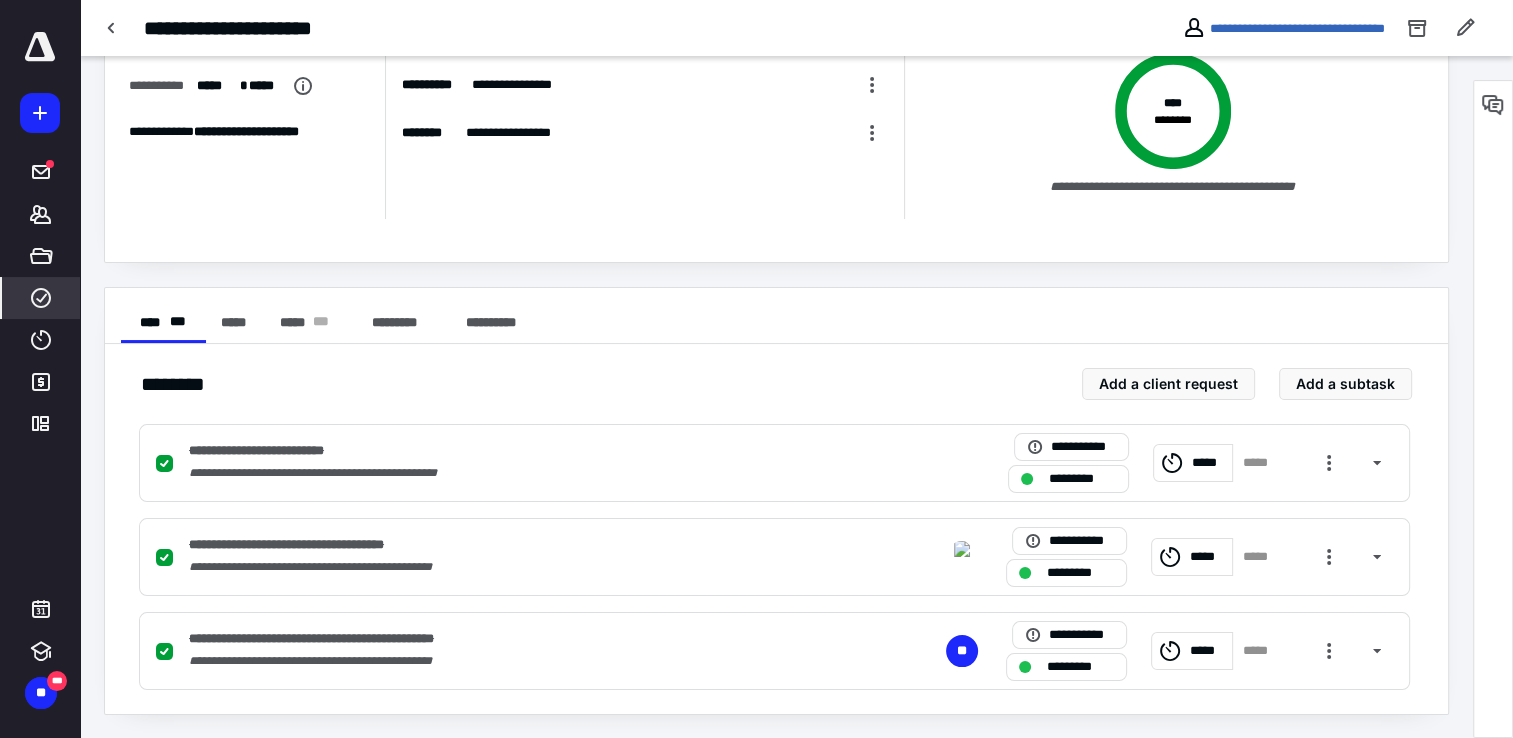 click 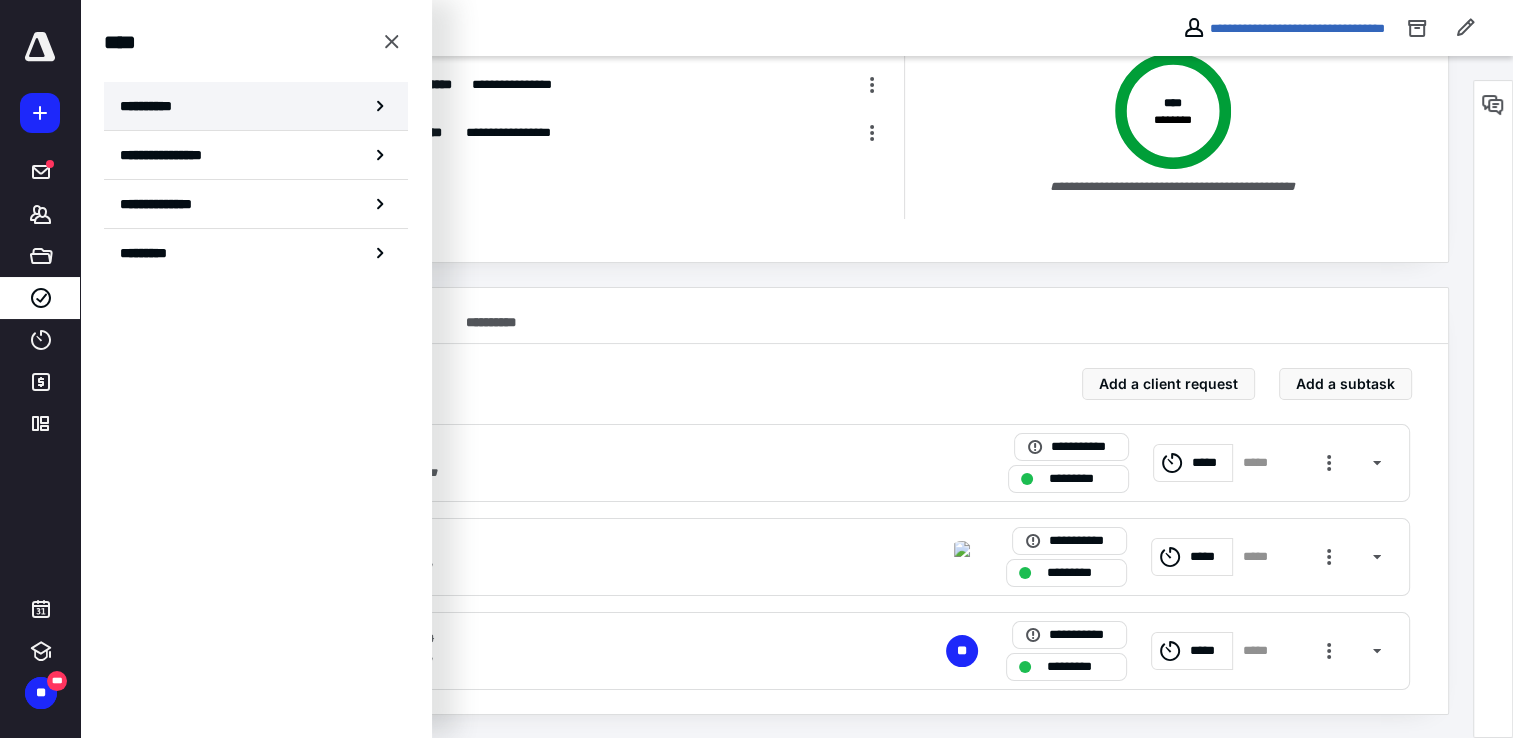 click on "**********" at bounding box center [256, 106] 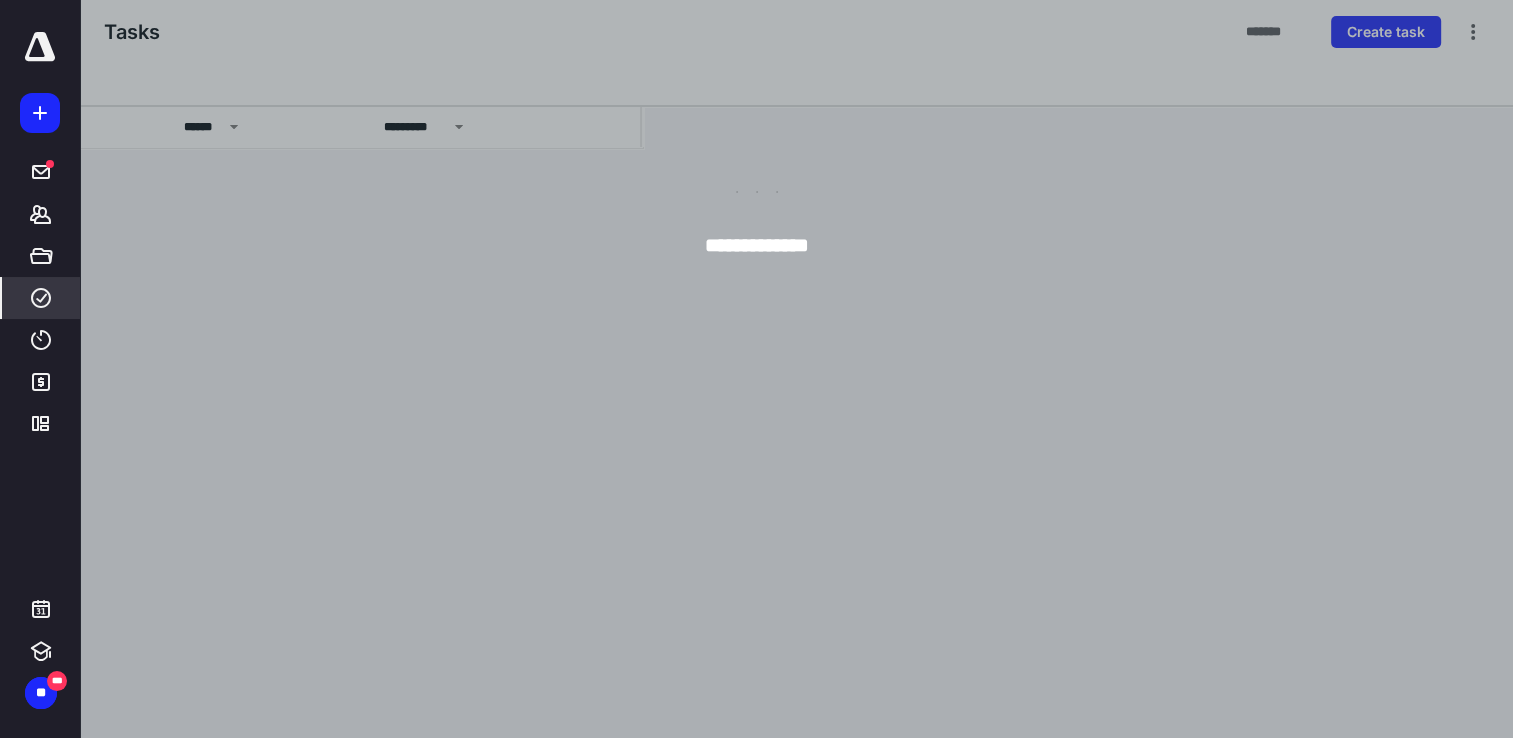 scroll, scrollTop: 0, scrollLeft: 0, axis: both 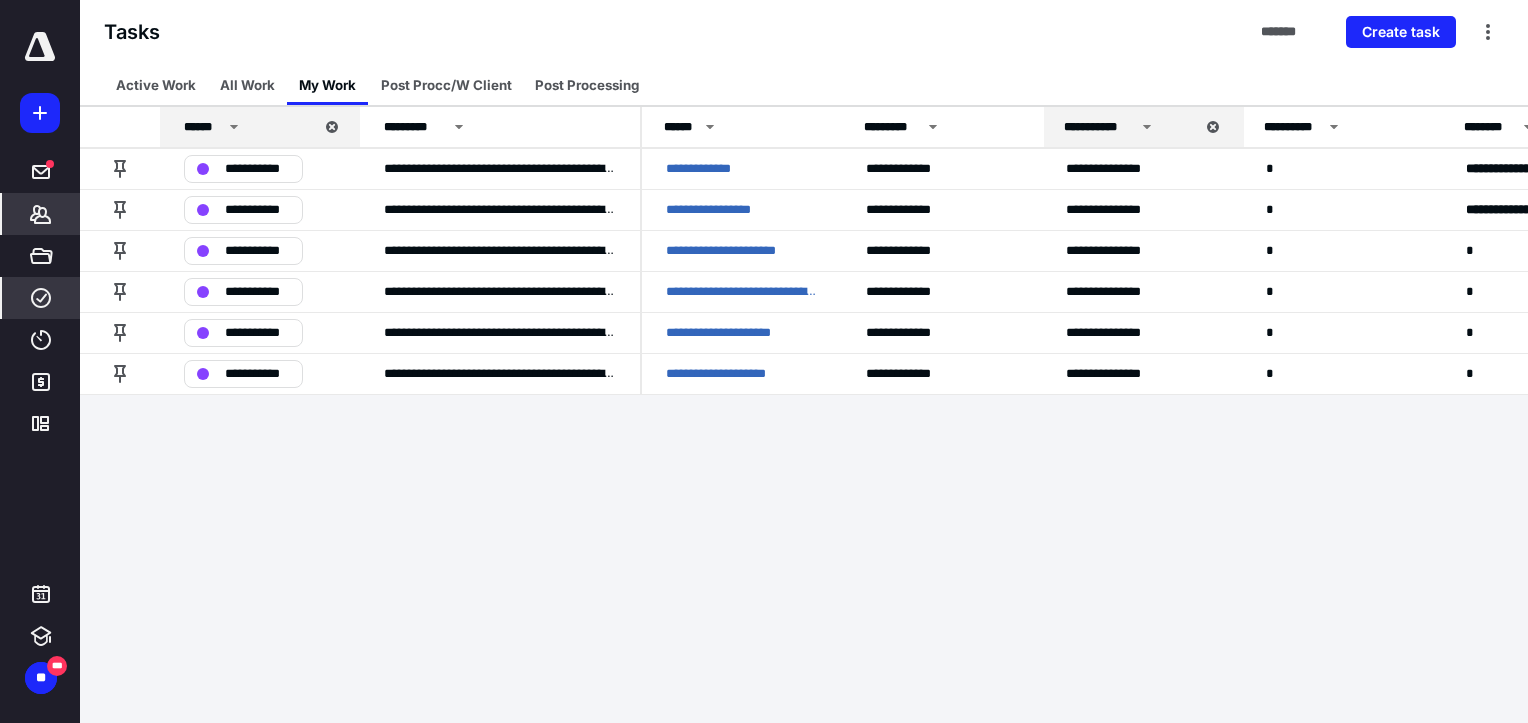 click on "*****" at bounding box center (41, 172) 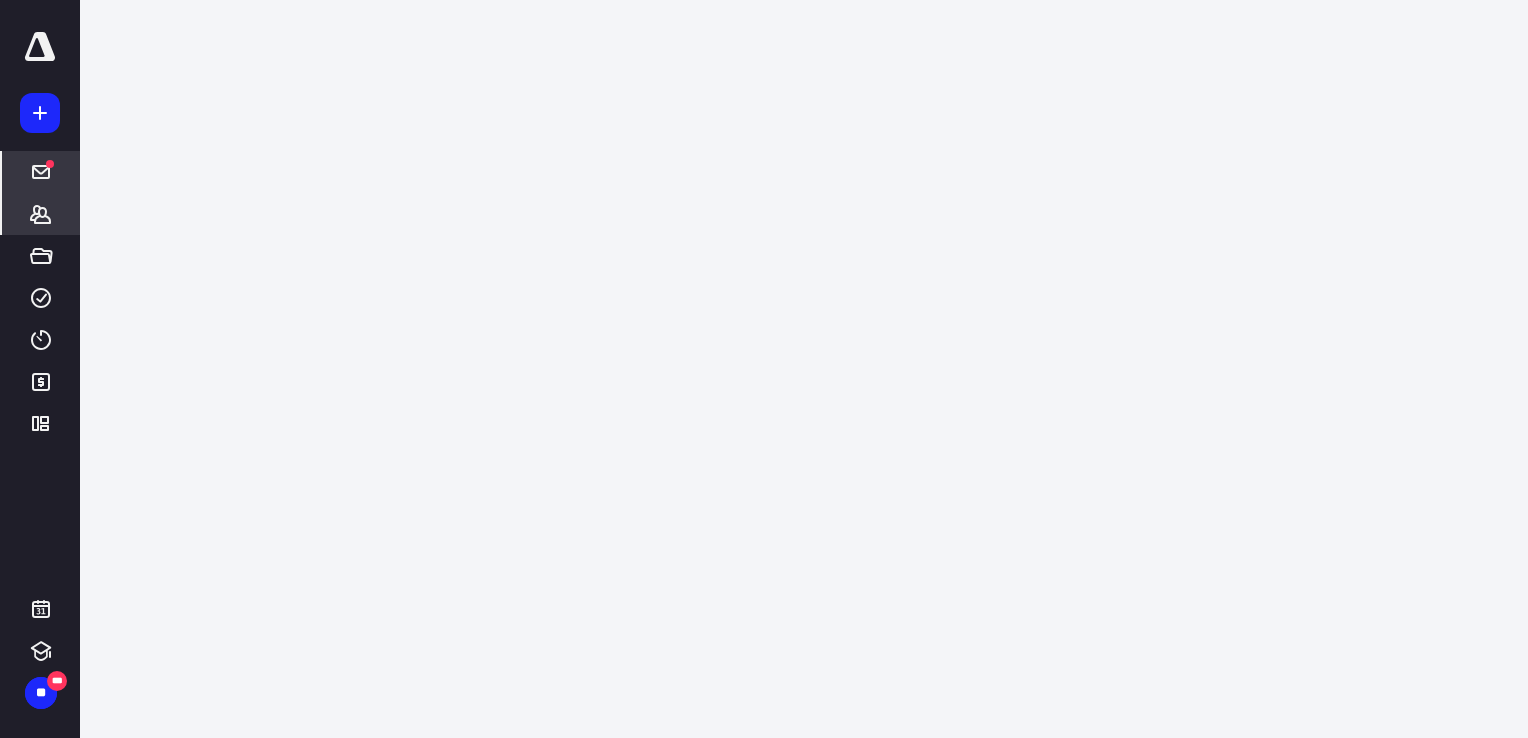 click on "*******" at bounding box center [41, 214] 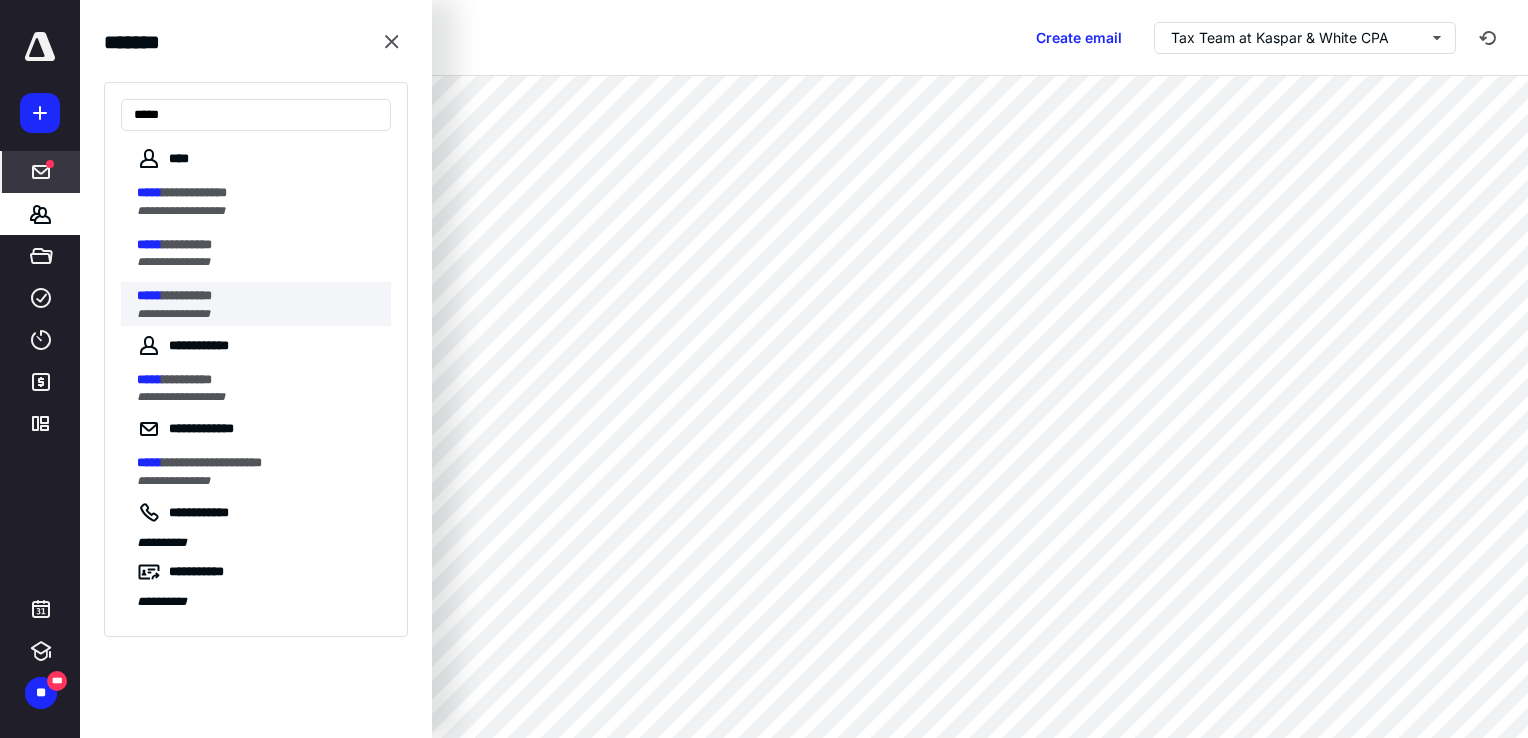 type on "*****" 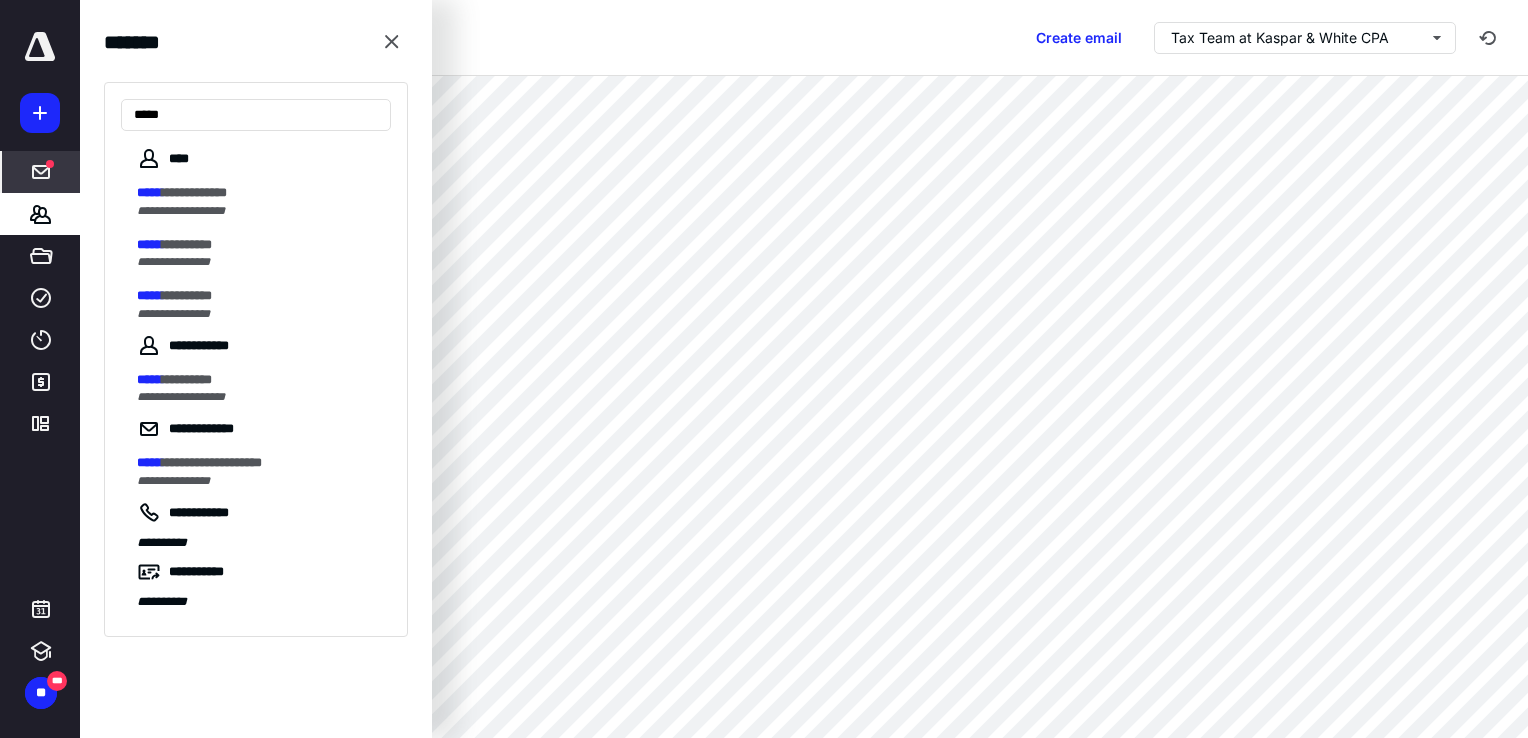 click on "**********" at bounding box center [258, 296] 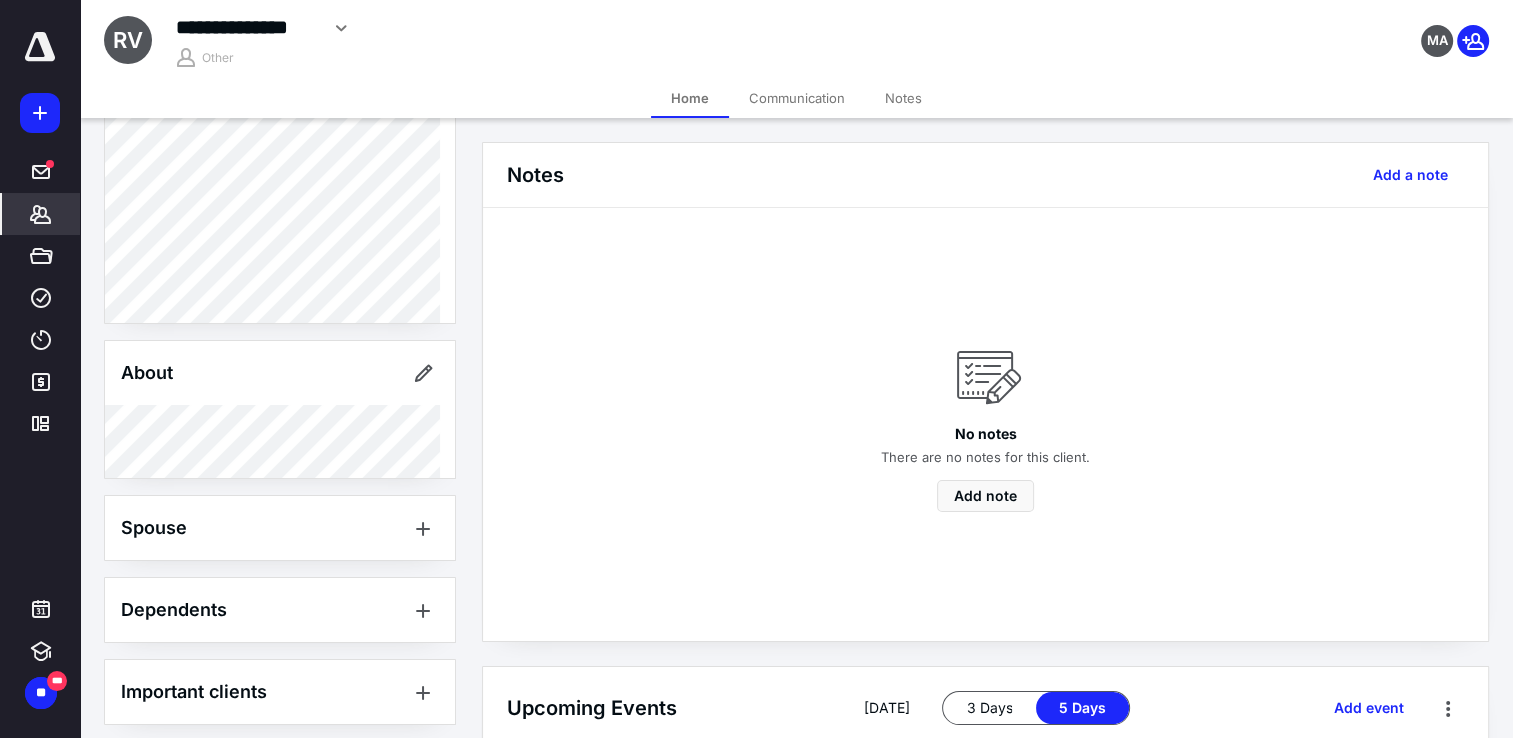 scroll, scrollTop: 0, scrollLeft: 0, axis: both 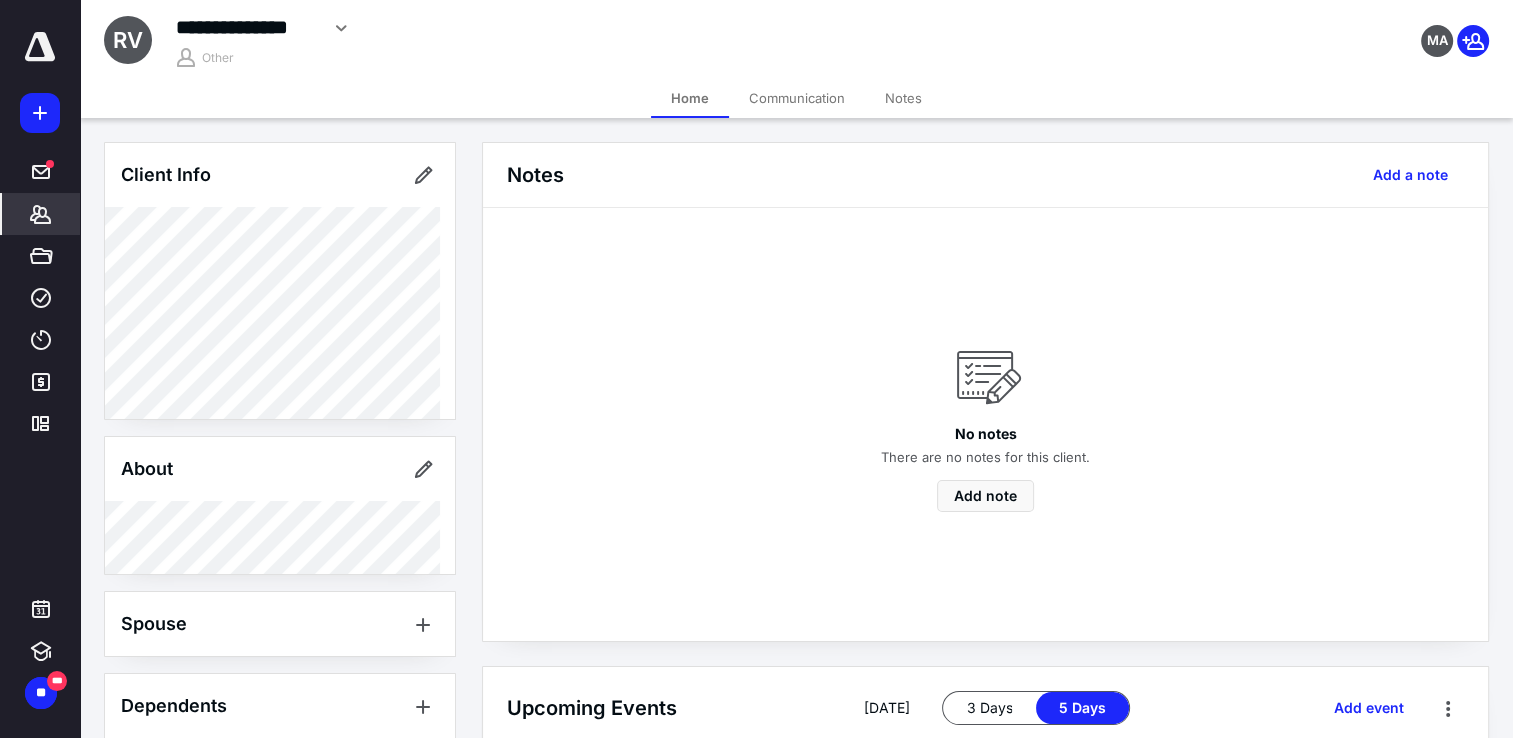 click on "*******" at bounding box center [41, 214] 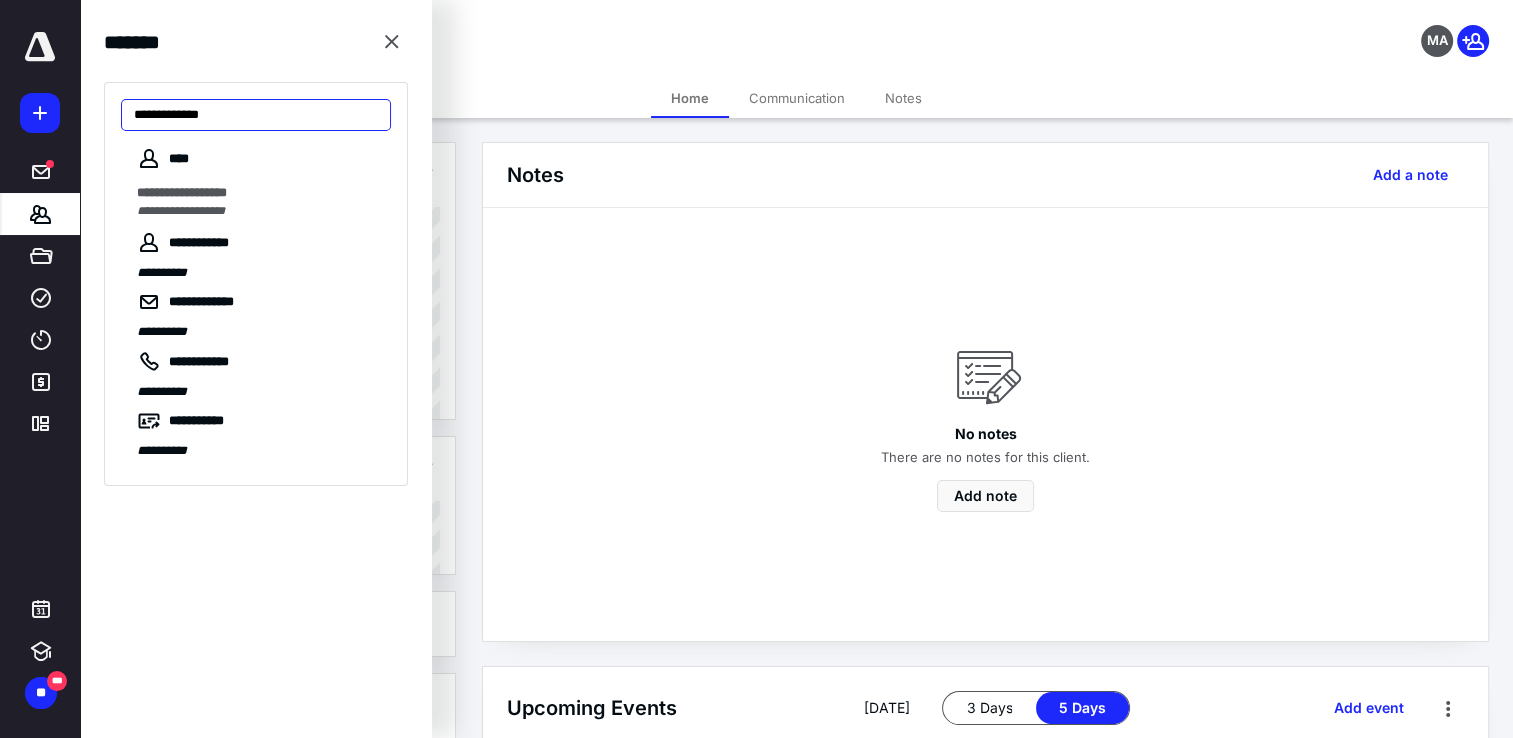 type on "**********" 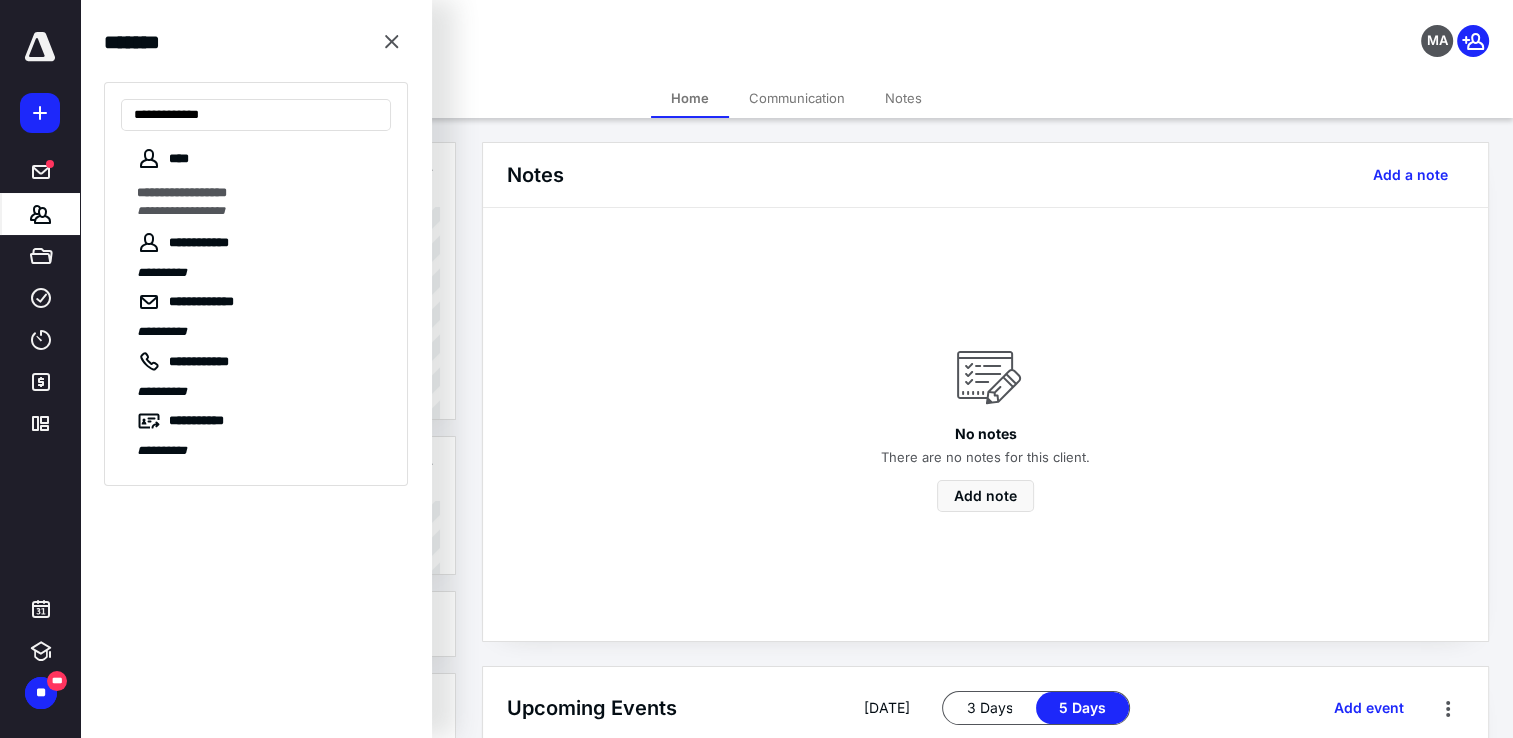 click on "**********" at bounding box center (258, 193) 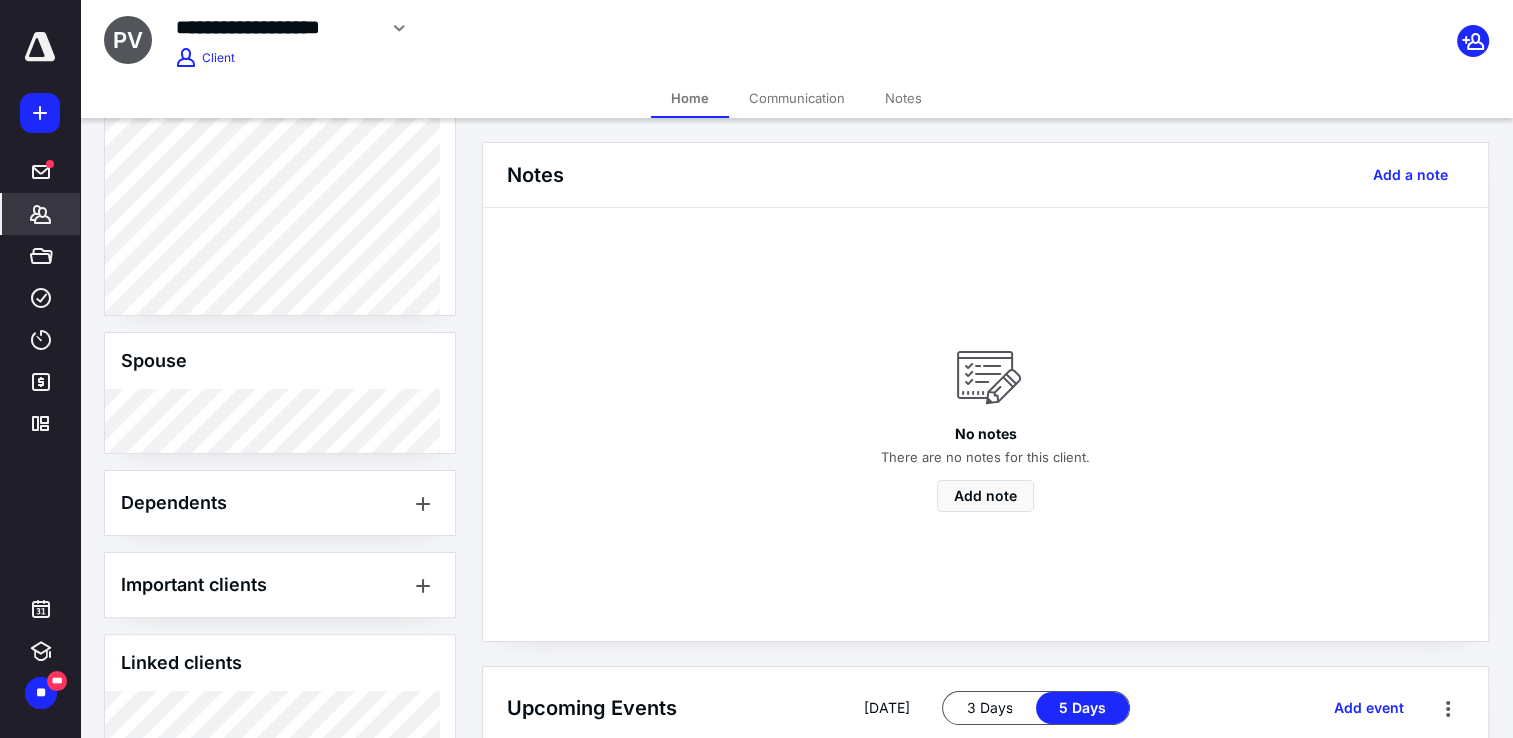 scroll, scrollTop: 654, scrollLeft: 0, axis: vertical 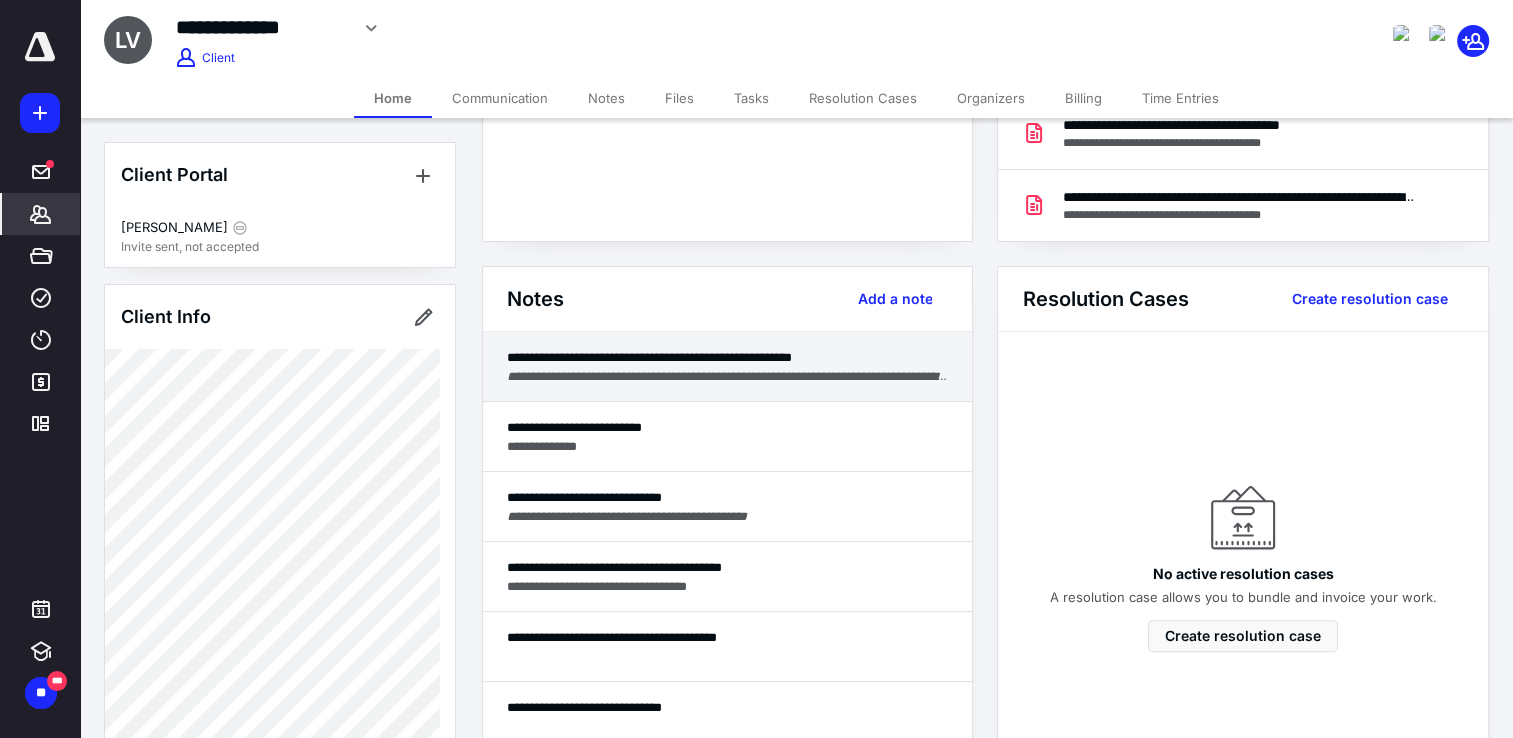 click on "**********" at bounding box center [727, 367] 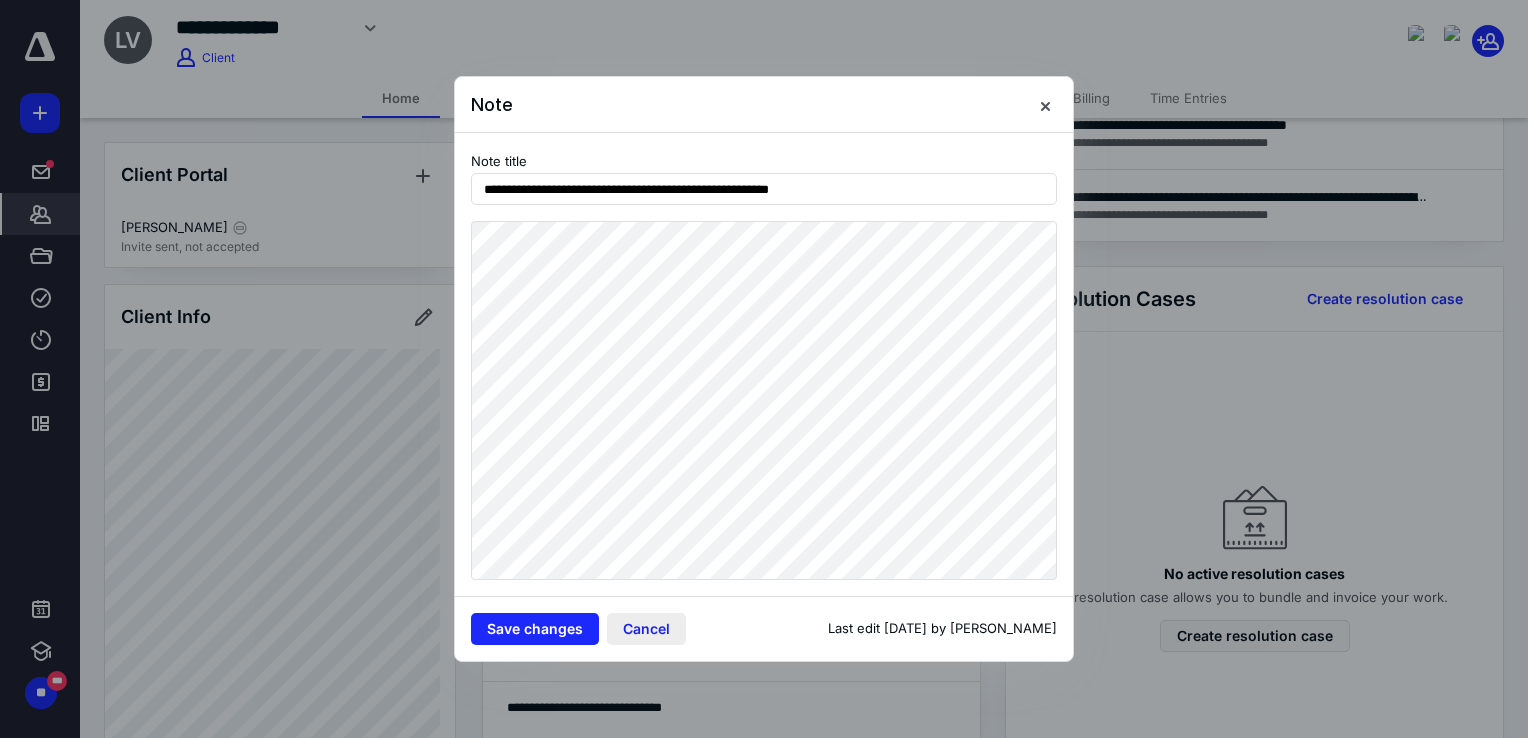 click on "Cancel" at bounding box center [646, 629] 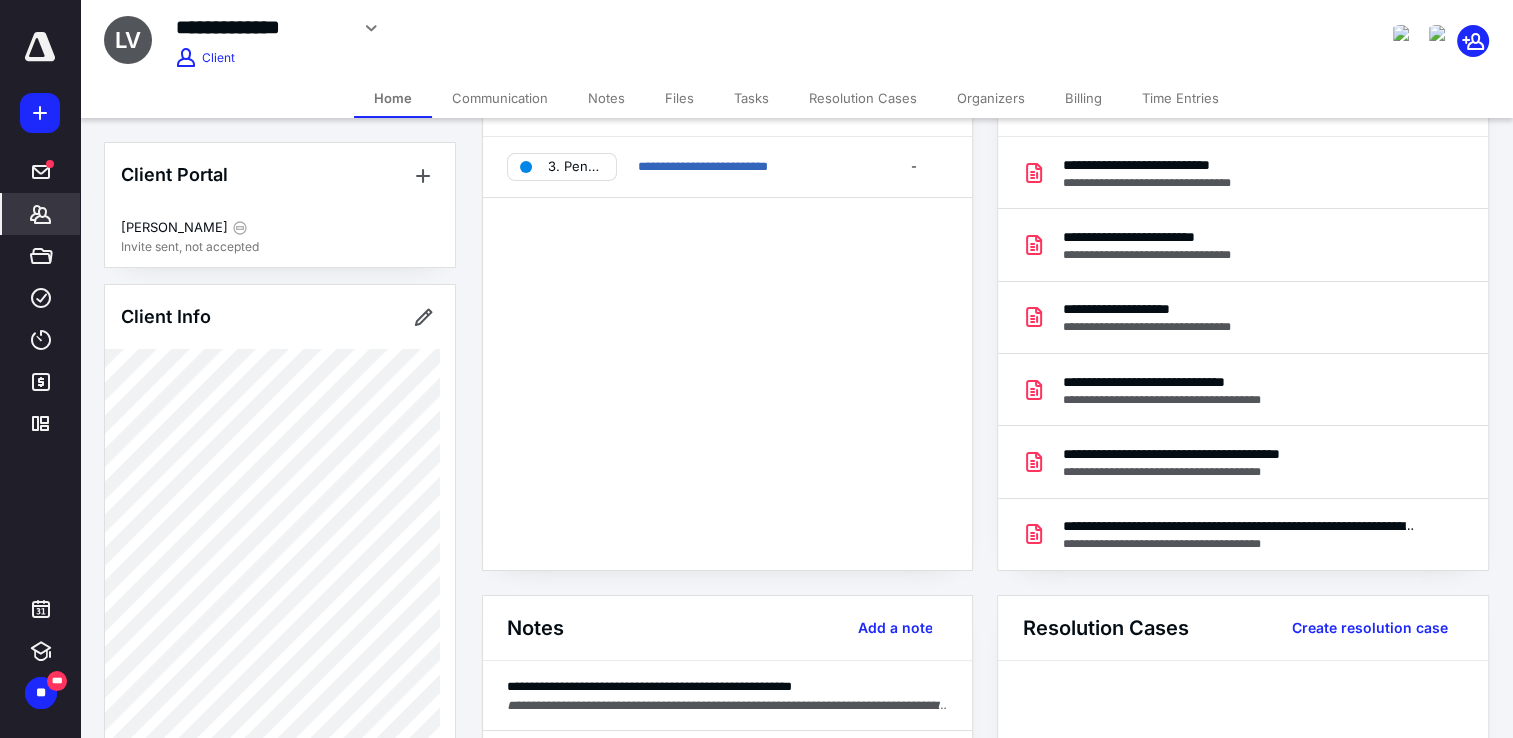 scroll, scrollTop: 0, scrollLeft: 0, axis: both 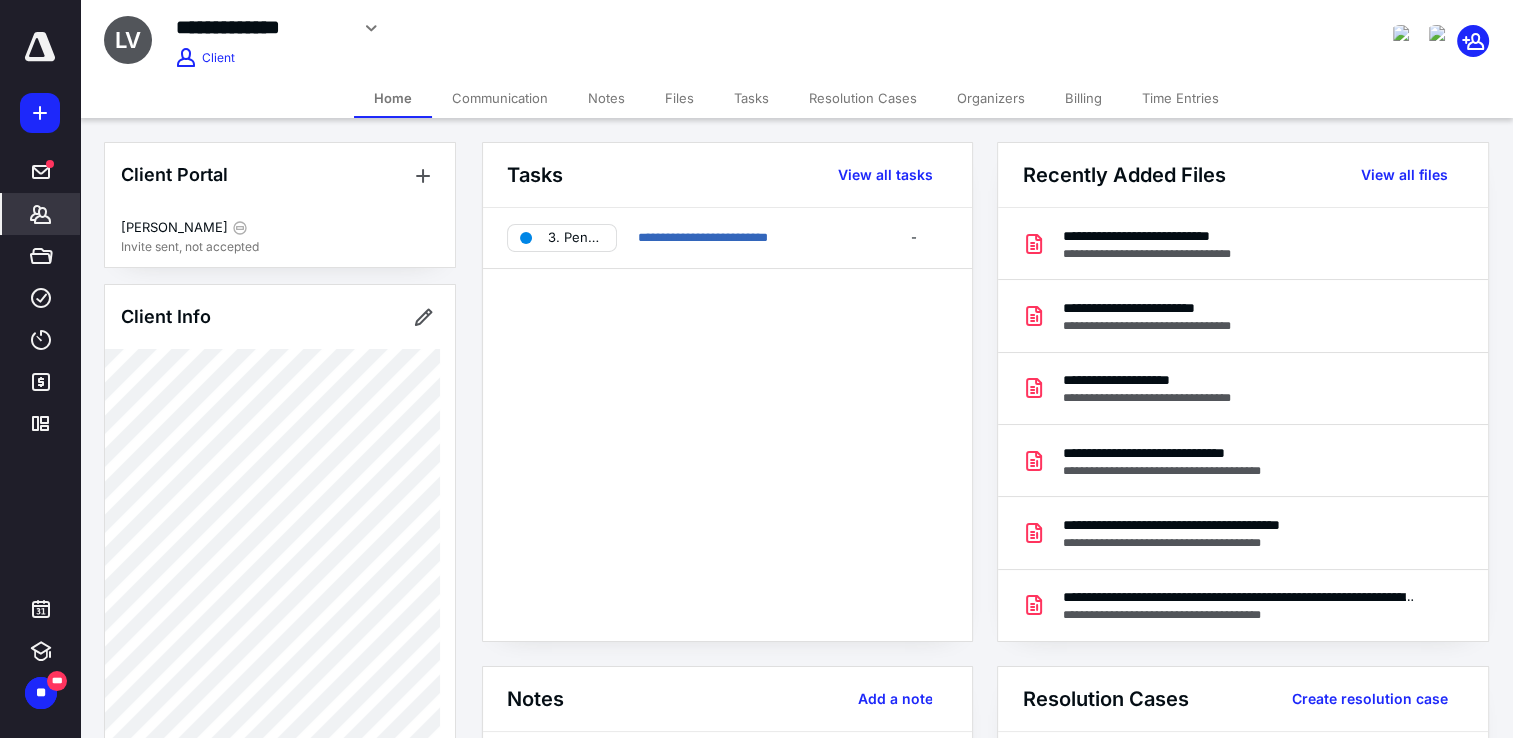 click on "Files" at bounding box center (679, 98) 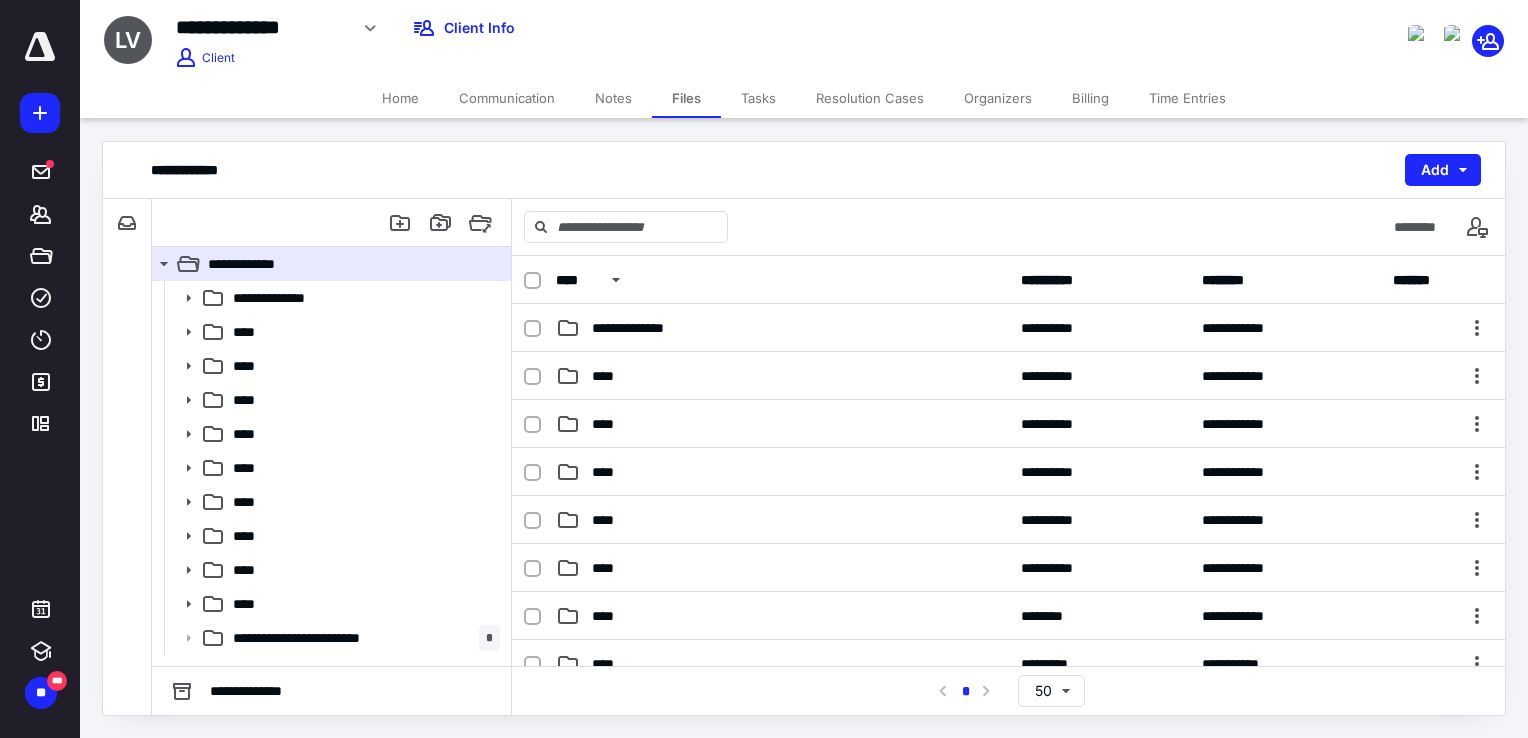 click on "Home" at bounding box center [400, 98] 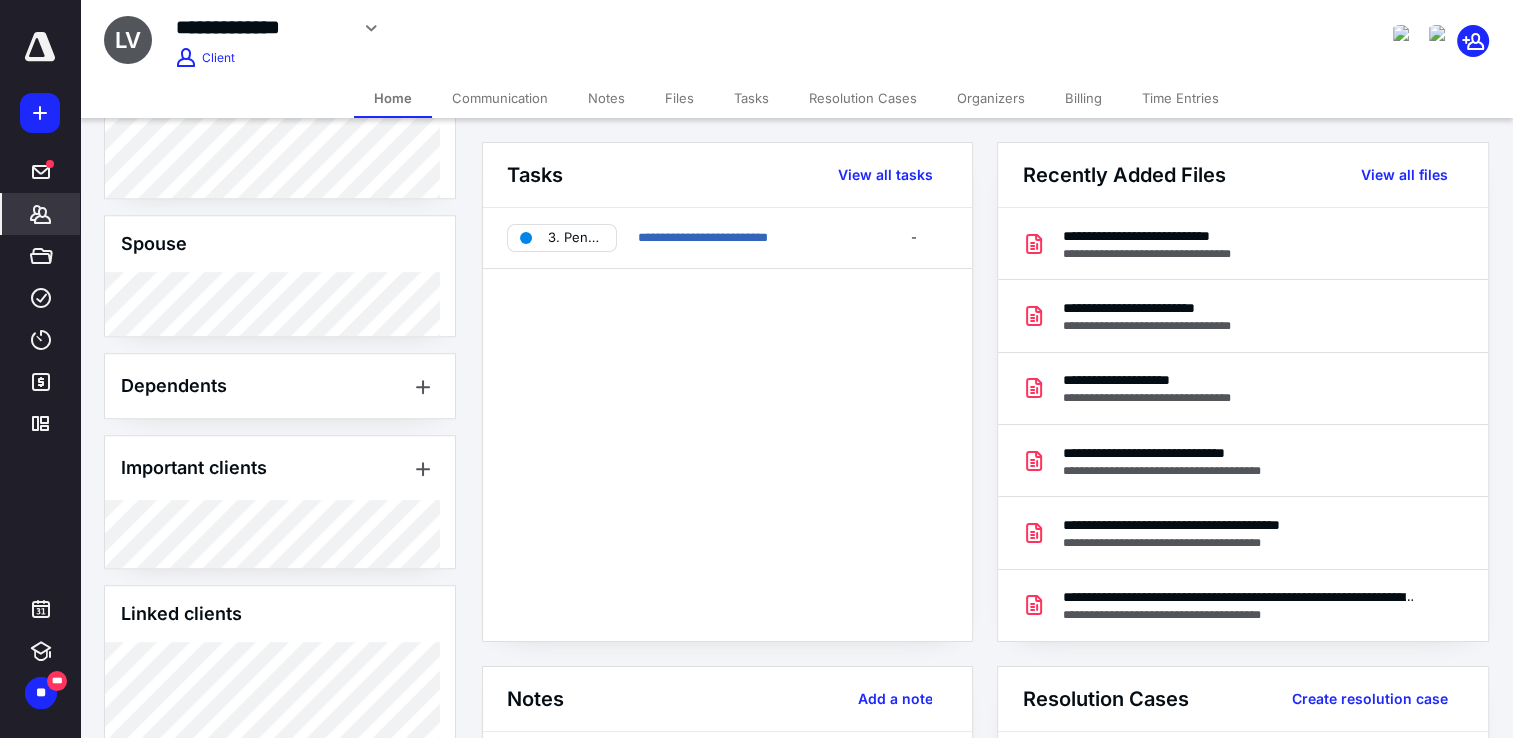scroll, scrollTop: 1219, scrollLeft: 0, axis: vertical 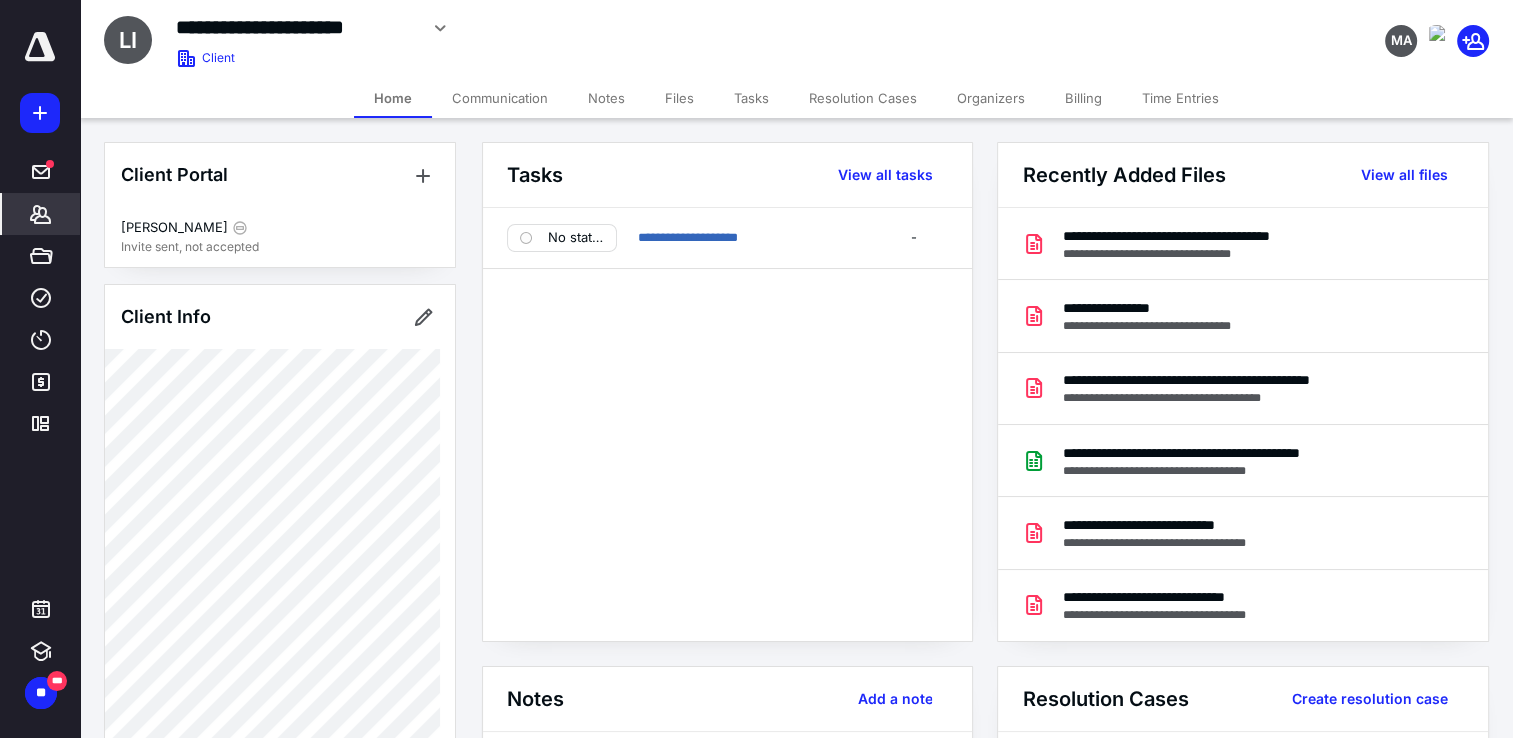 click on "Files" at bounding box center [679, 98] 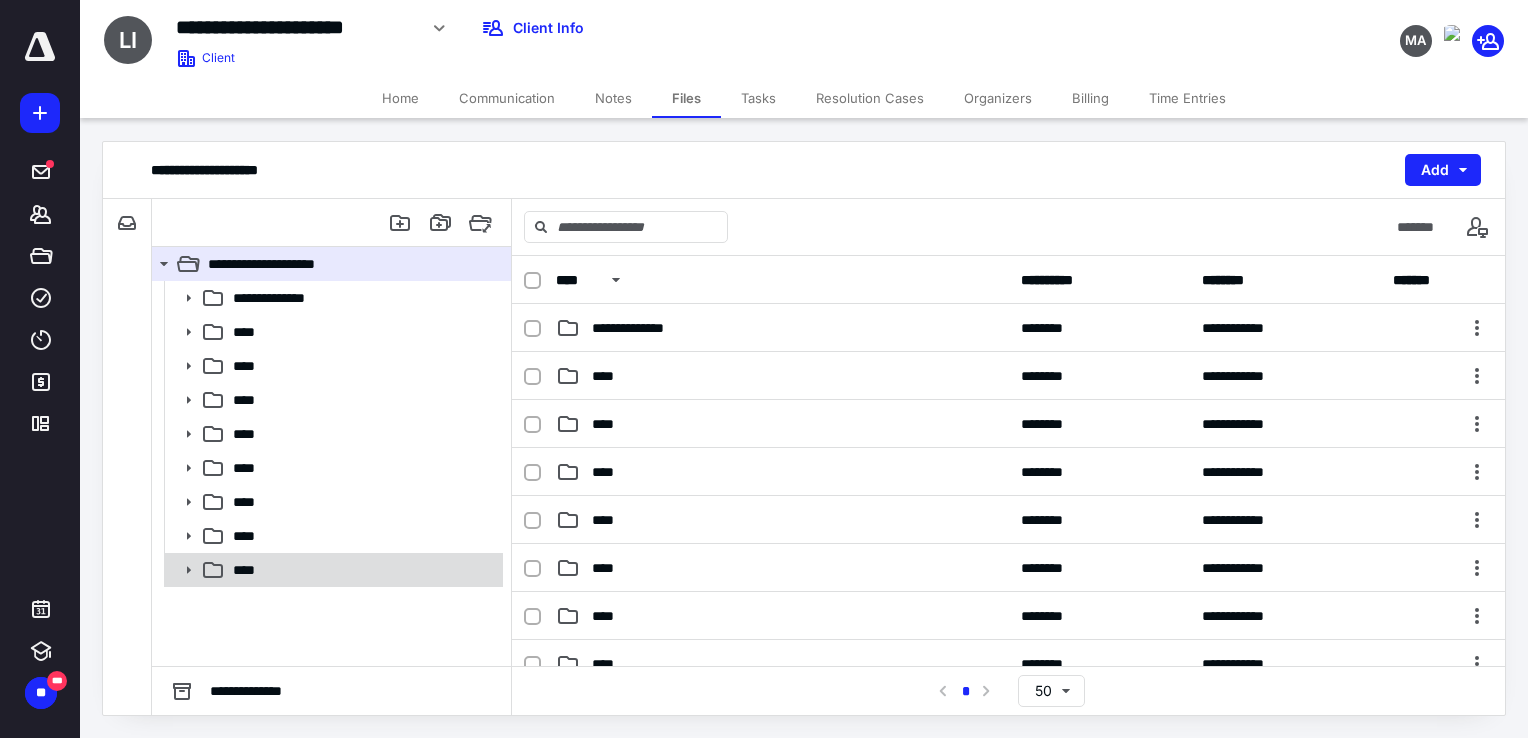 click 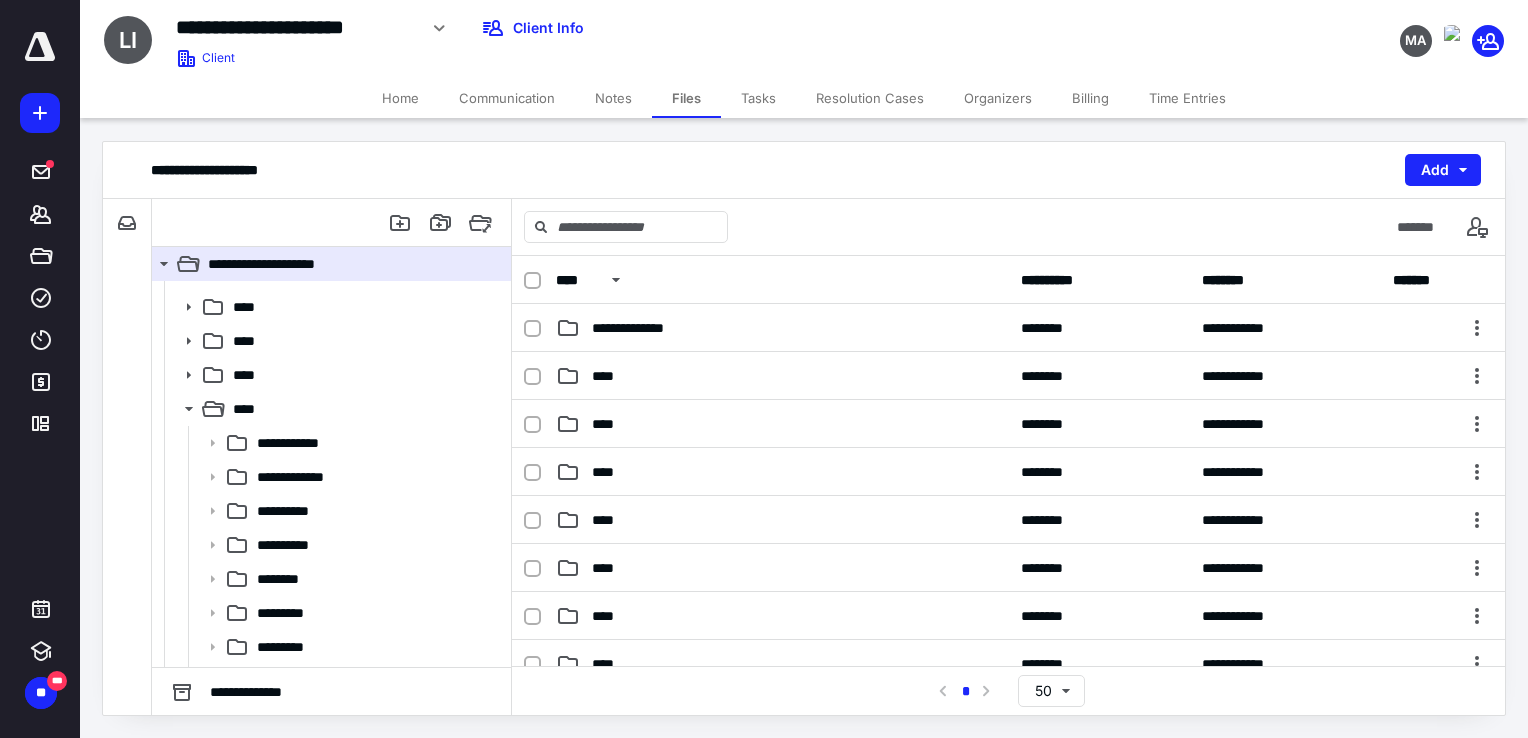 scroll, scrollTop: 429, scrollLeft: 0, axis: vertical 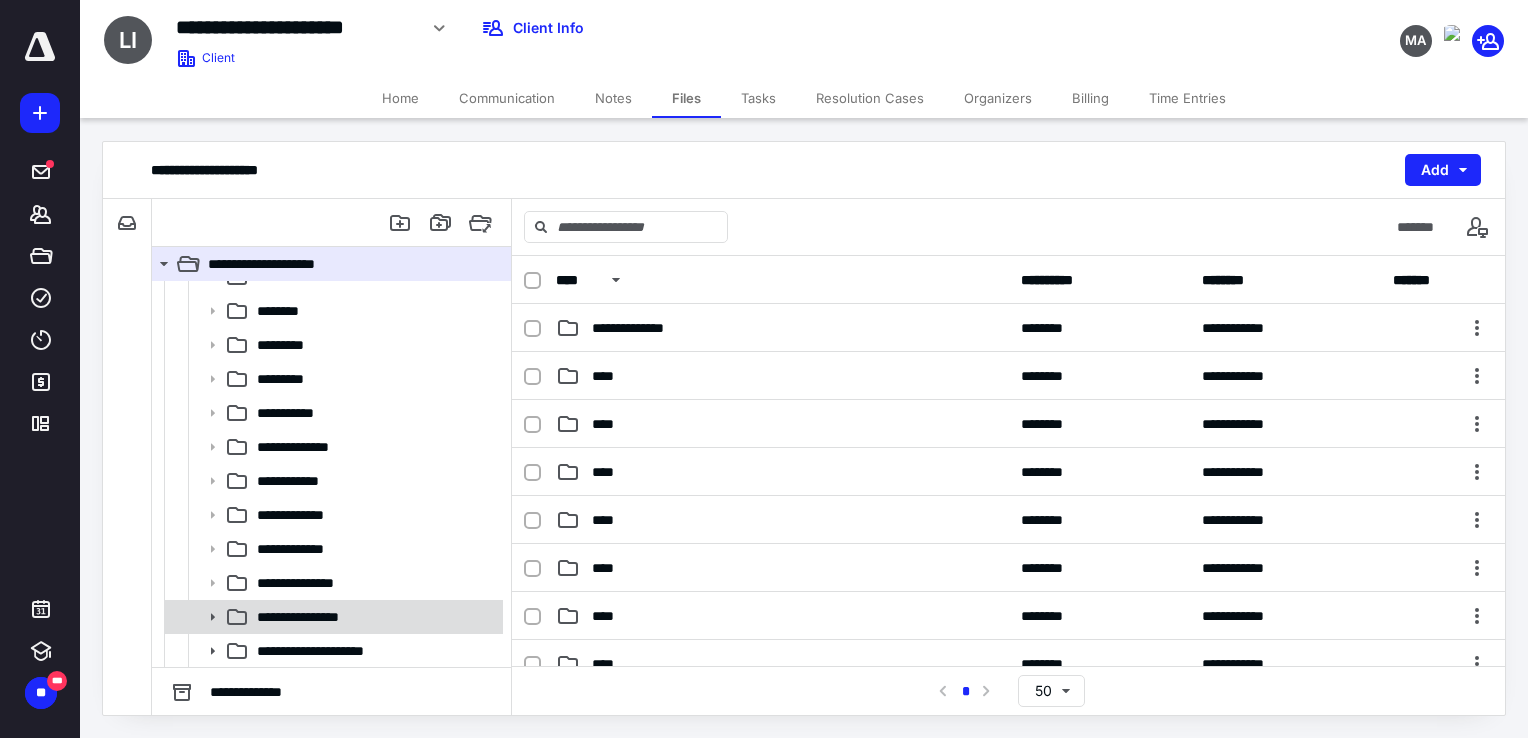 click on "**********" at bounding box center (310, 617) 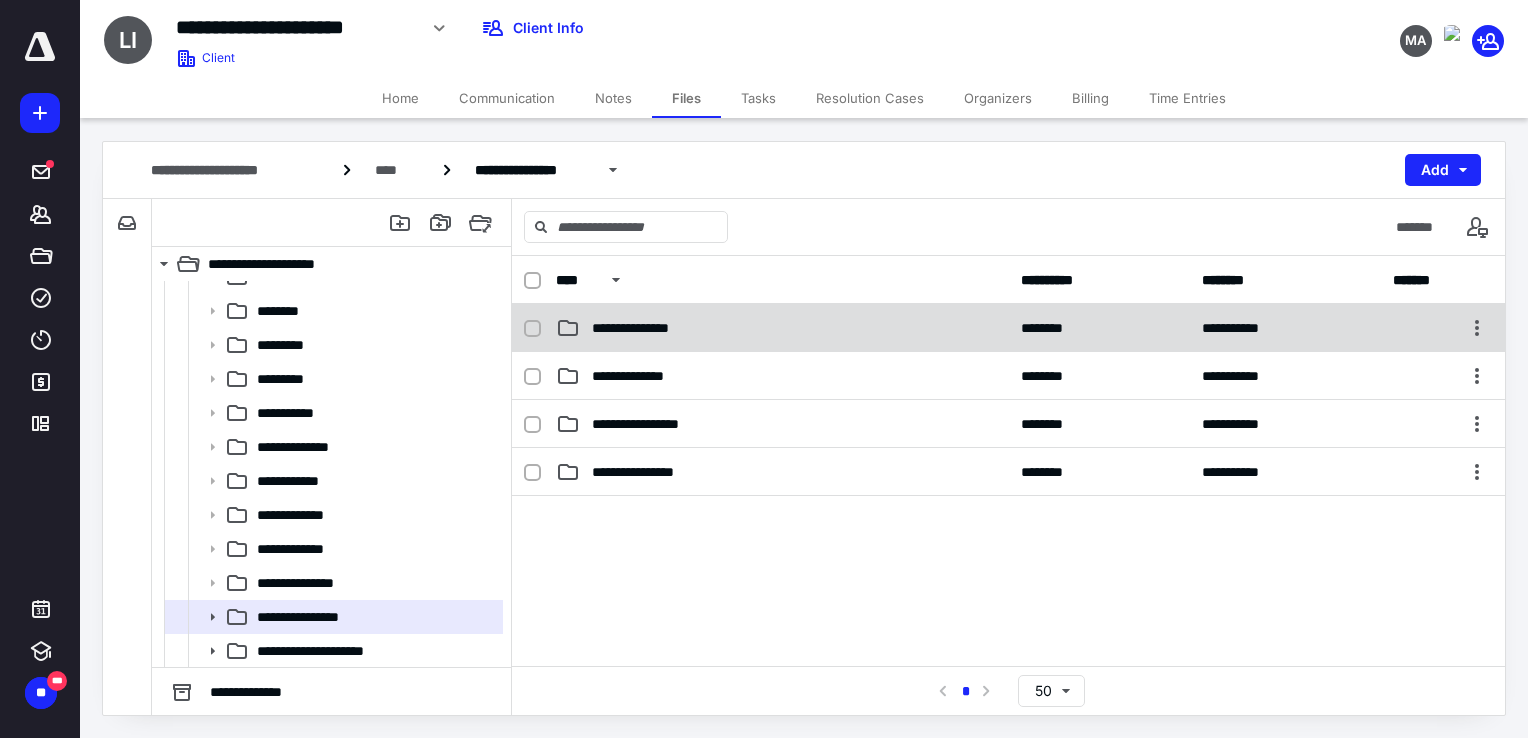 click on "**********" at bounding box center (782, 328) 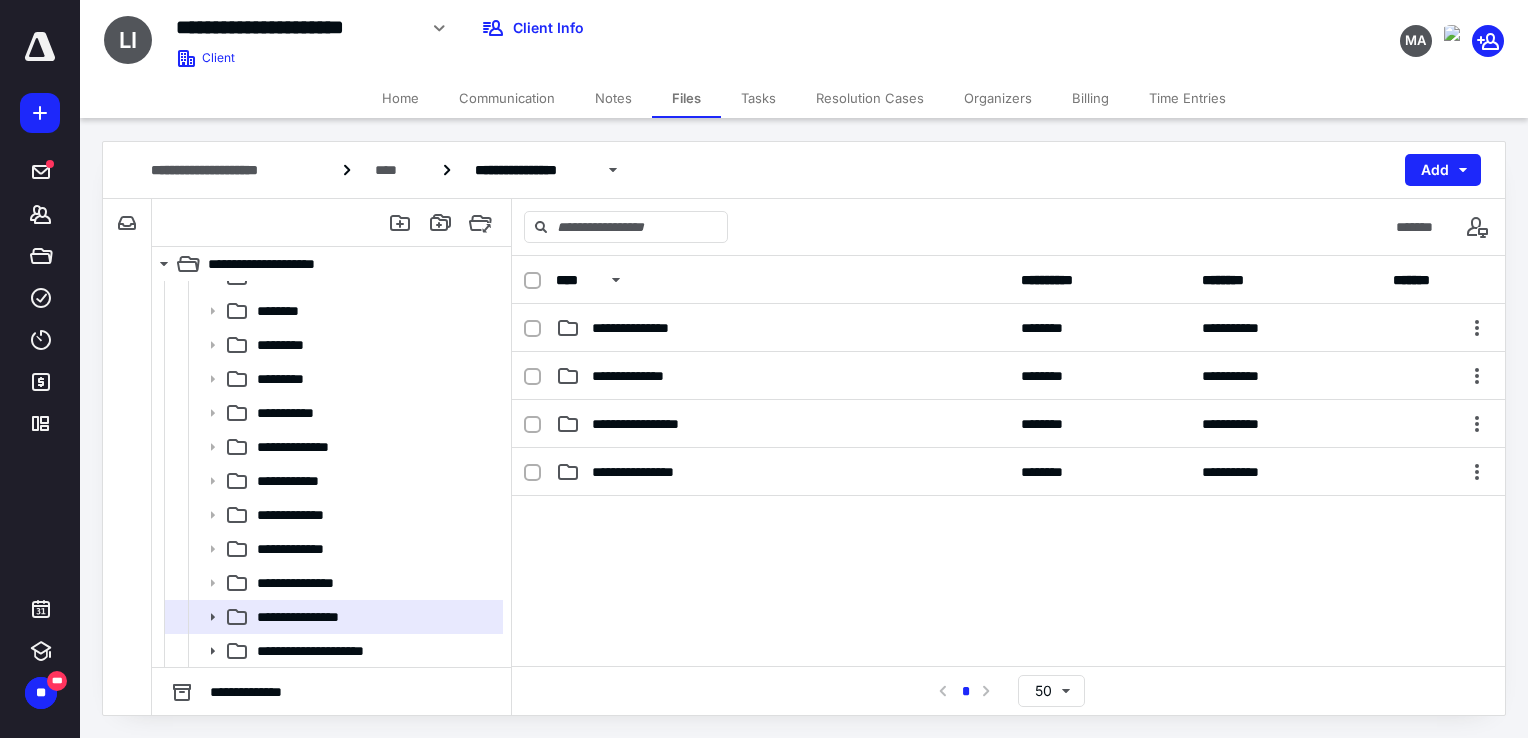 drag, startPoint x: 735, startPoint y: 330, endPoint x: 736, endPoint y: 341, distance: 11.045361 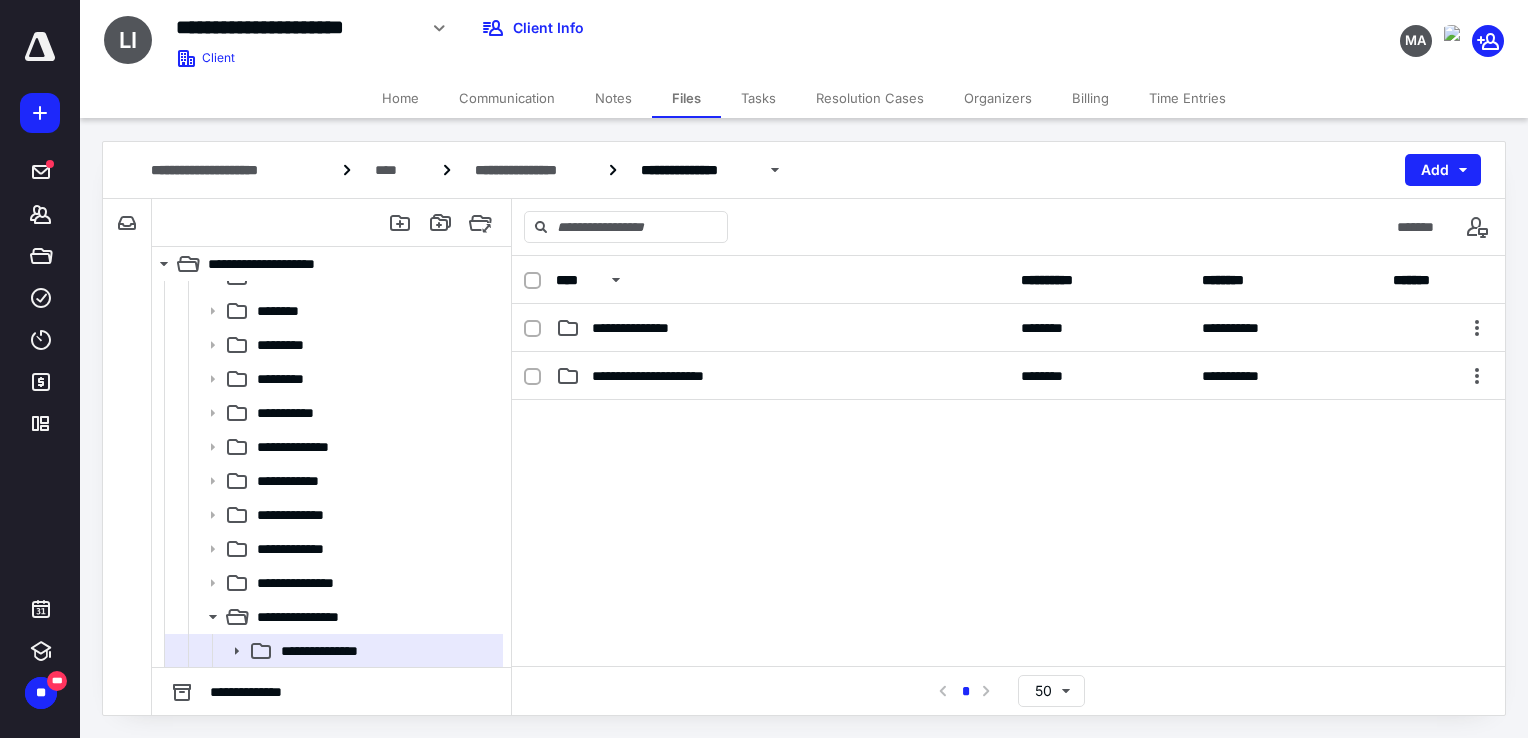 click on "**********" at bounding box center (1008, 376) 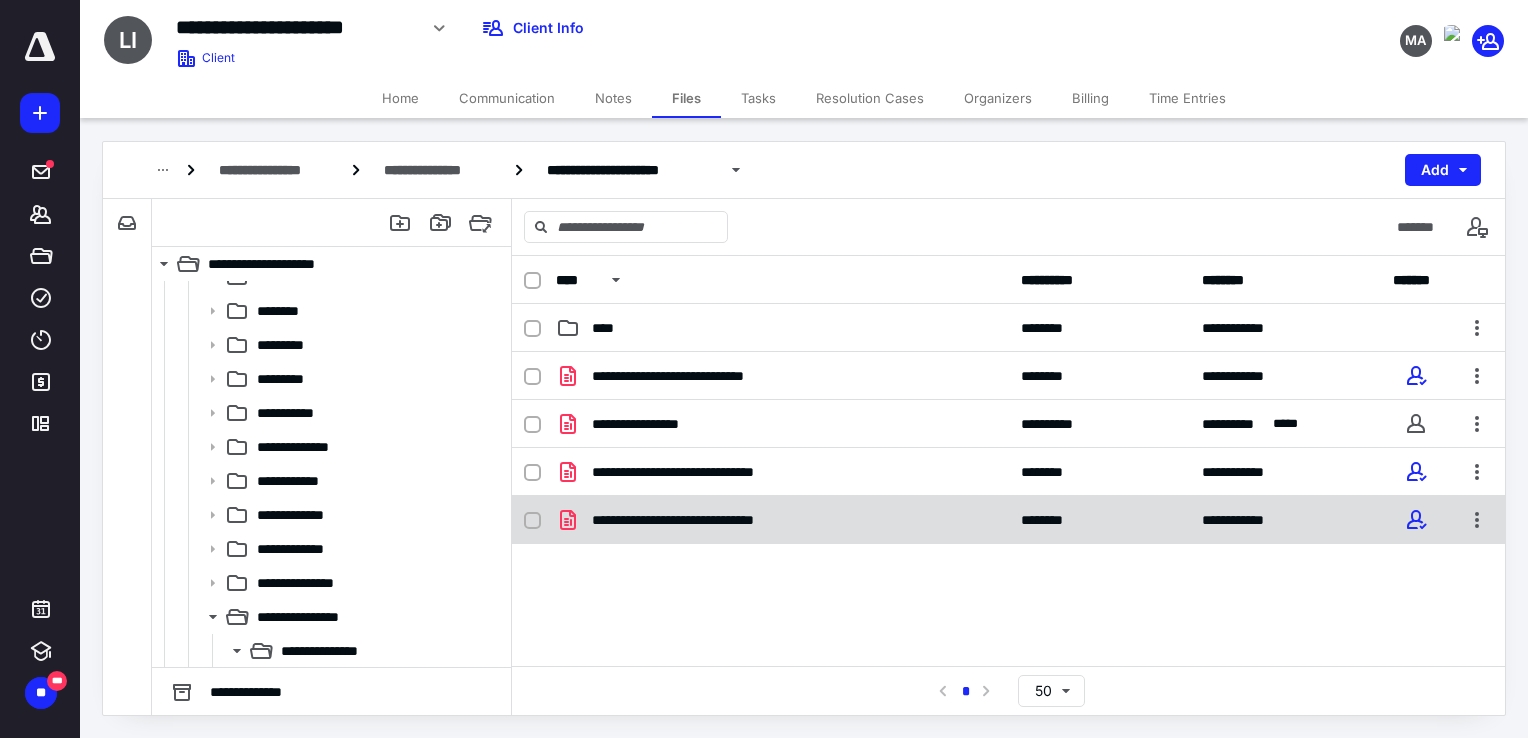 click on "**********" at bounding box center (782, 520) 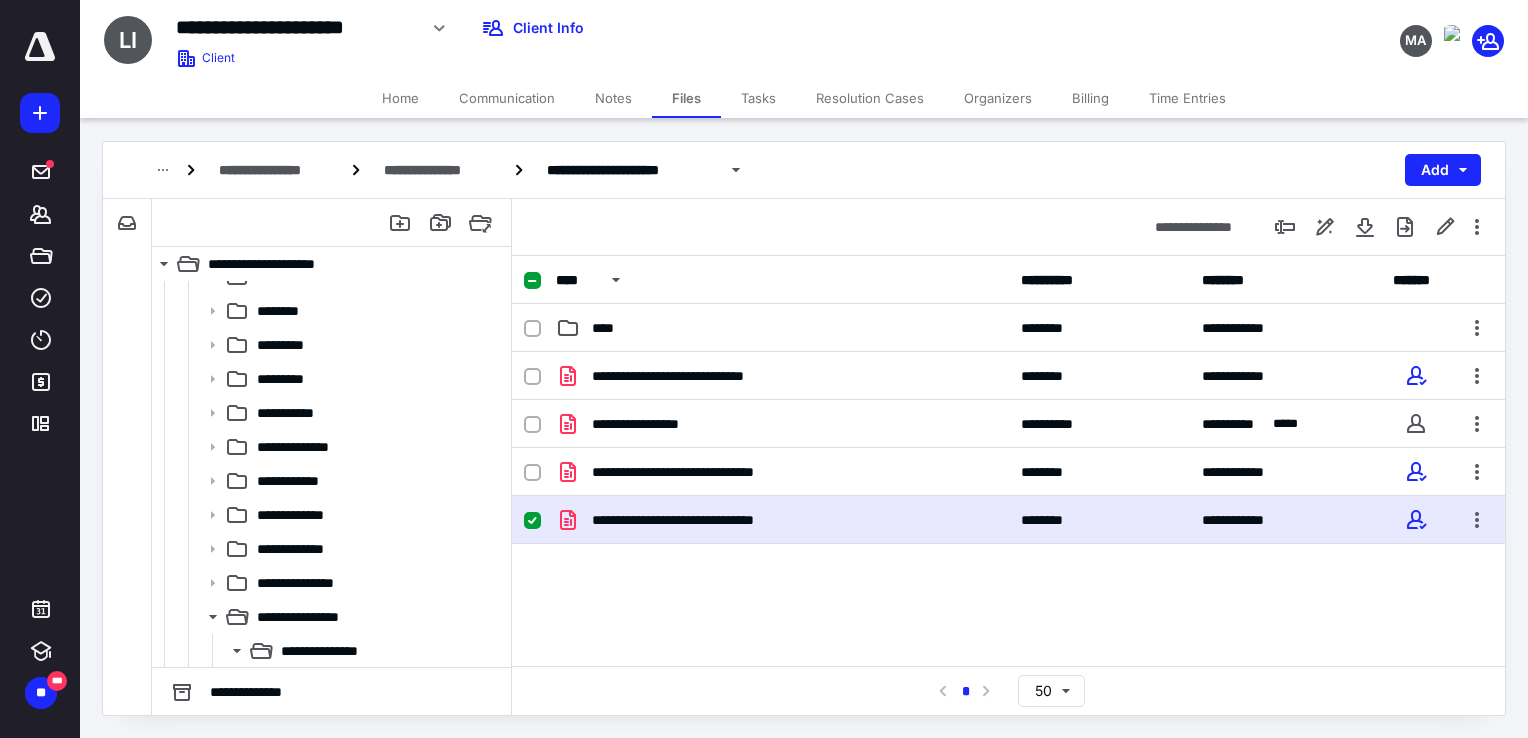 click on "**********" at bounding box center [782, 520] 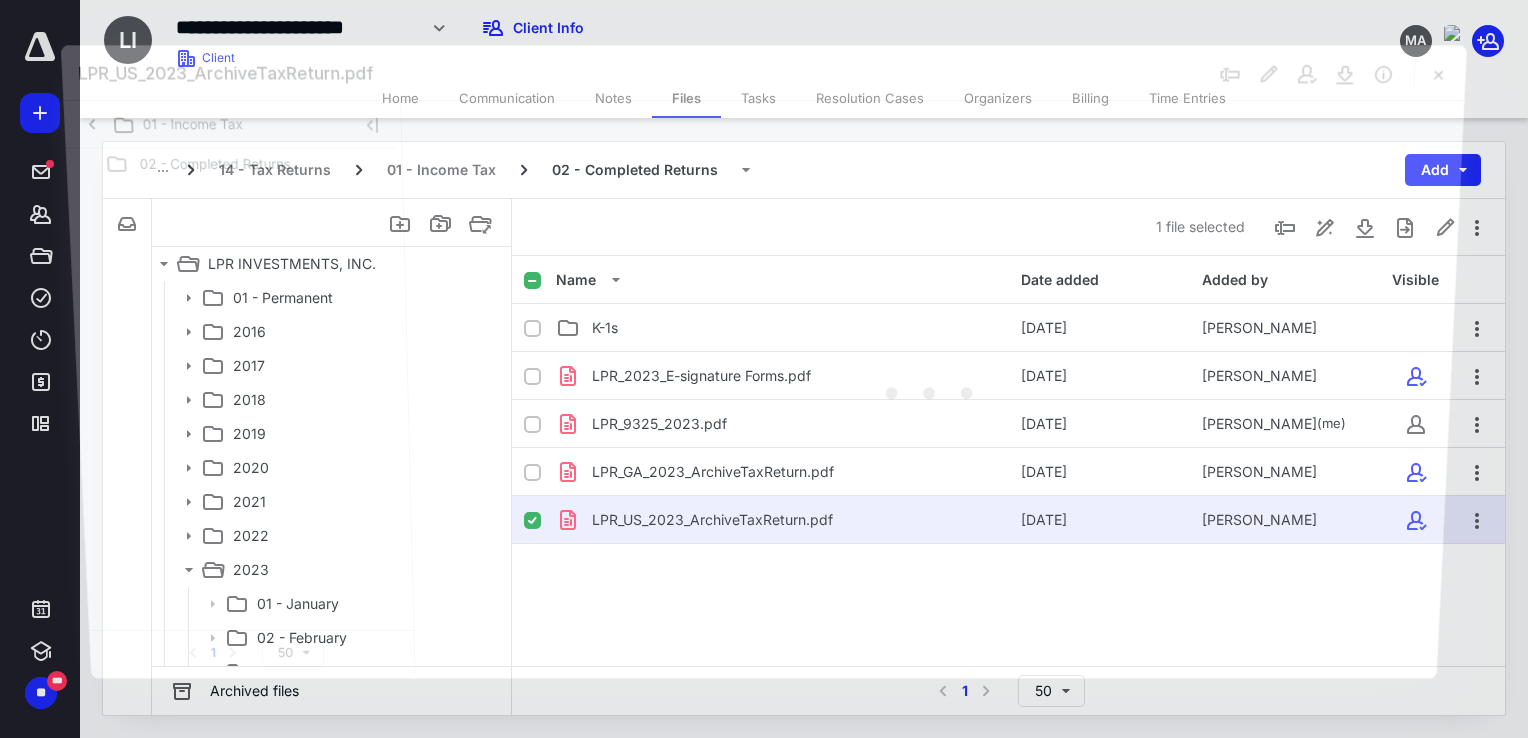 scroll, scrollTop: 429, scrollLeft: 0, axis: vertical 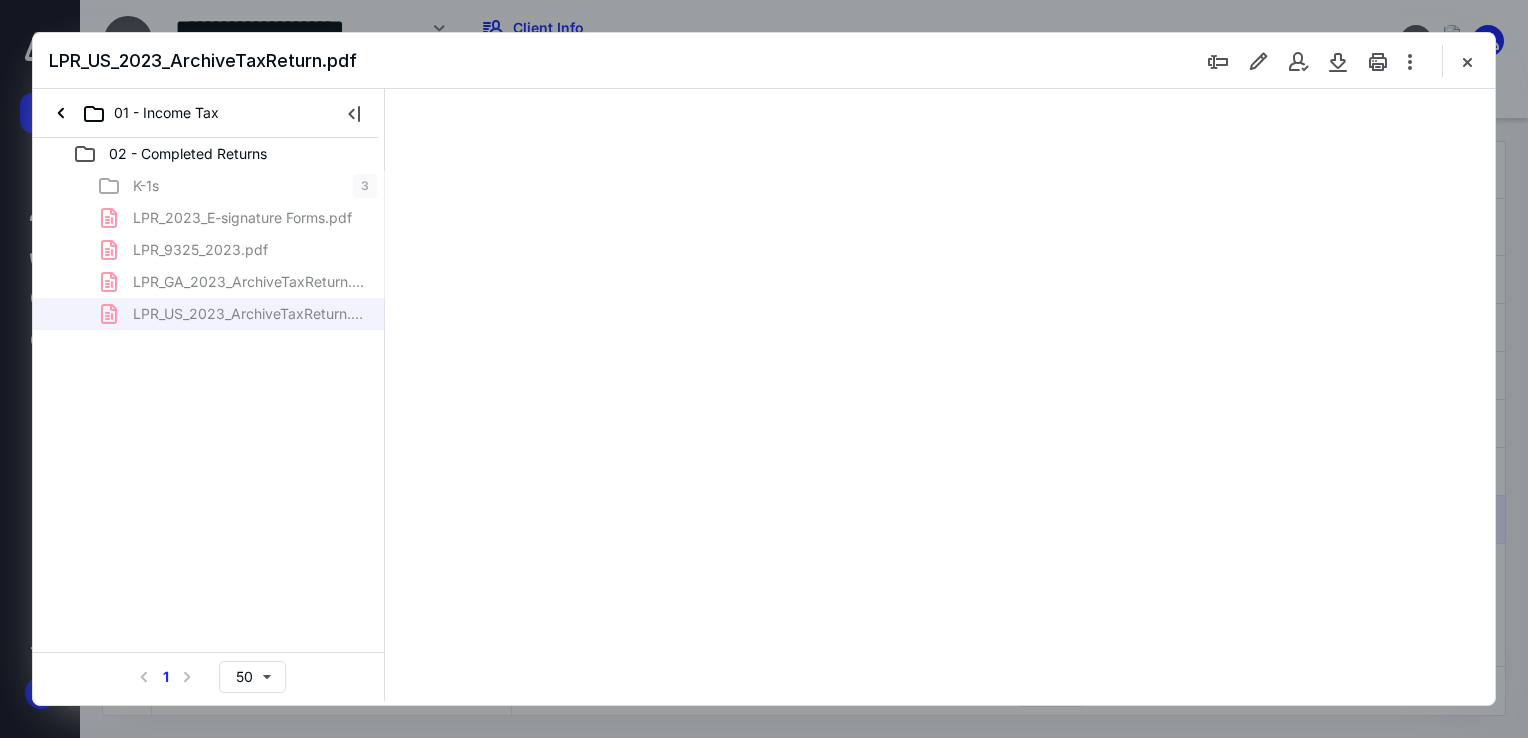 type on "168" 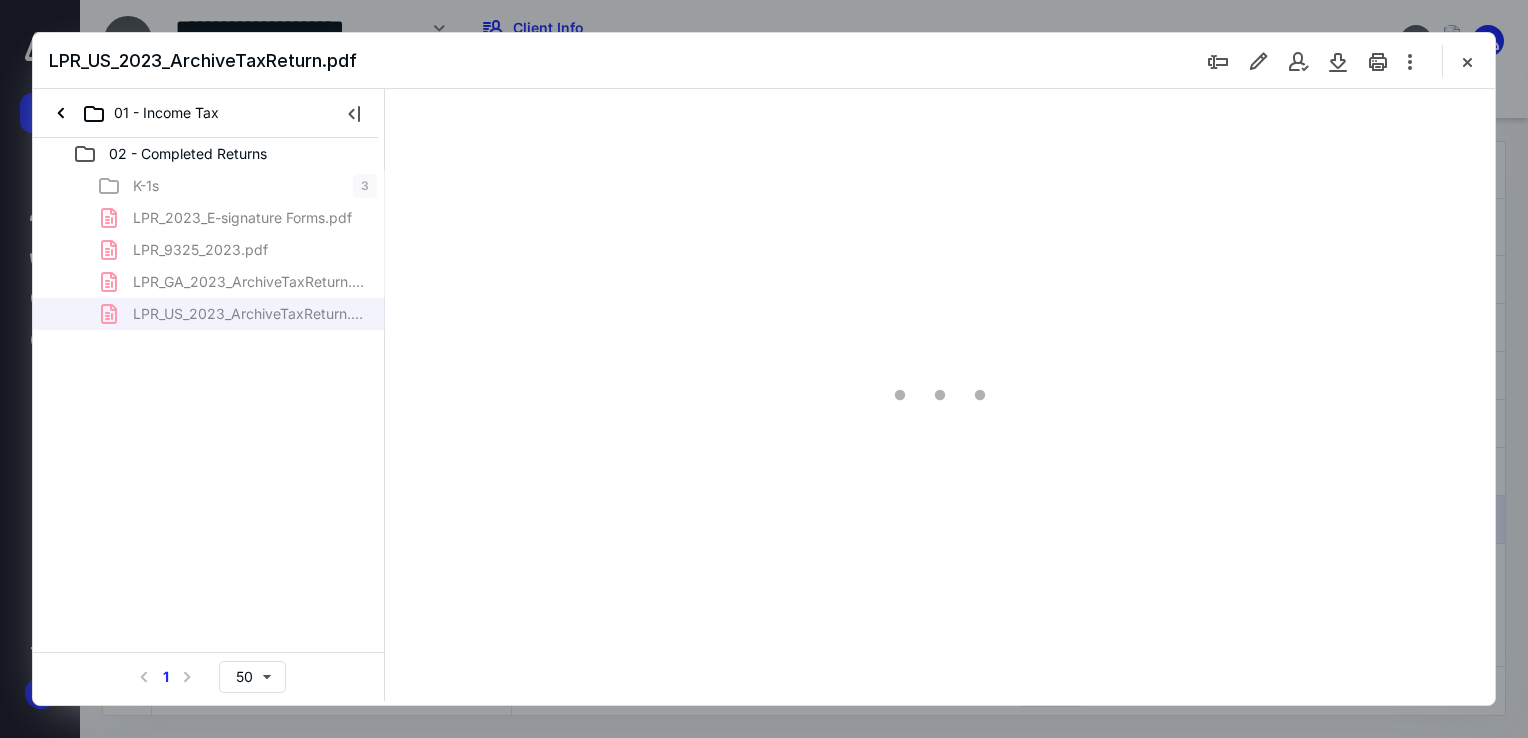 scroll, scrollTop: 83, scrollLeft: 148, axis: both 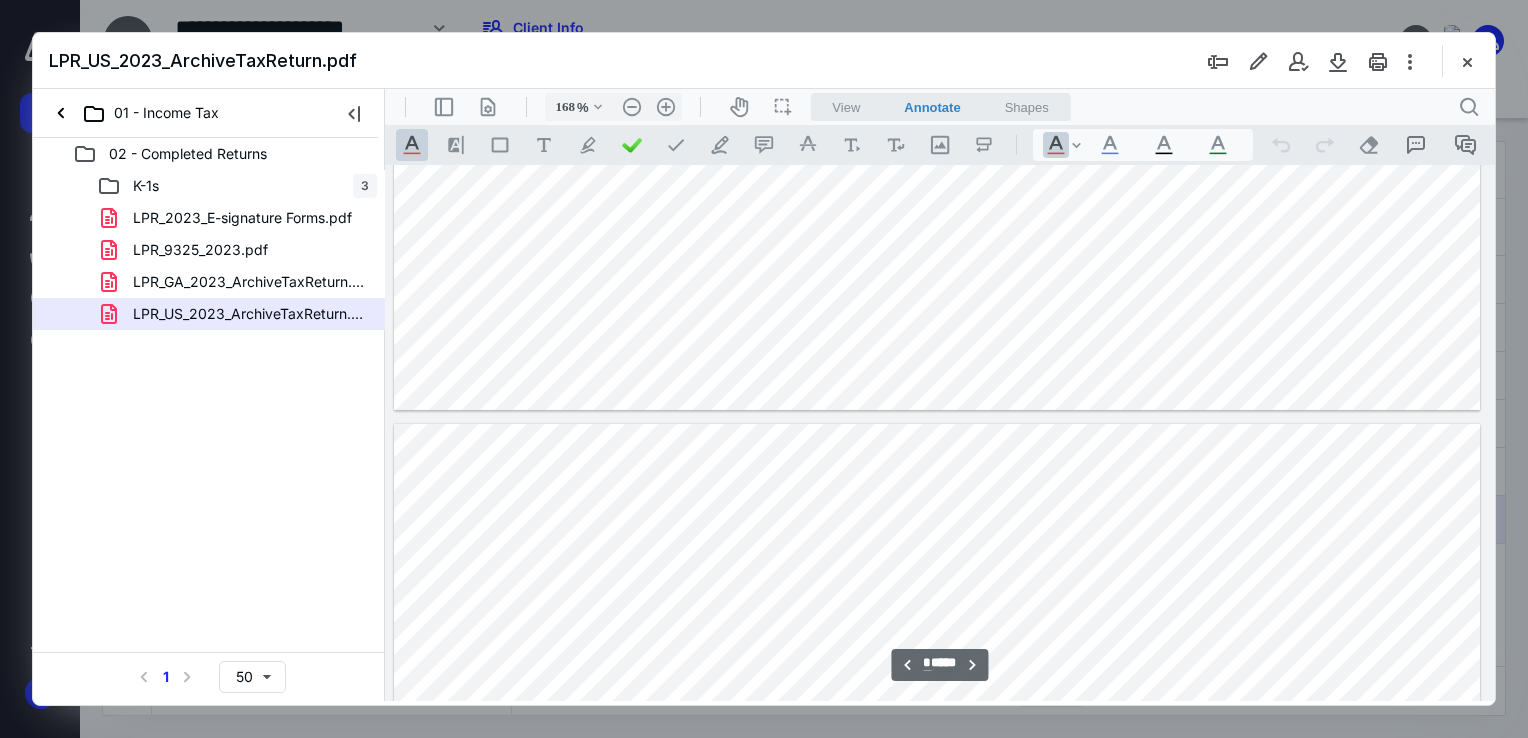 type on "*" 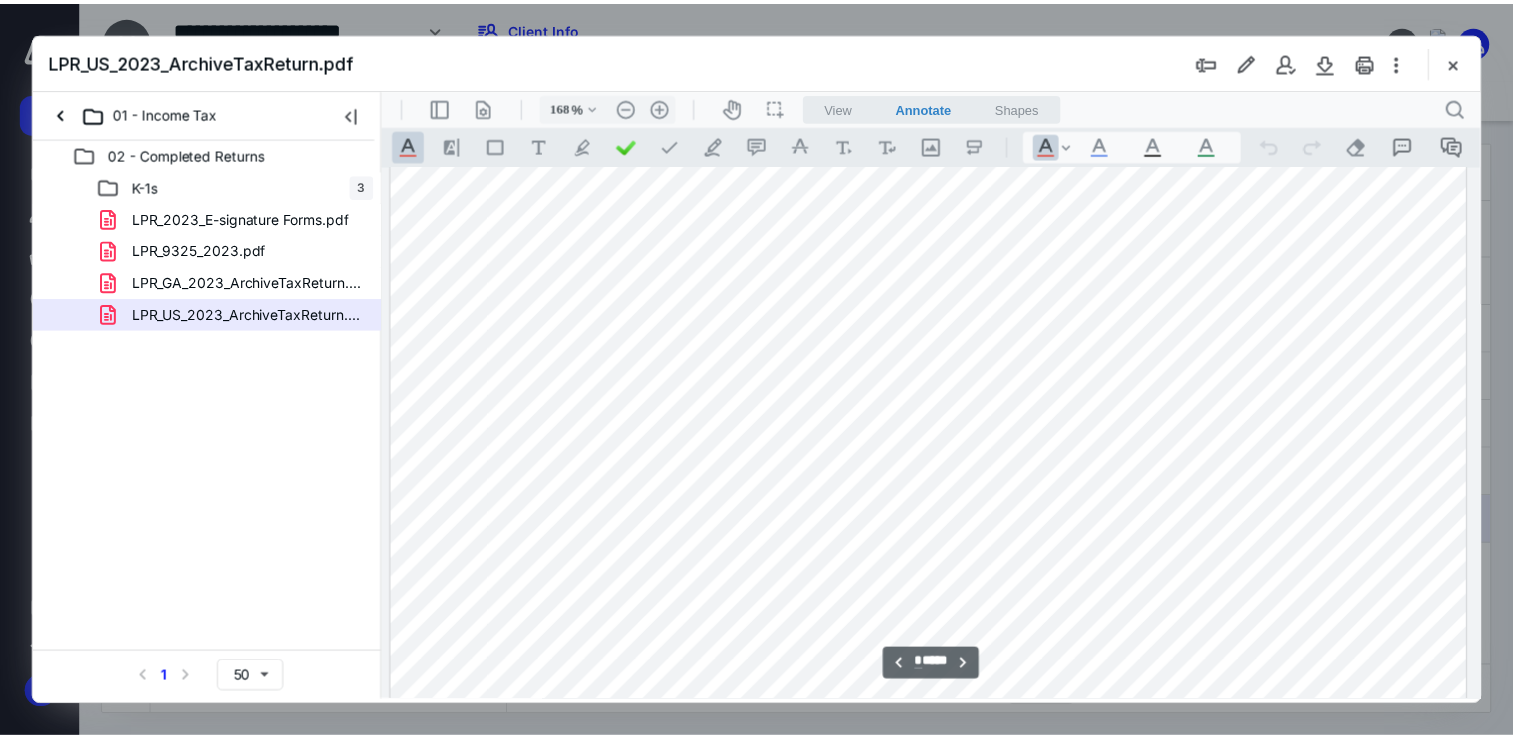 scroll, scrollTop: 2783, scrollLeft: 148, axis: both 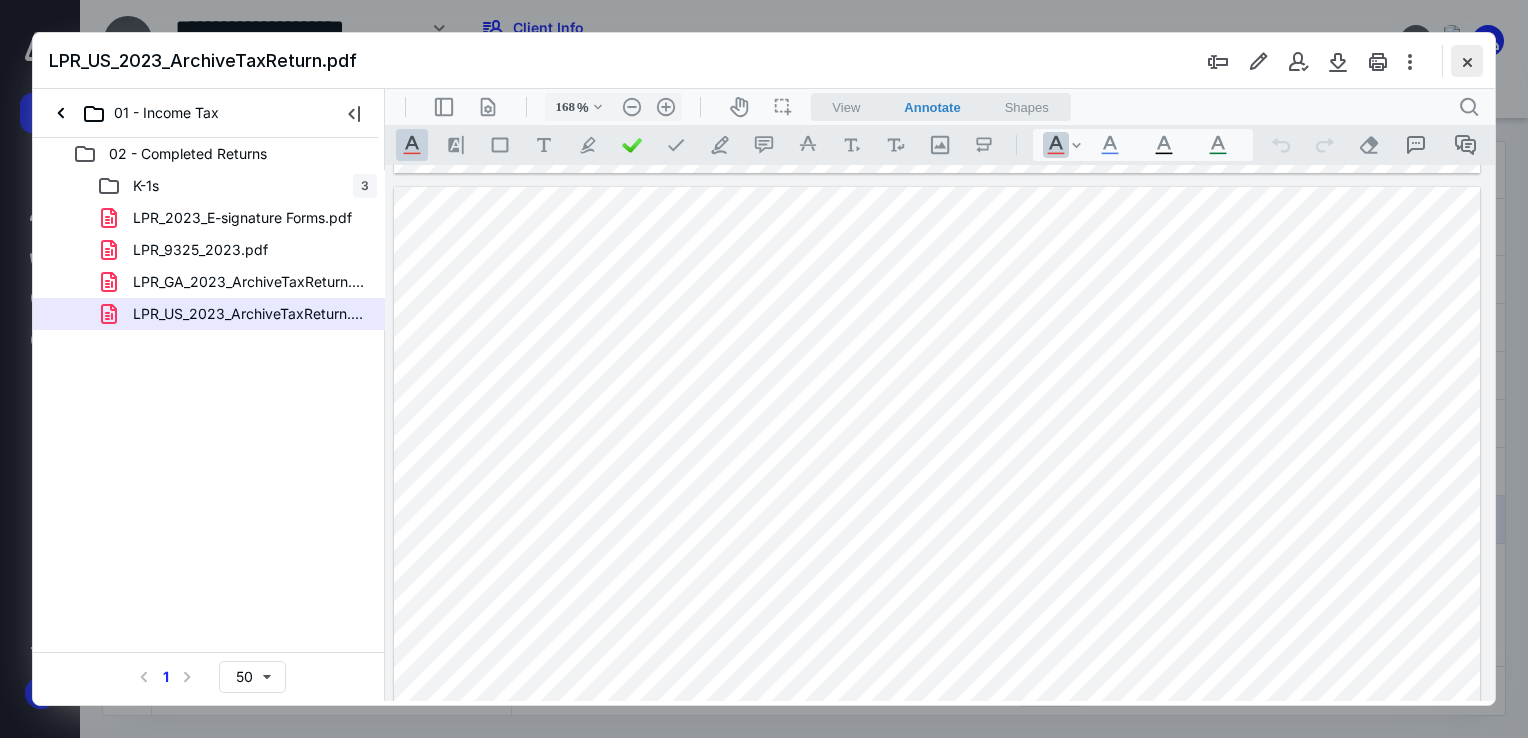 click at bounding box center [1467, 61] 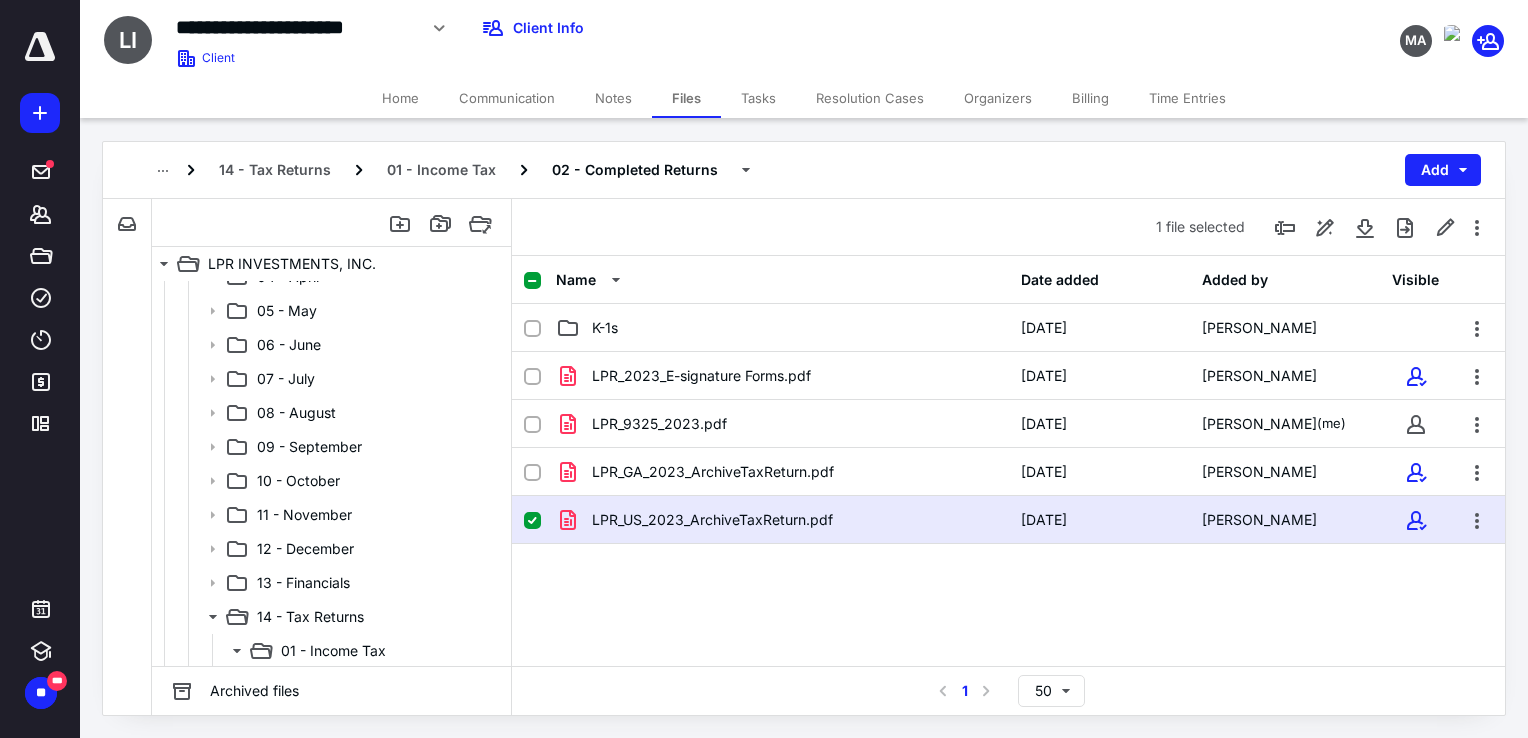 click on "Home" at bounding box center [400, 98] 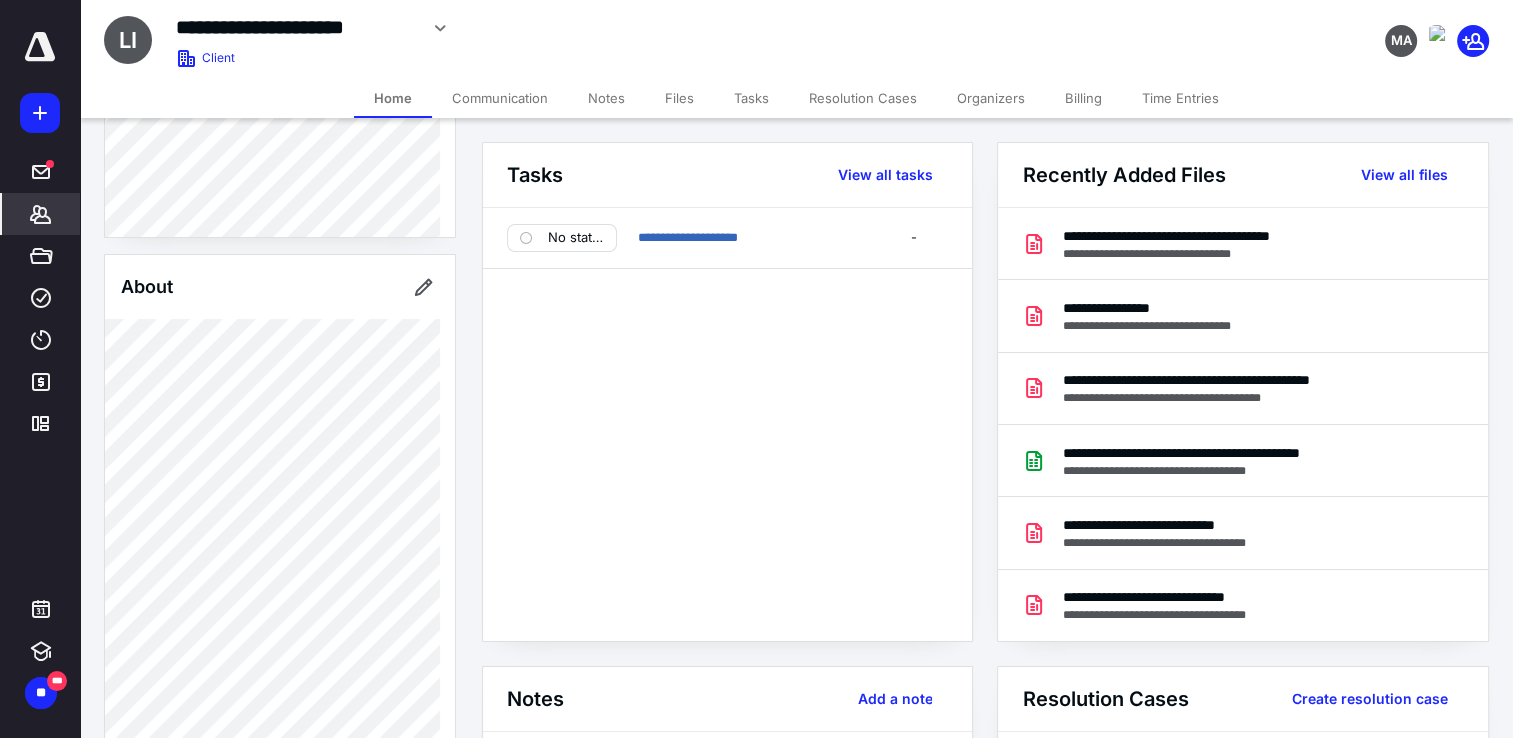 scroll, scrollTop: 0, scrollLeft: 0, axis: both 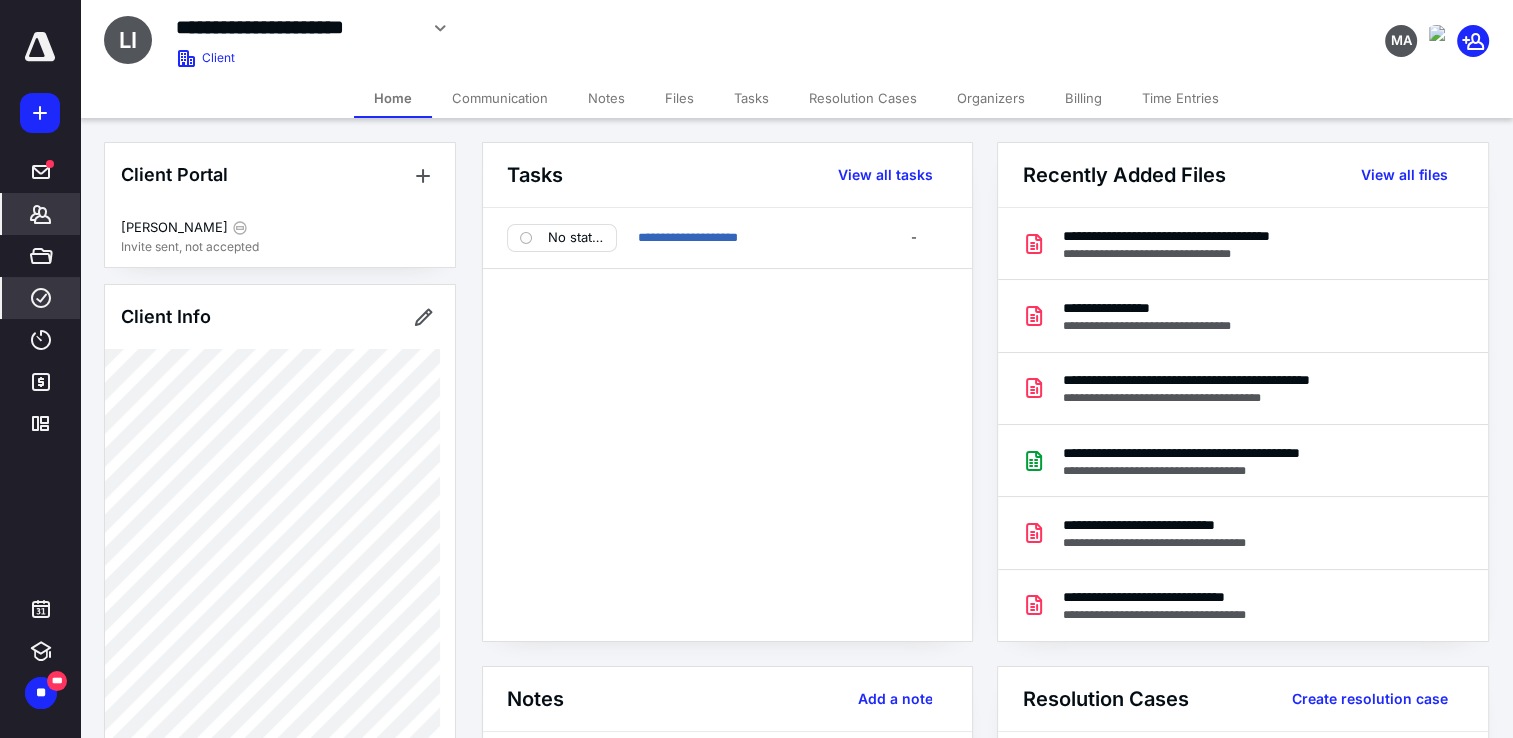 click on "****" at bounding box center (41, 298) 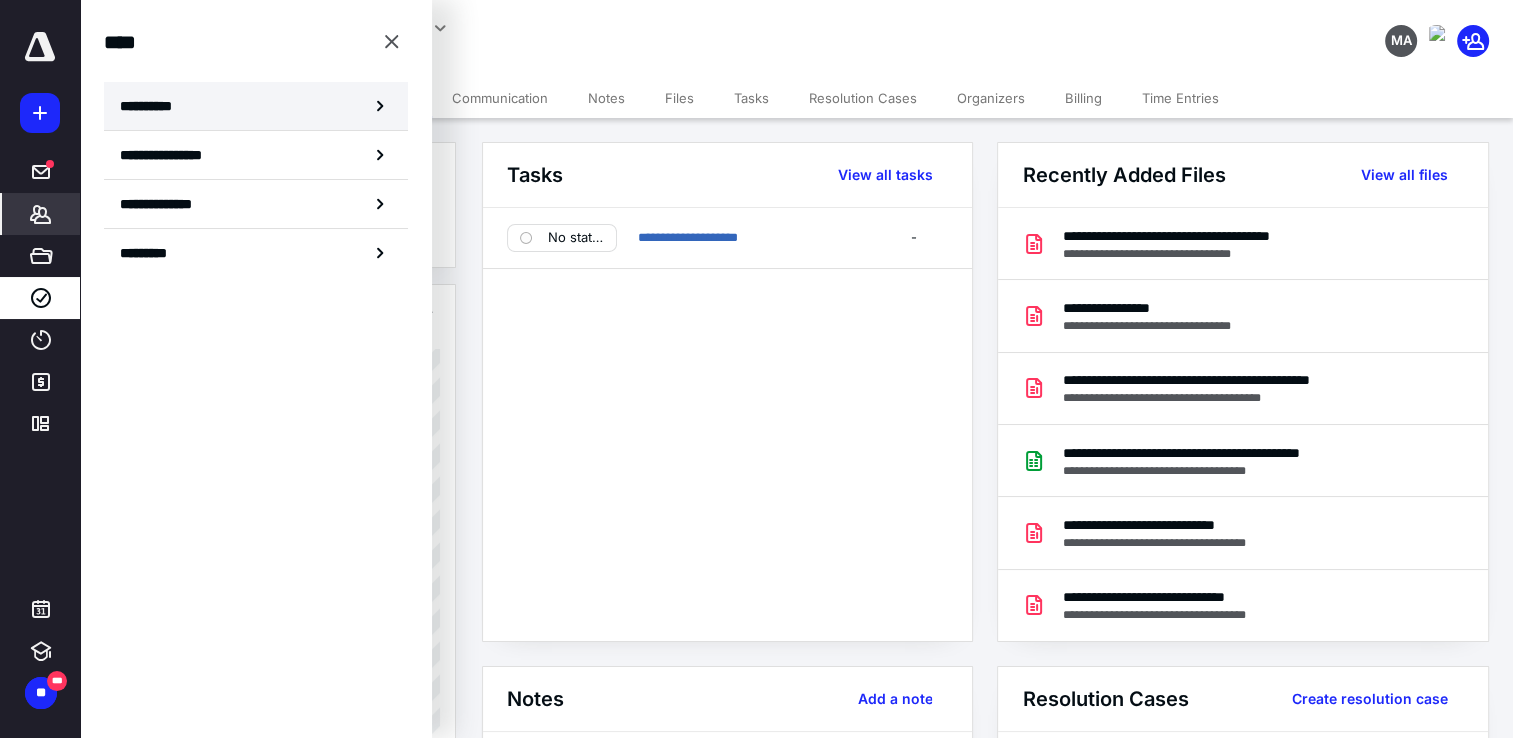 click on "**********" at bounding box center (153, 106) 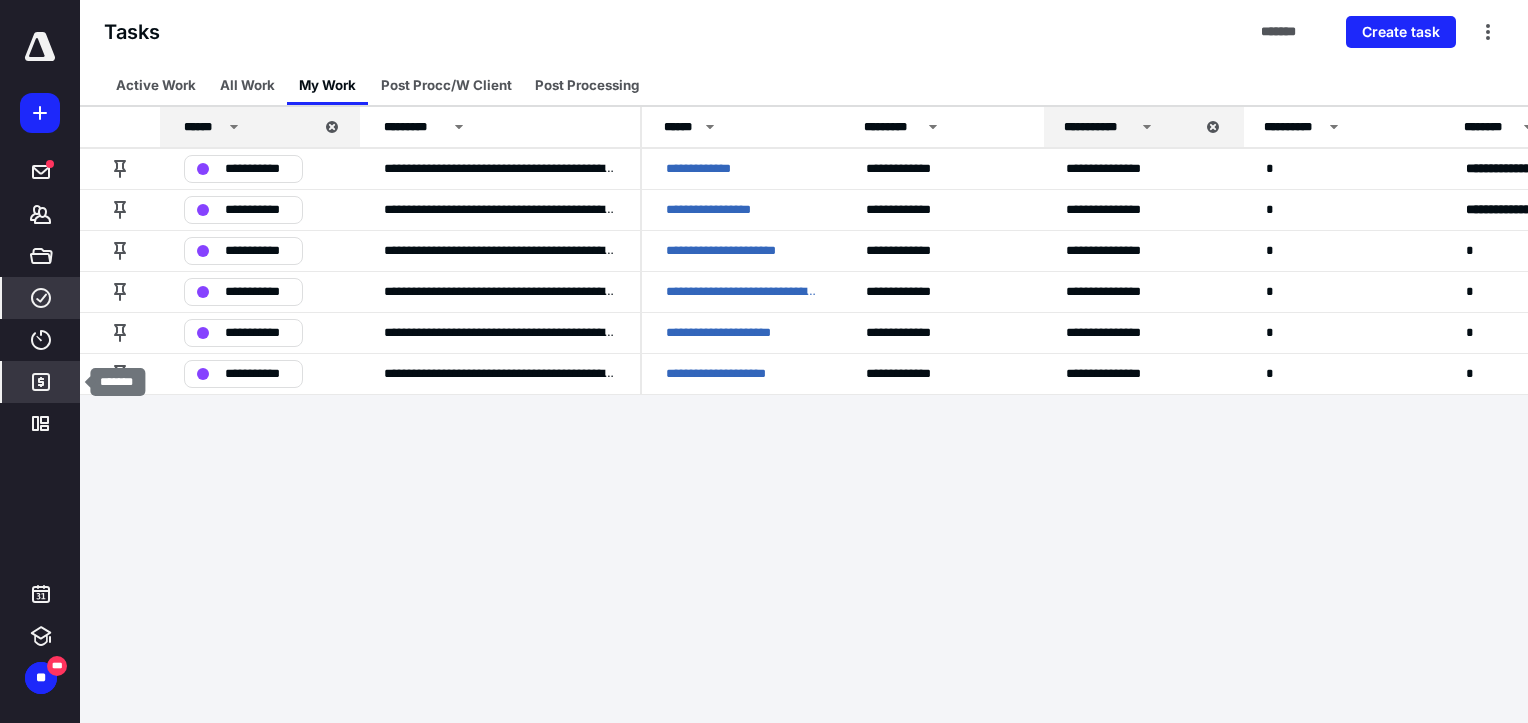 click on "*******" at bounding box center (41, 382) 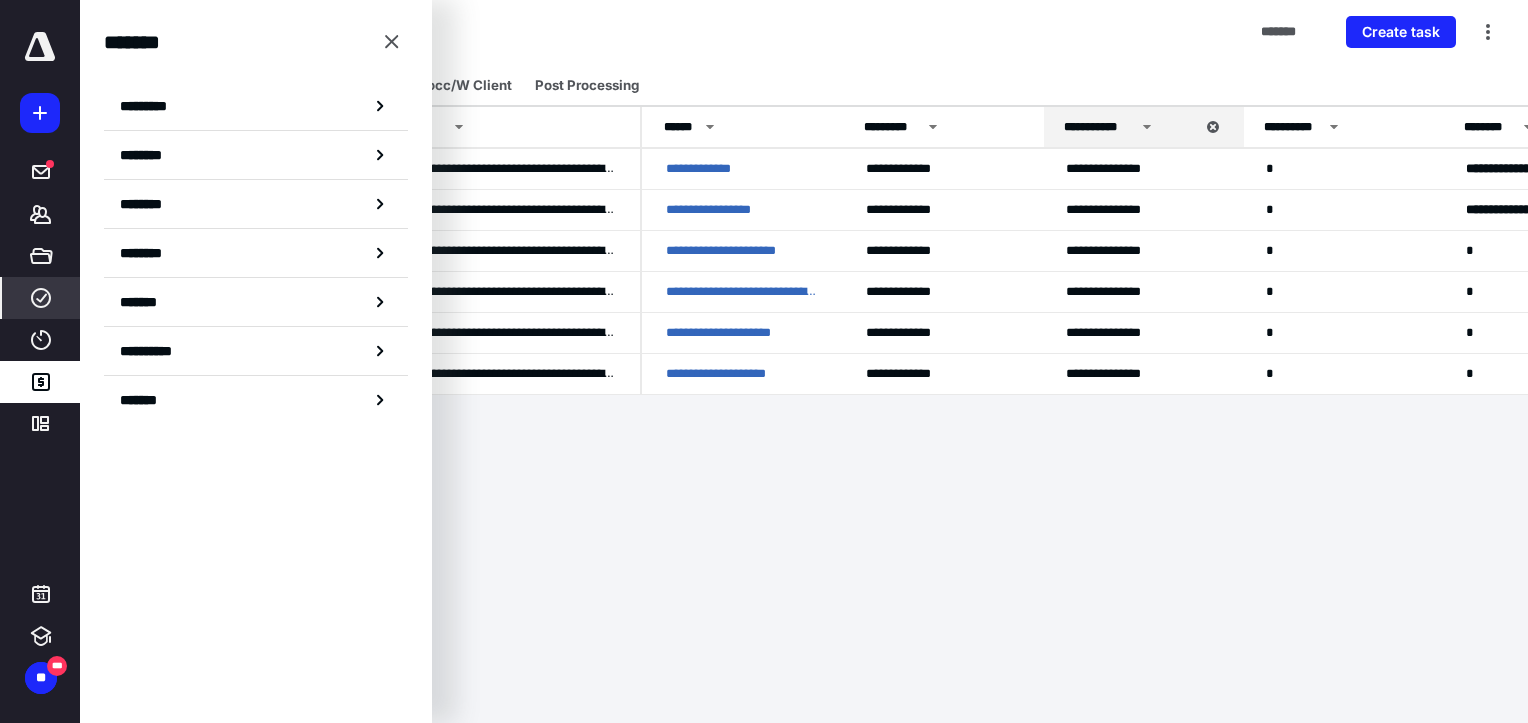 click on "********" at bounding box center [256, 155] 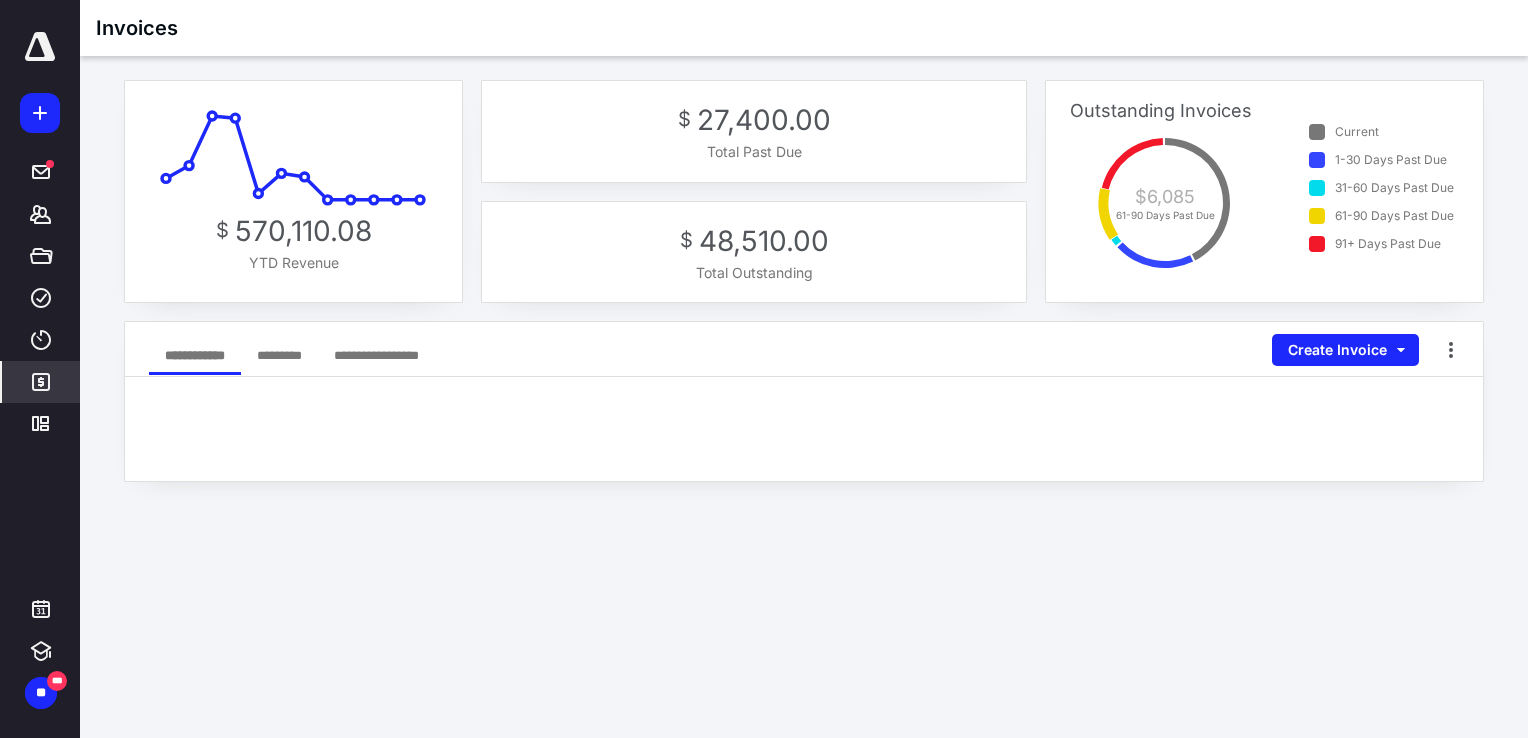 click 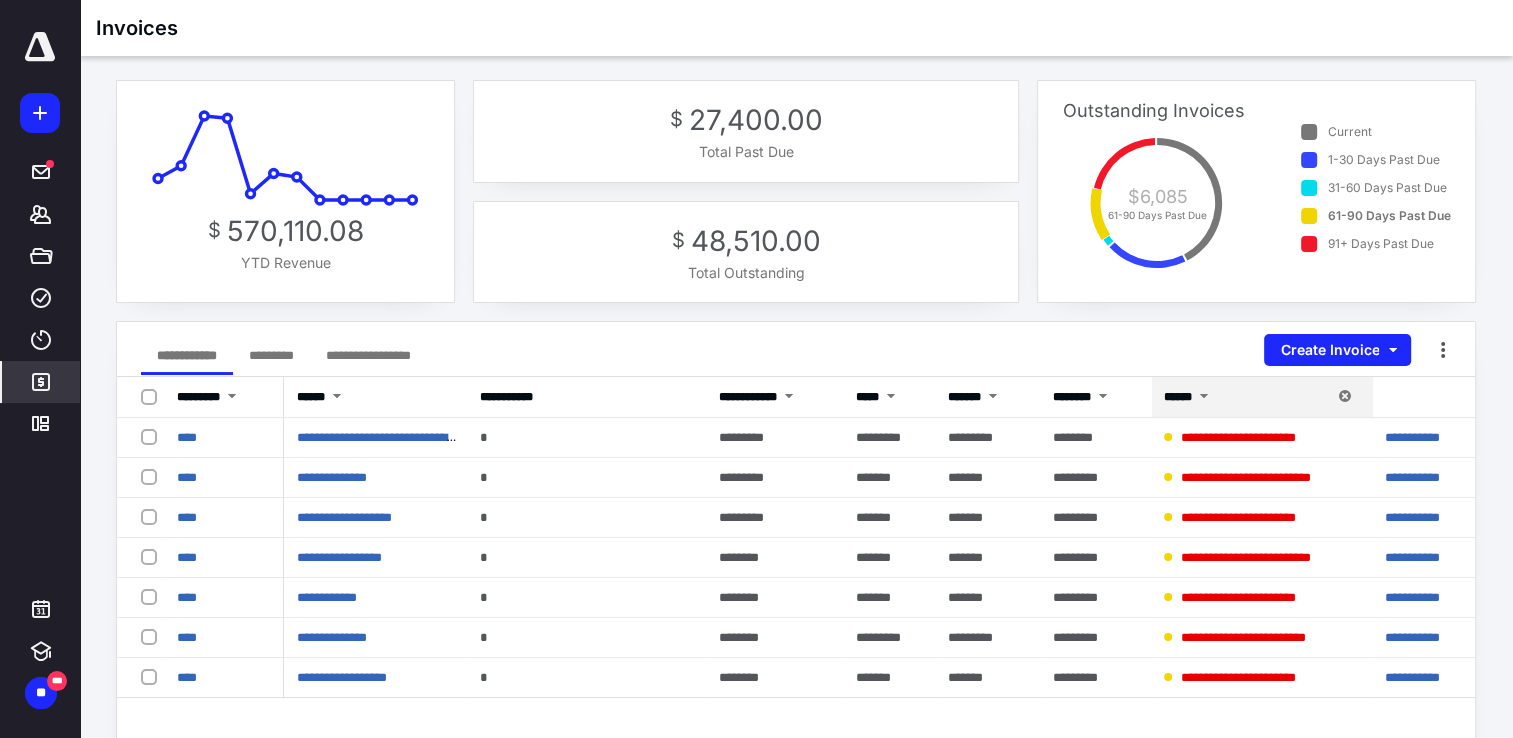 click 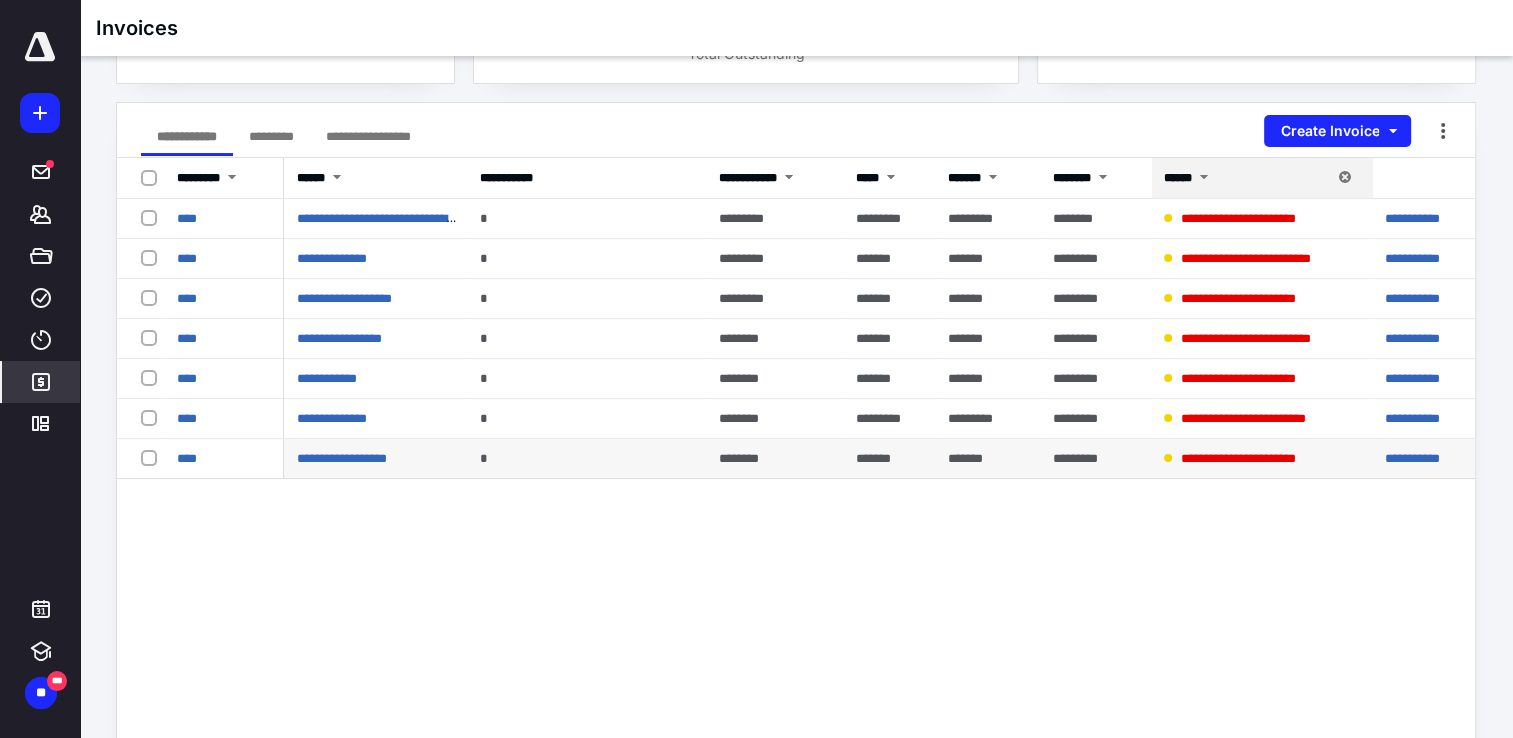 scroll, scrollTop: 163, scrollLeft: 0, axis: vertical 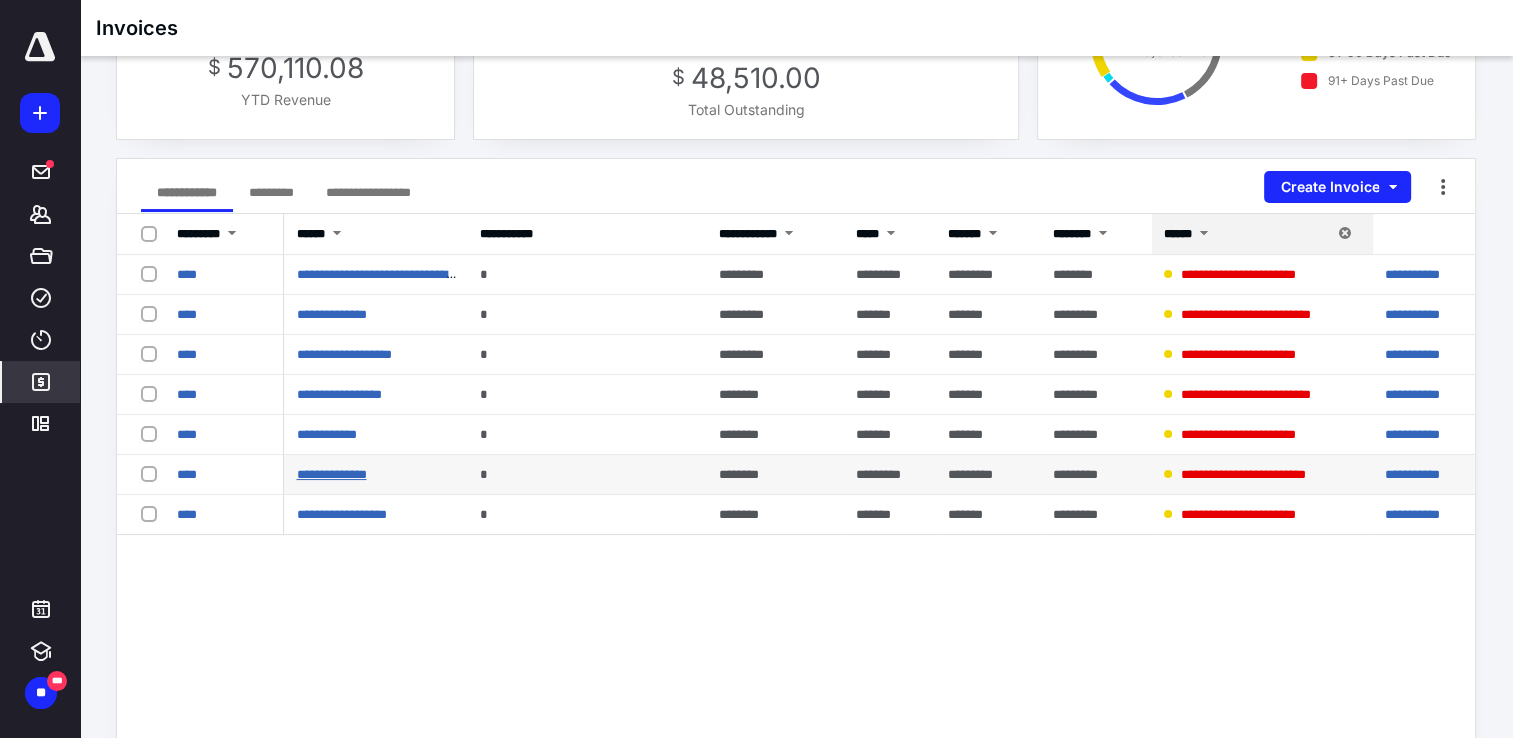 click on "**********" at bounding box center [331, 474] 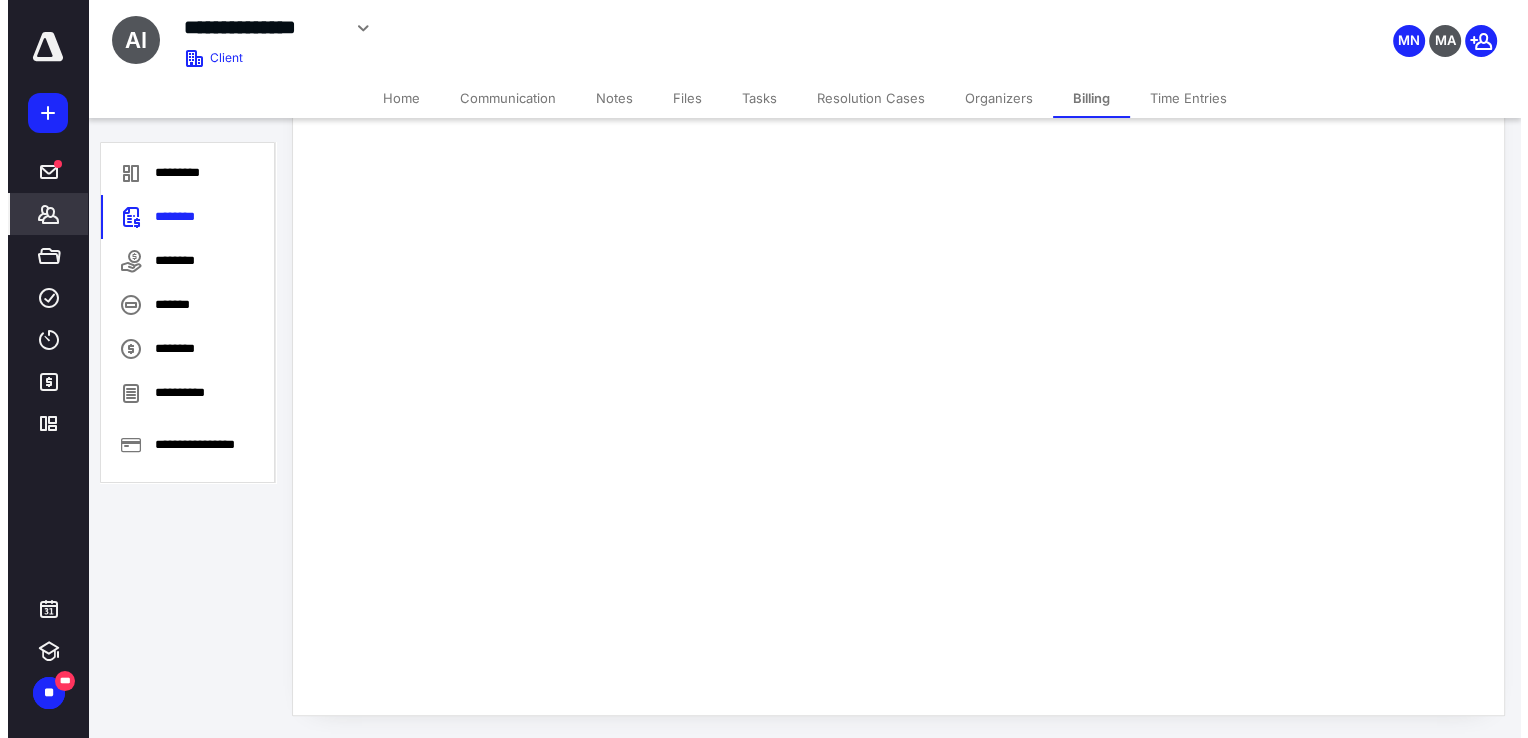 scroll, scrollTop: 24, scrollLeft: 0, axis: vertical 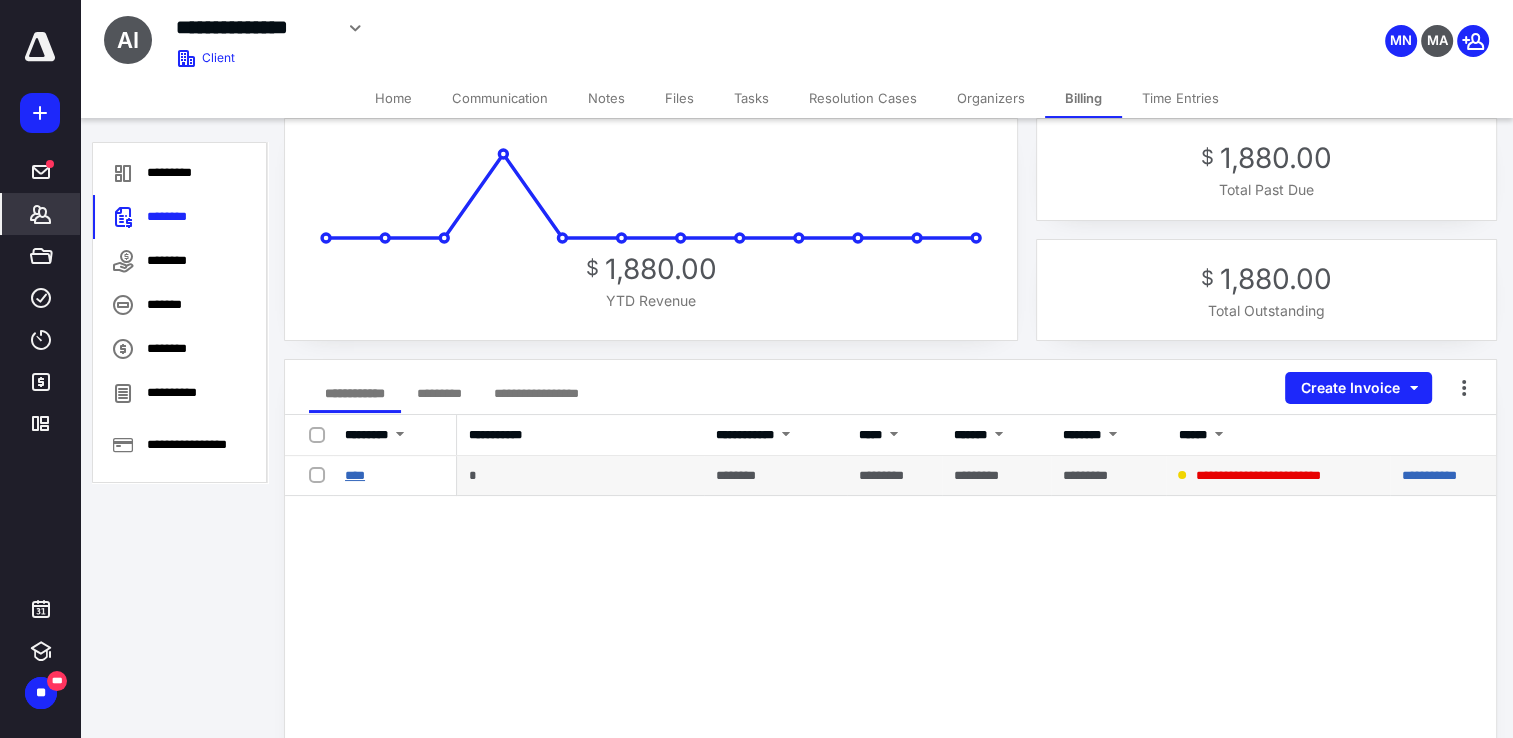 click on "****" at bounding box center [355, 475] 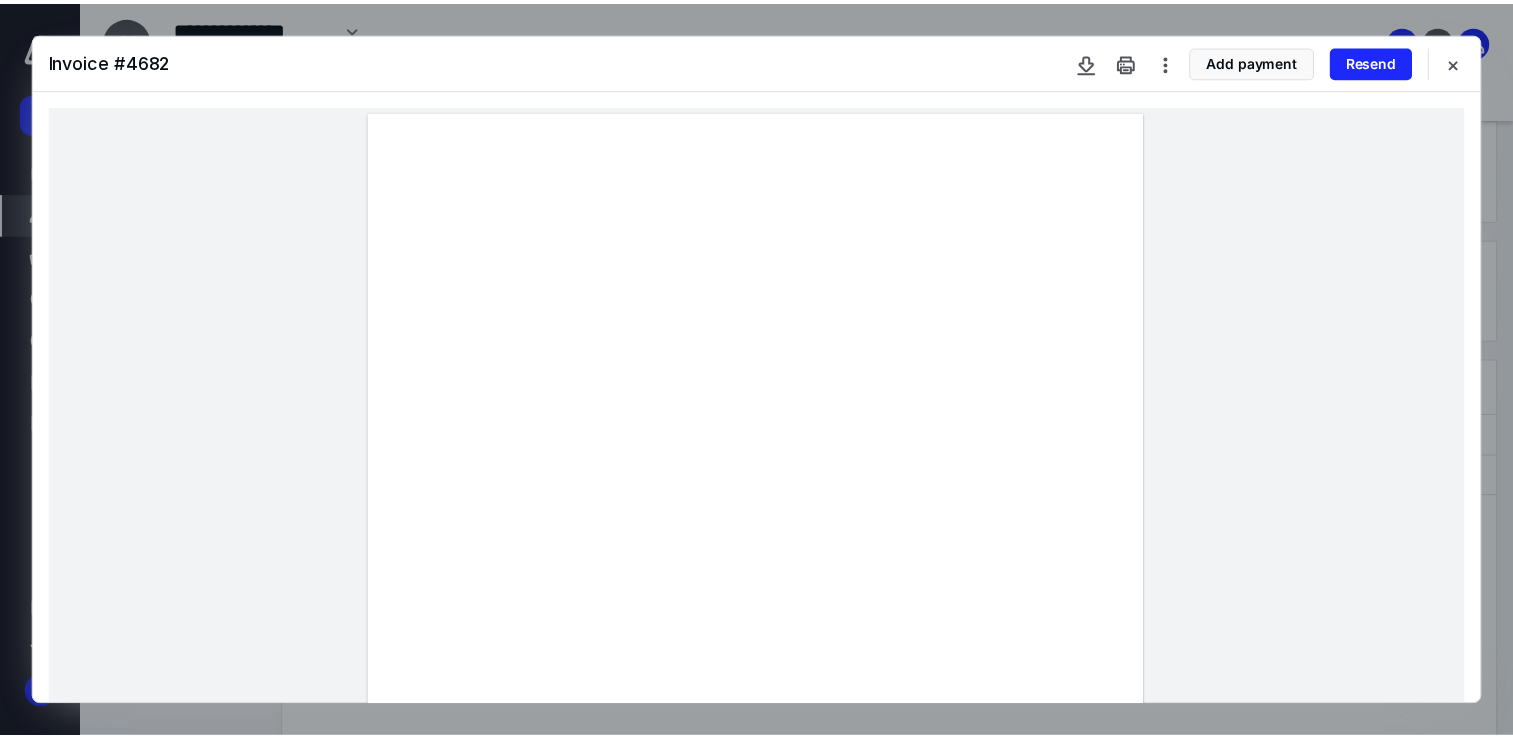 scroll, scrollTop: 0, scrollLeft: 0, axis: both 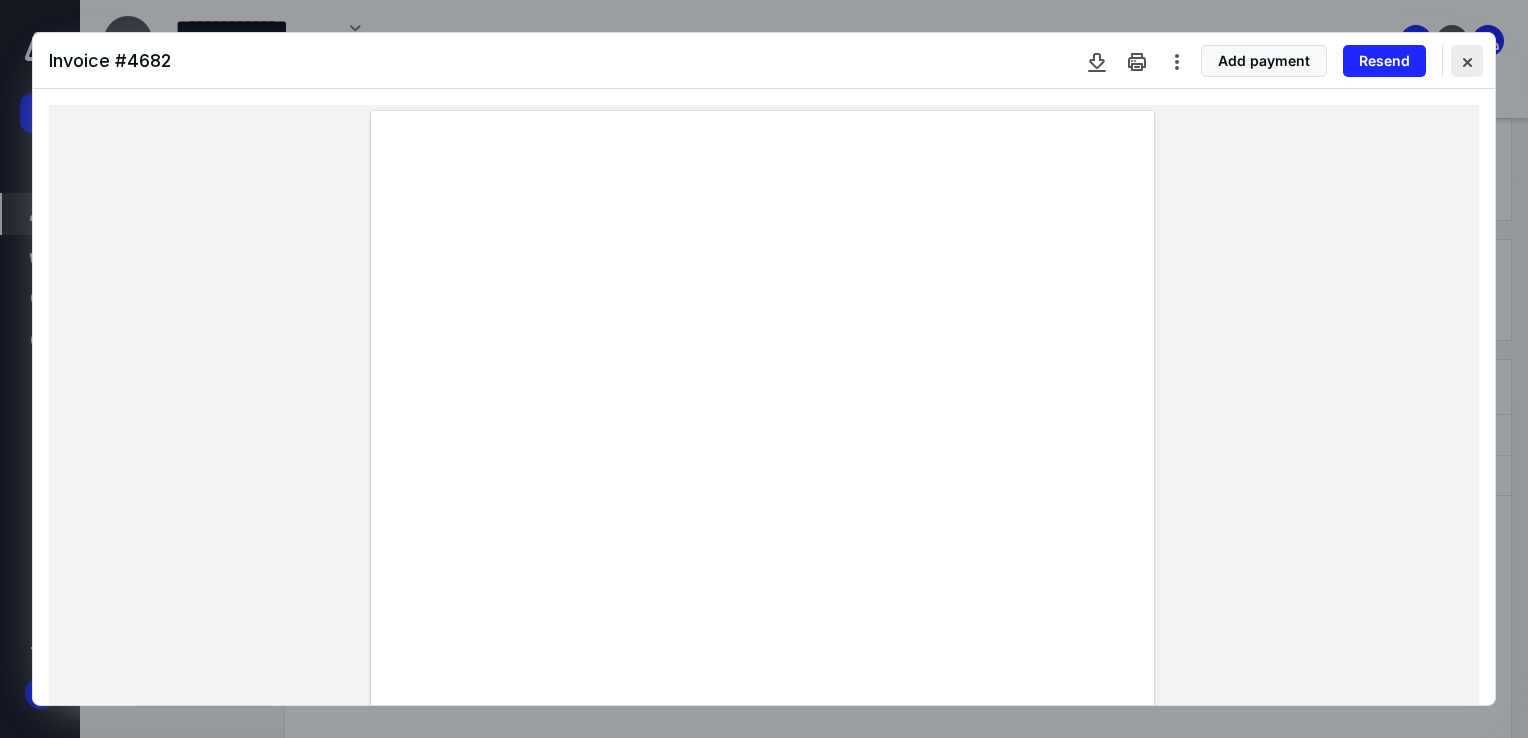 click at bounding box center (1467, 61) 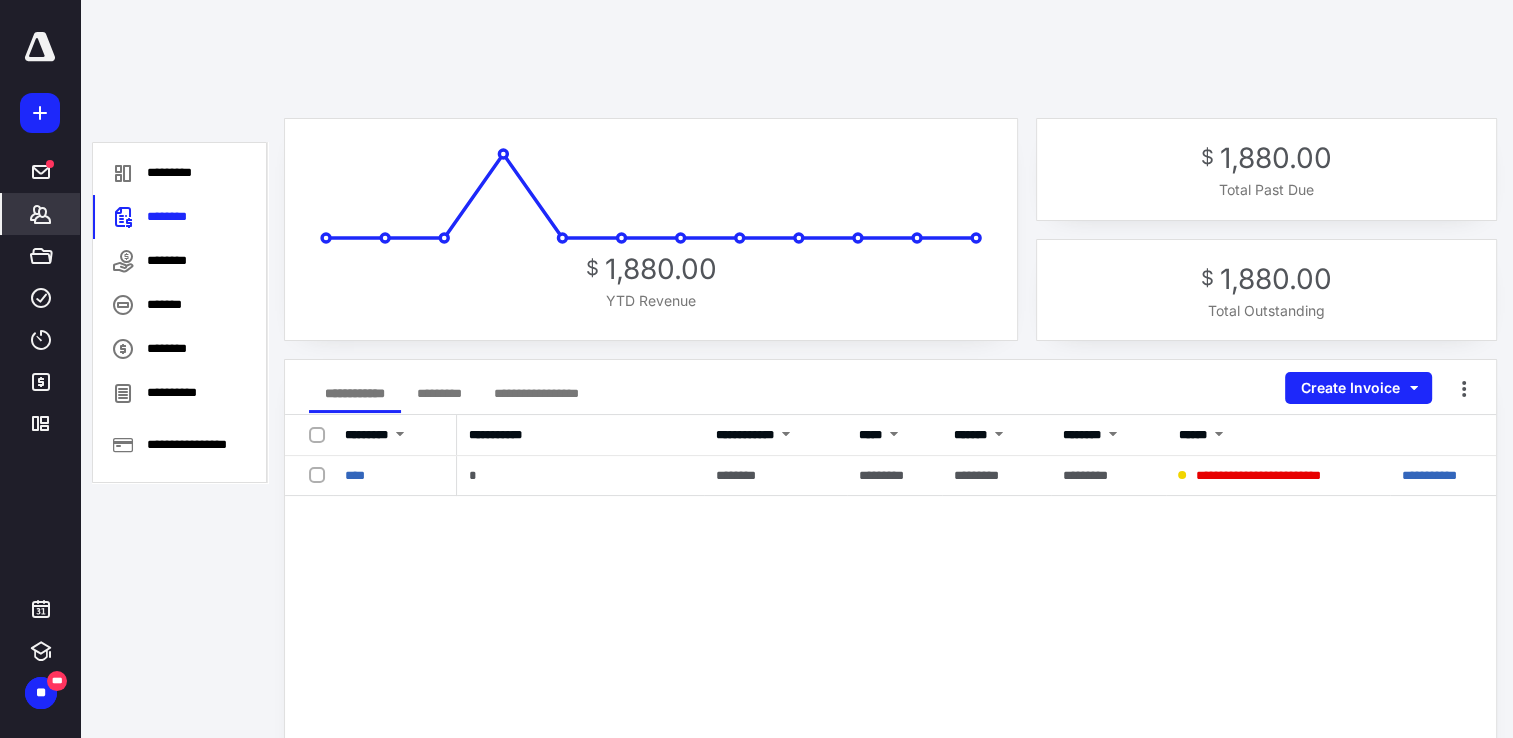scroll, scrollTop: 0, scrollLeft: 0, axis: both 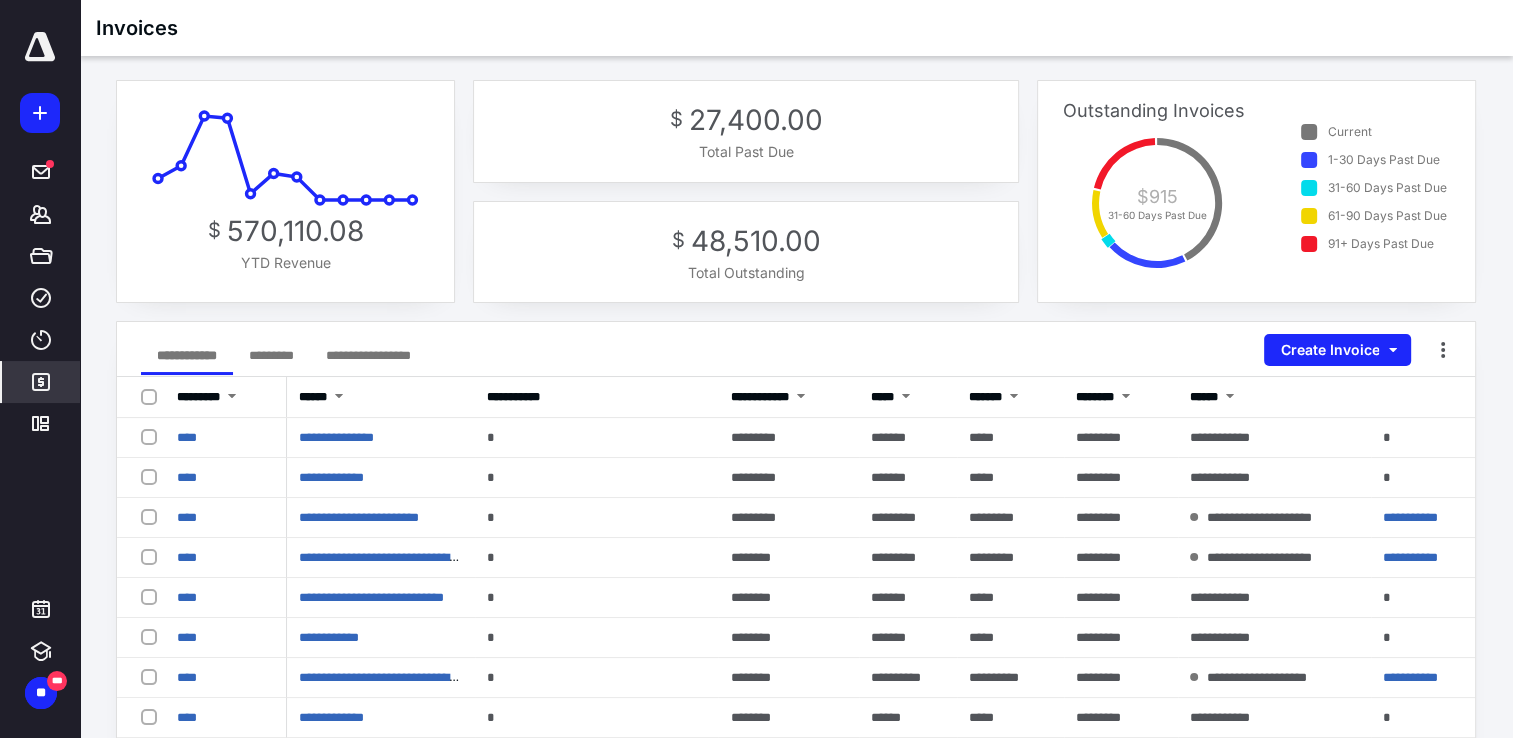 click 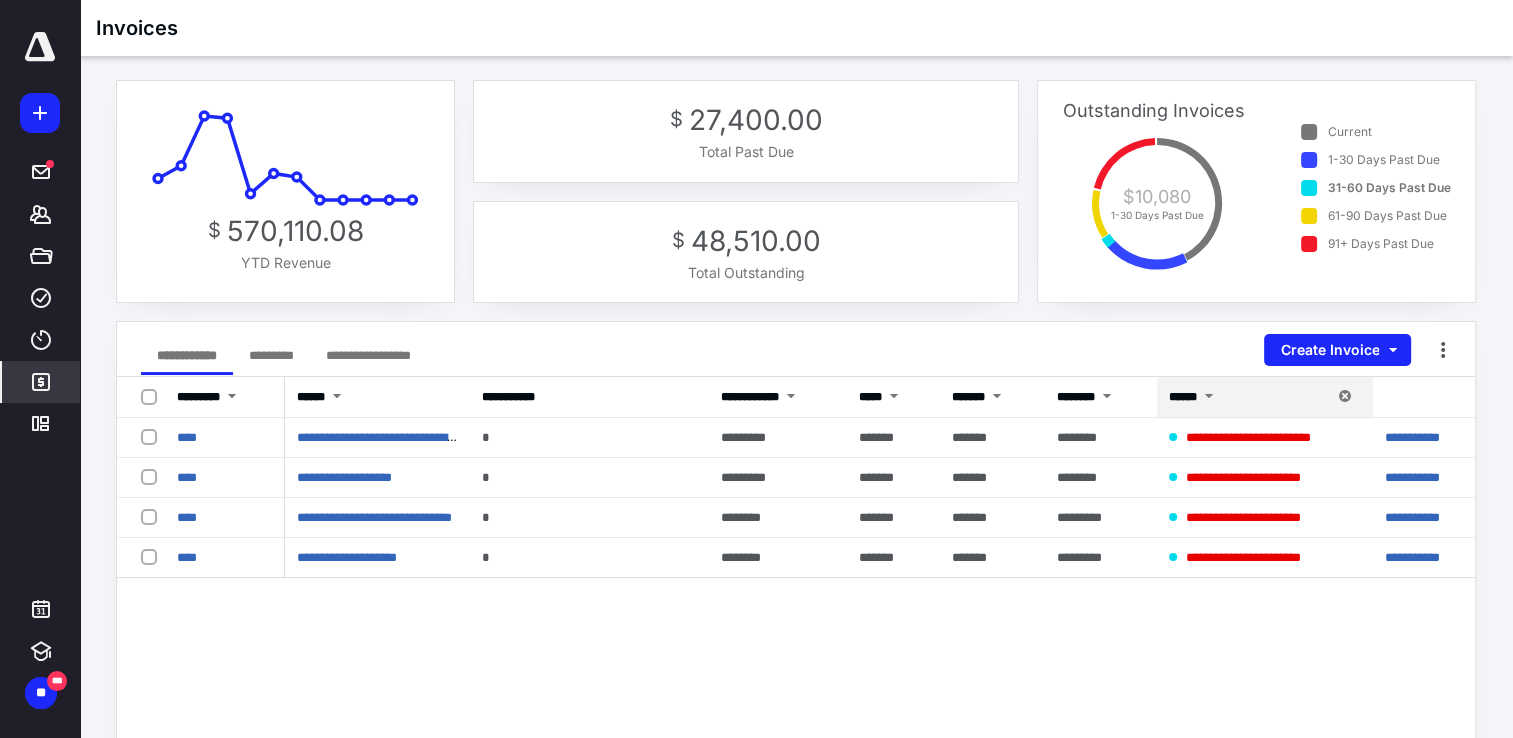 click 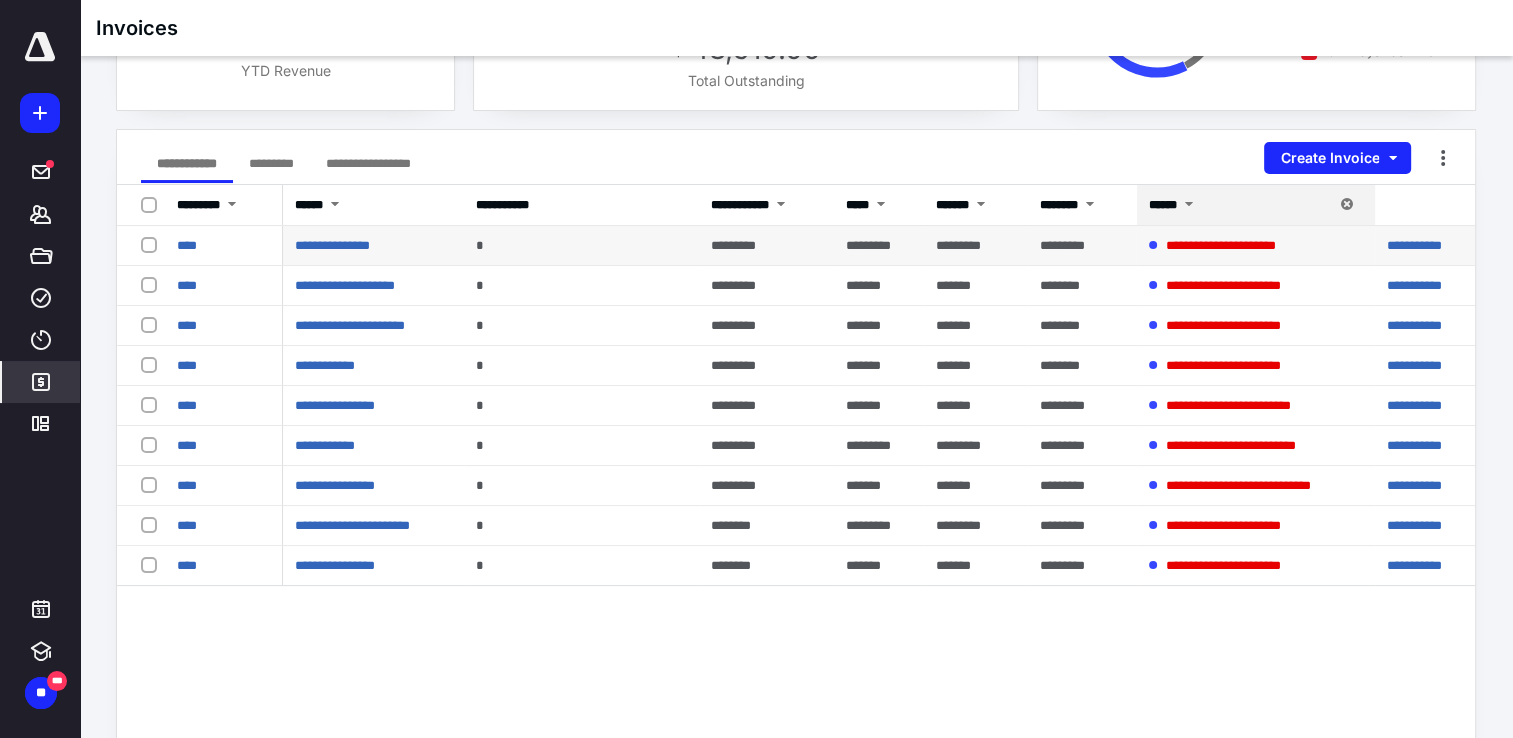 scroll, scrollTop: 200, scrollLeft: 0, axis: vertical 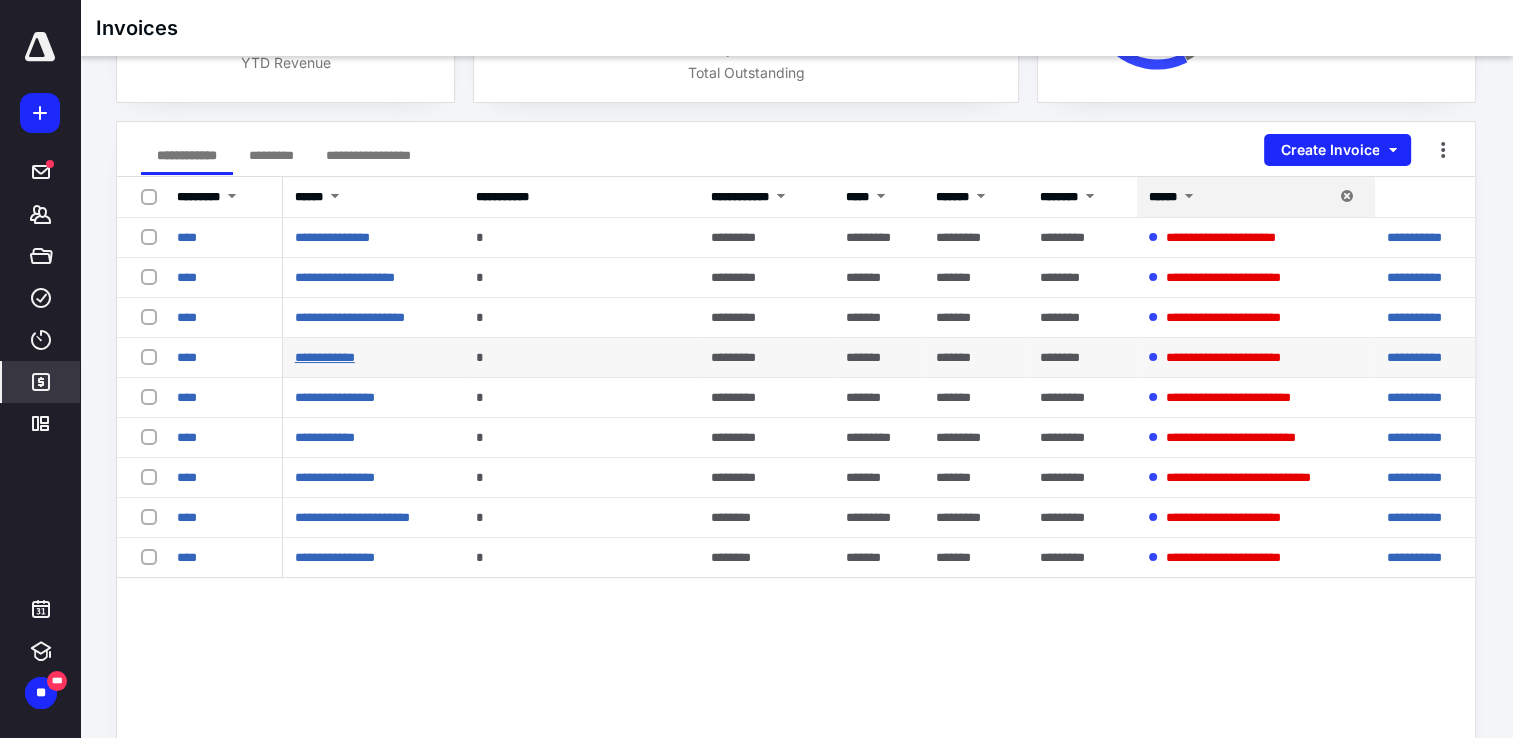 click on "**********" at bounding box center [325, 357] 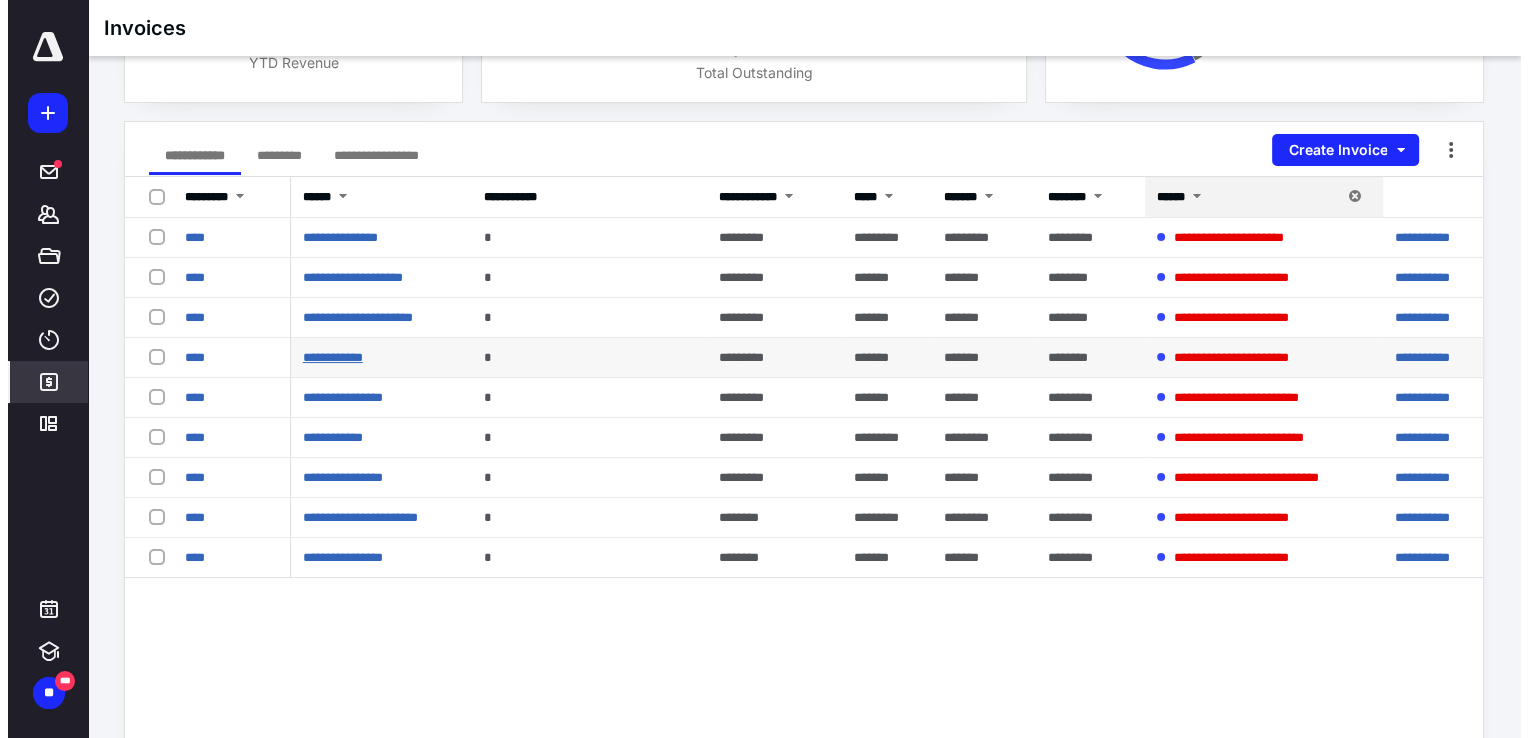 scroll, scrollTop: 0, scrollLeft: 0, axis: both 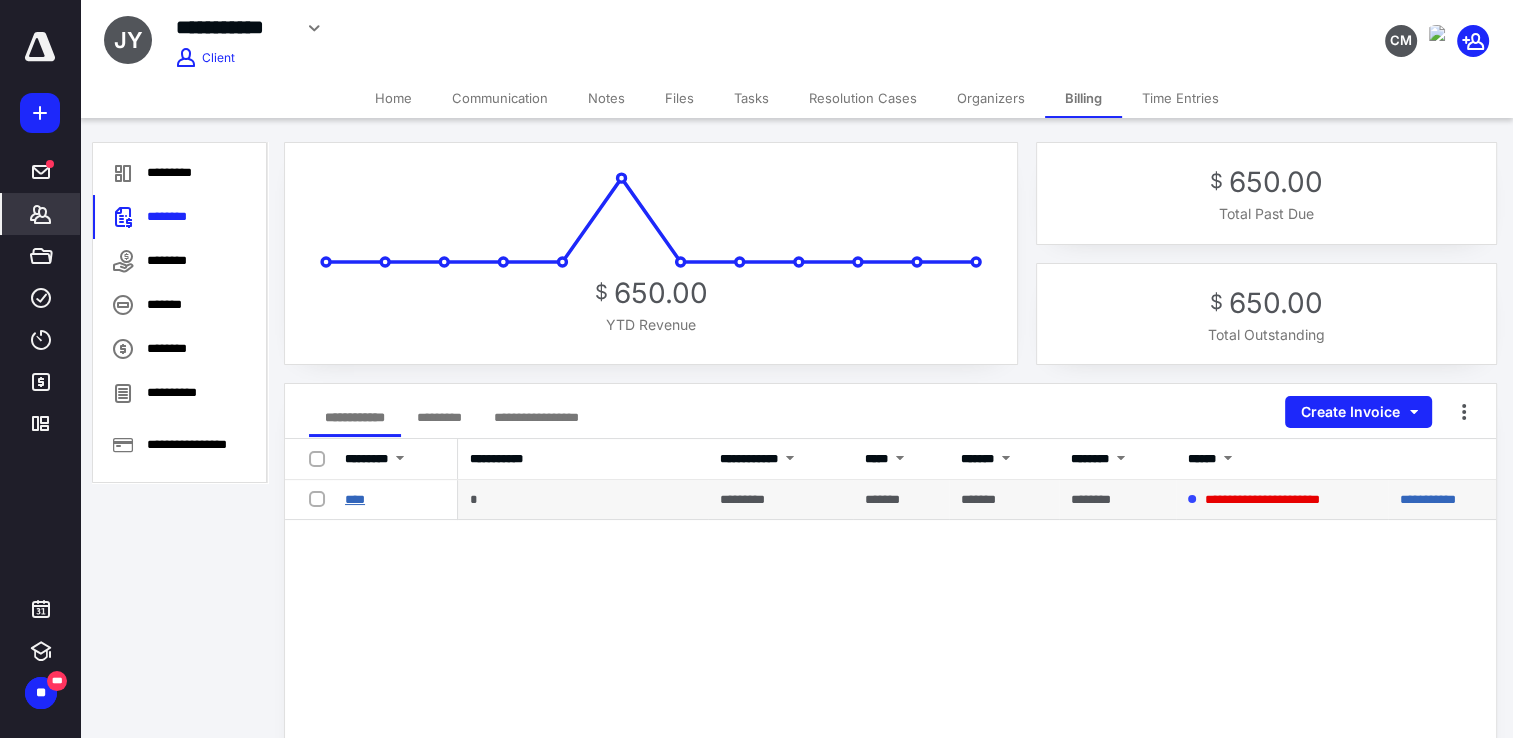 click on "****" at bounding box center (355, 499) 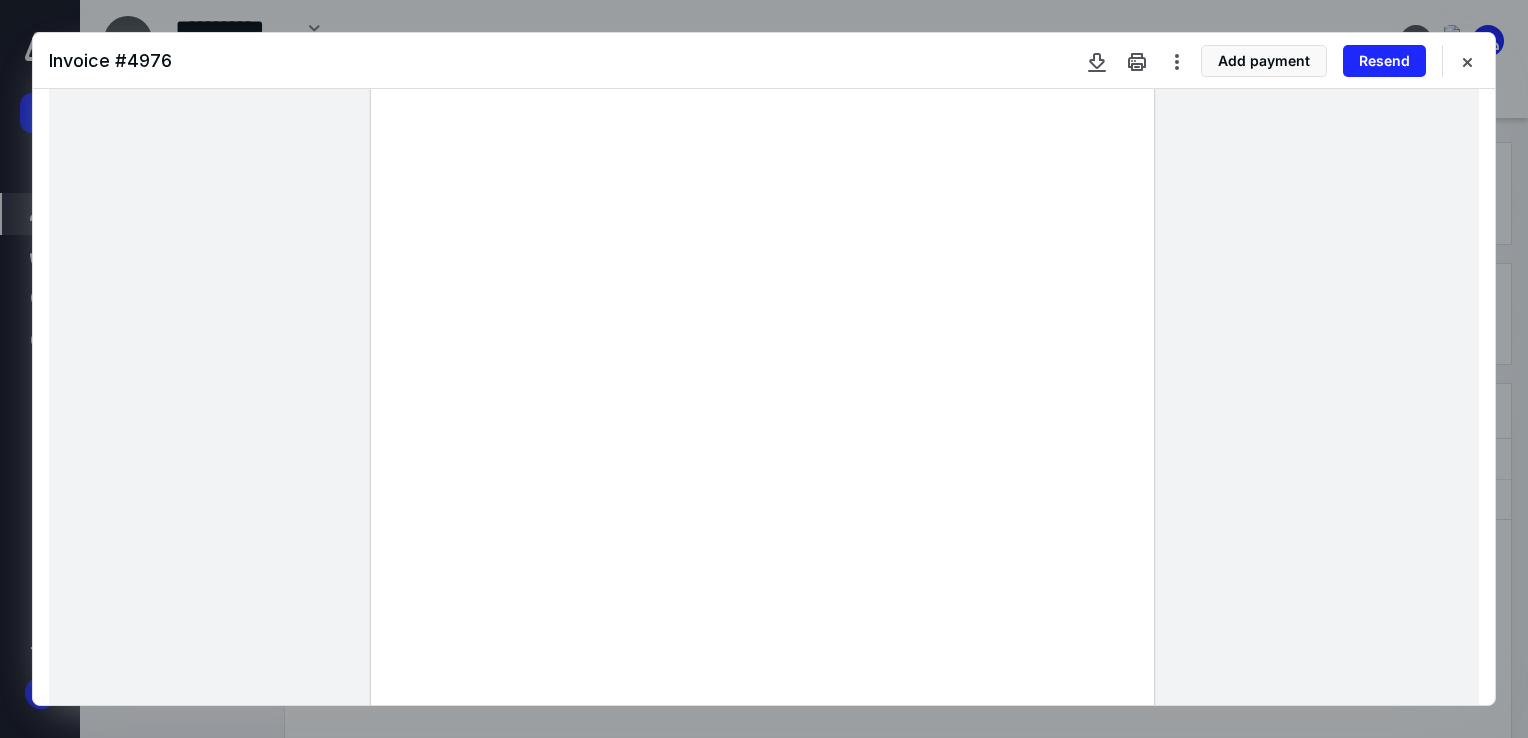 scroll, scrollTop: 0, scrollLeft: 0, axis: both 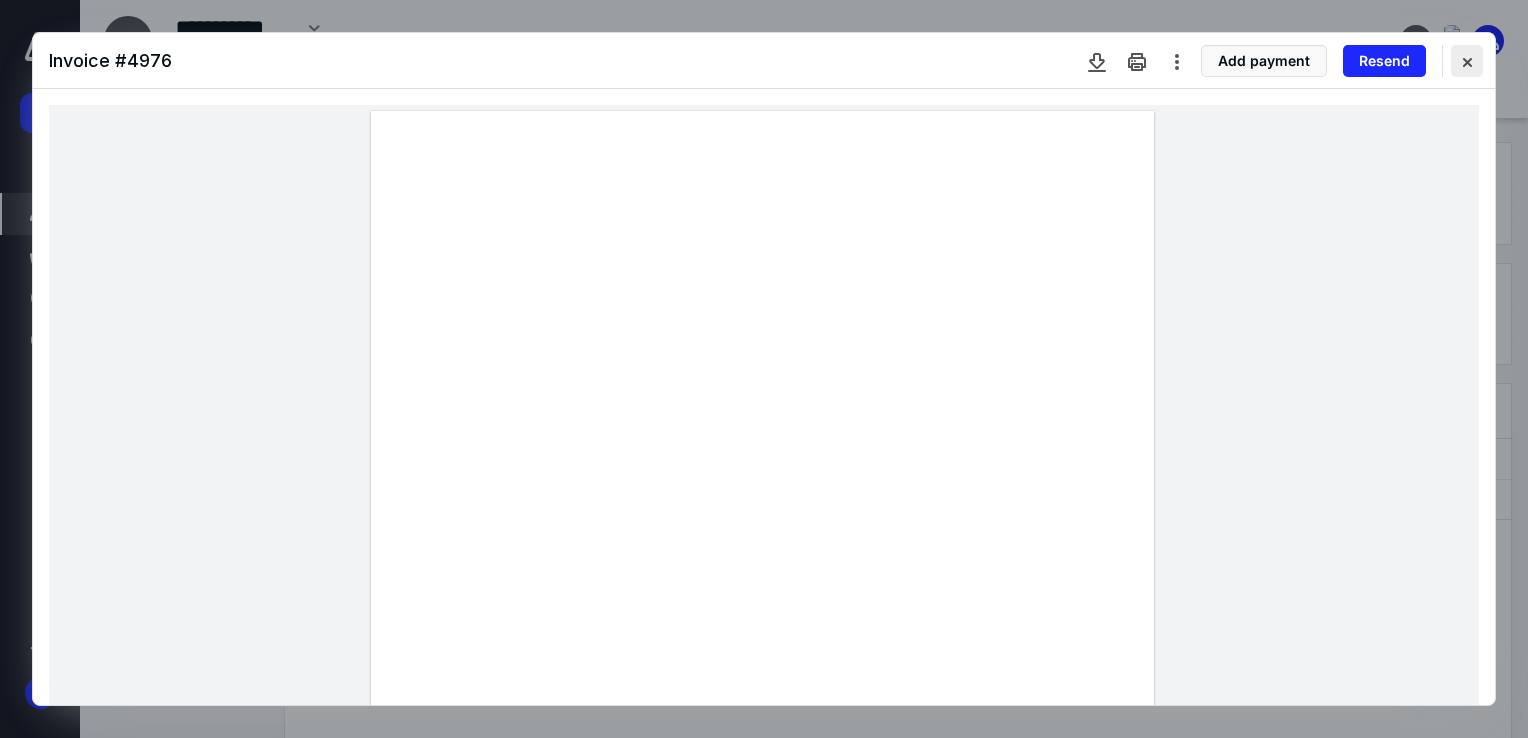 click at bounding box center (1467, 61) 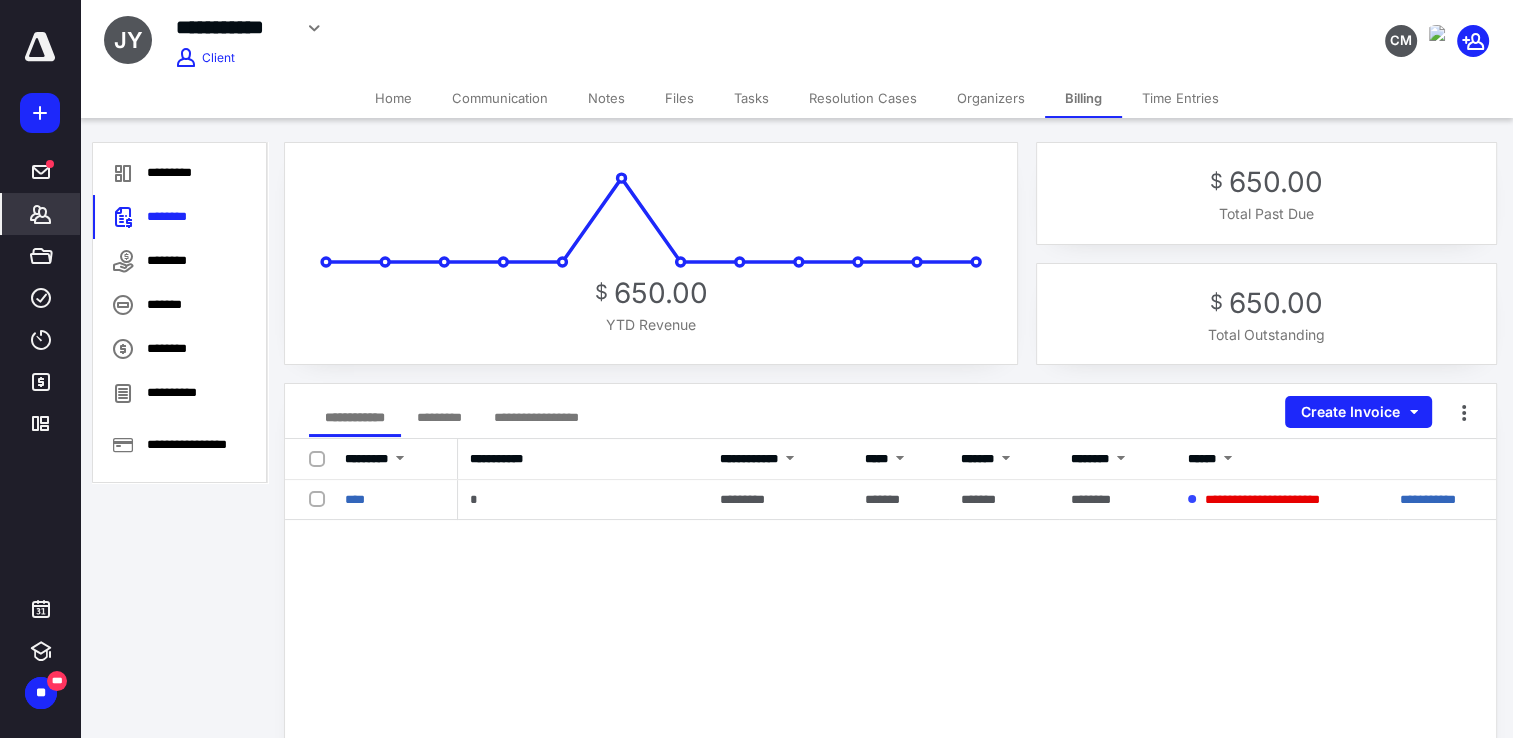 click on "Home" at bounding box center (393, 98) 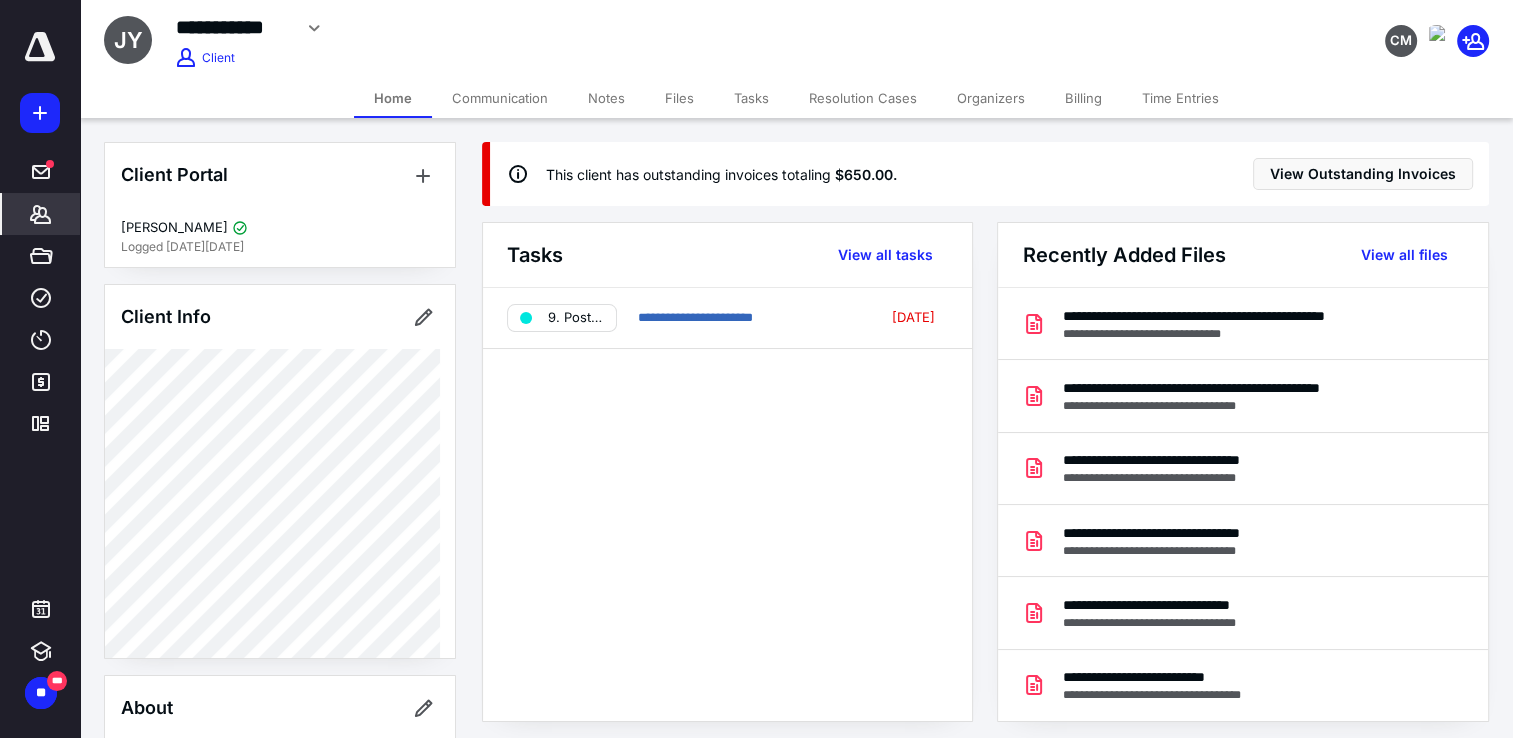 click on "Billing" at bounding box center [1083, 98] 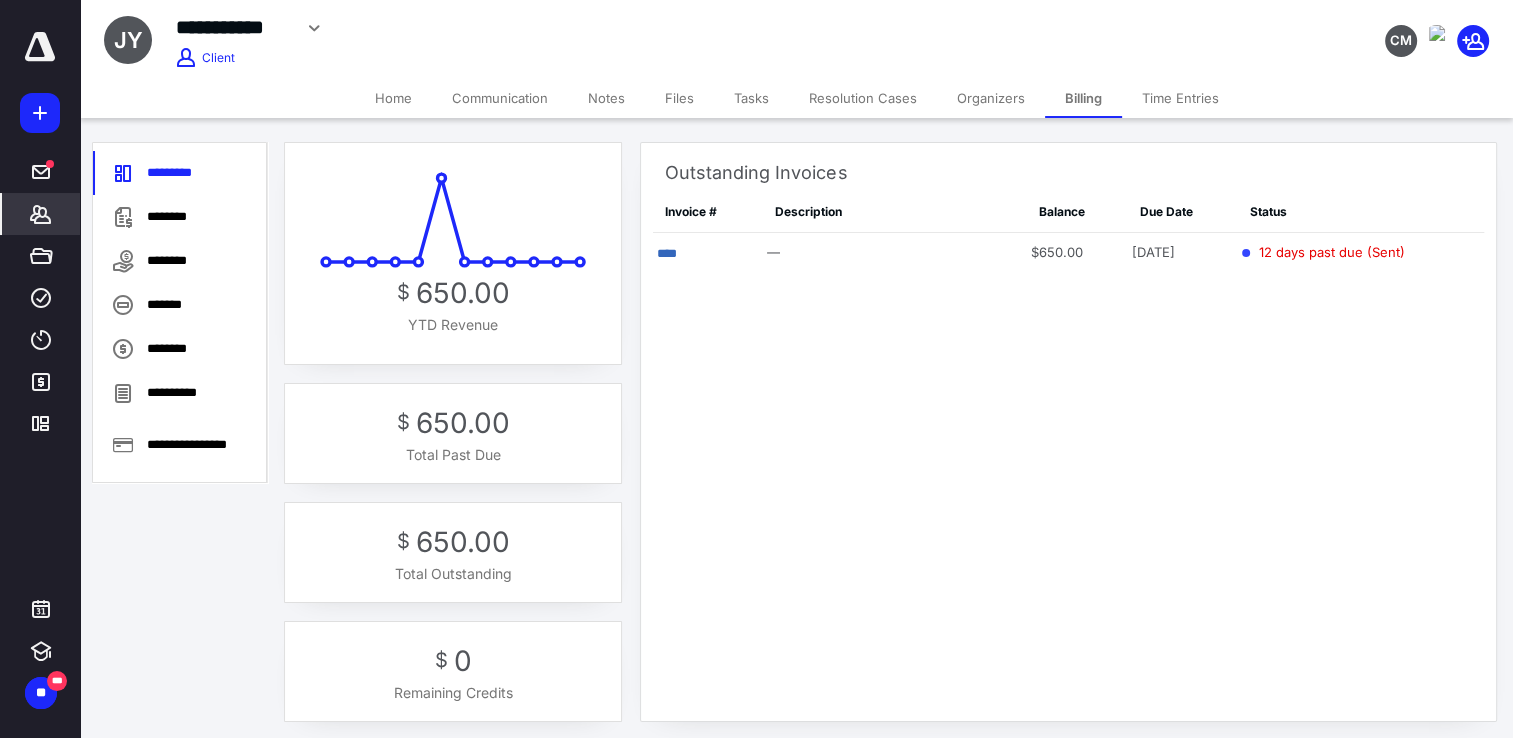 click on "Home" at bounding box center [393, 98] 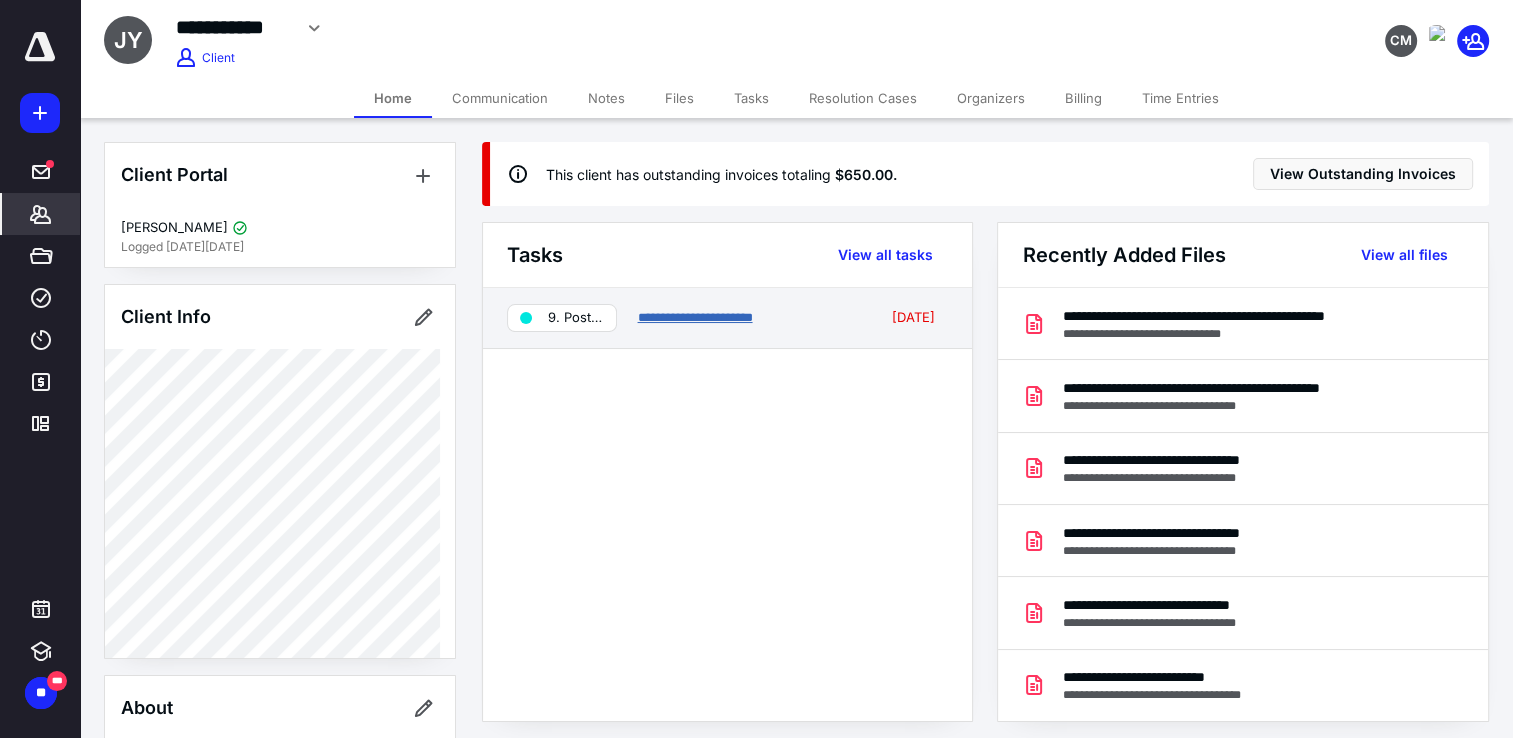 click on "**********" at bounding box center (694, 317) 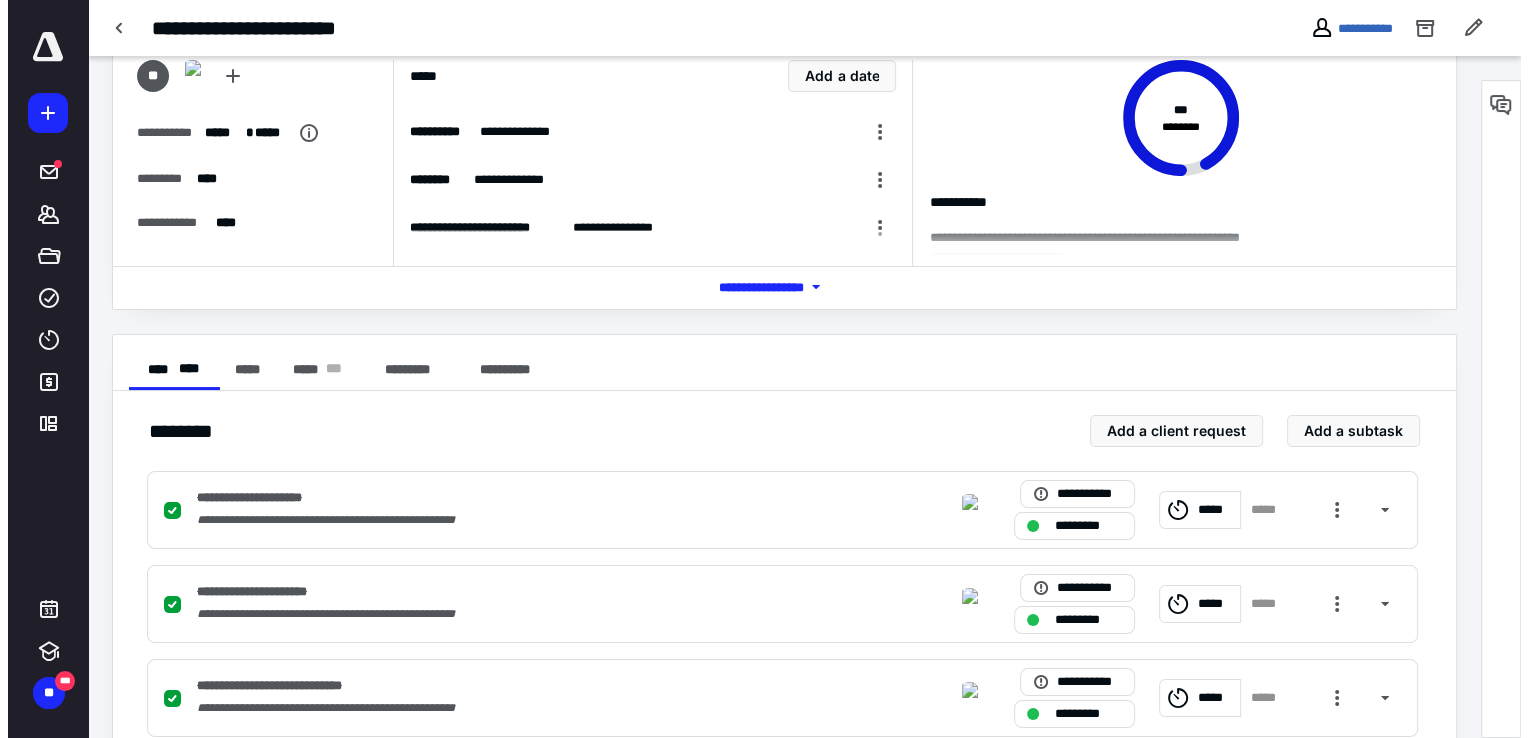 scroll, scrollTop: 0, scrollLeft: 0, axis: both 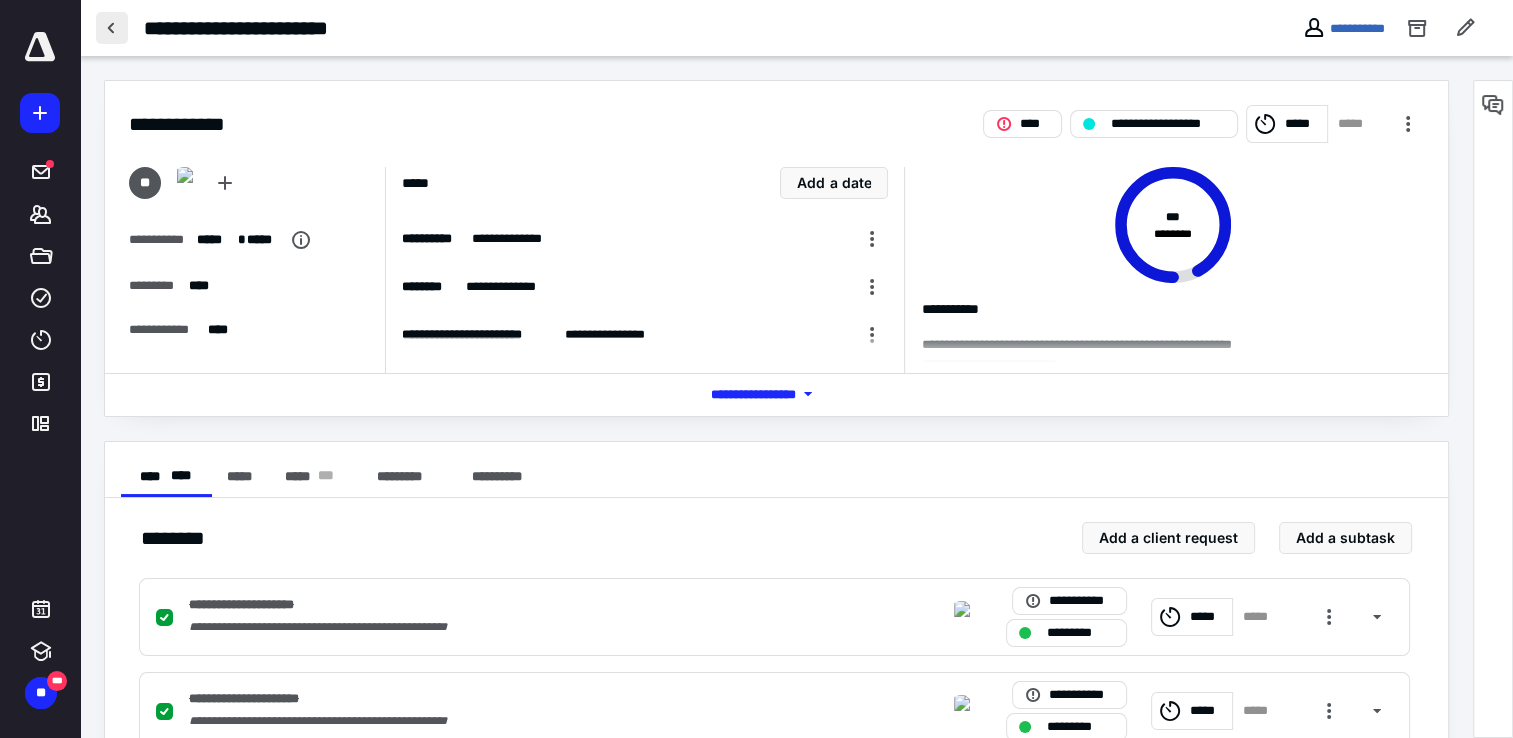 click at bounding box center [112, 28] 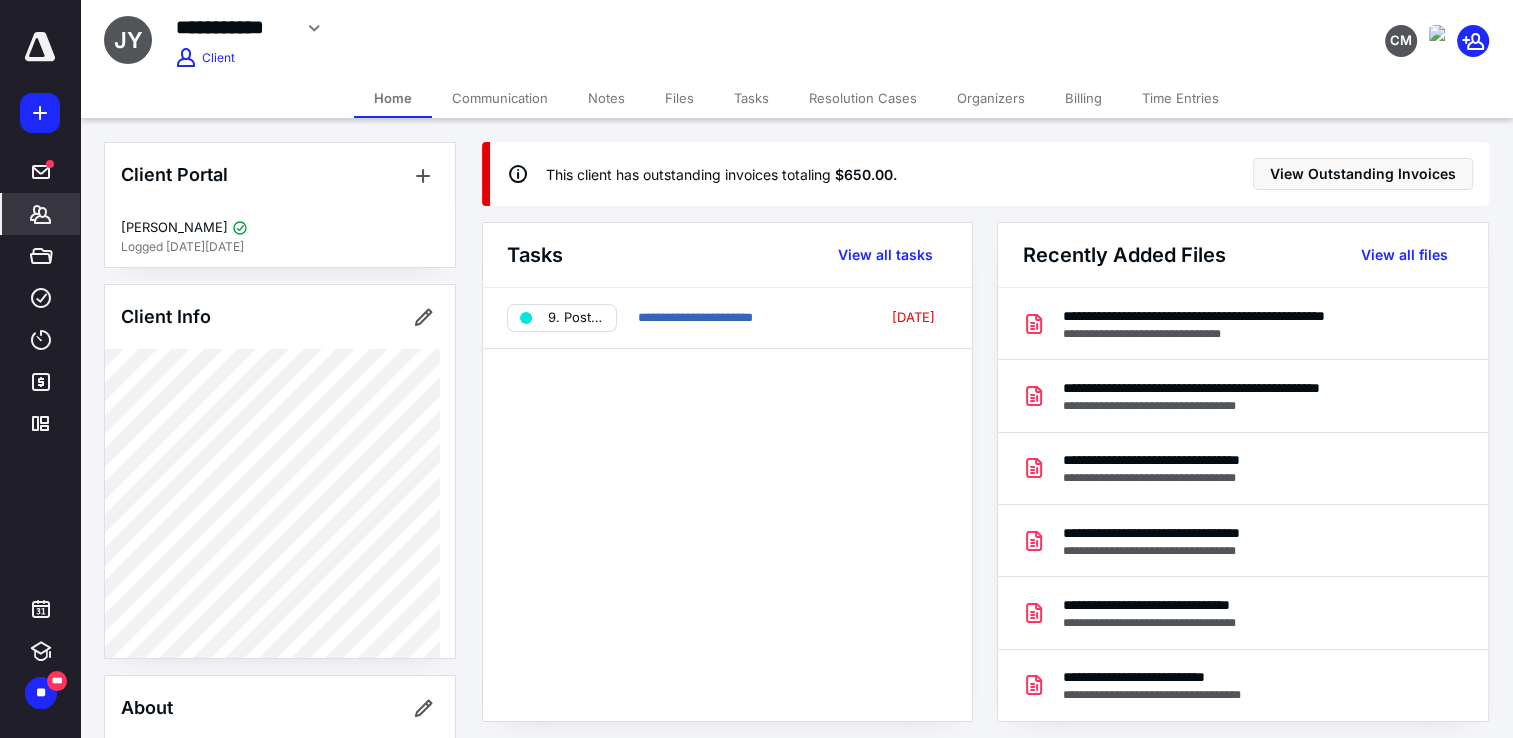 click on "Files" at bounding box center (679, 98) 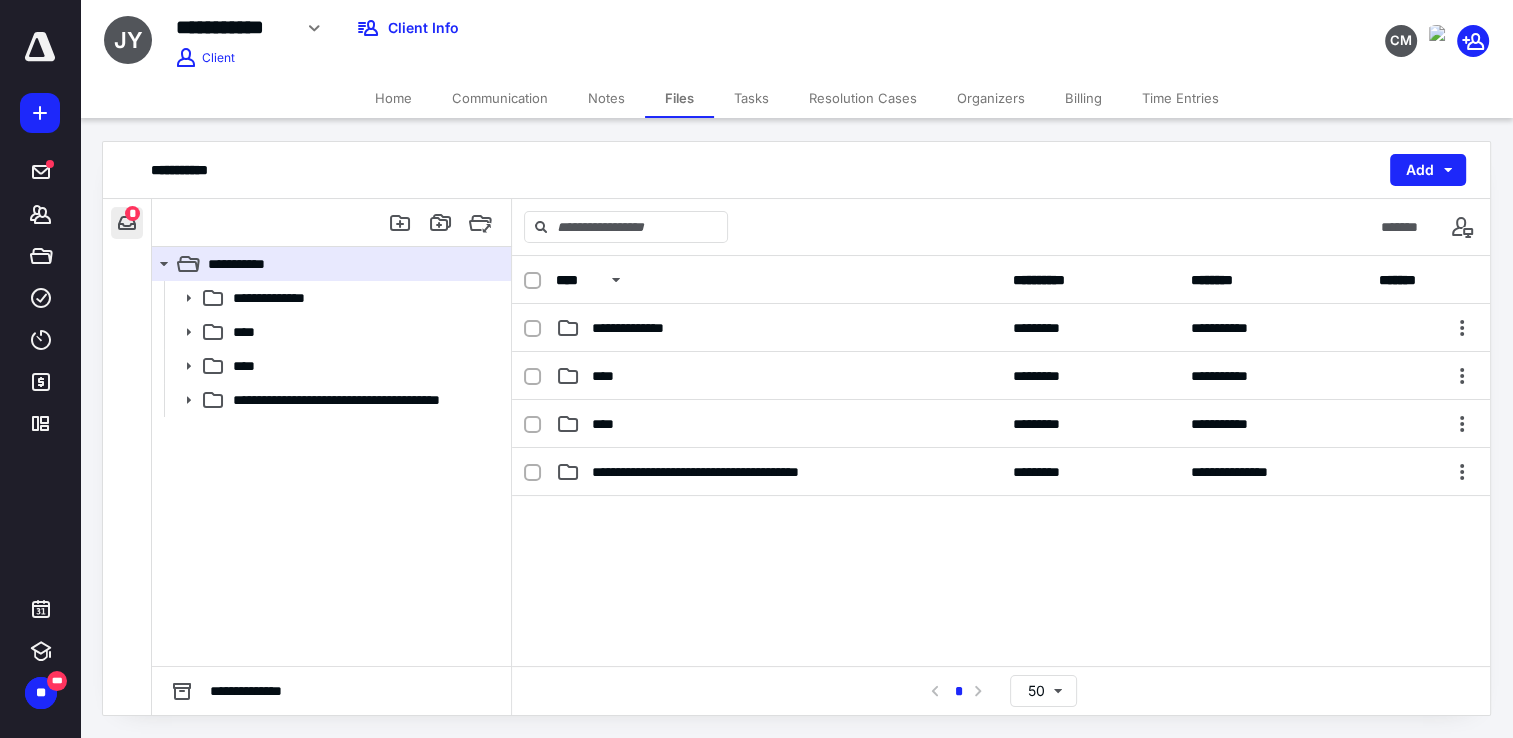 click at bounding box center (127, 223) 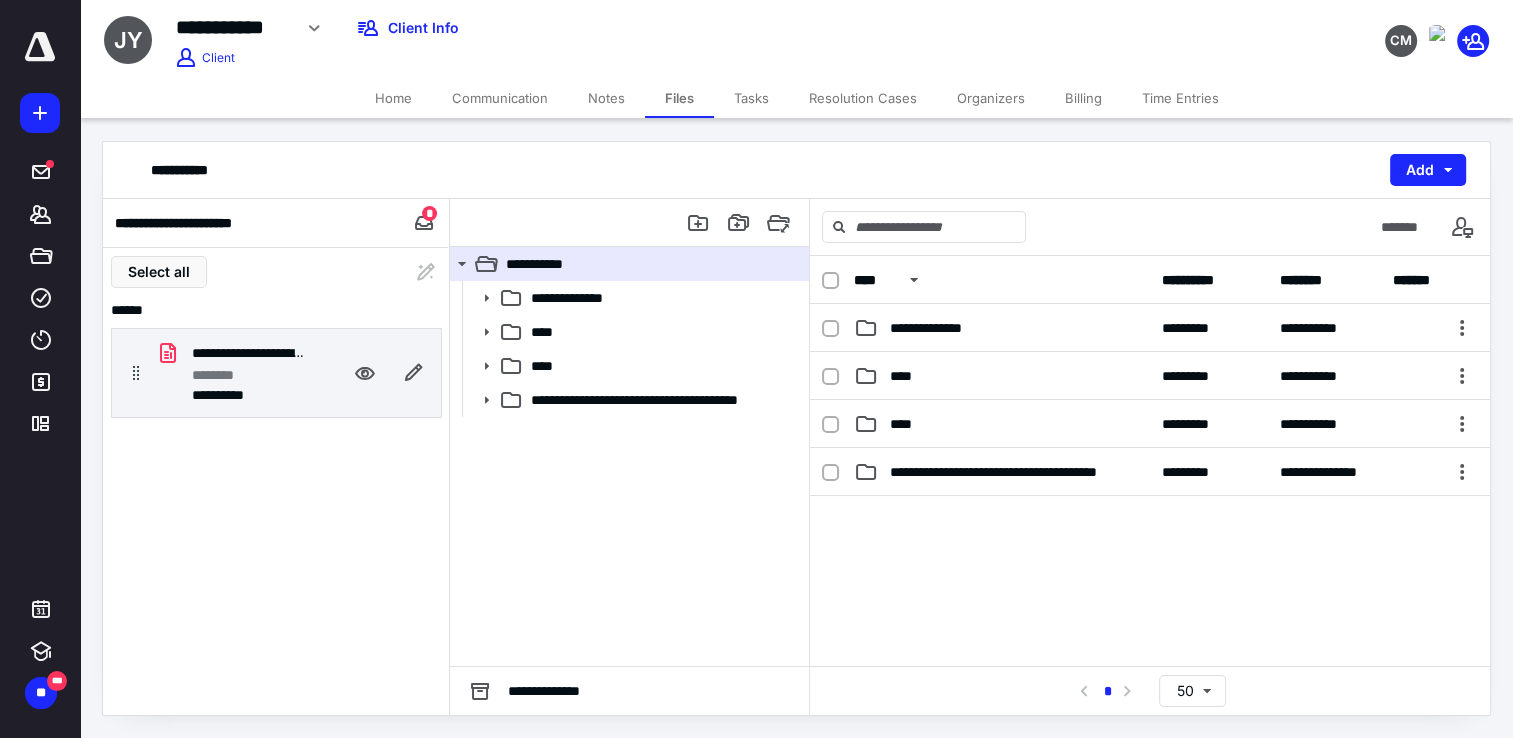 click on "**********" at bounding box center (248, 395) 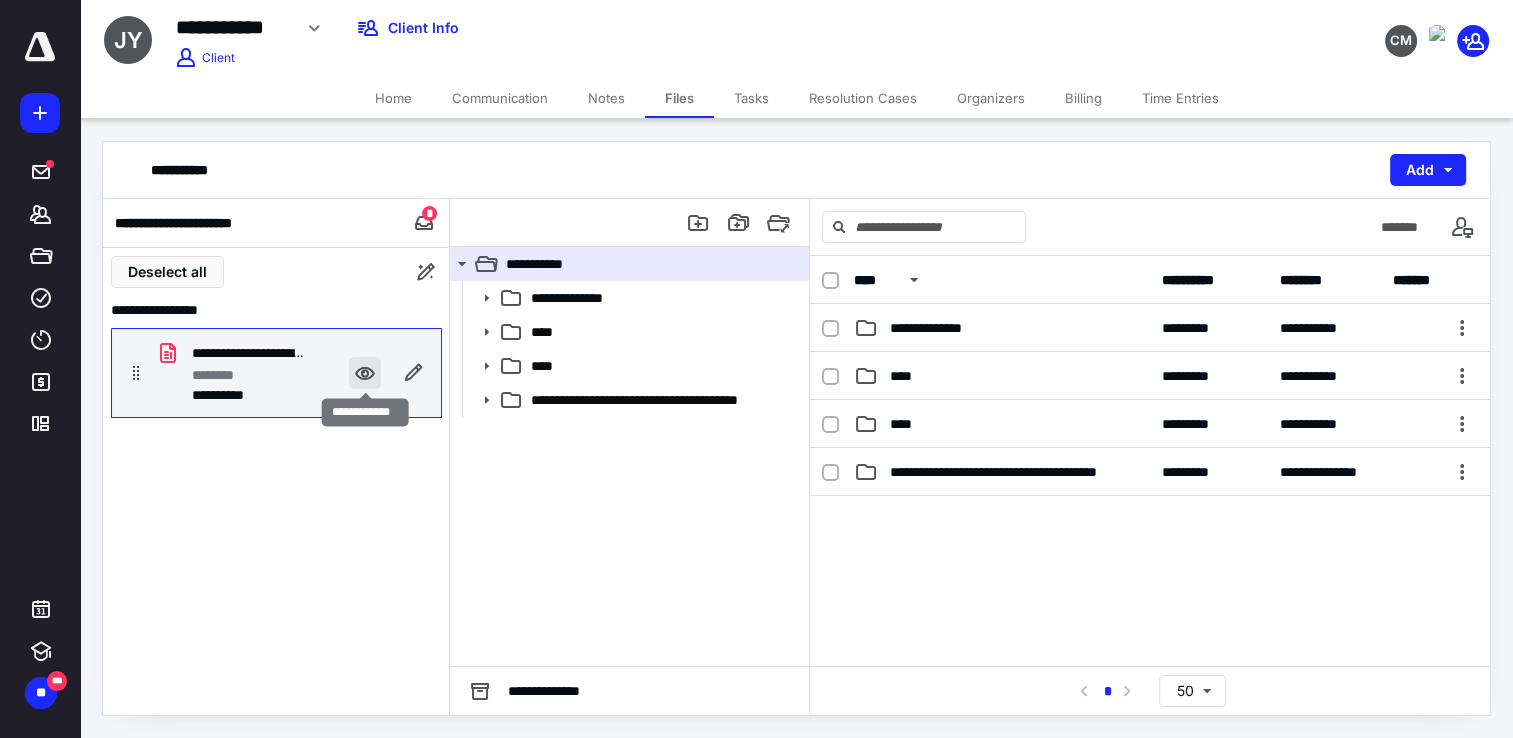 click at bounding box center [365, 373] 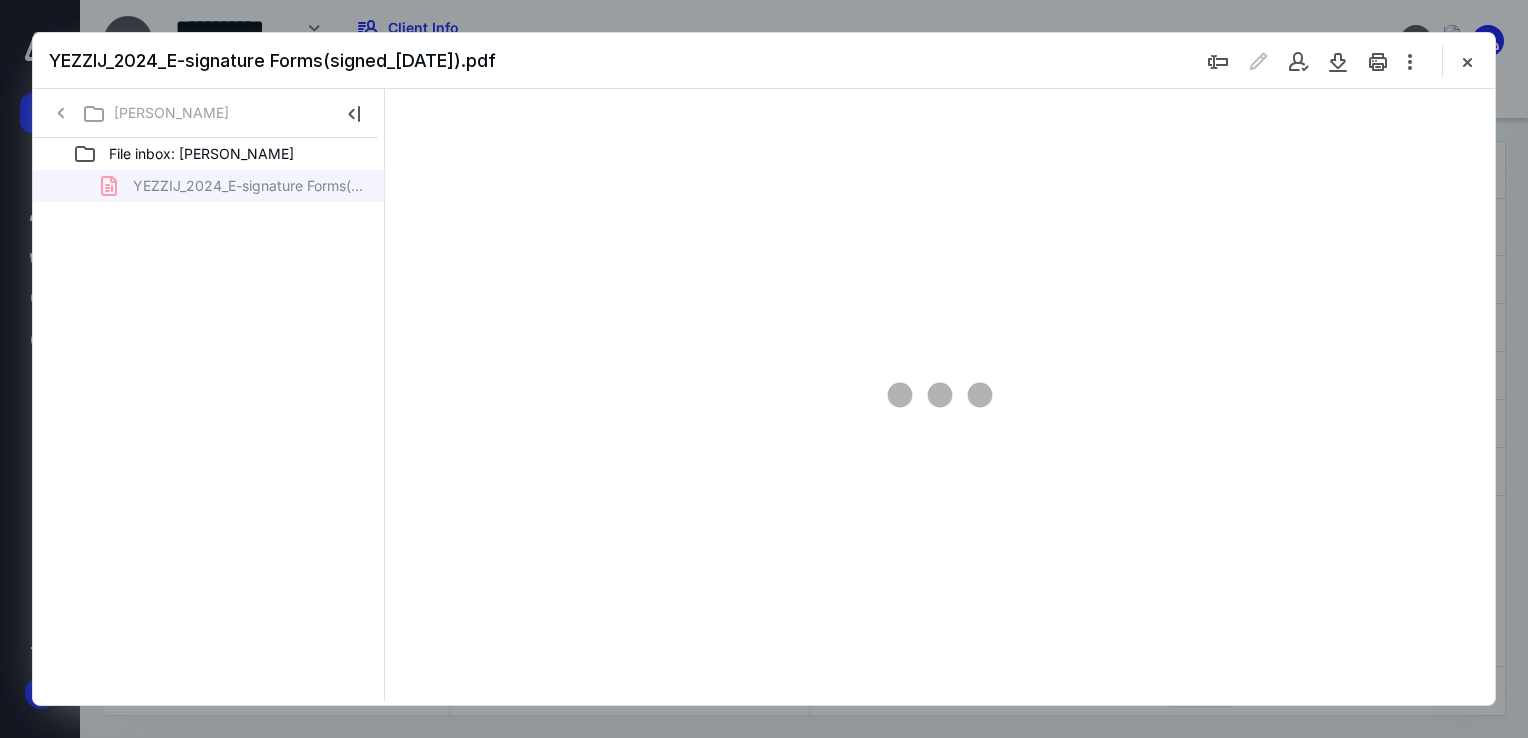 scroll, scrollTop: 0, scrollLeft: 0, axis: both 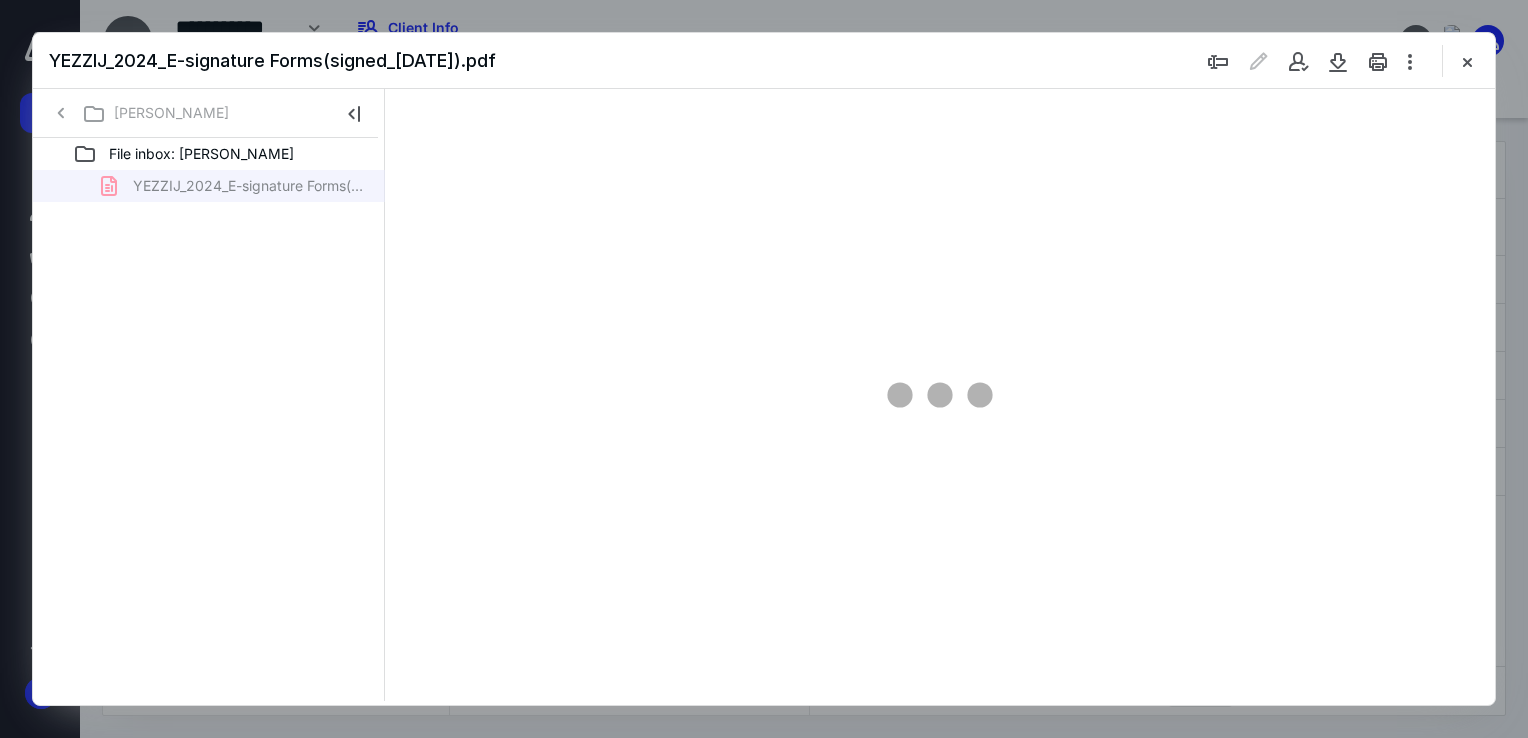 type on "178" 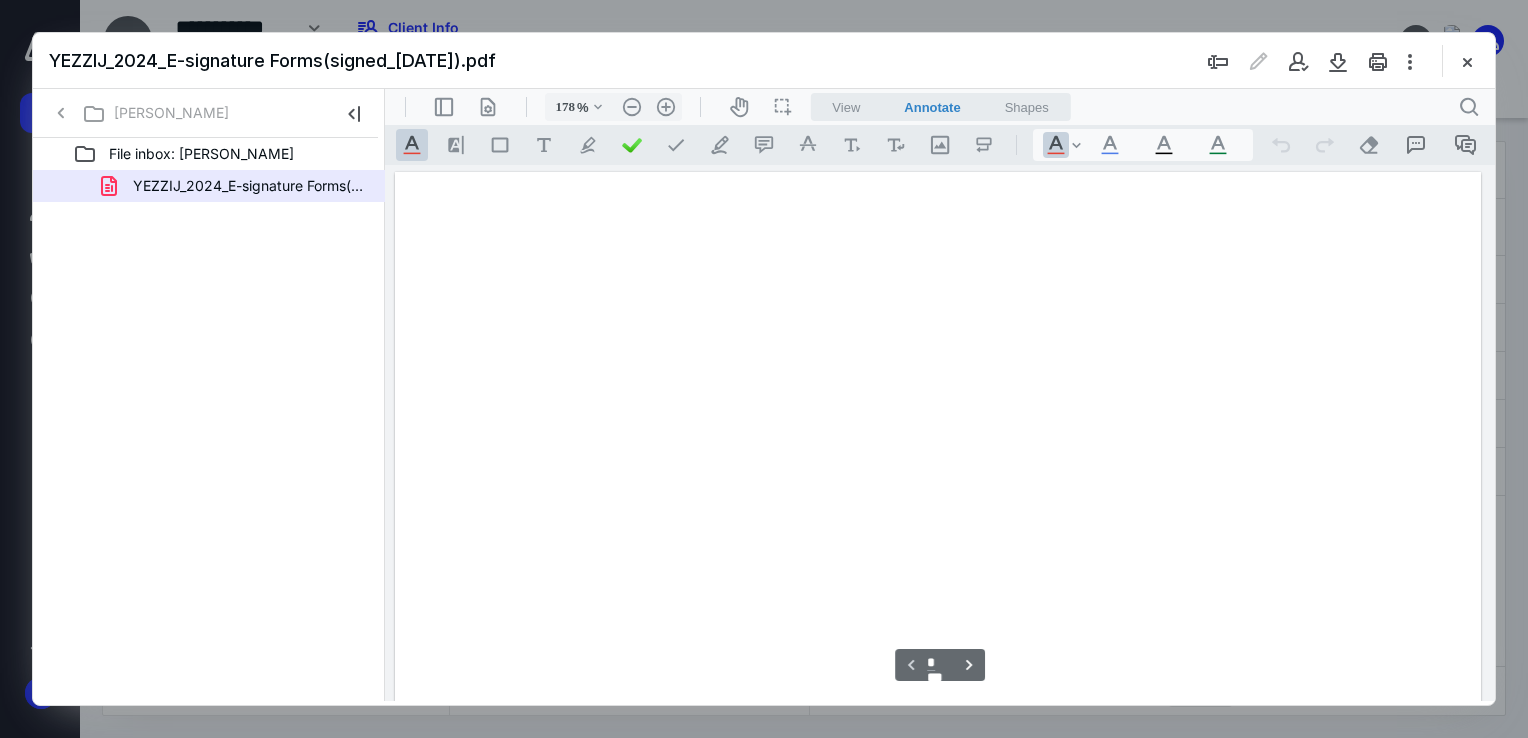 scroll, scrollTop: 83, scrollLeft: 0, axis: vertical 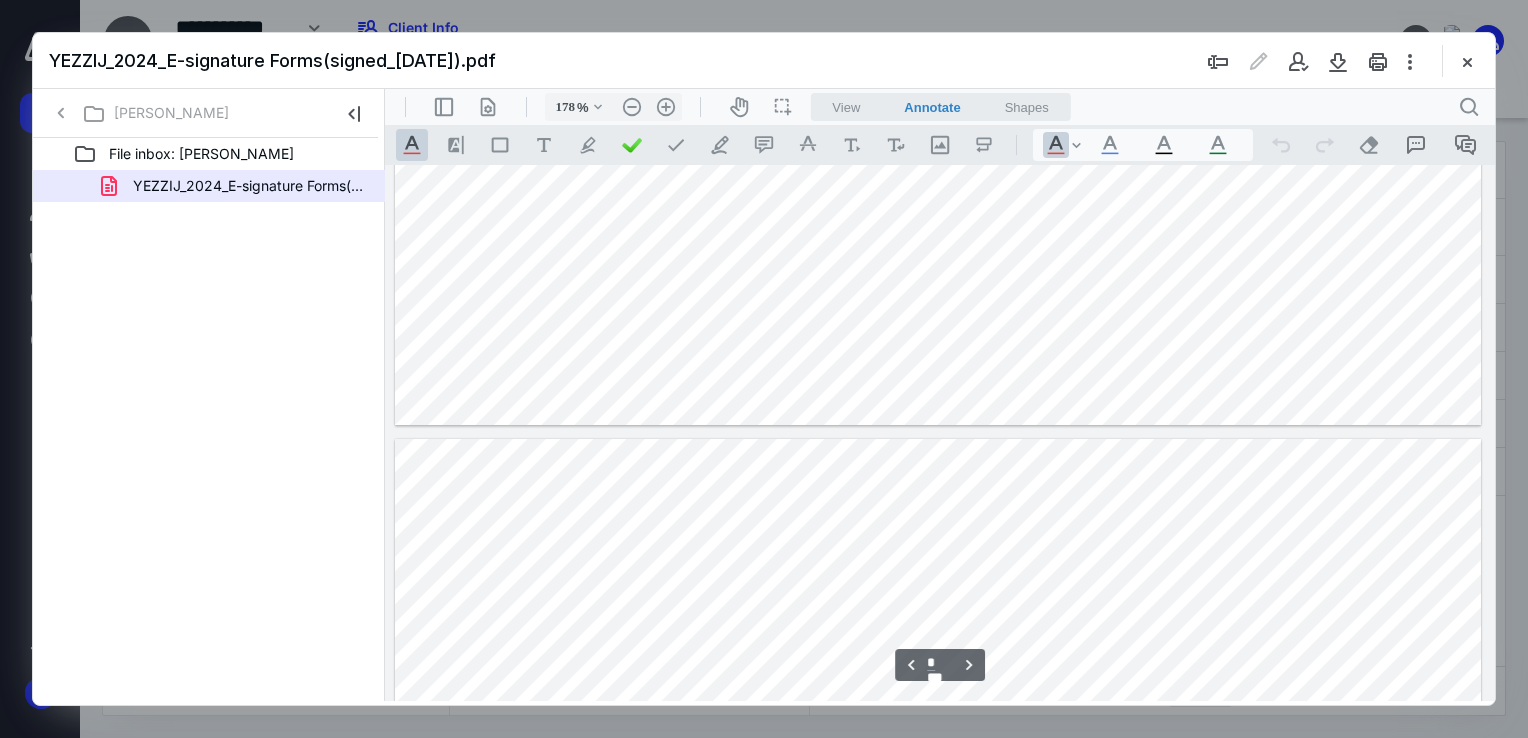 type on "*" 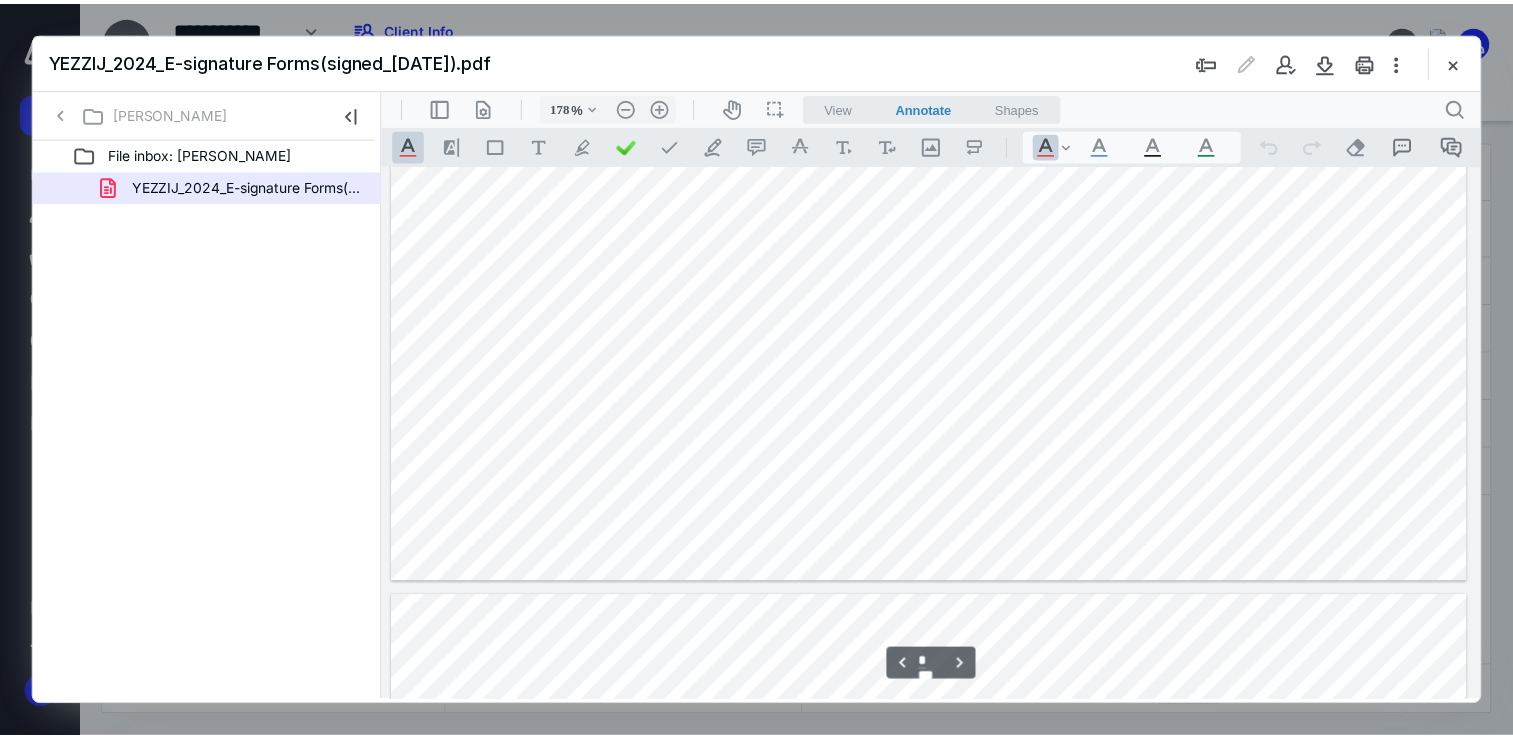 scroll, scrollTop: 2383, scrollLeft: 0, axis: vertical 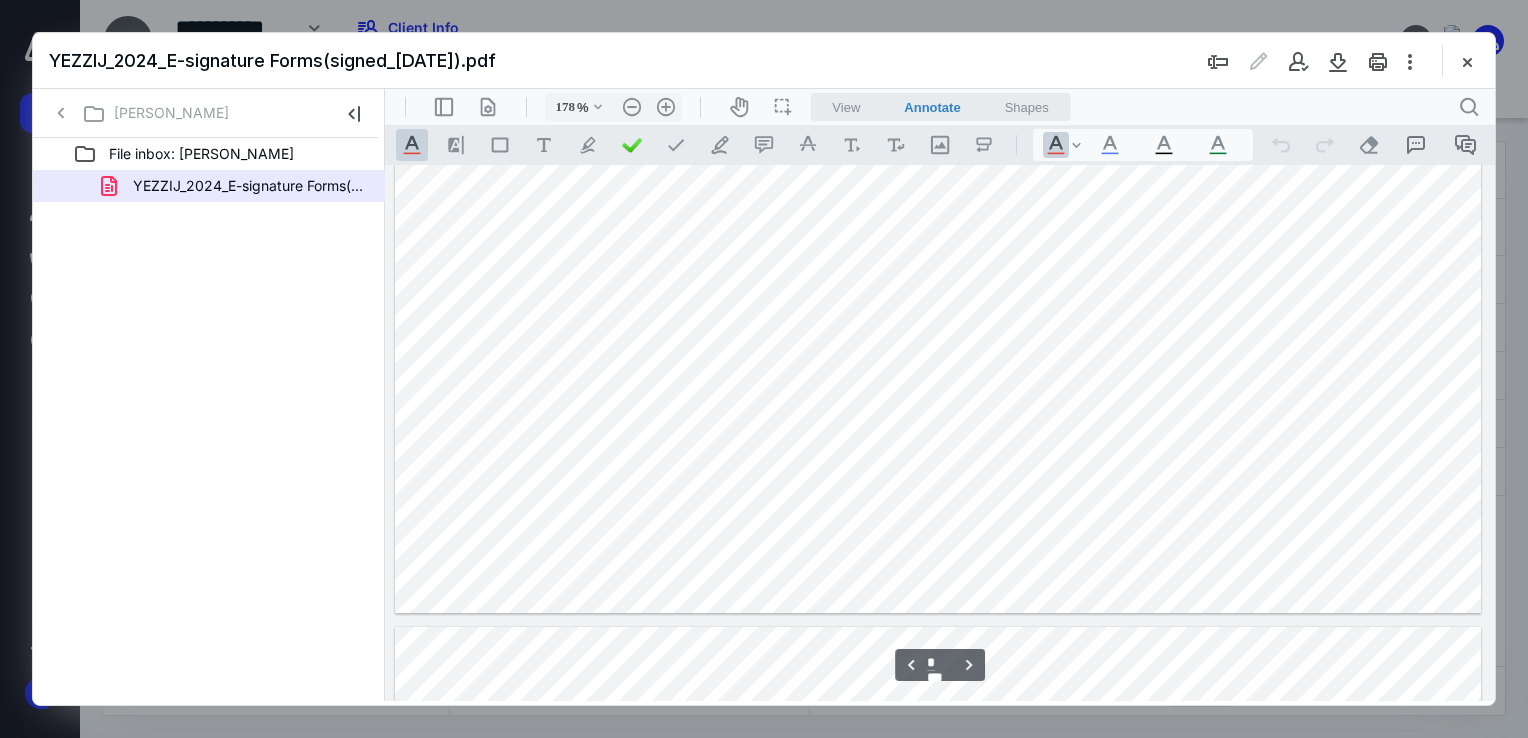click on "YEZZIJ_2024_E-signature Forms(signed_07-07-2025).pdf" at bounding box center [764, 61] 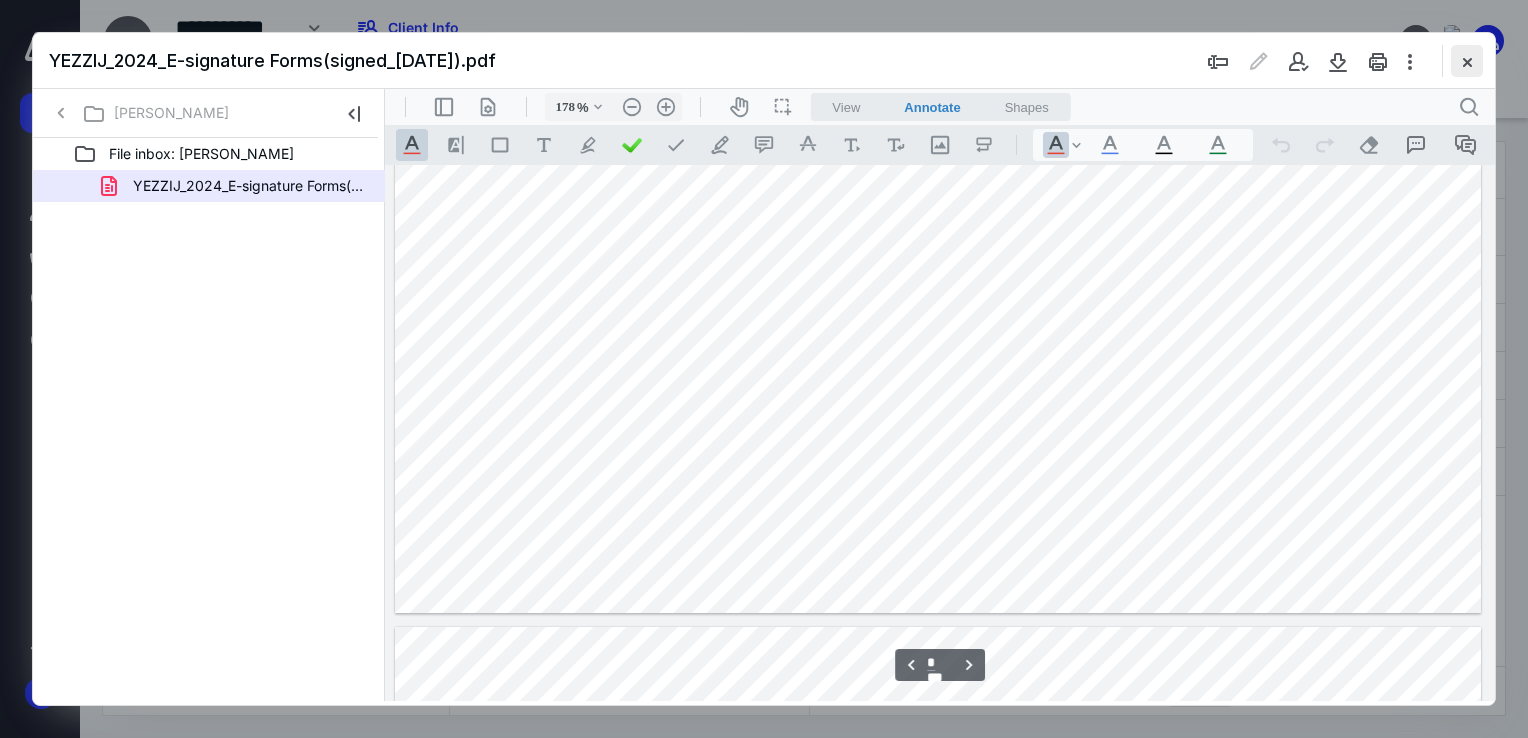 click at bounding box center (1467, 61) 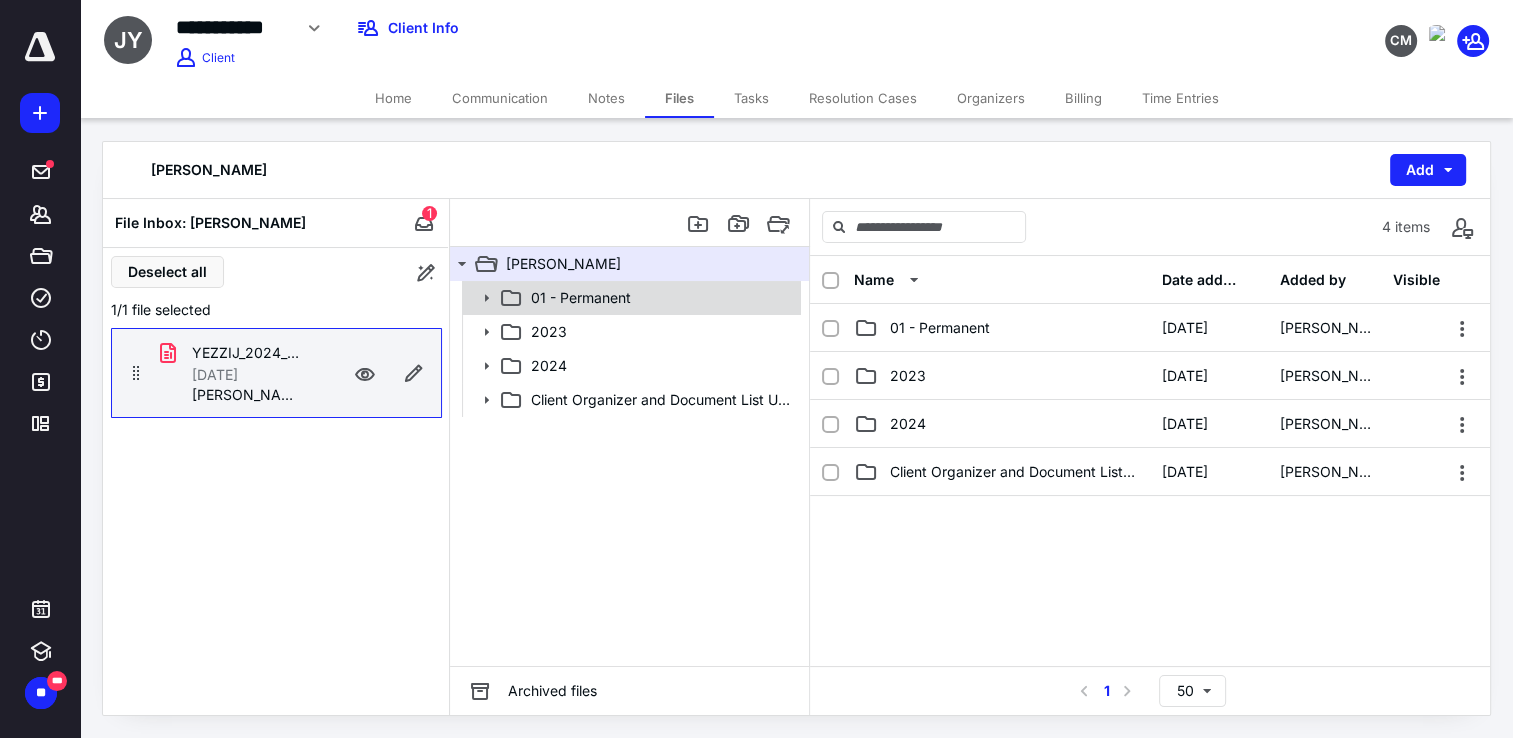 click 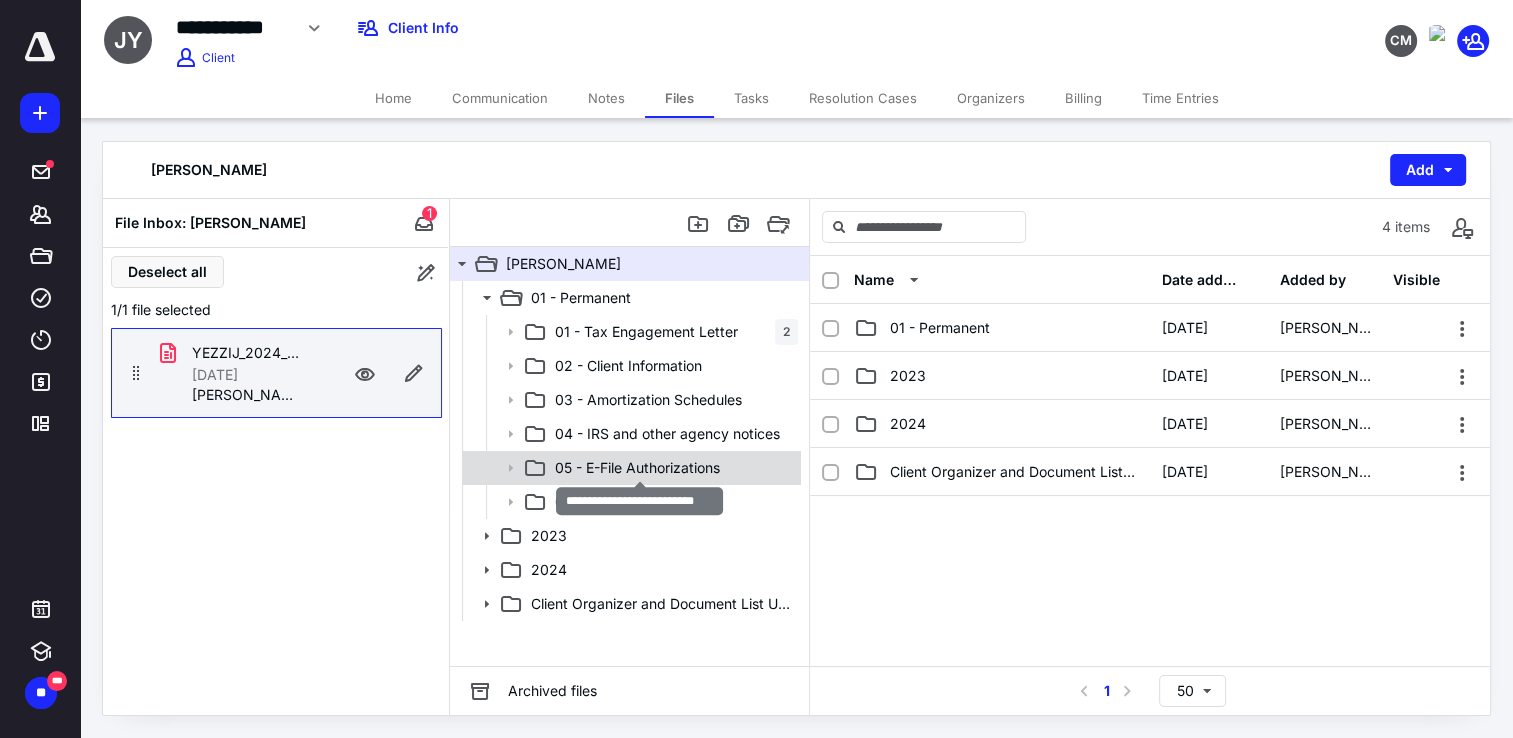 click on "05 - E-File Authorizations" at bounding box center [637, 468] 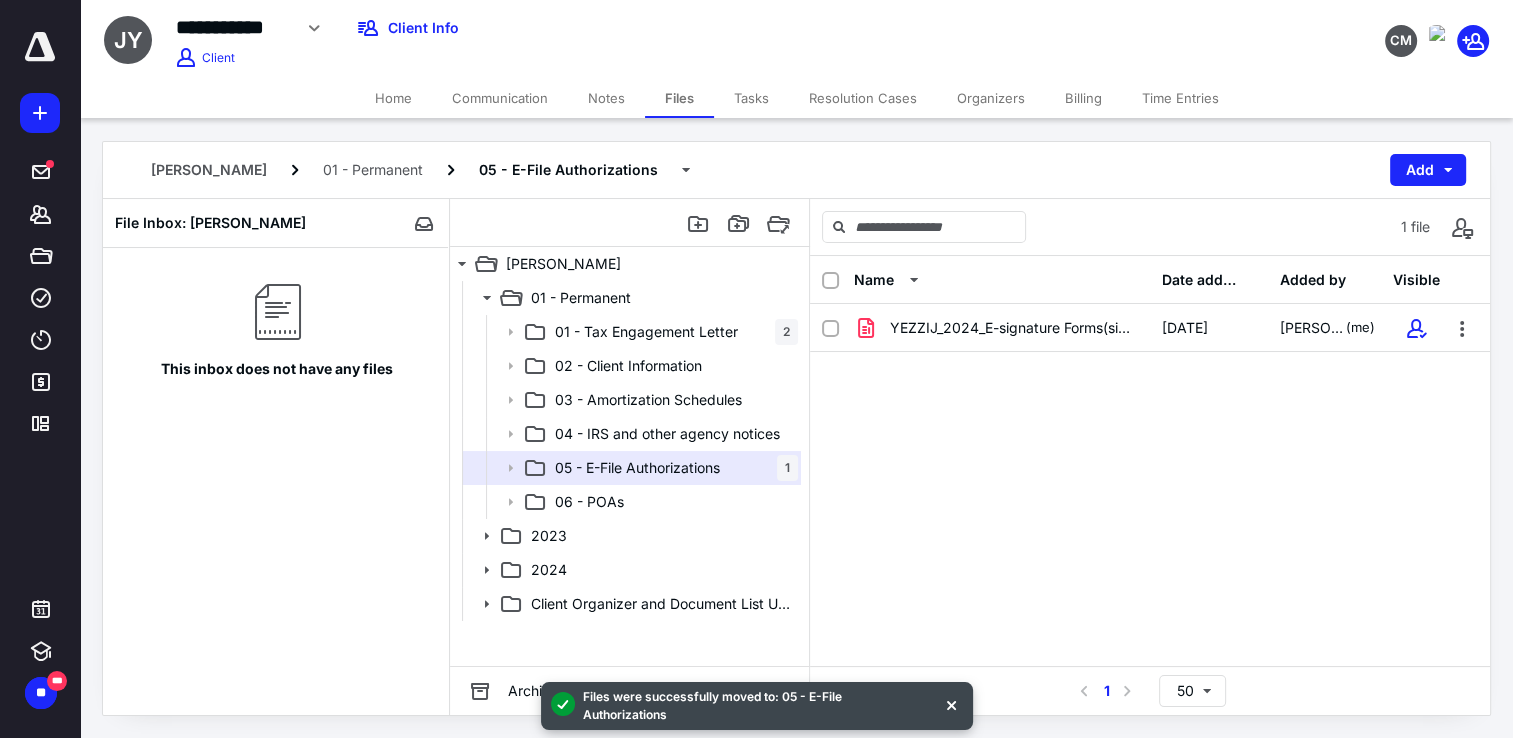 click on "Tasks" at bounding box center (751, 98) 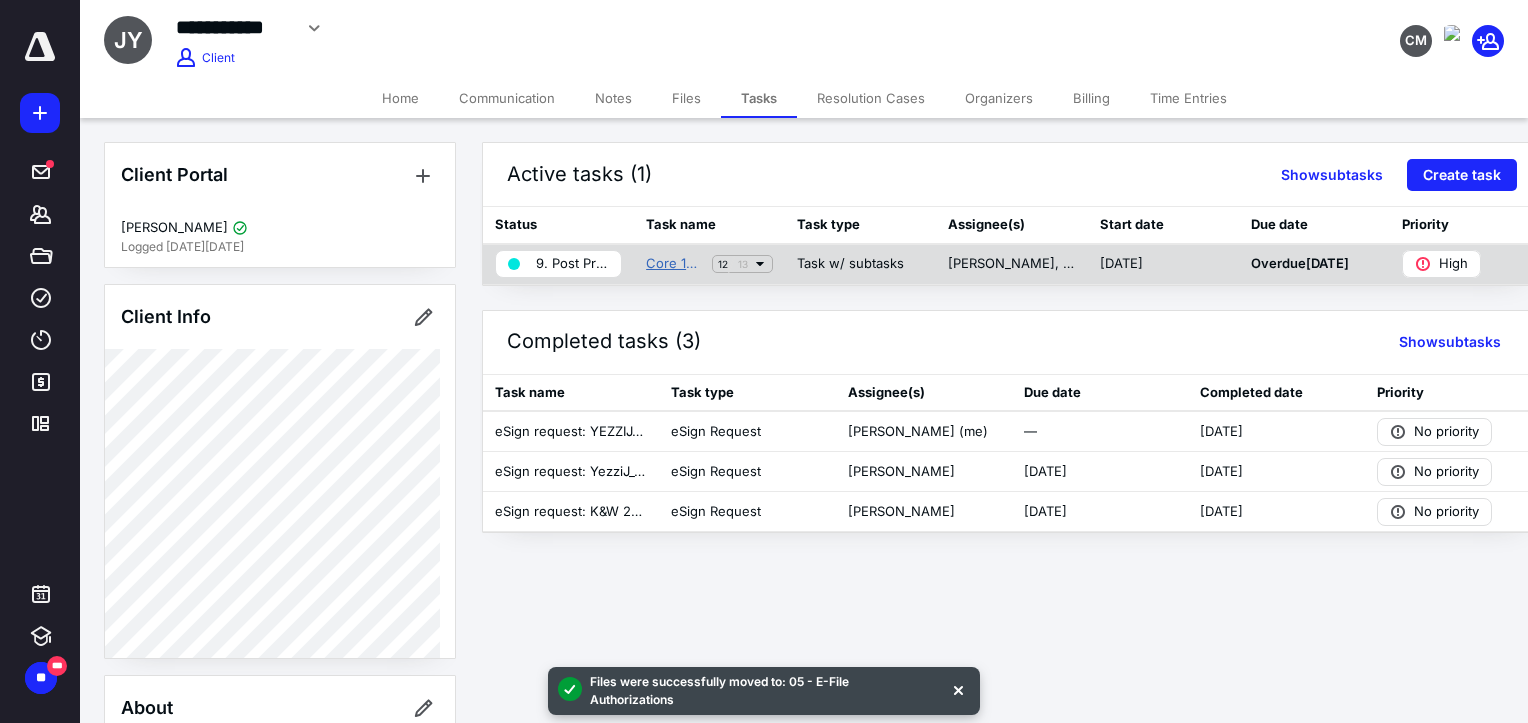 click on "Core 1040 Return (2024)" at bounding box center (675, 264) 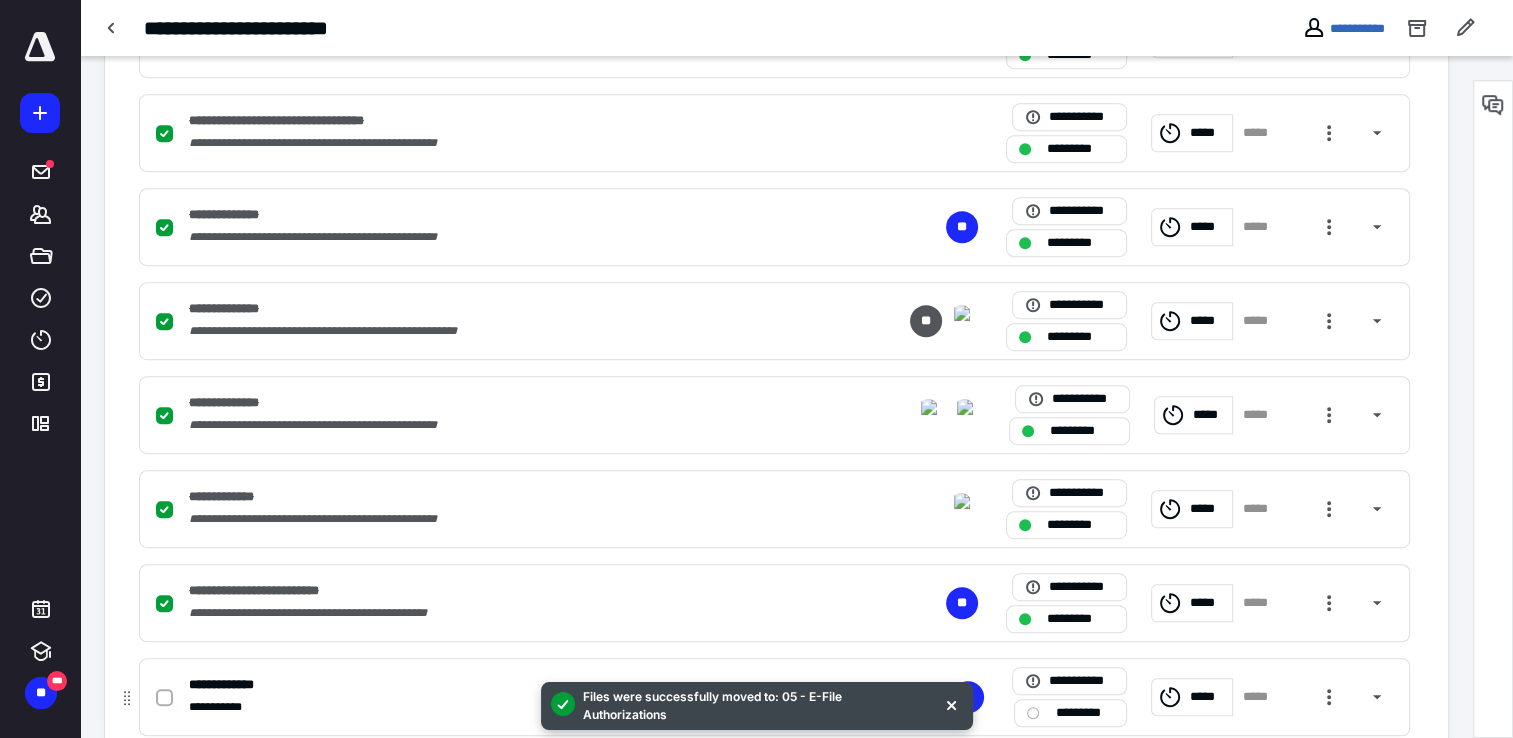 scroll, scrollTop: 1113, scrollLeft: 0, axis: vertical 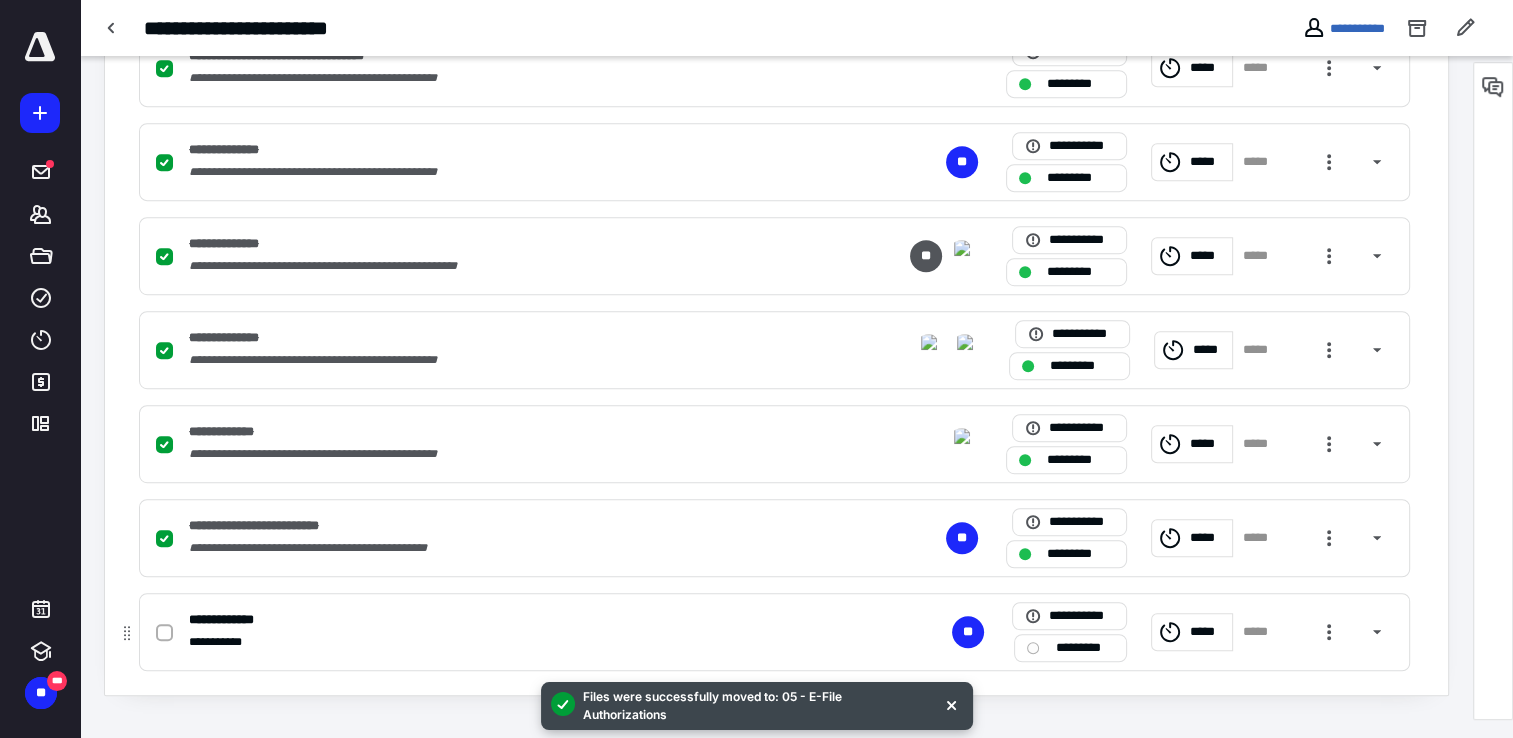 drag, startPoint x: 167, startPoint y: 630, endPoint x: 181, endPoint y: 625, distance: 14.866069 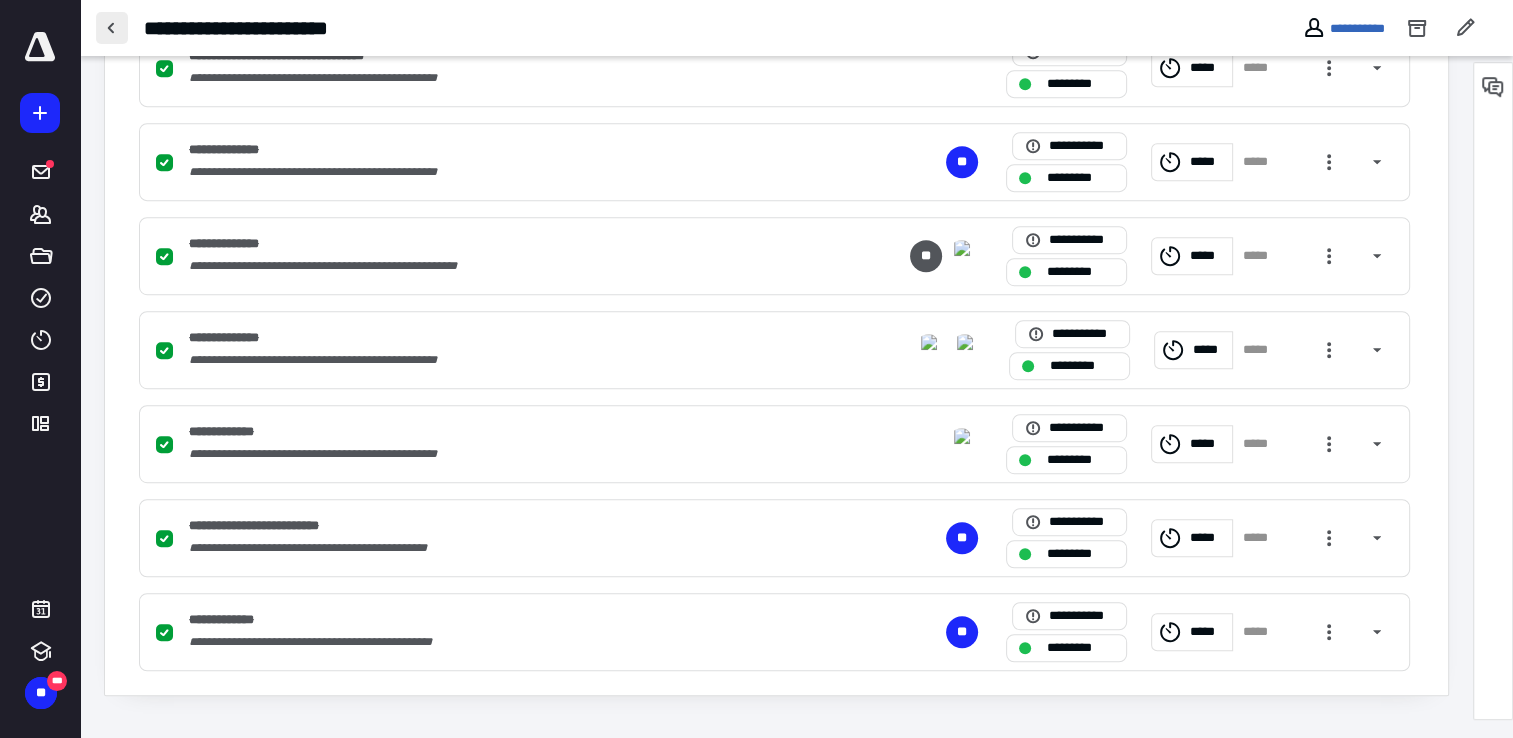 click at bounding box center [112, 28] 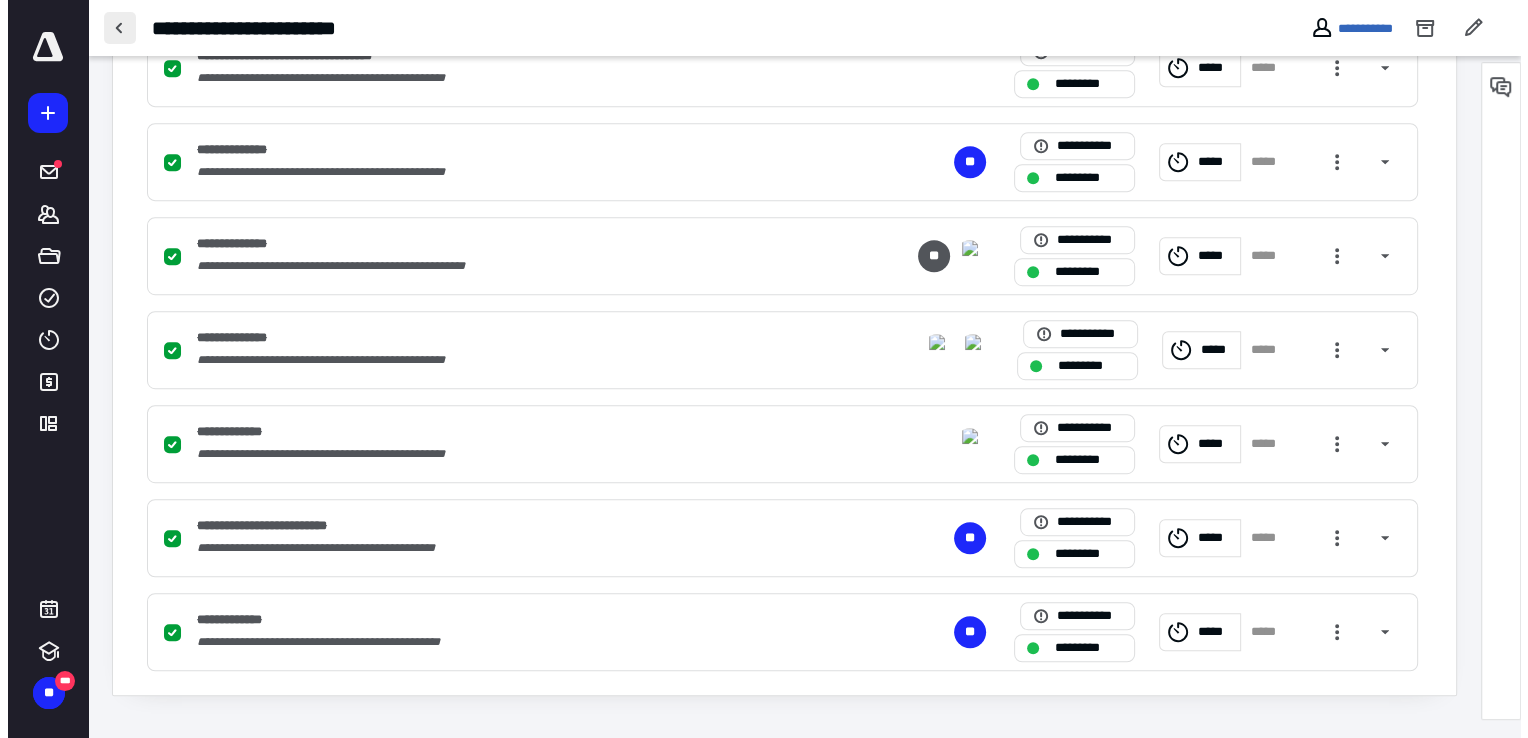 scroll, scrollTop: 0, scrollLeft: 0, axis: both 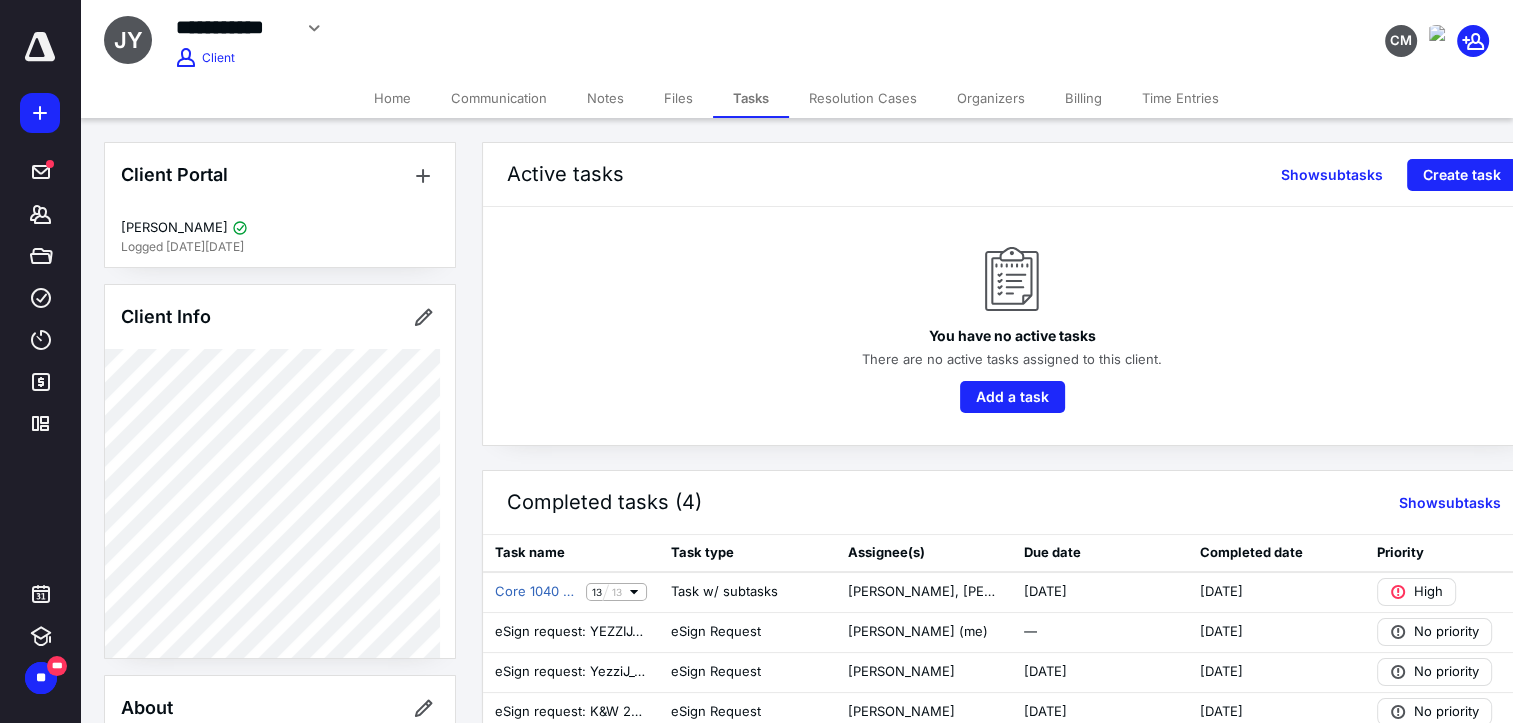 click on "Billing" at bounding box center [1083, 98] 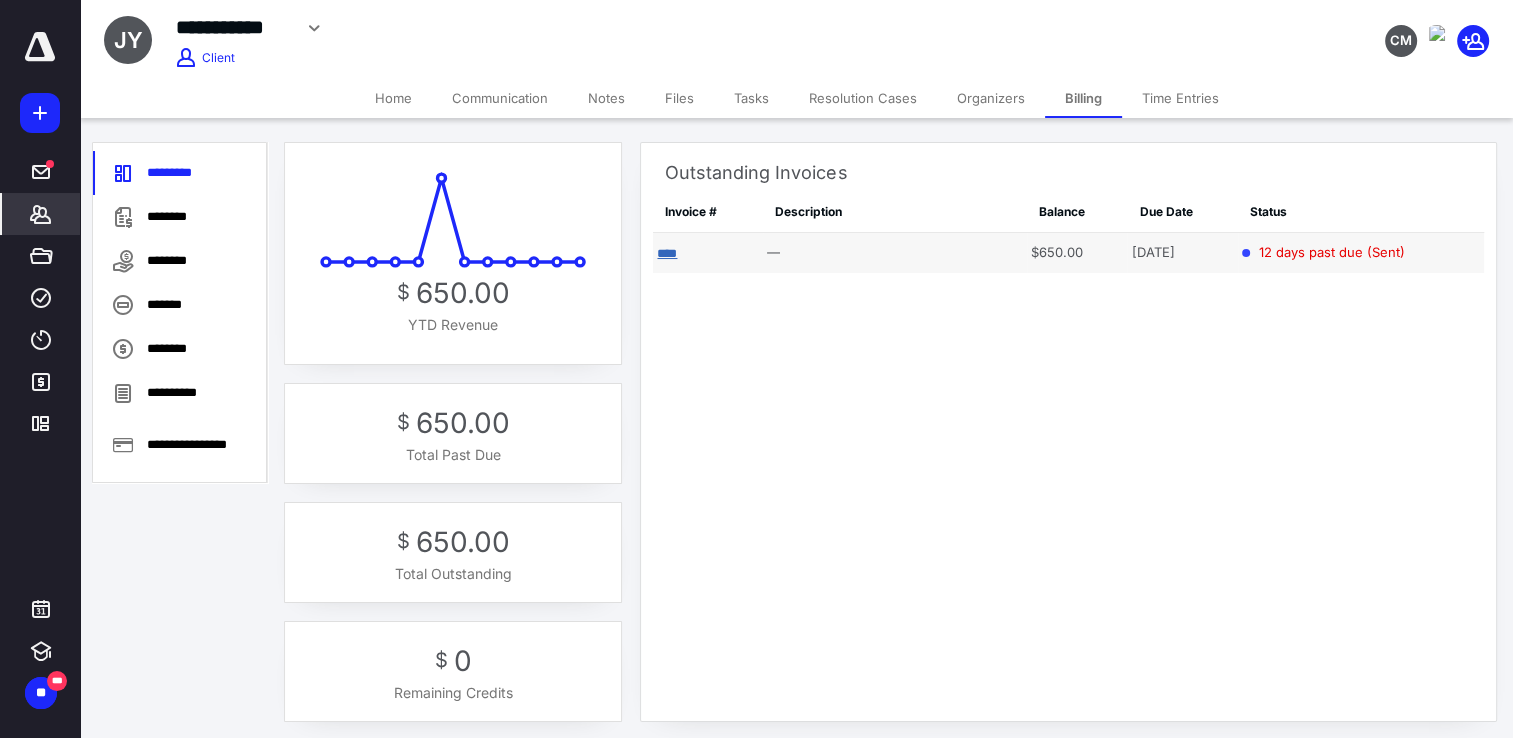 click on "****" at bounding box center (667, 253) 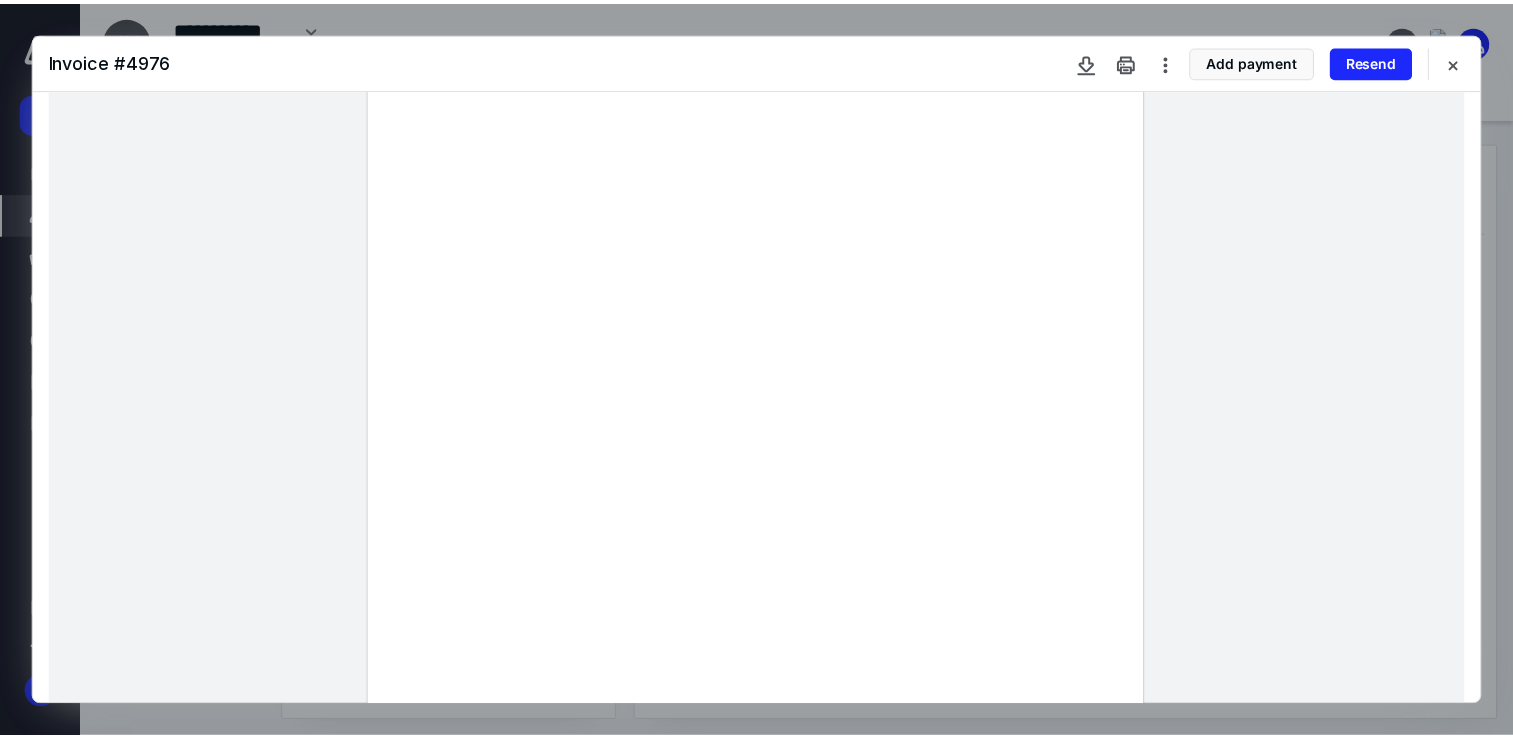 scroll, scrollTop: 0, scrollLeft: 0, axis: both 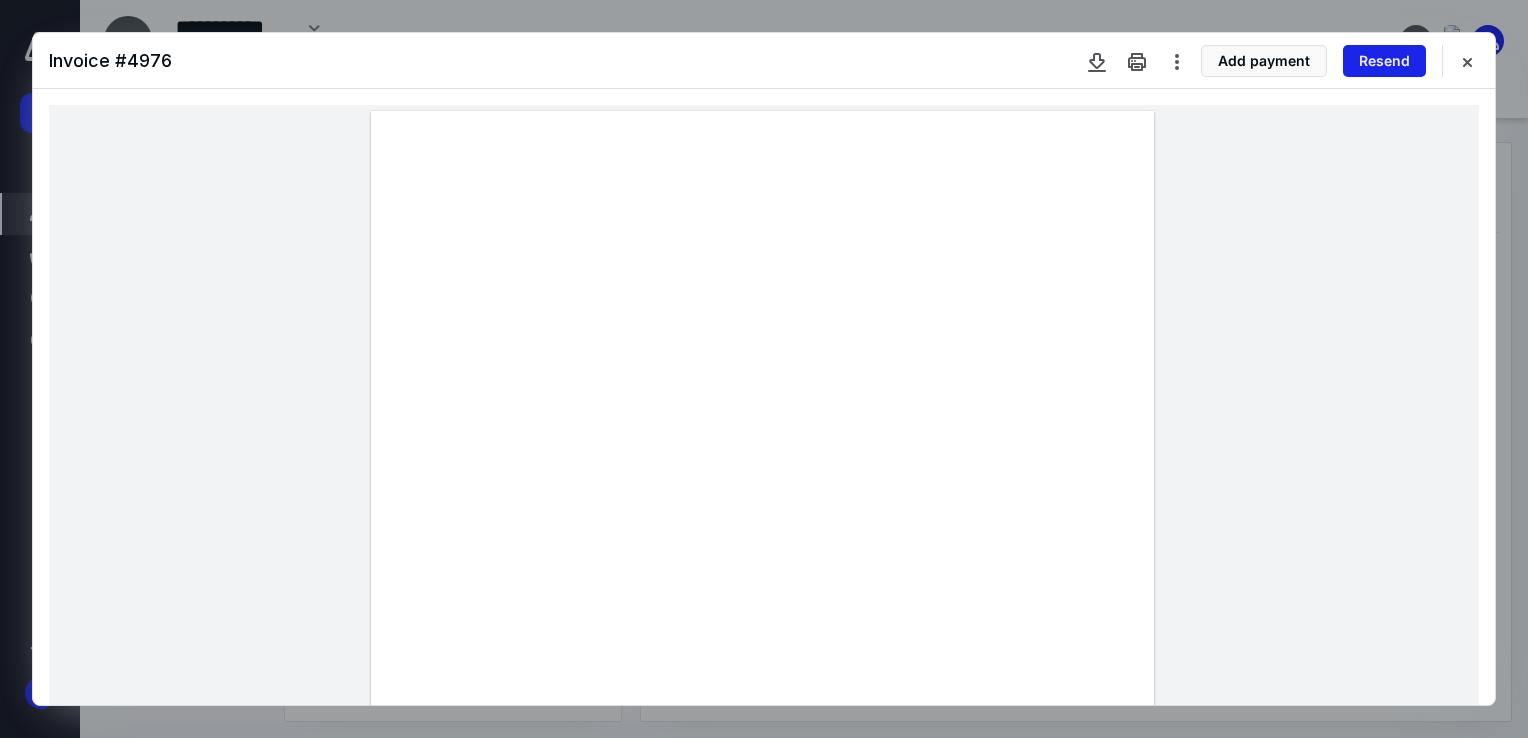click on "Resend" at bounding box center [1384, 61] 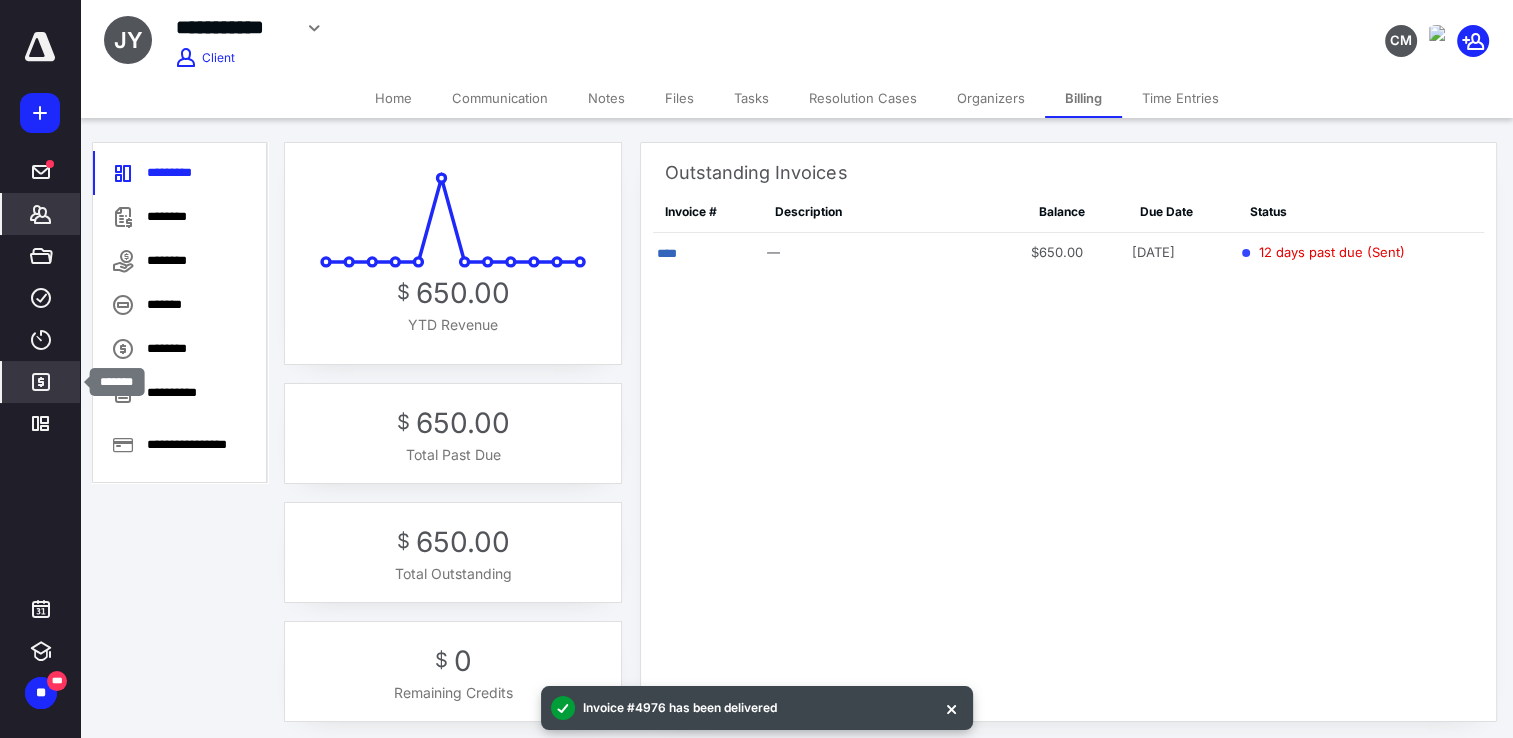 click 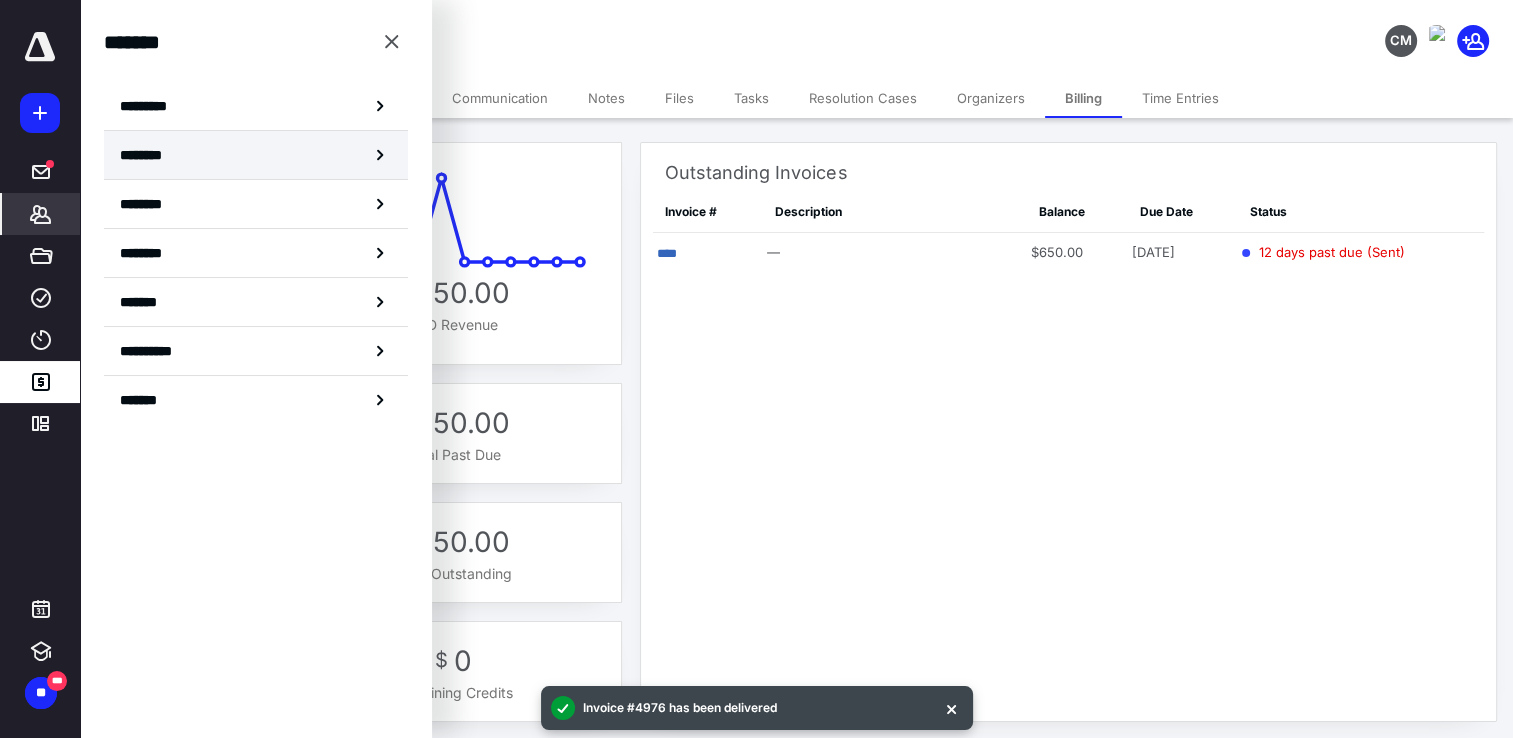 click on "********" at bounding box center [256, 155] 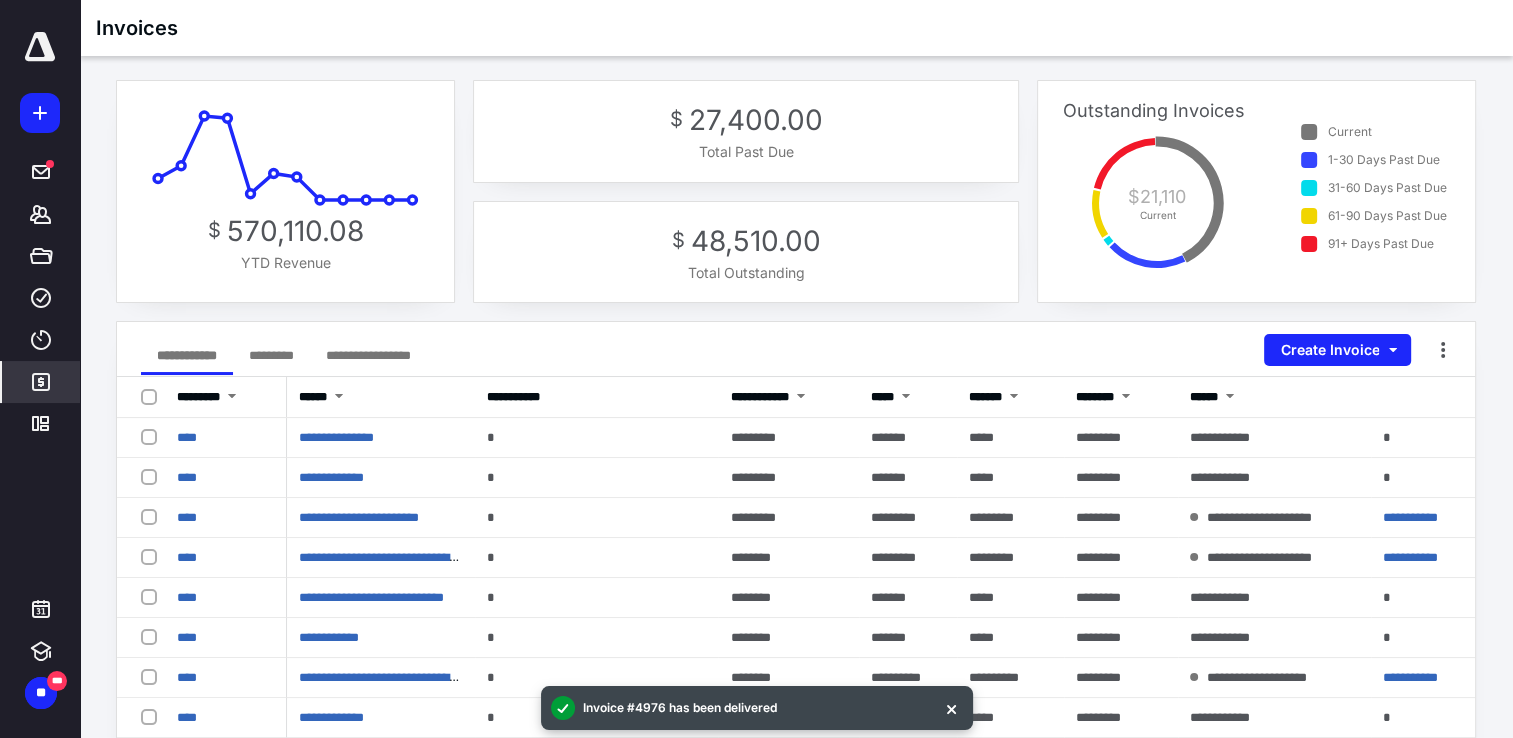 click 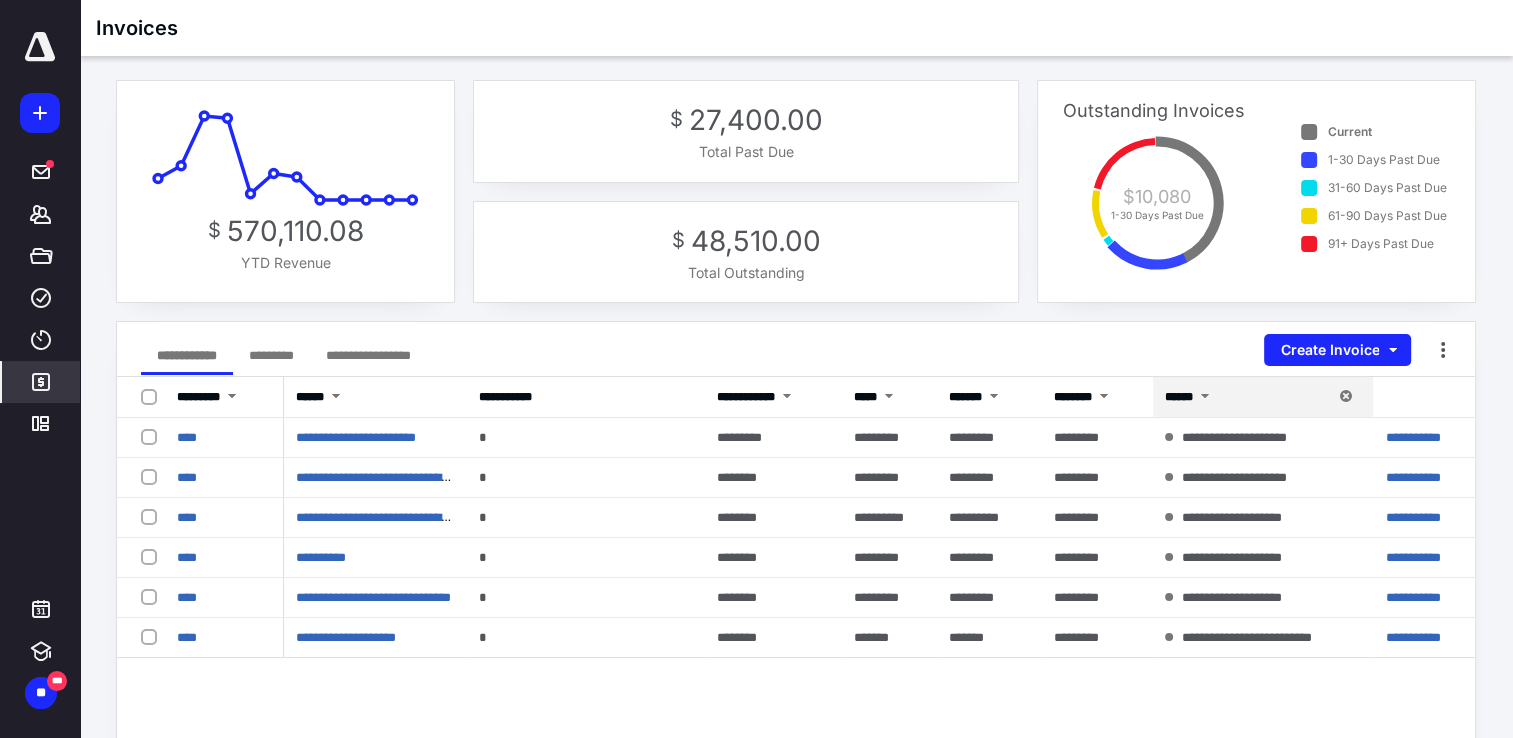 click 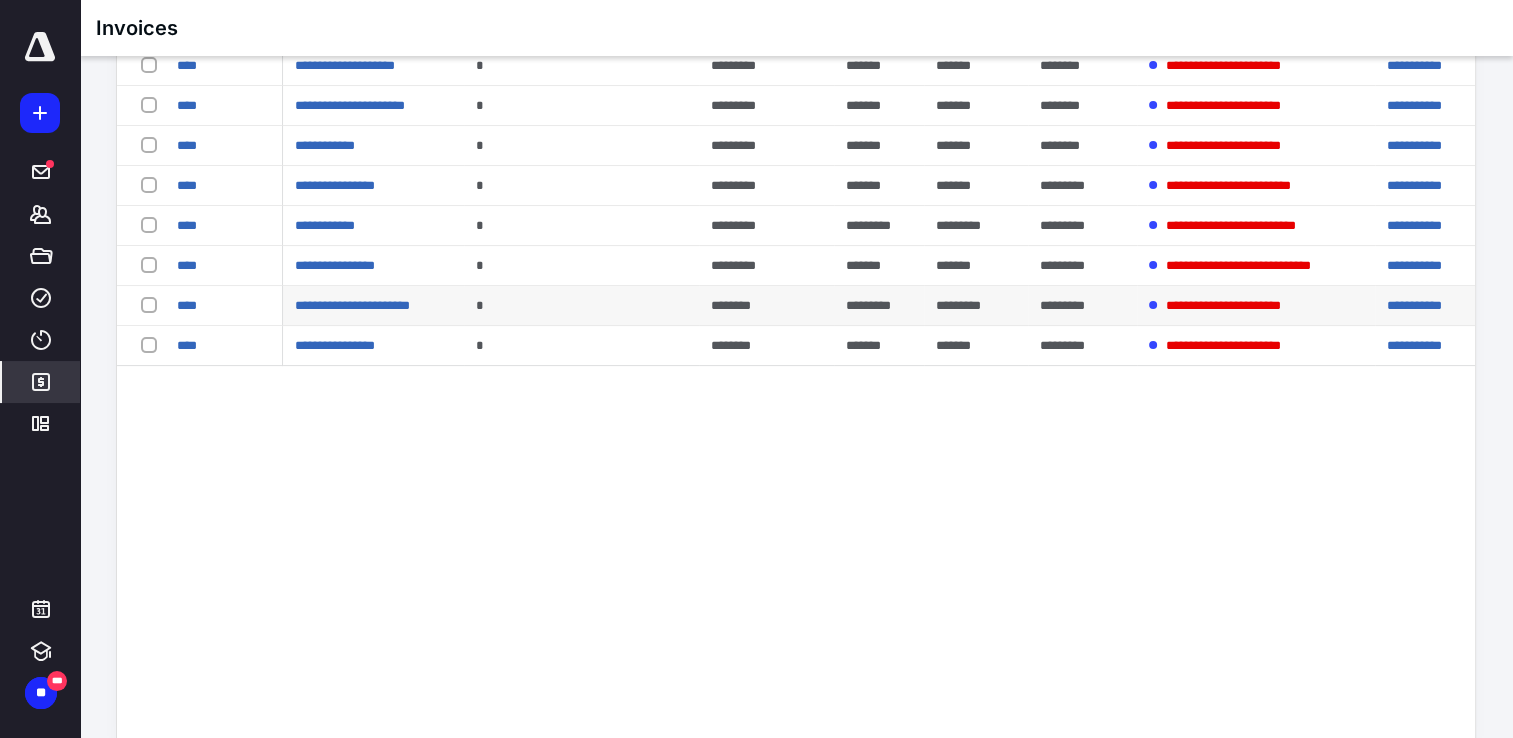 scroll, scrollTop: 382, scrollLeft: 0, axis: vertical 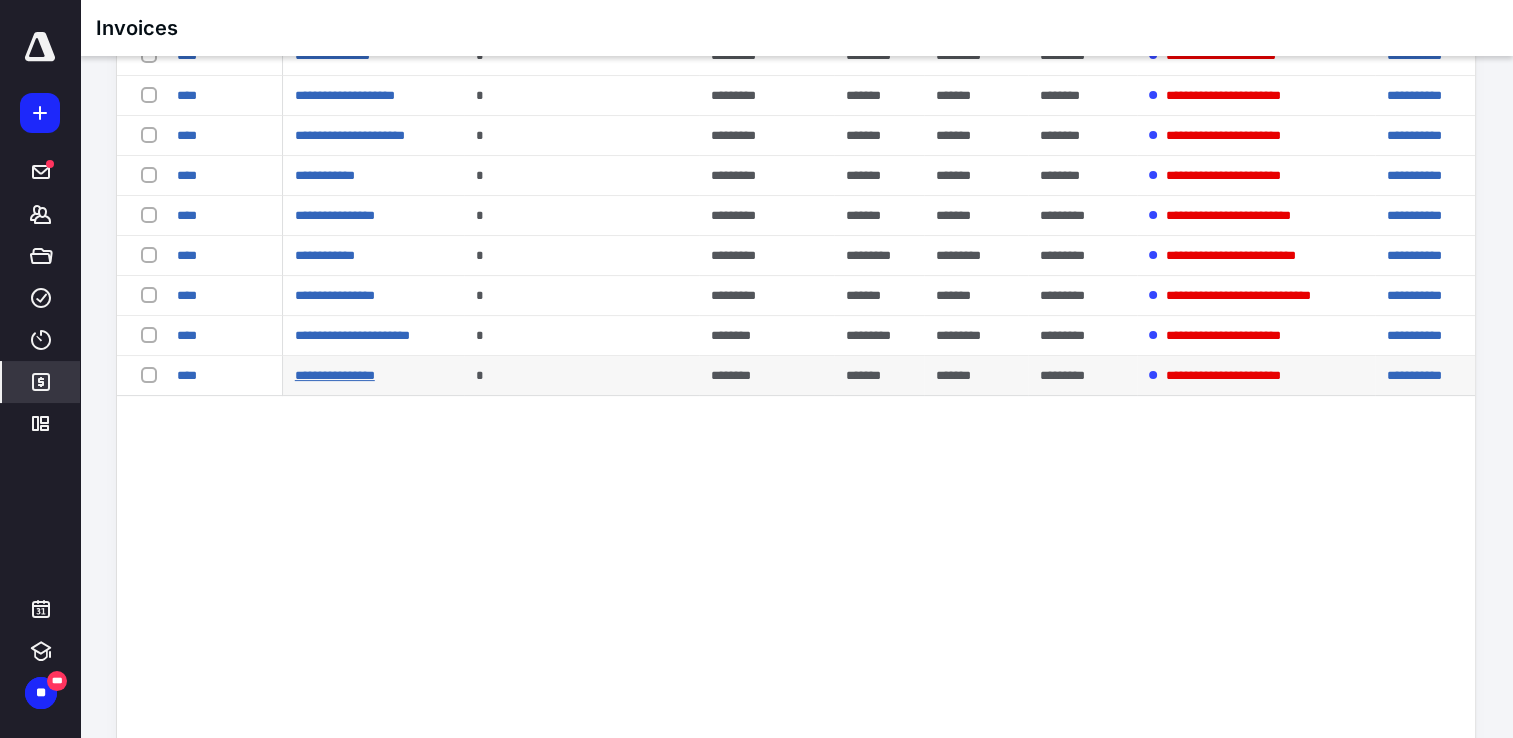 click on "**********" at bounding box center [335, 375] 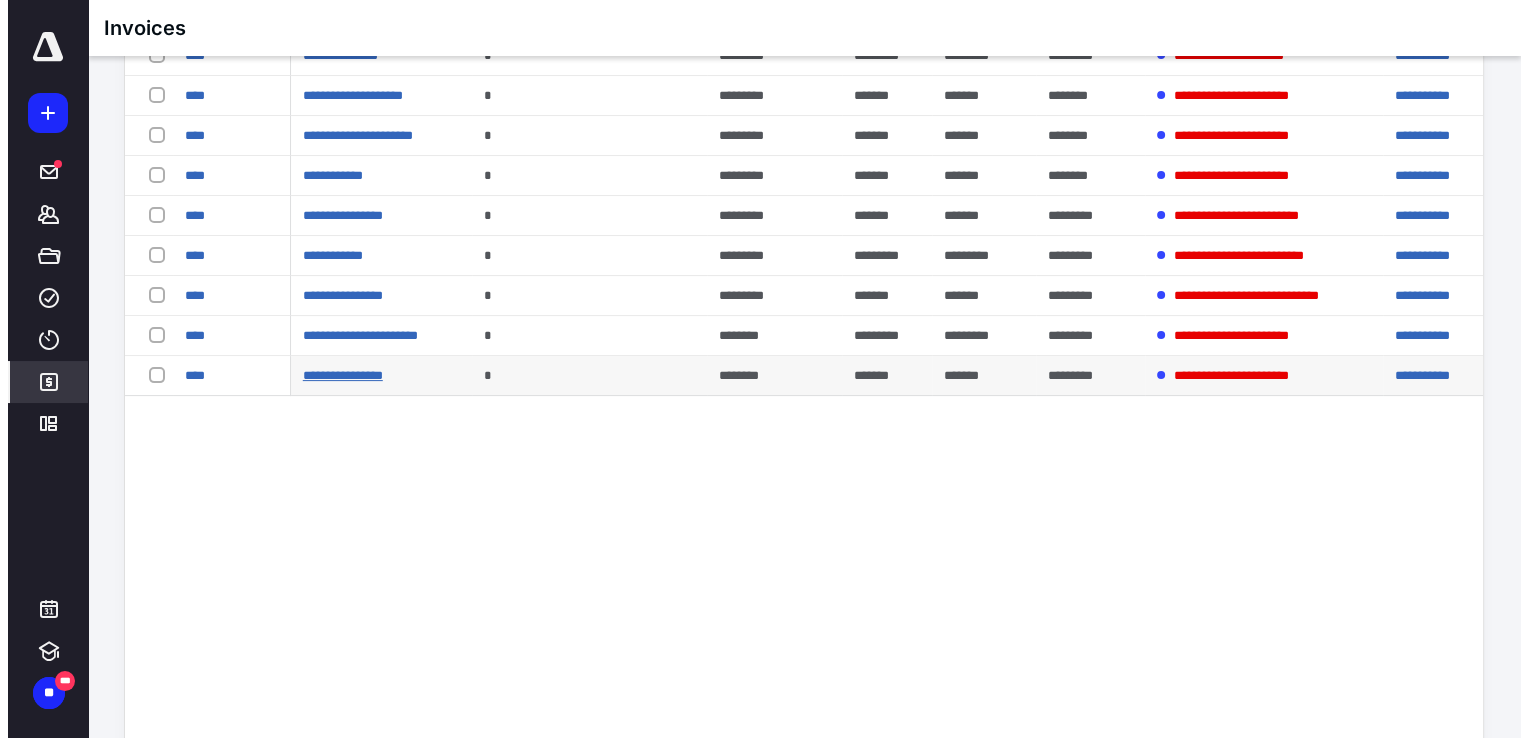 scroll, scrollTop: 0, scrollLeft: 0, axis: both 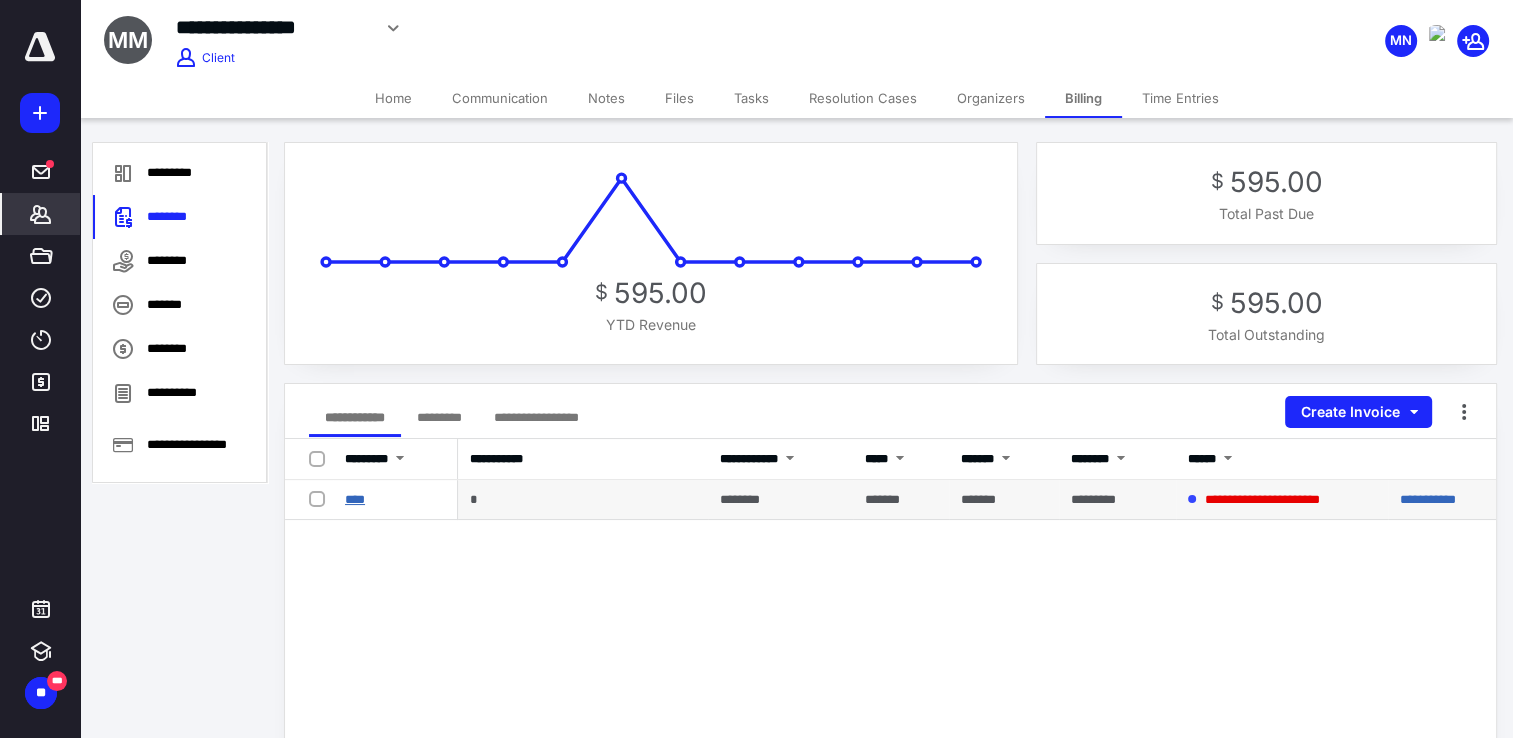click on "****" at bounding box center [355, 499] 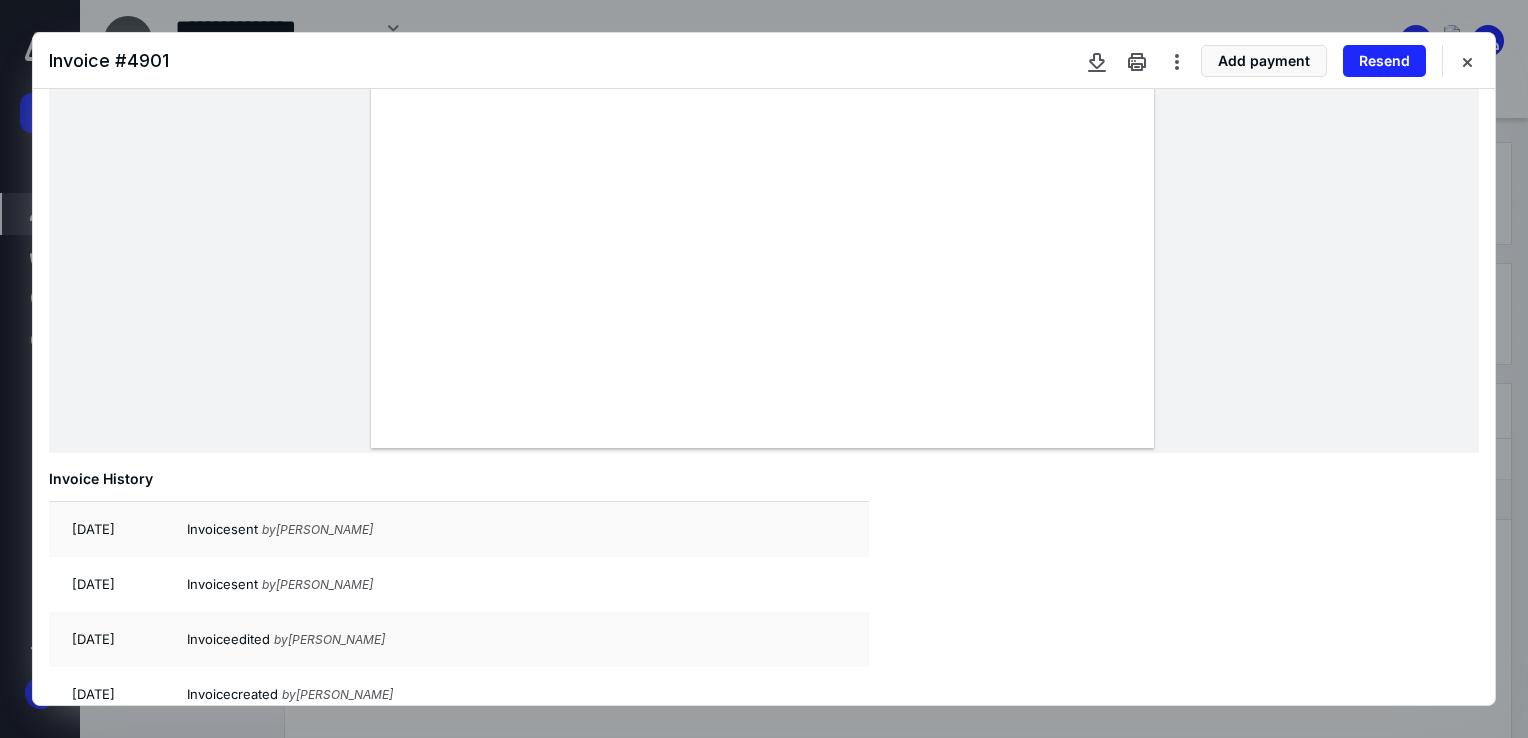 scroll, scrollTop: 700, scrollLeft: 0, axis: vertical 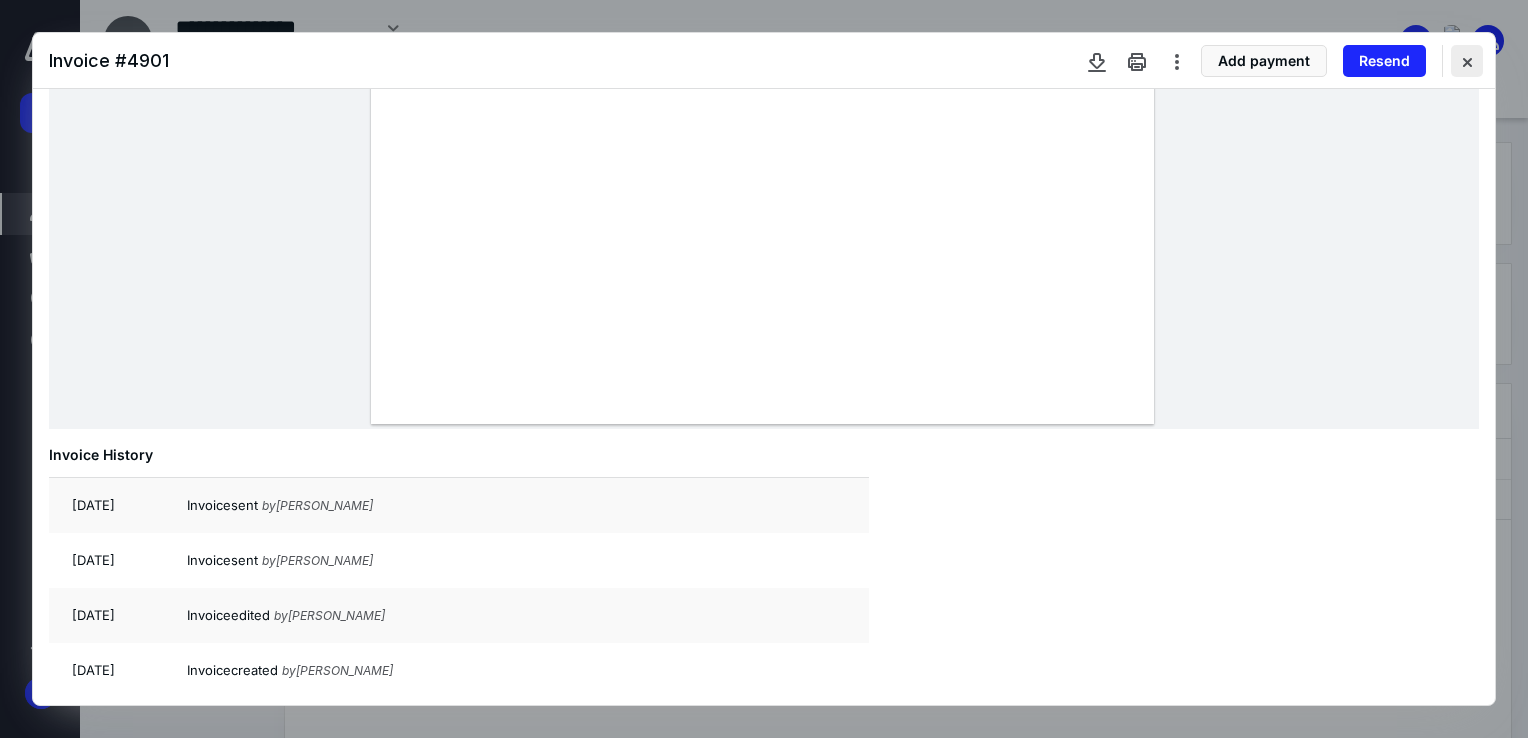 click at bounding box center (1467, 61) 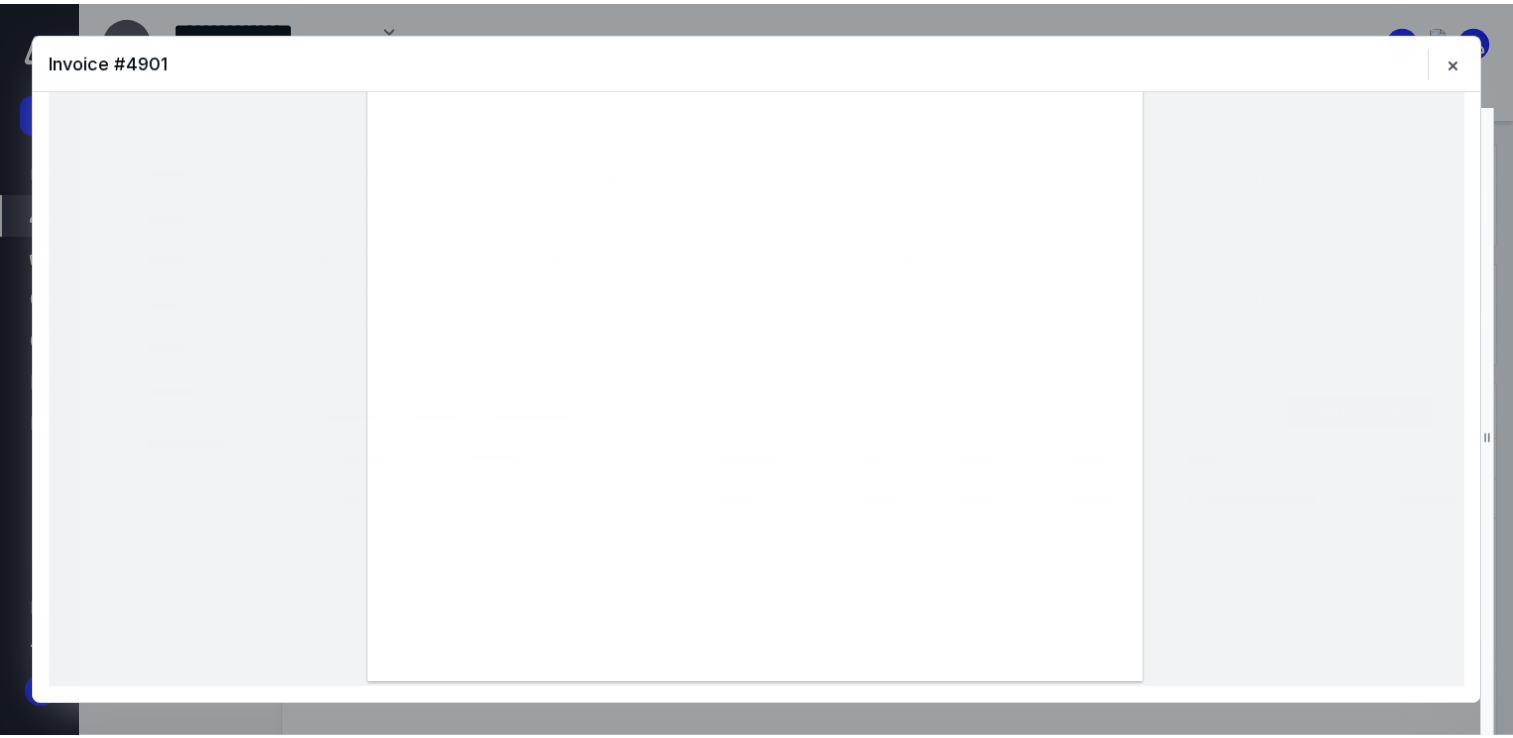 scroll, scrollTop: 439, scrollLeft: 0, axis: vertical 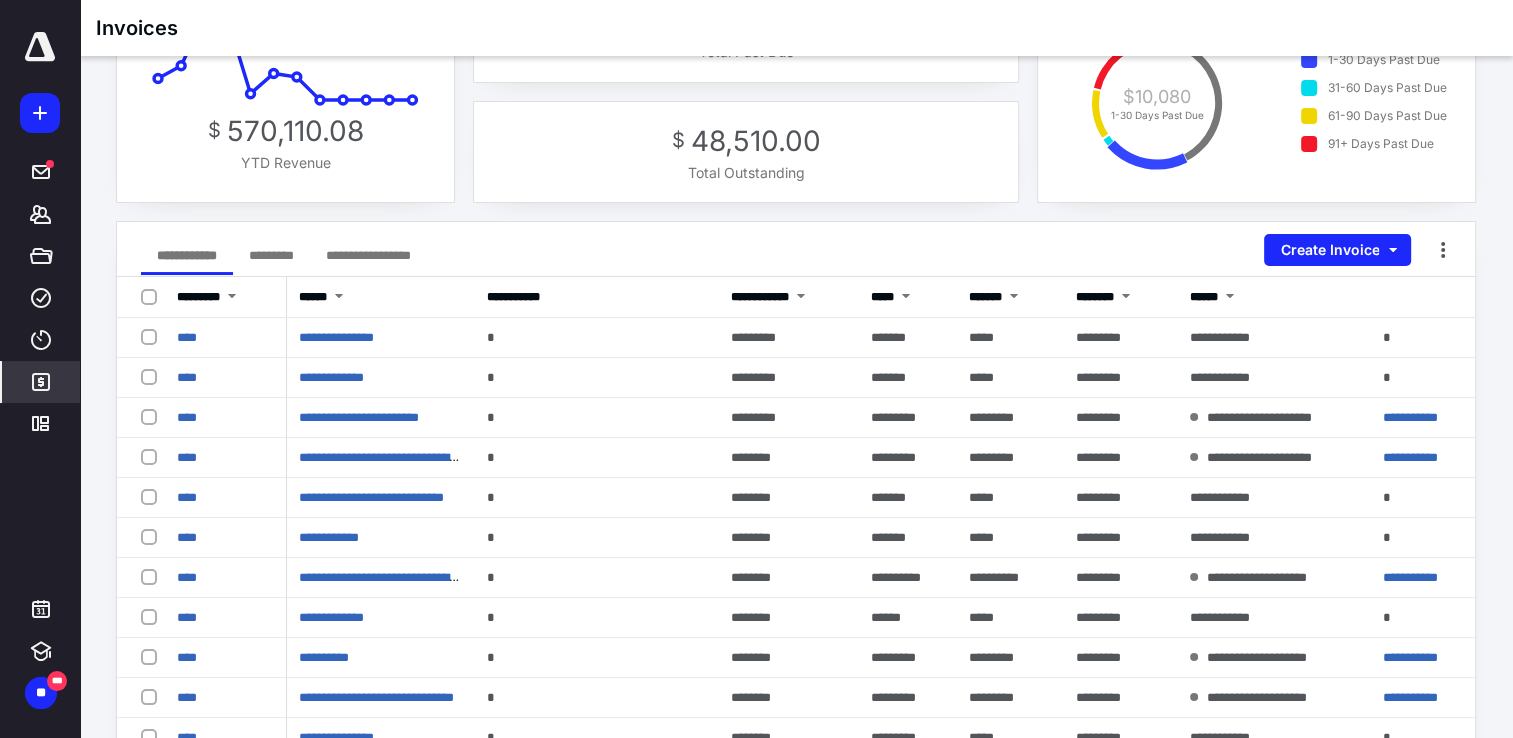 click 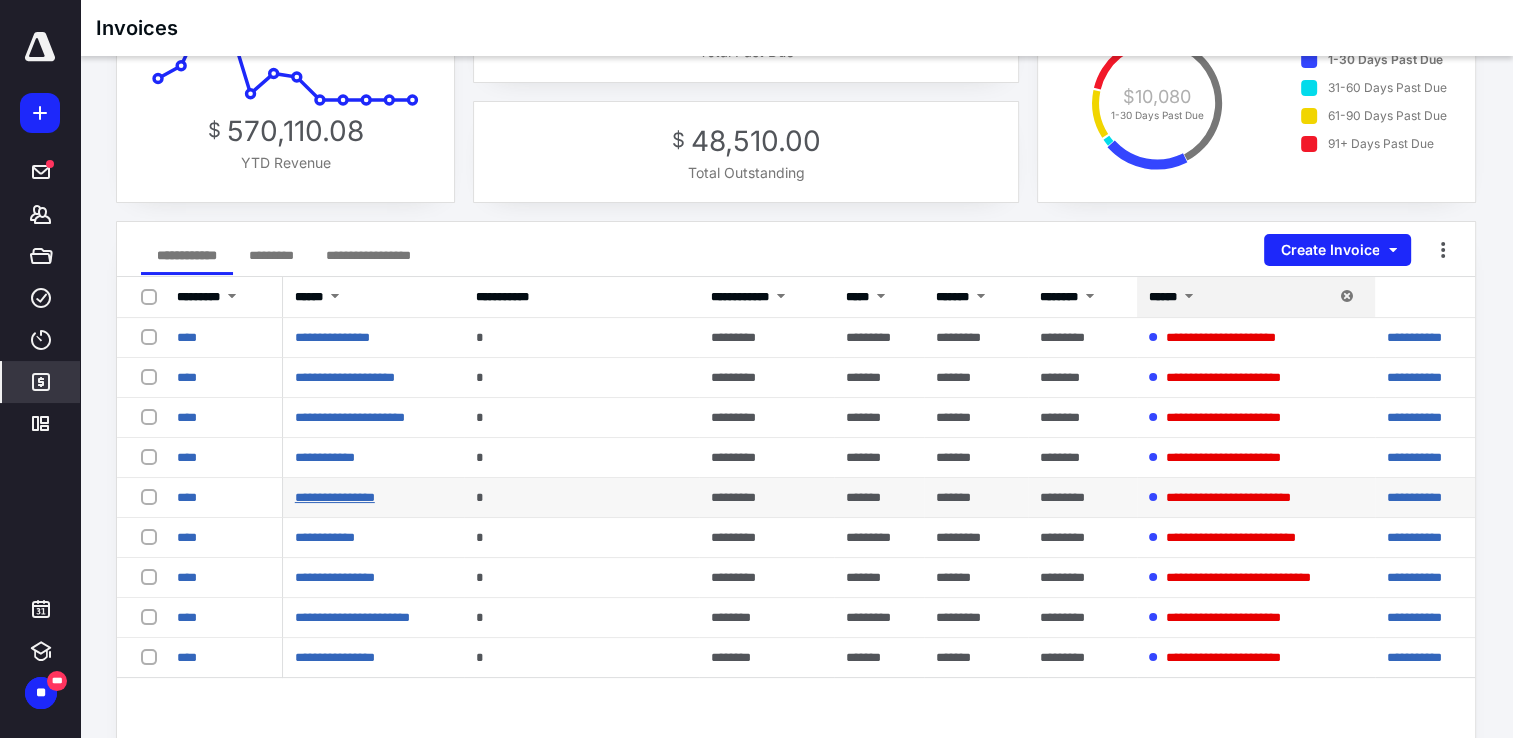 click on "**********" at bounding box center [335, 497] 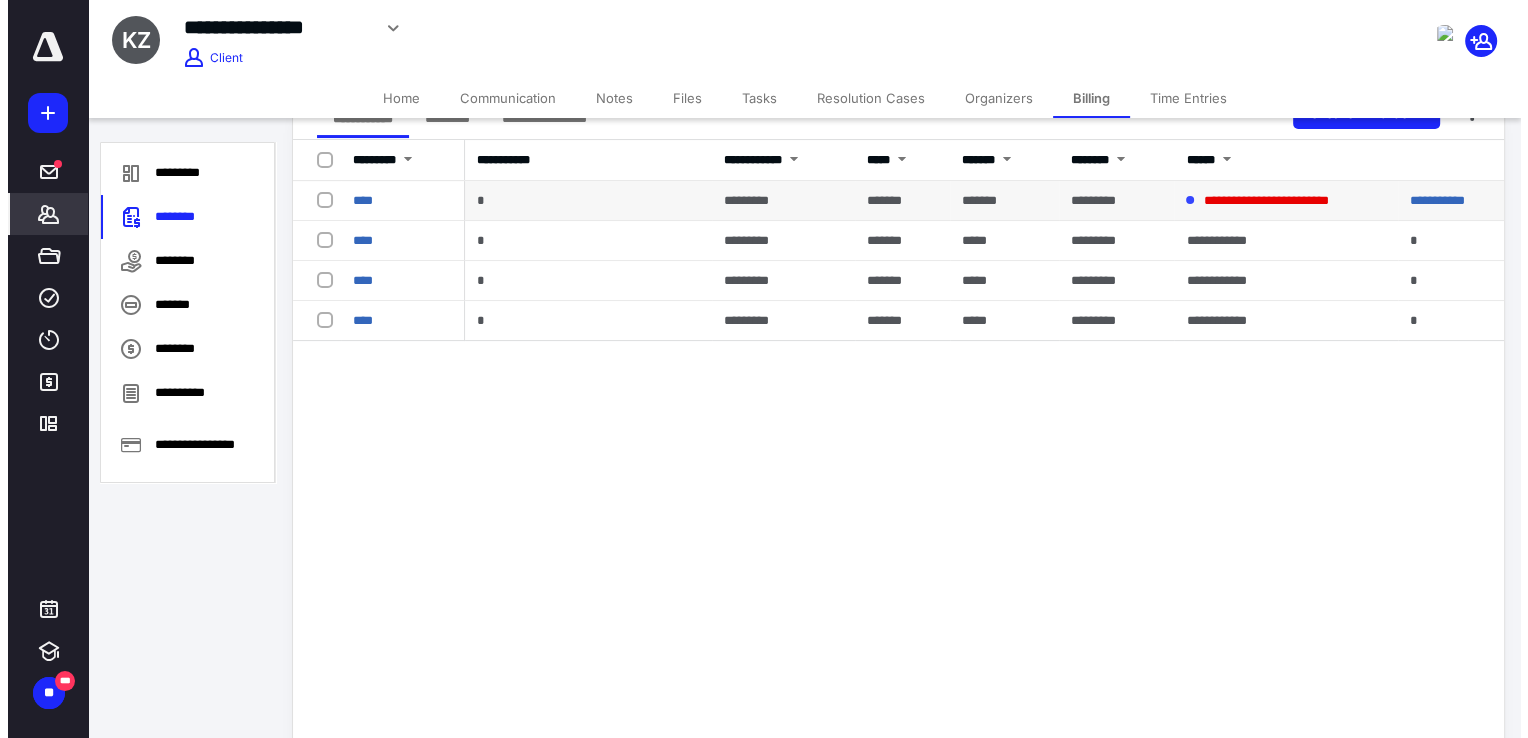 scroll, scrollTop: 300, scrollLeft: 0, axis: vertical 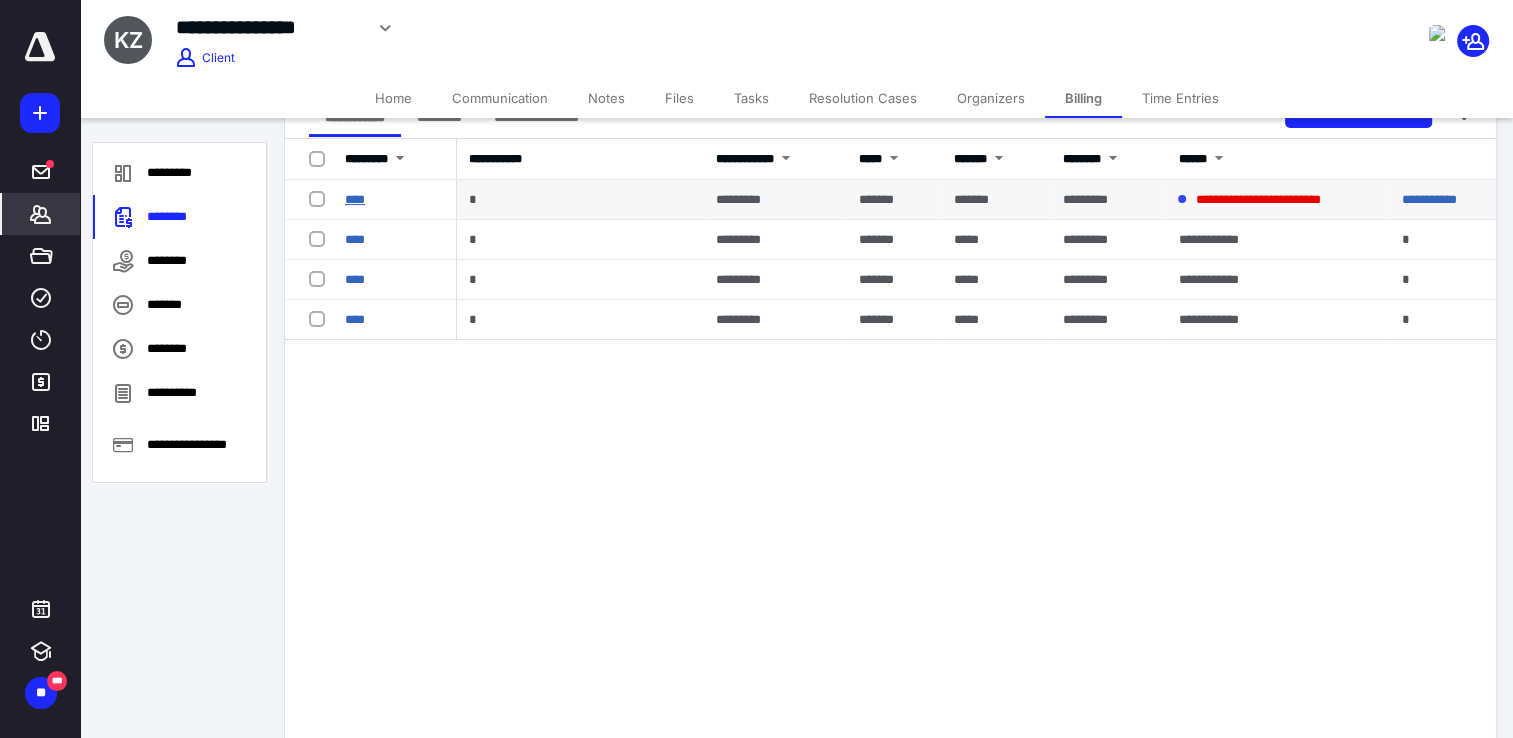 click on "****" at bounding box center [355, 199] 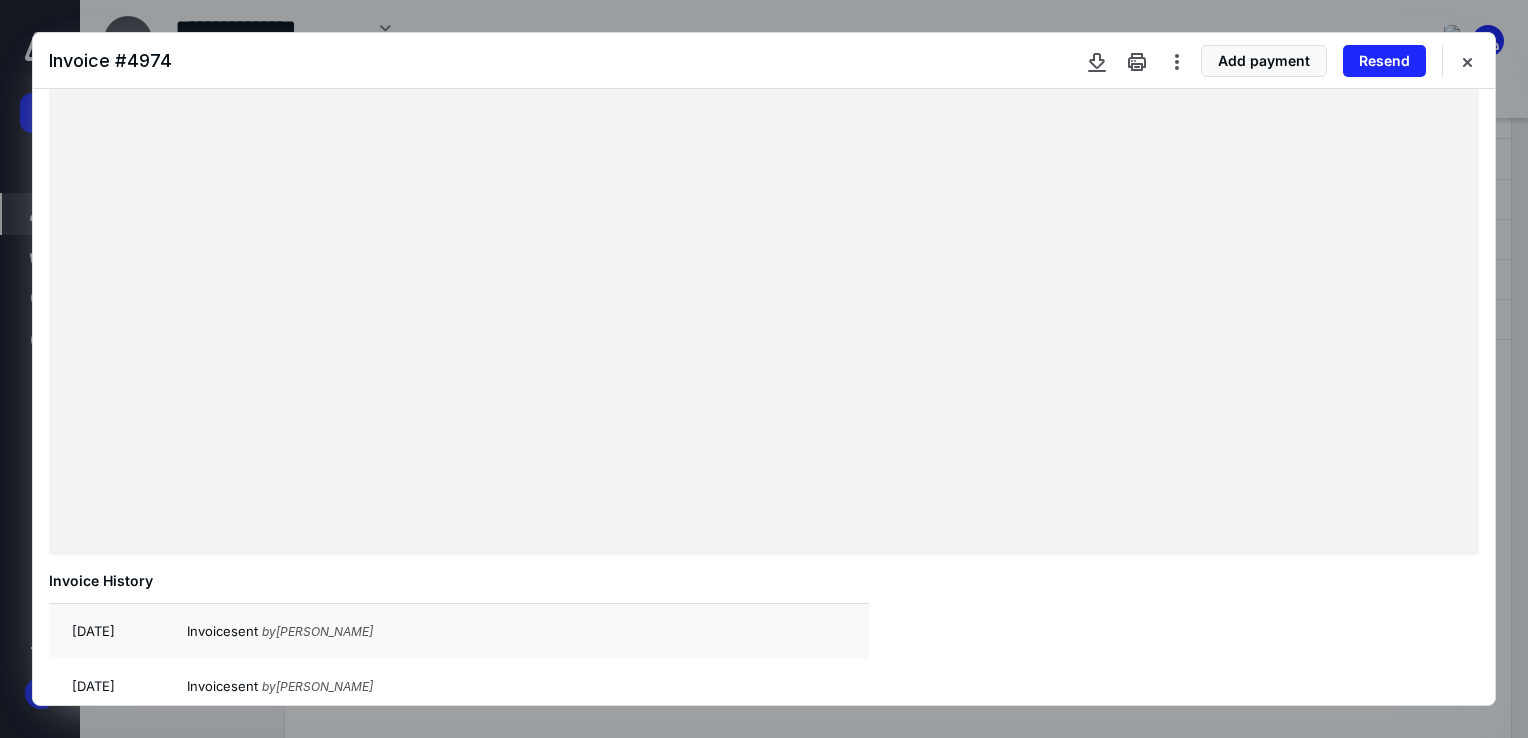 scroll, scrollTop: 652, scrollLeft: 0, axis: vertical 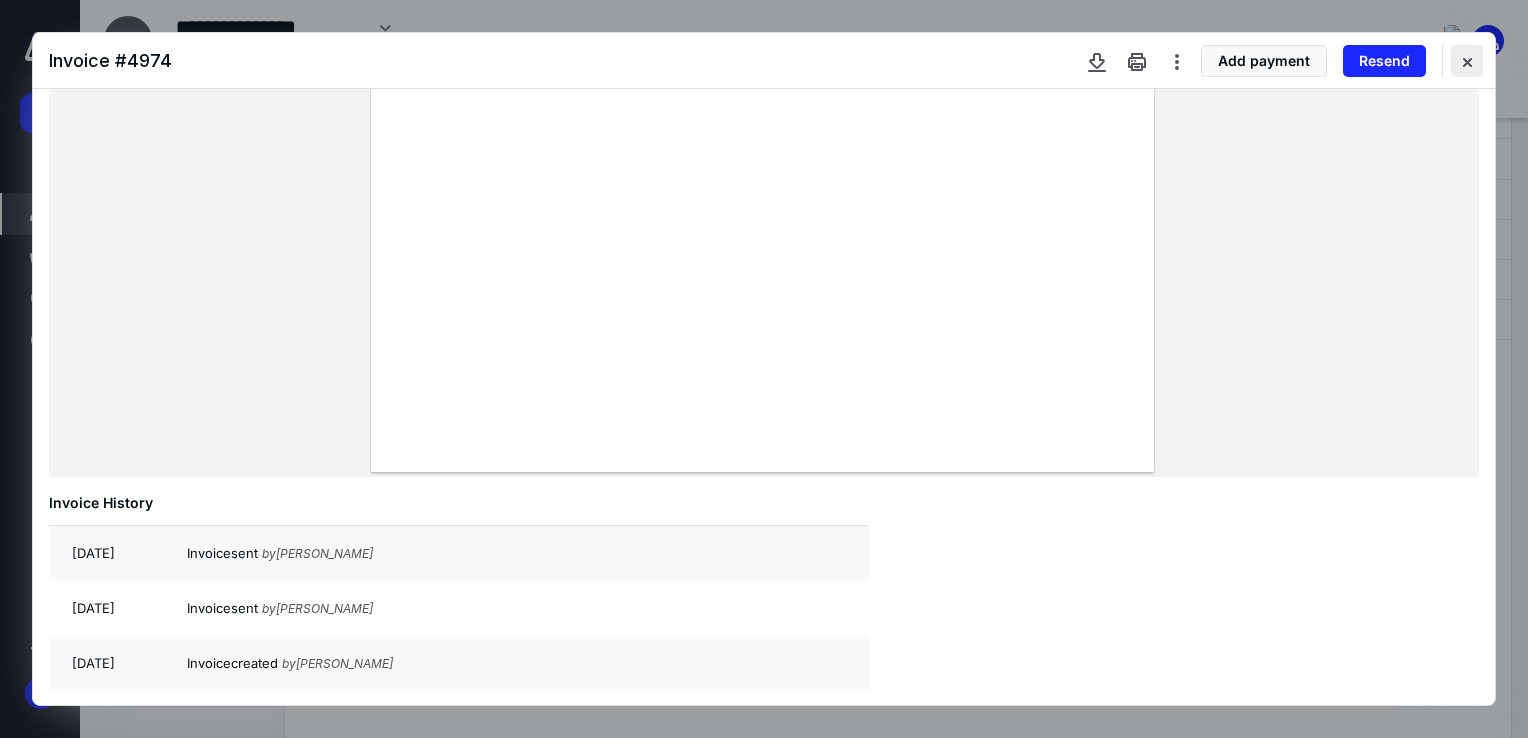 click at bounding box center [1467, 61] 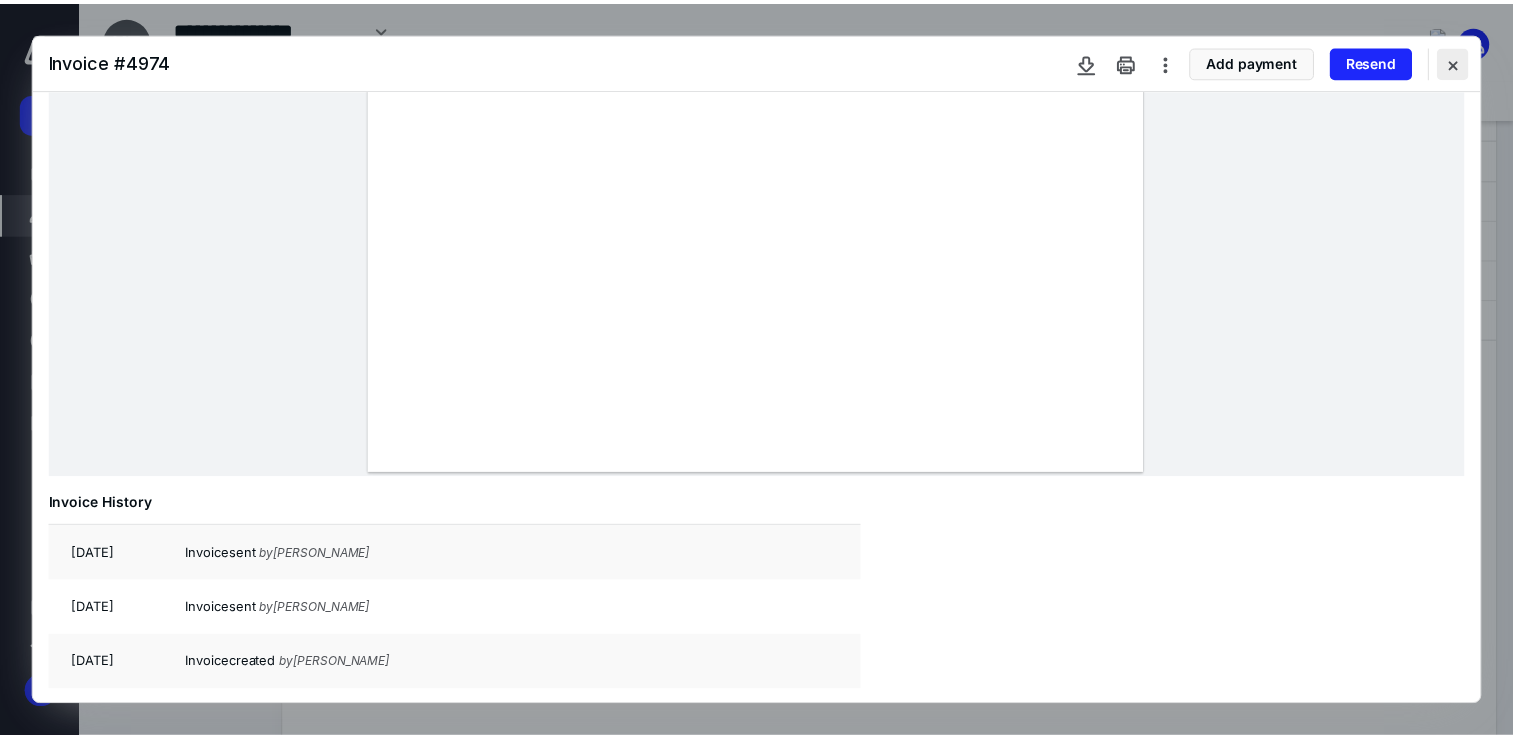 scroll, scrollTop: 439, scrollLeft: 0, axis: vertical 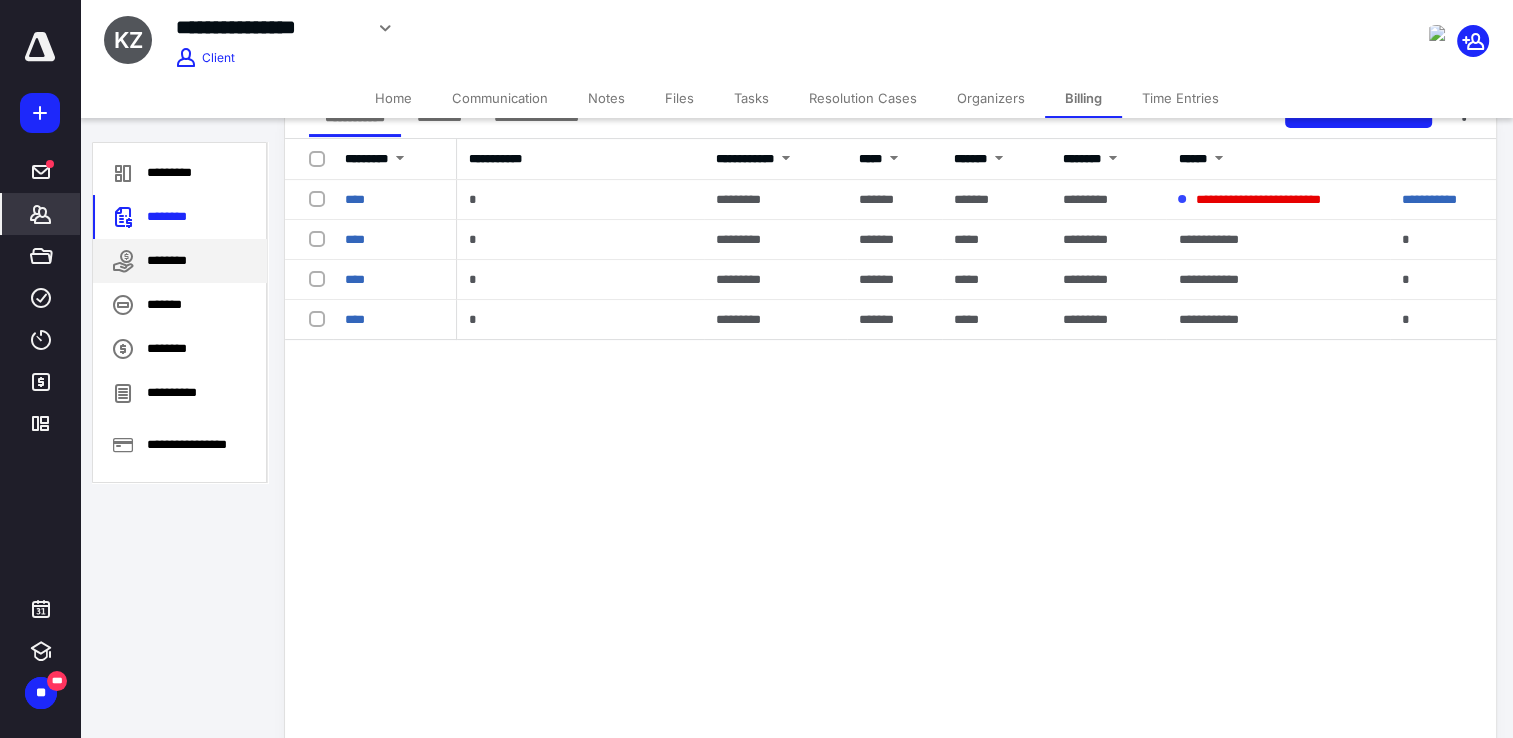 drag, startPoint x: 143, startPoint y: 220, endPoint x: 126, endPoint y: 247, distance: 31.906113 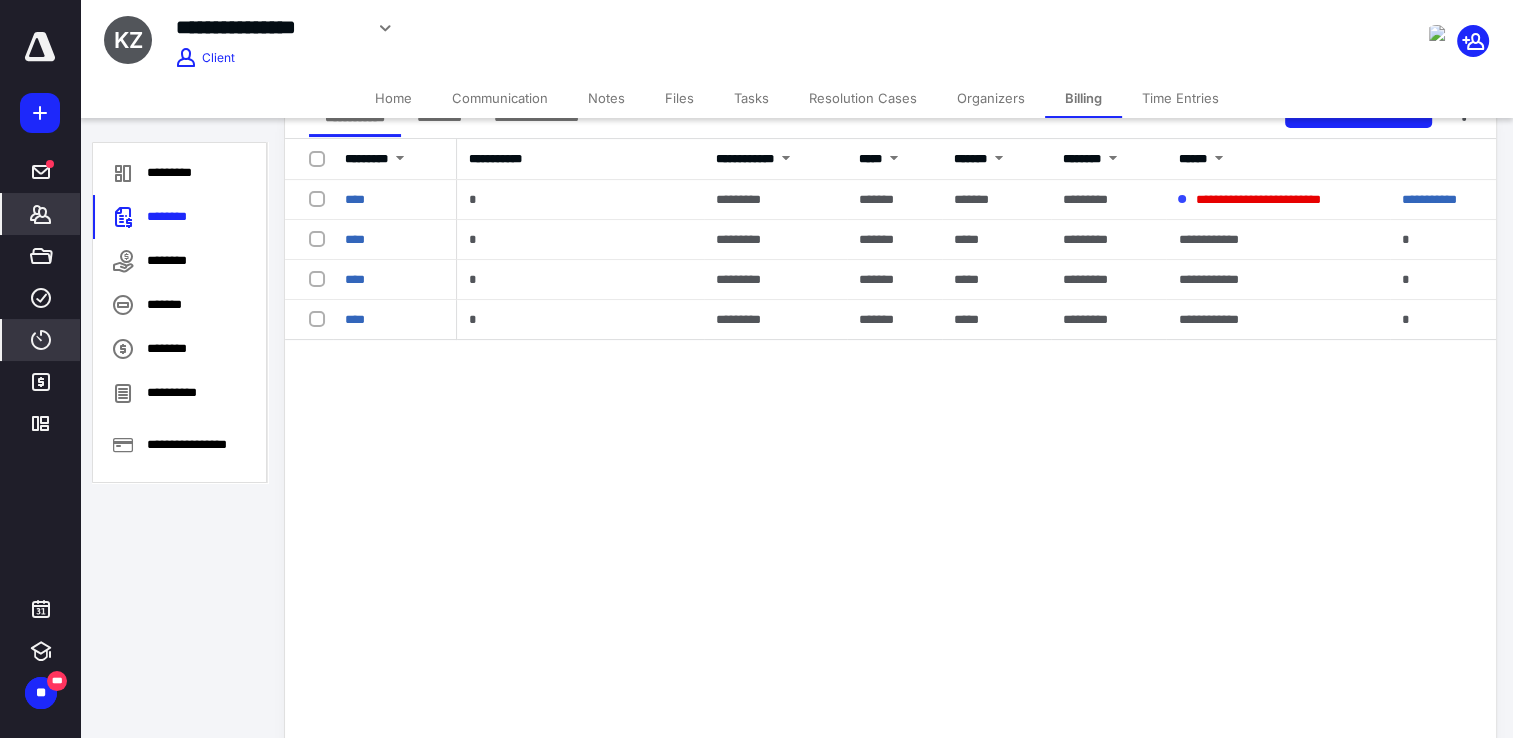 click on "****" at bounding box center (41, 340) 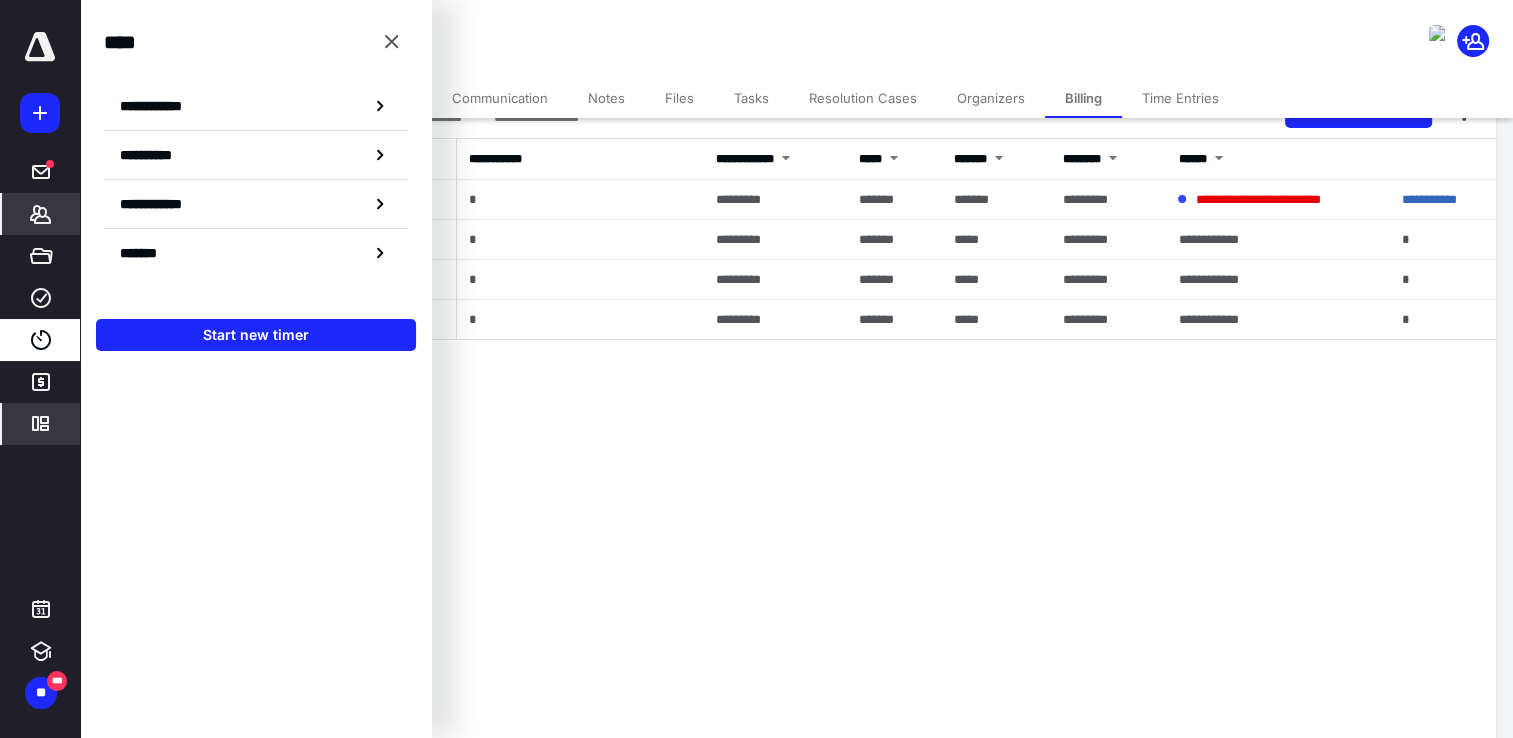 click on "*********" at bounding box center (41, 424) 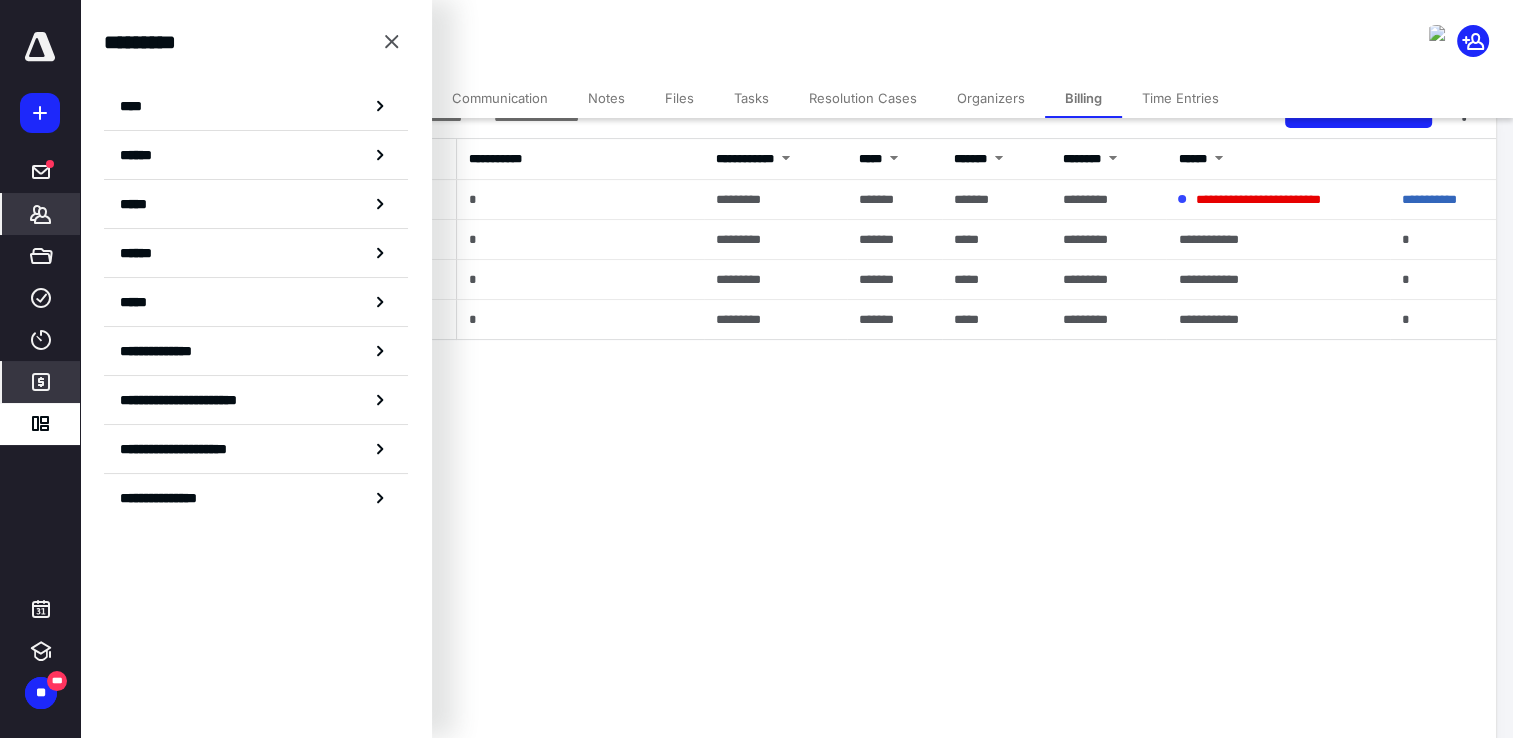 click 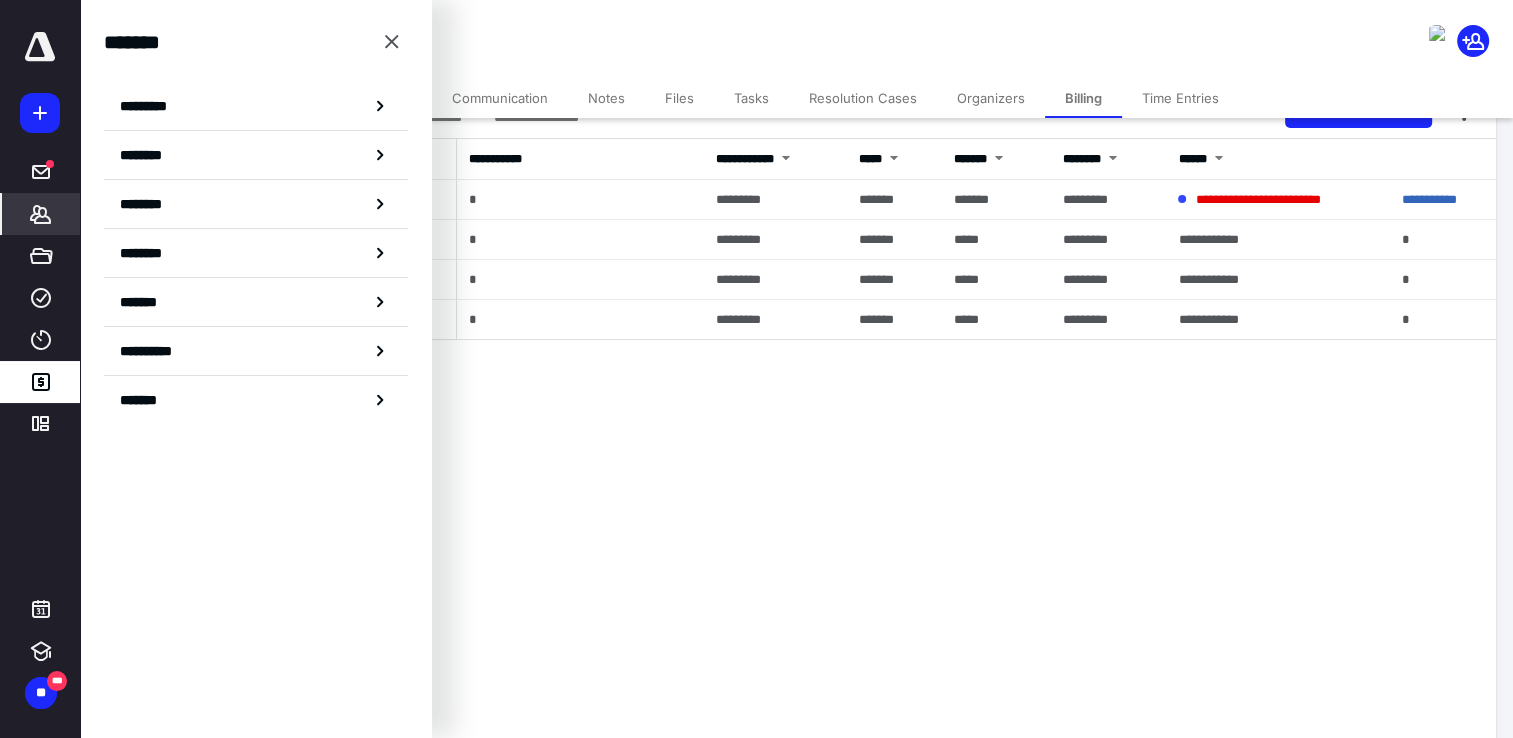 click on "********" at bounding box center (256, 155) 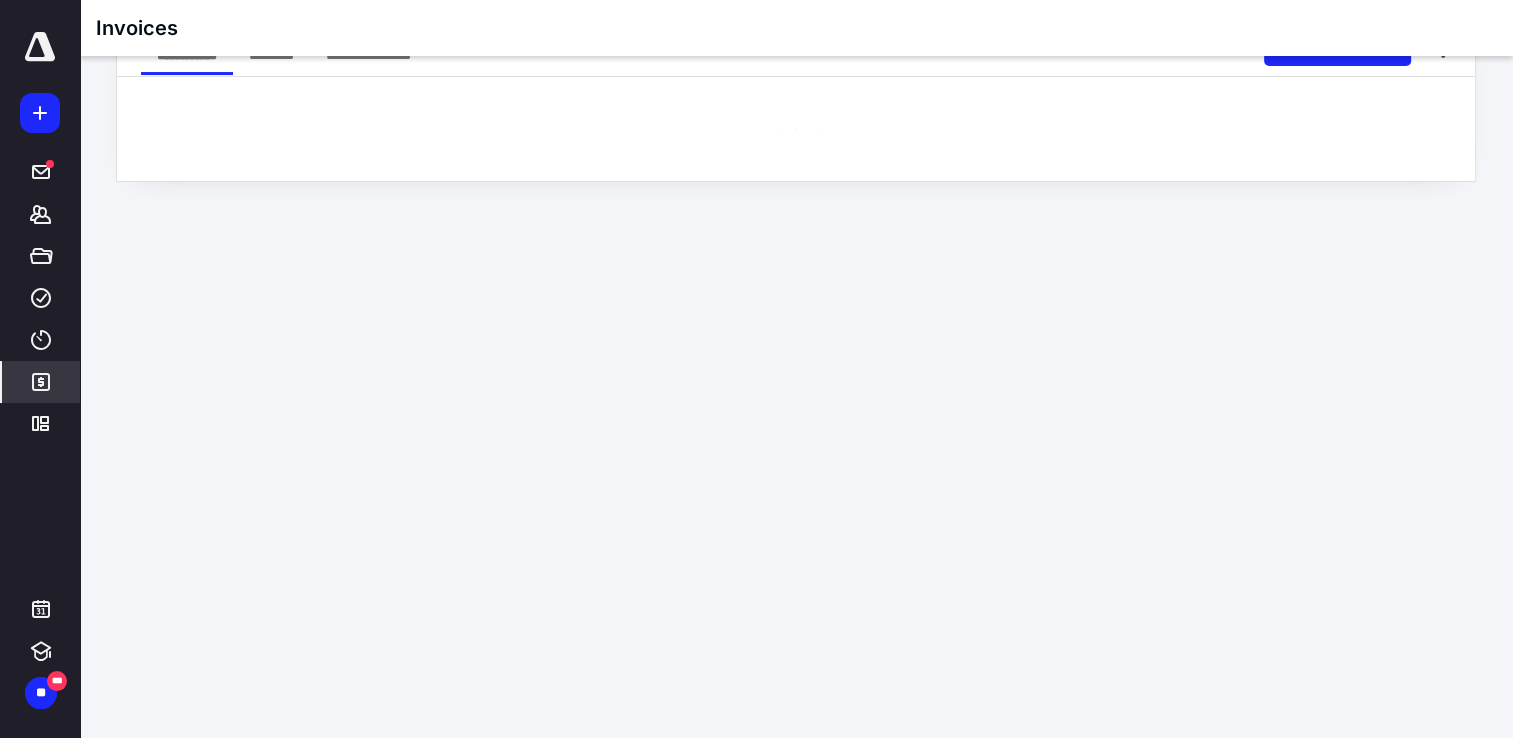 scroll, scrollTop: 0, scrollLeft: 0, axis: both 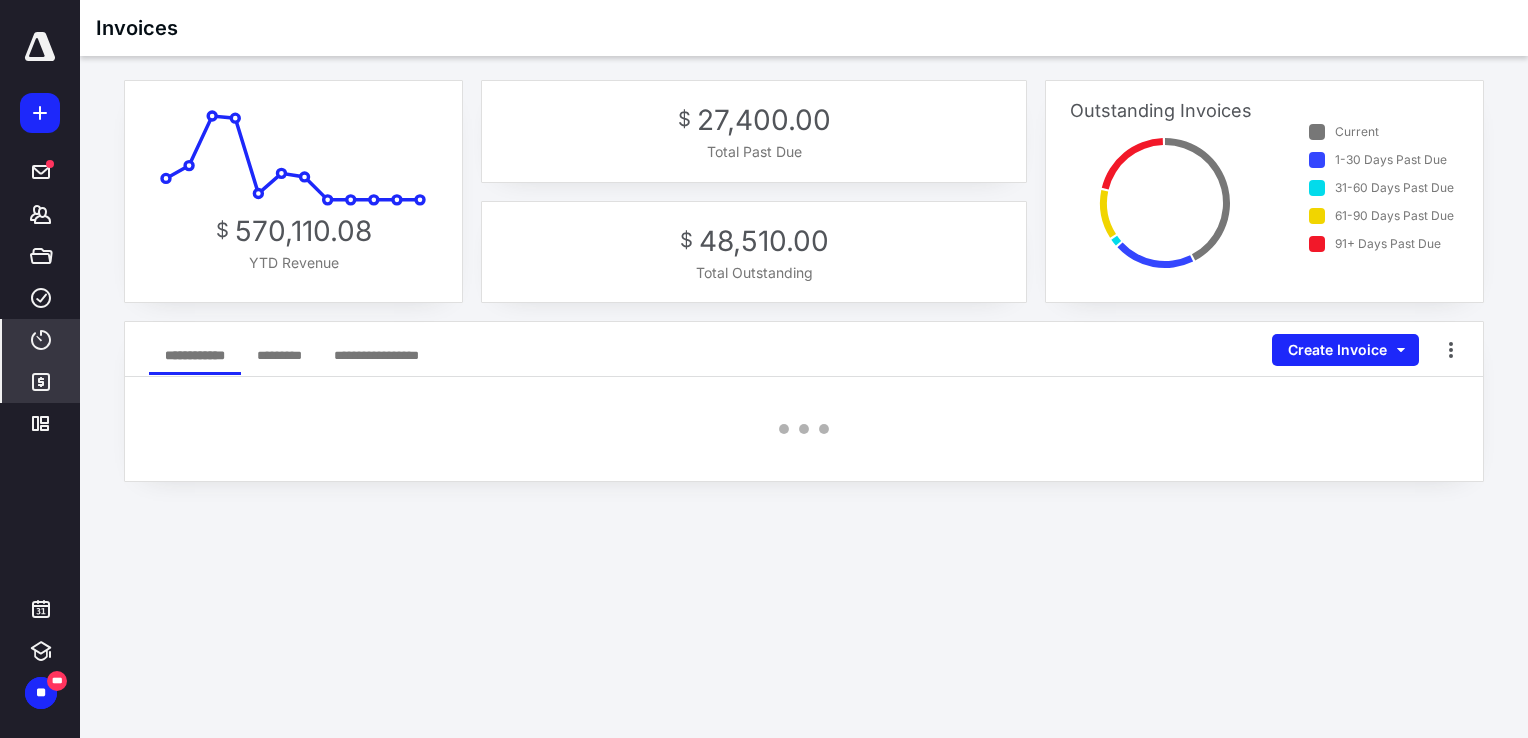 click on "****" at bounding box center [41, 340] 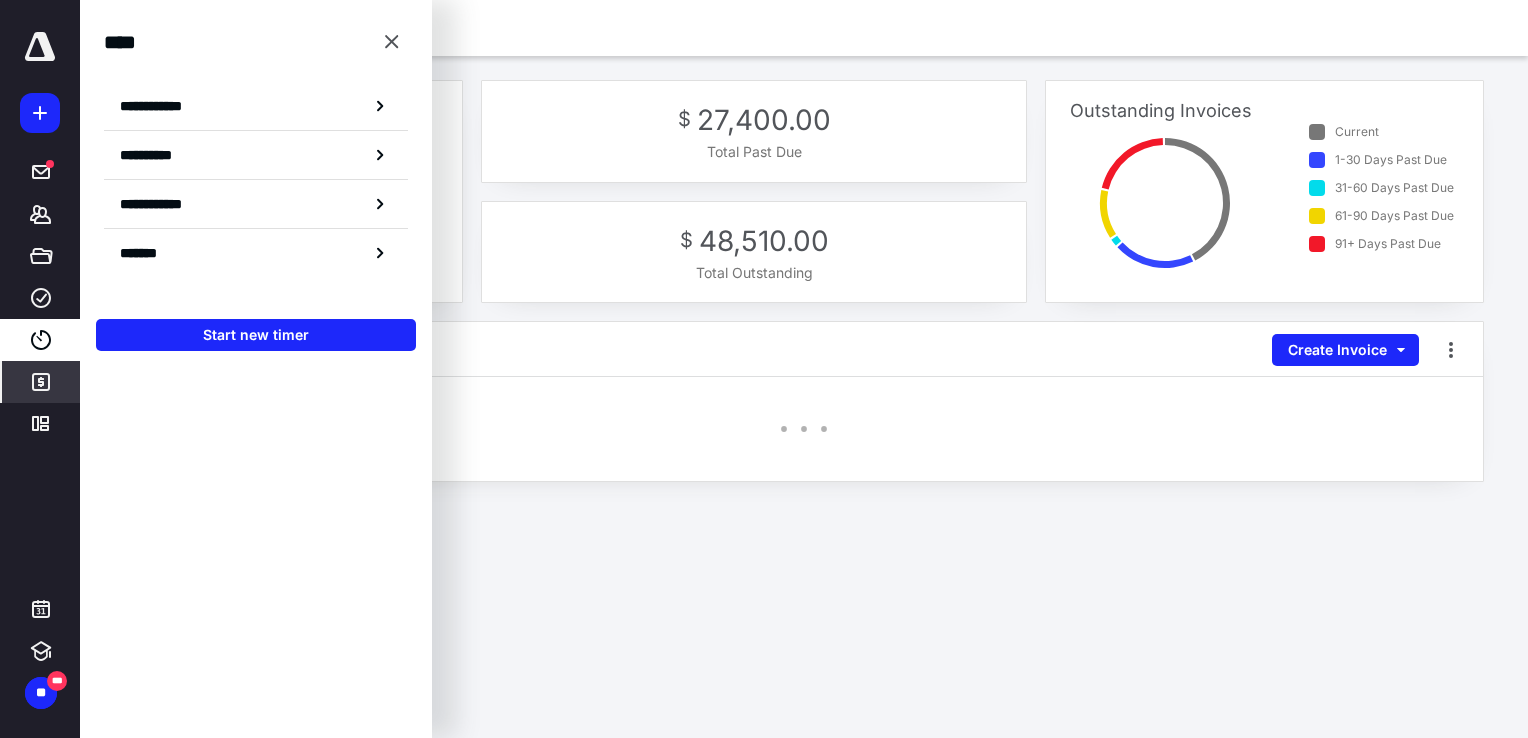 click on "*******" at bounding box center [41, 382] 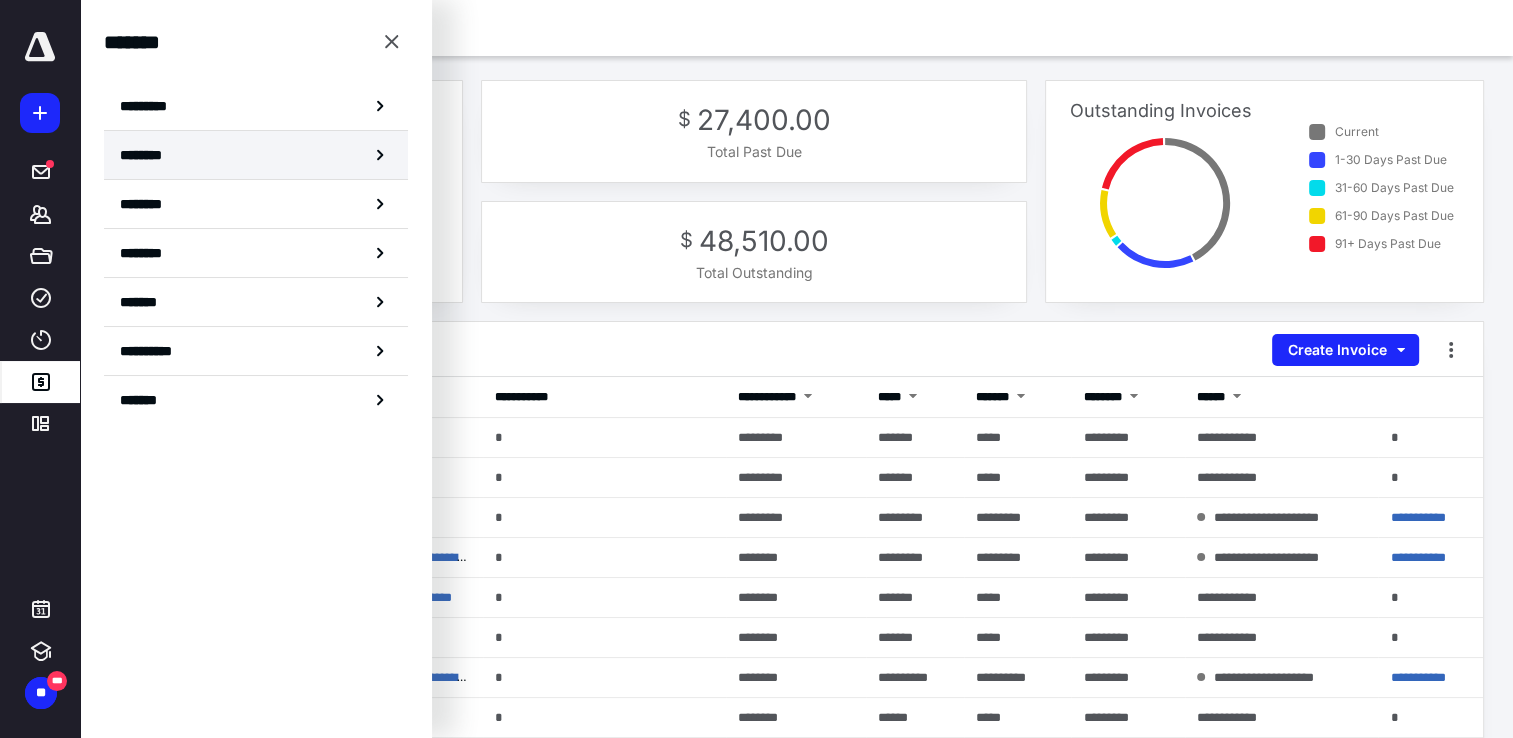 click on "********" at bounding box center (148, 155) 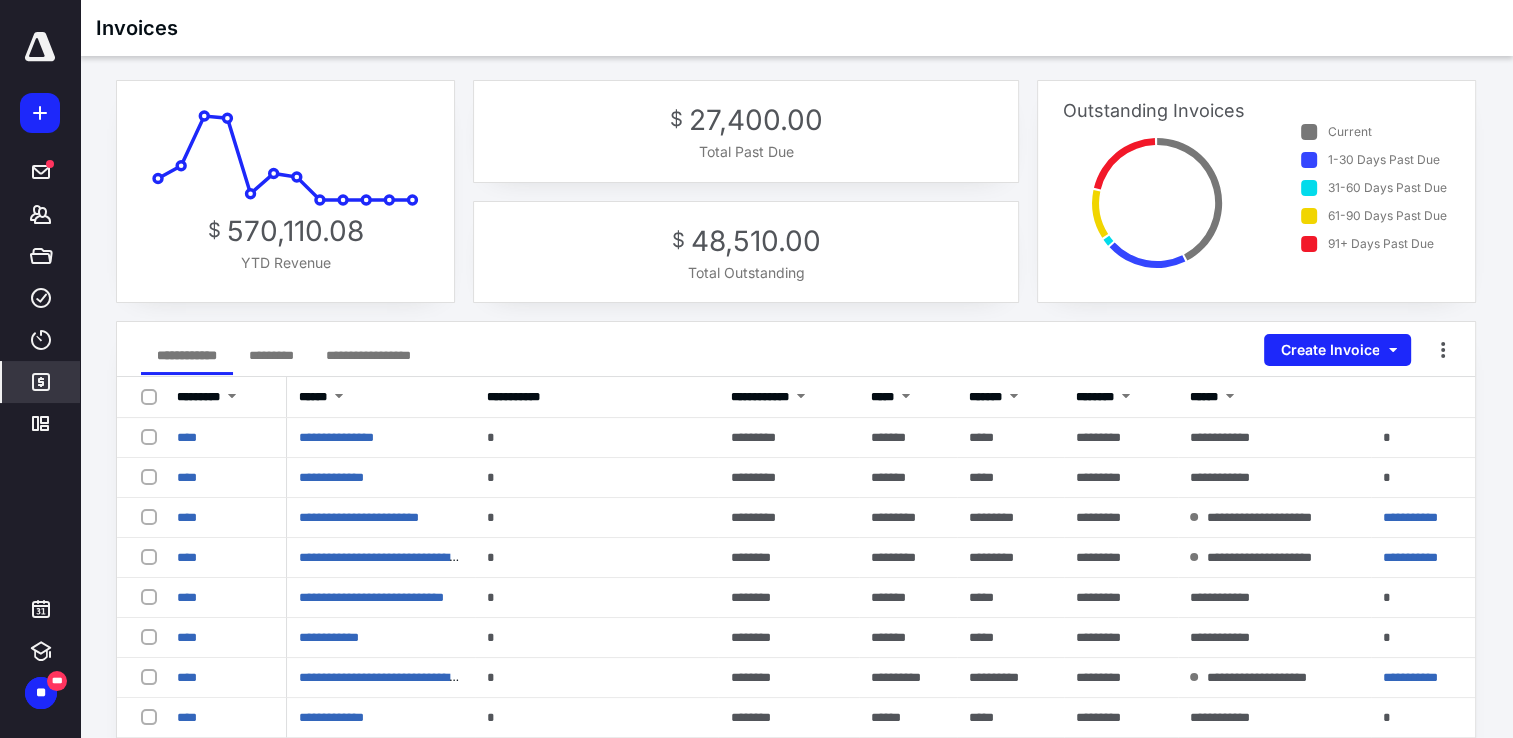 drag, startPoint x: 1135, startPoint y: 254, endPoint x: 1146, endPoint y: 265, distance: 15.556349 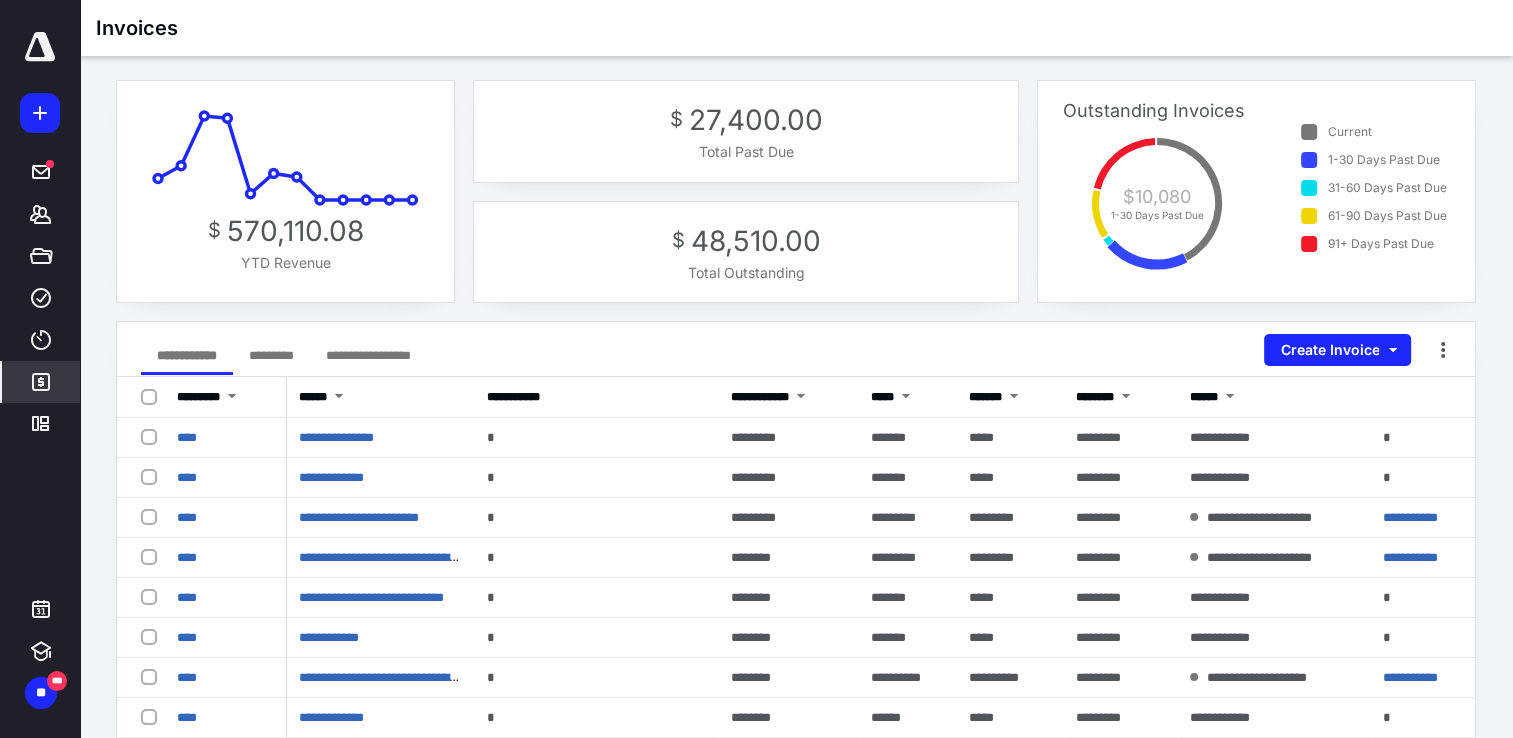 click 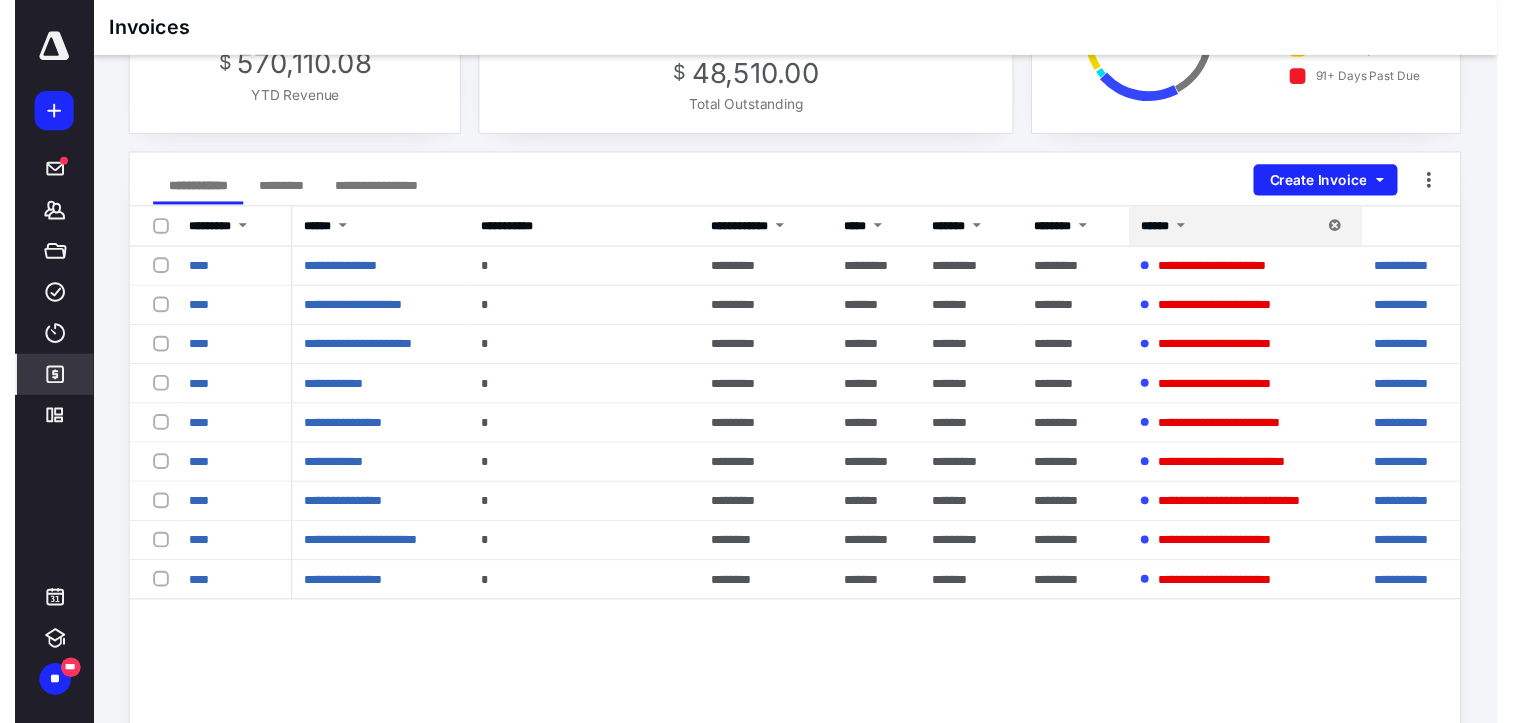 scroll, scrollTop: 0, scrollLeft: 0, axis: both 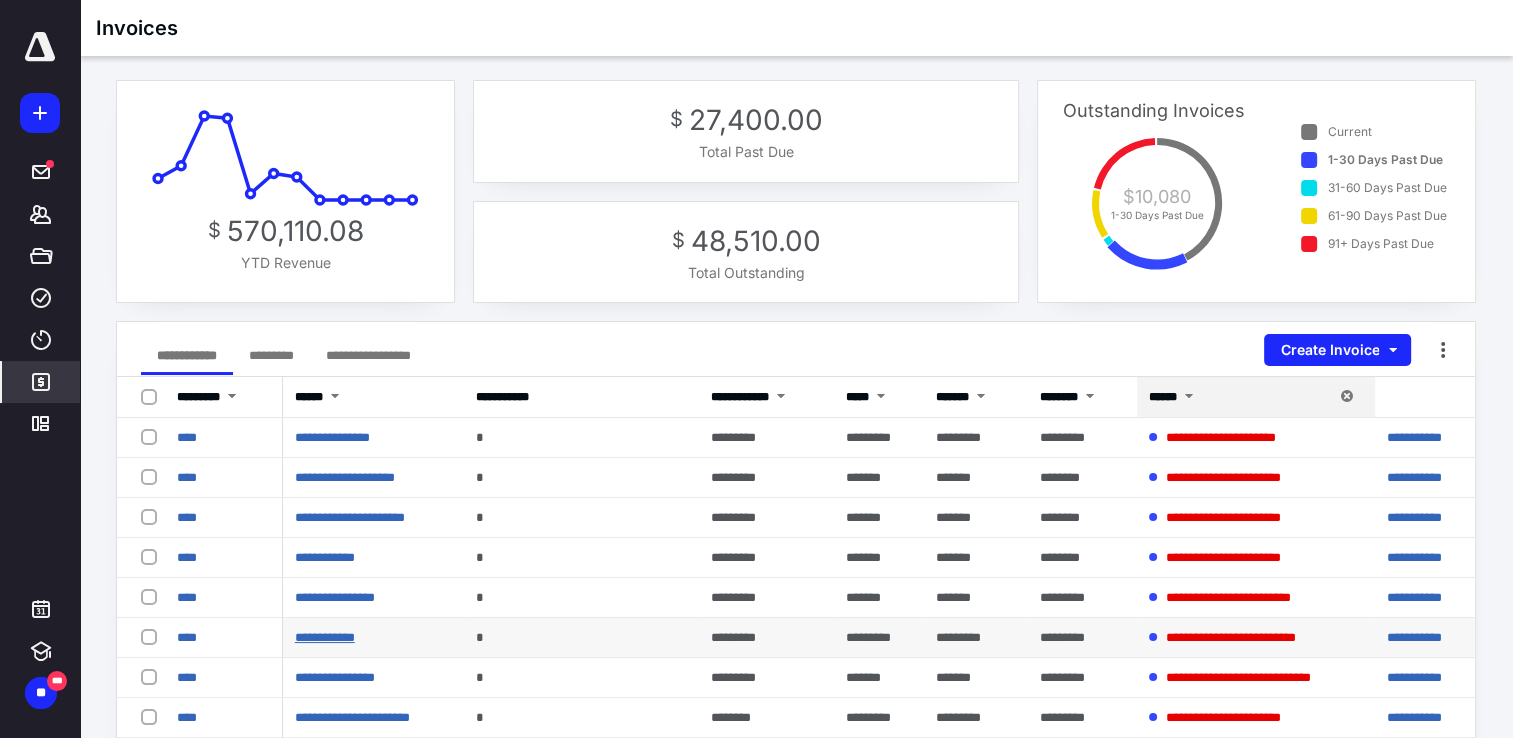 click on "**********" at bounding box center [325, 637] 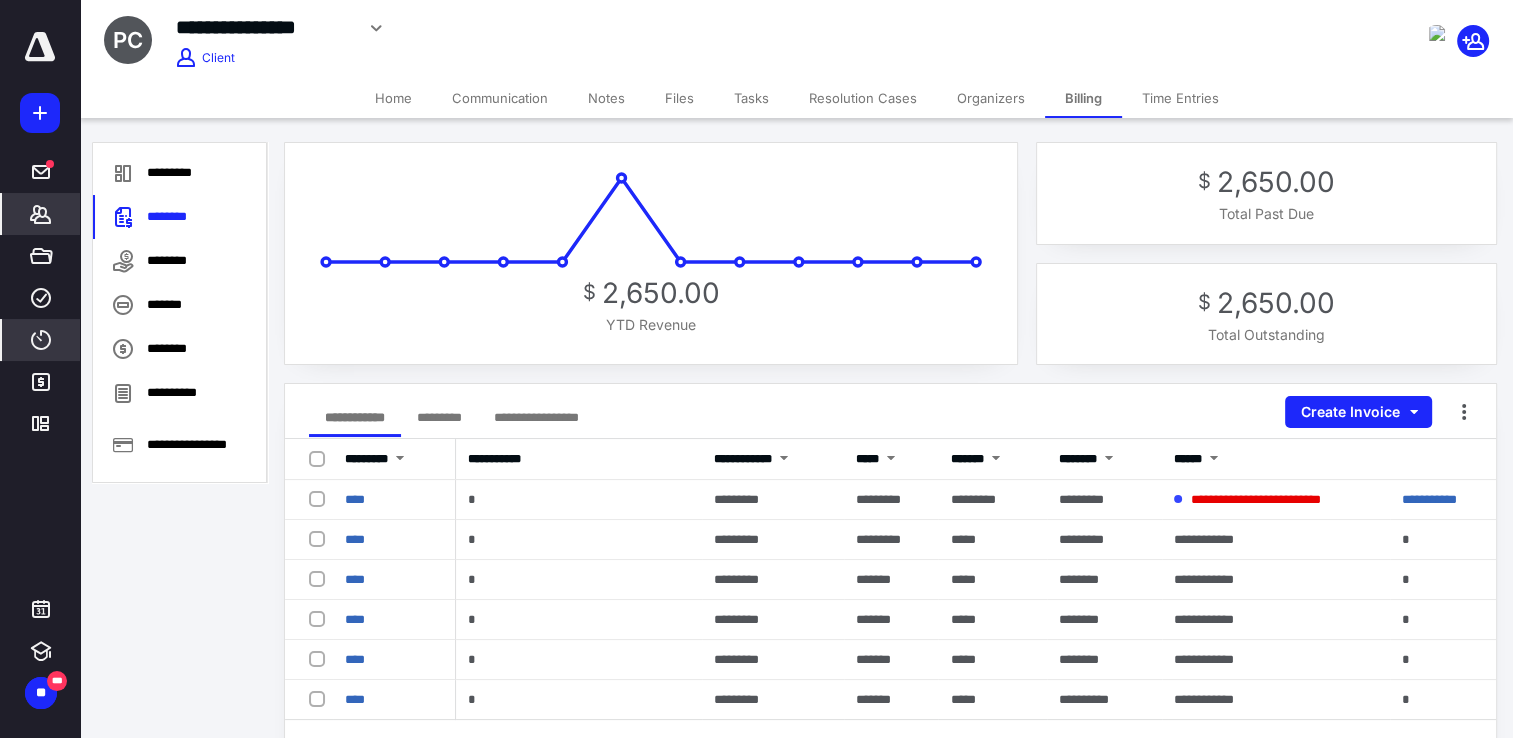 click on "****" at bounding box center (41, 340) 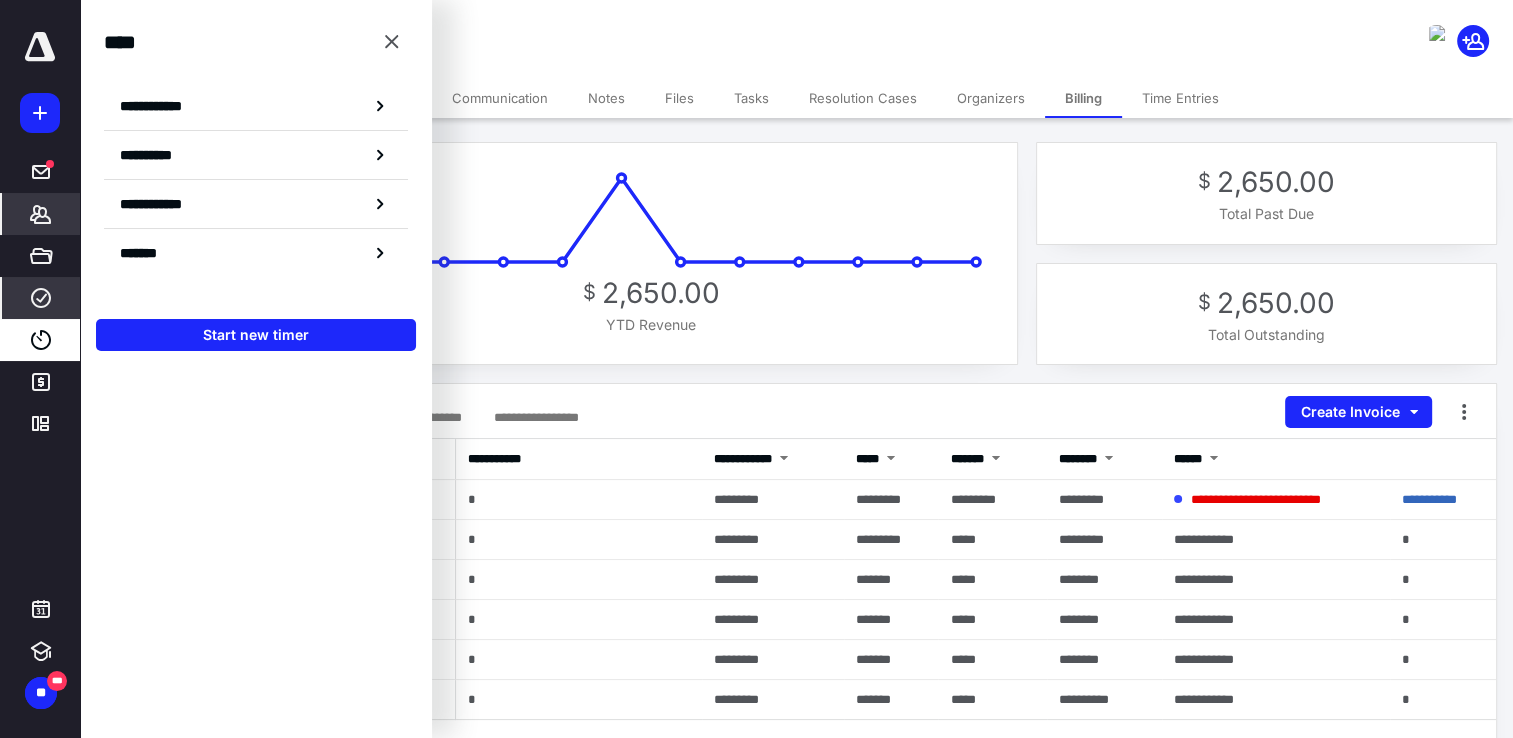 click on "****" at bounding box center (41, 298) 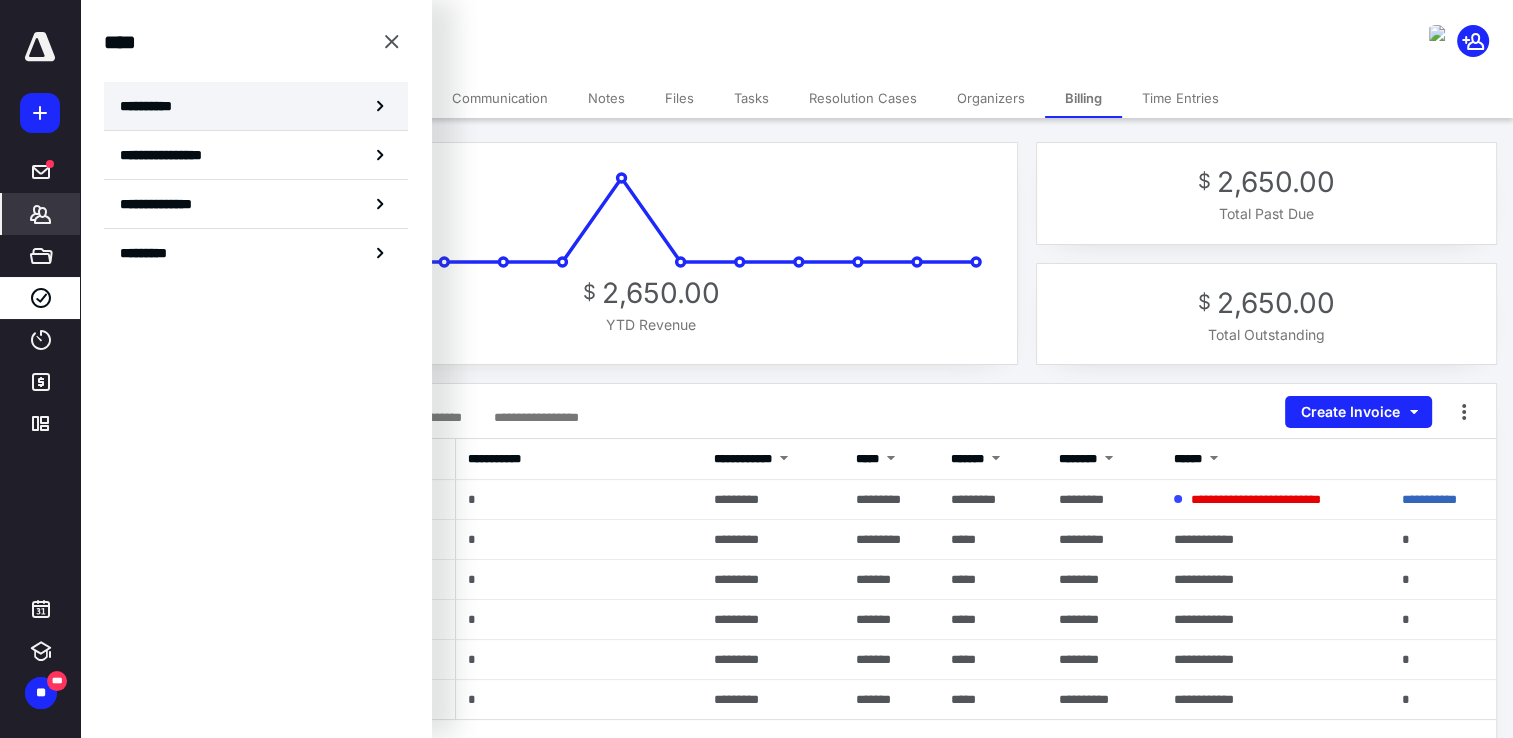 click on "**********" at bounding box center [153, 106] 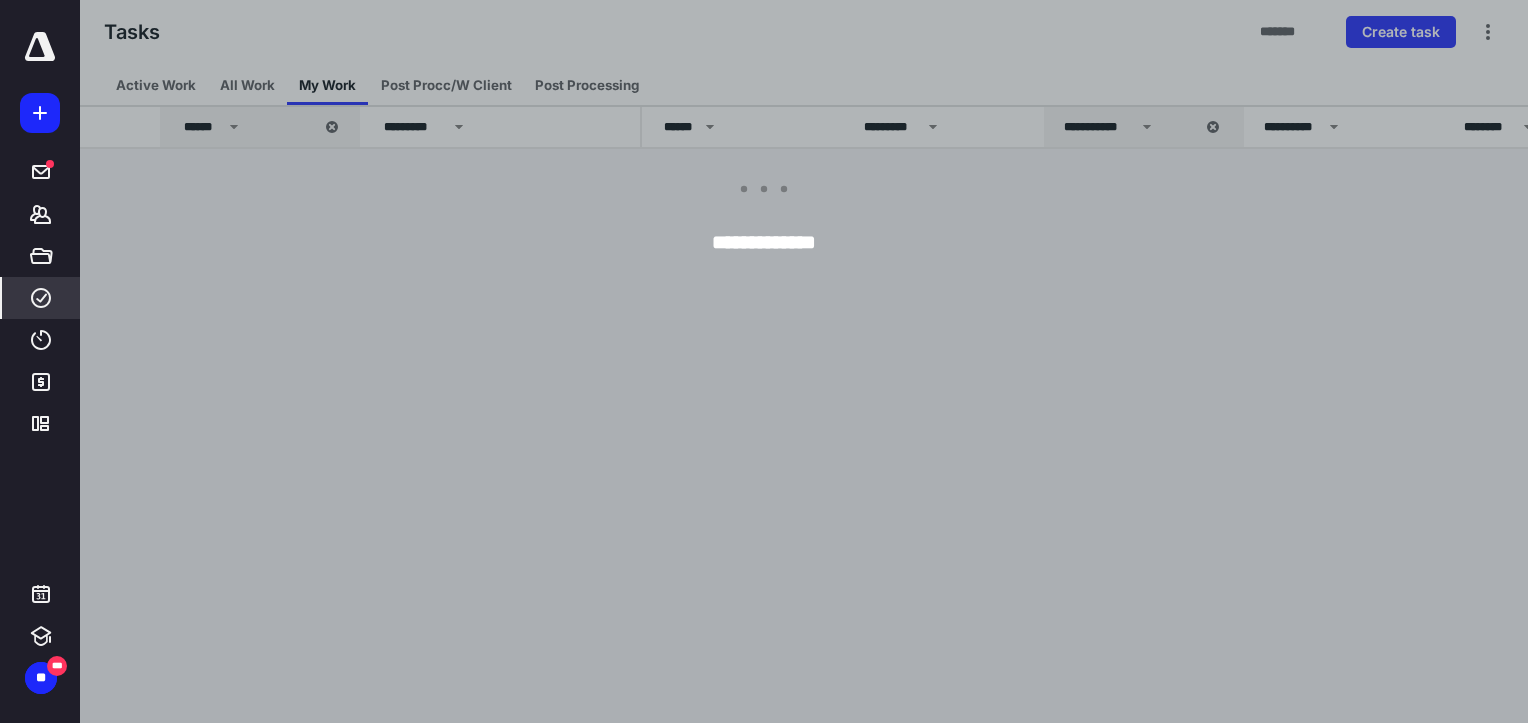 click at bounding box center (844, 361) 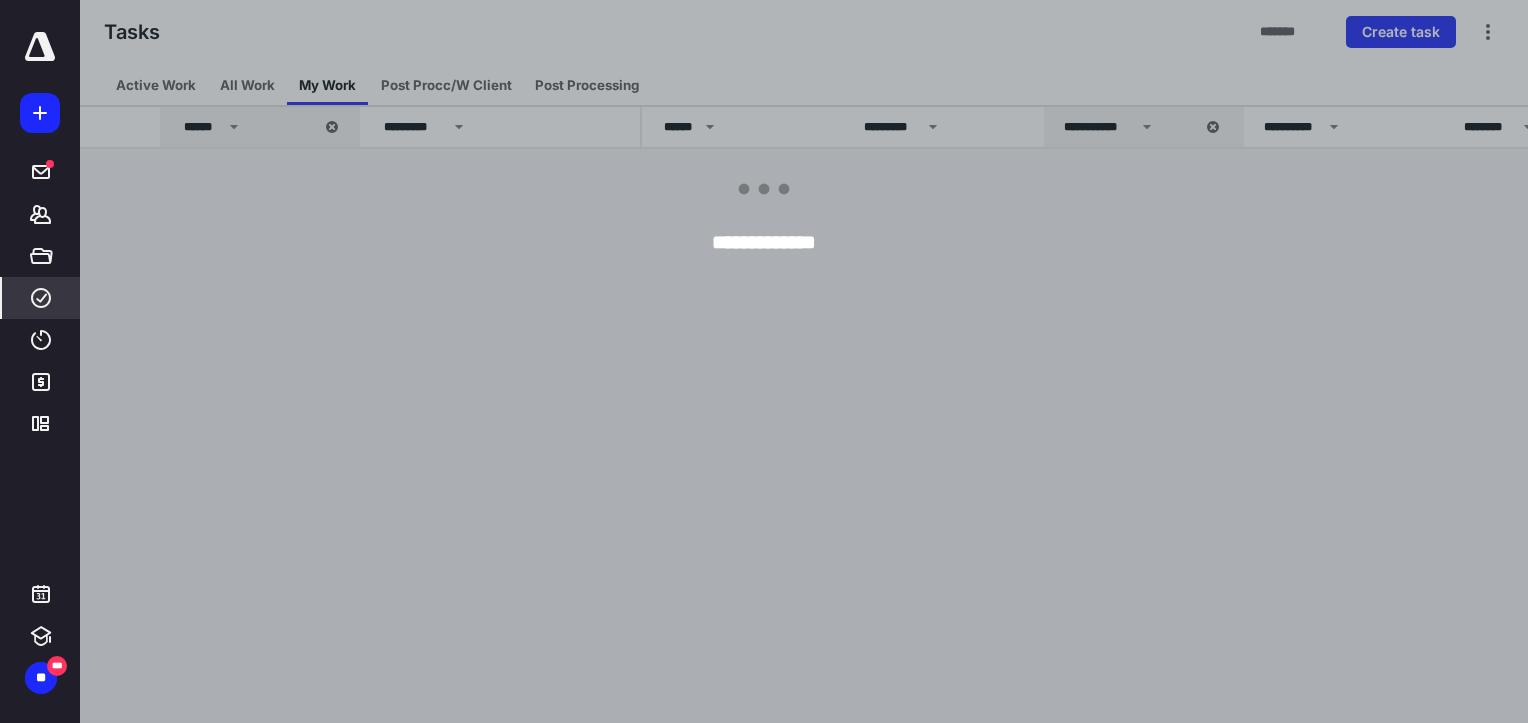 click at bounding box center [844, 361] 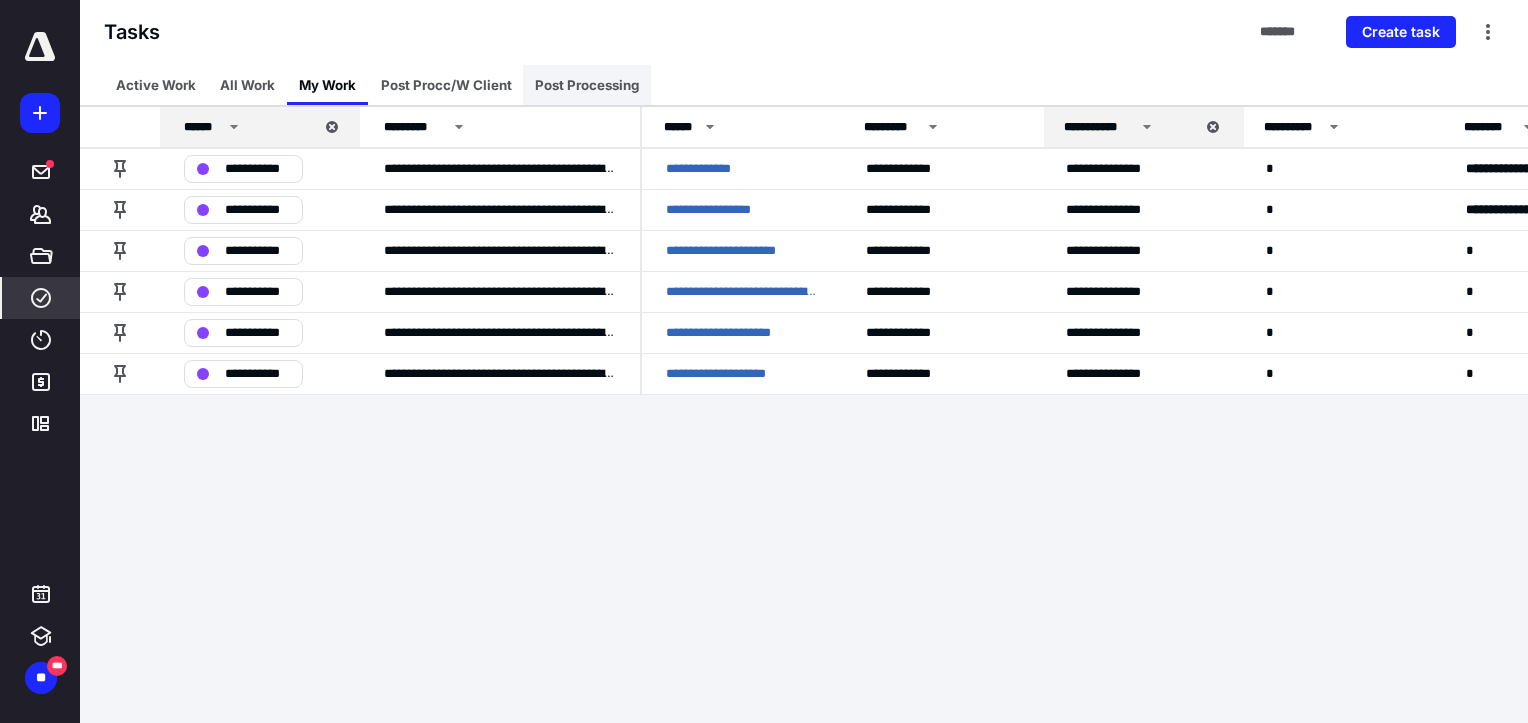 click on "Post Processing" at bounding box center [587, 85] 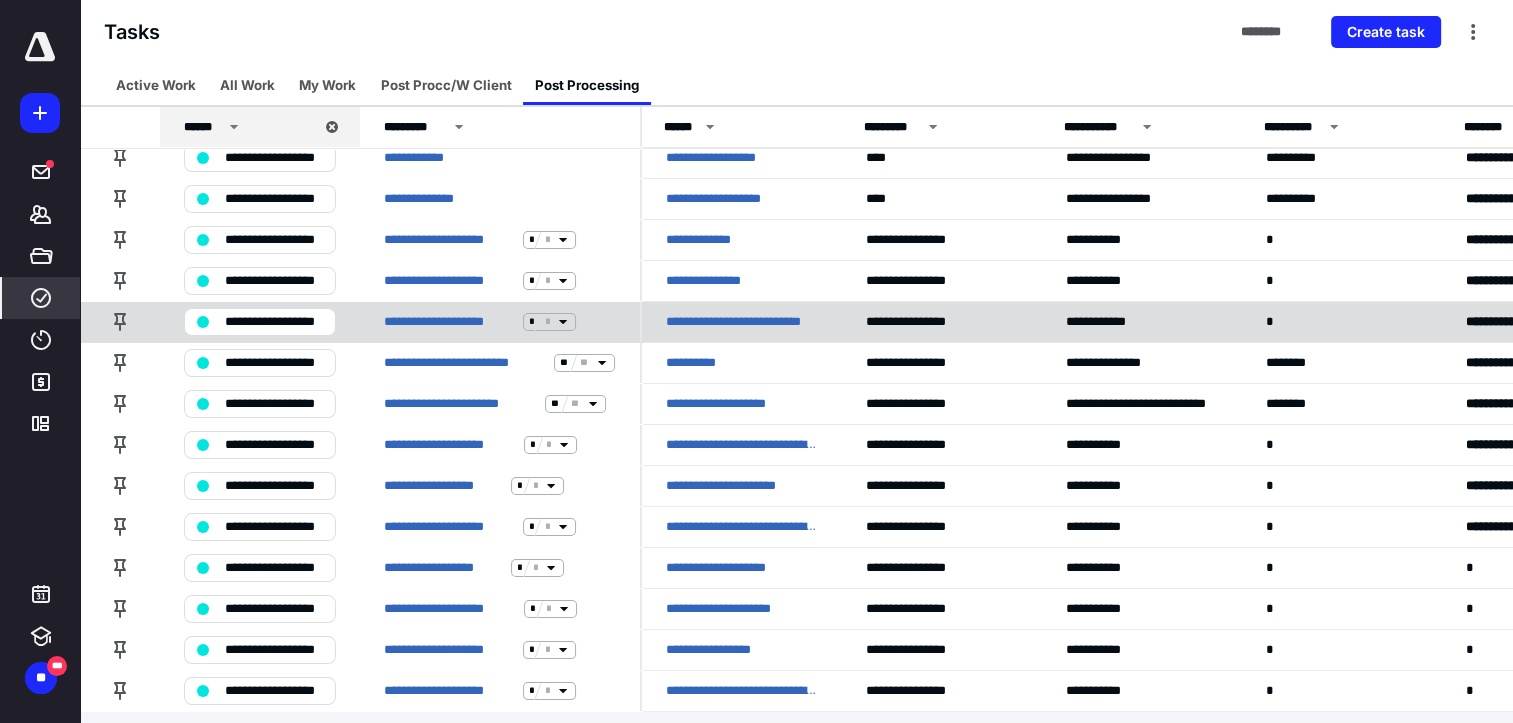 scroll, scrollTop: 80, scrollLeft: 0, axis: vertical 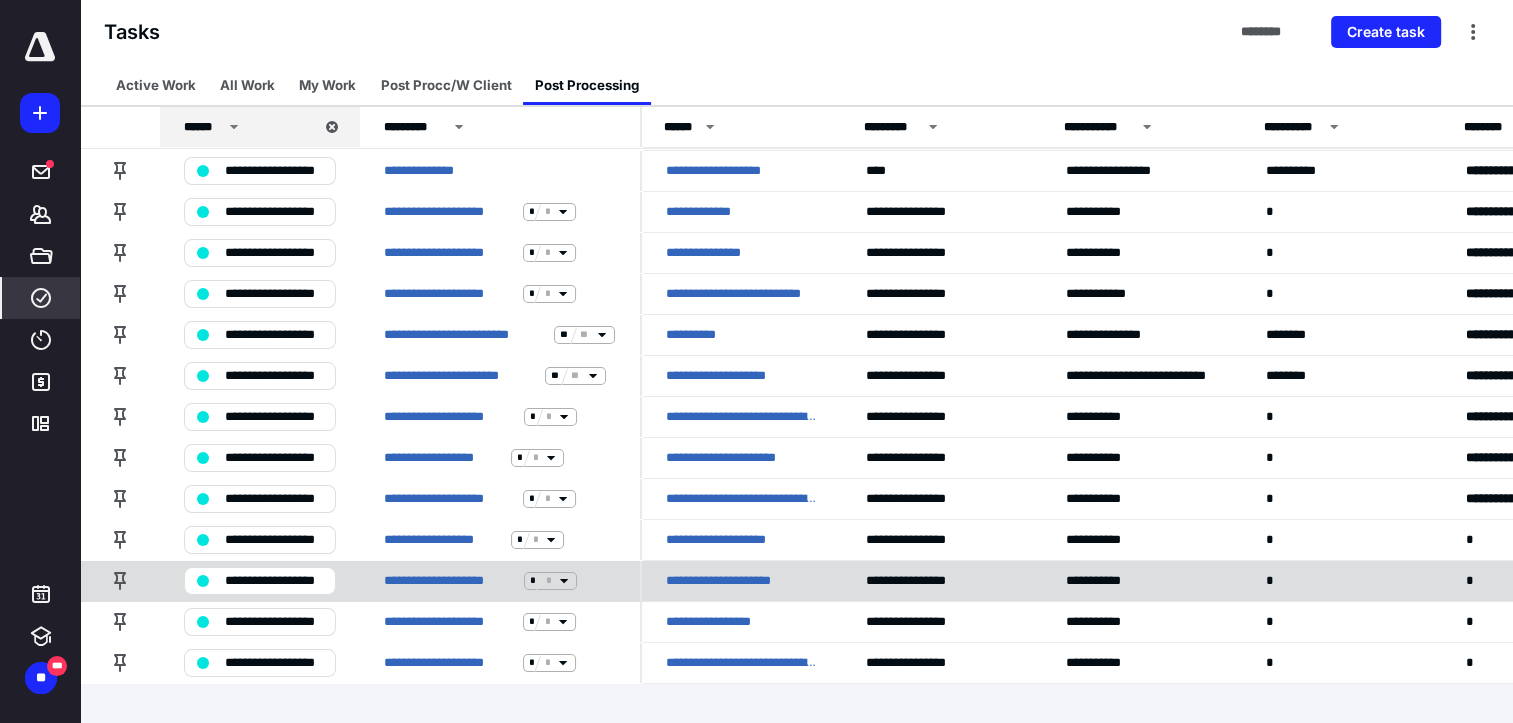 click on "**********" at bounding box center [742, 581] 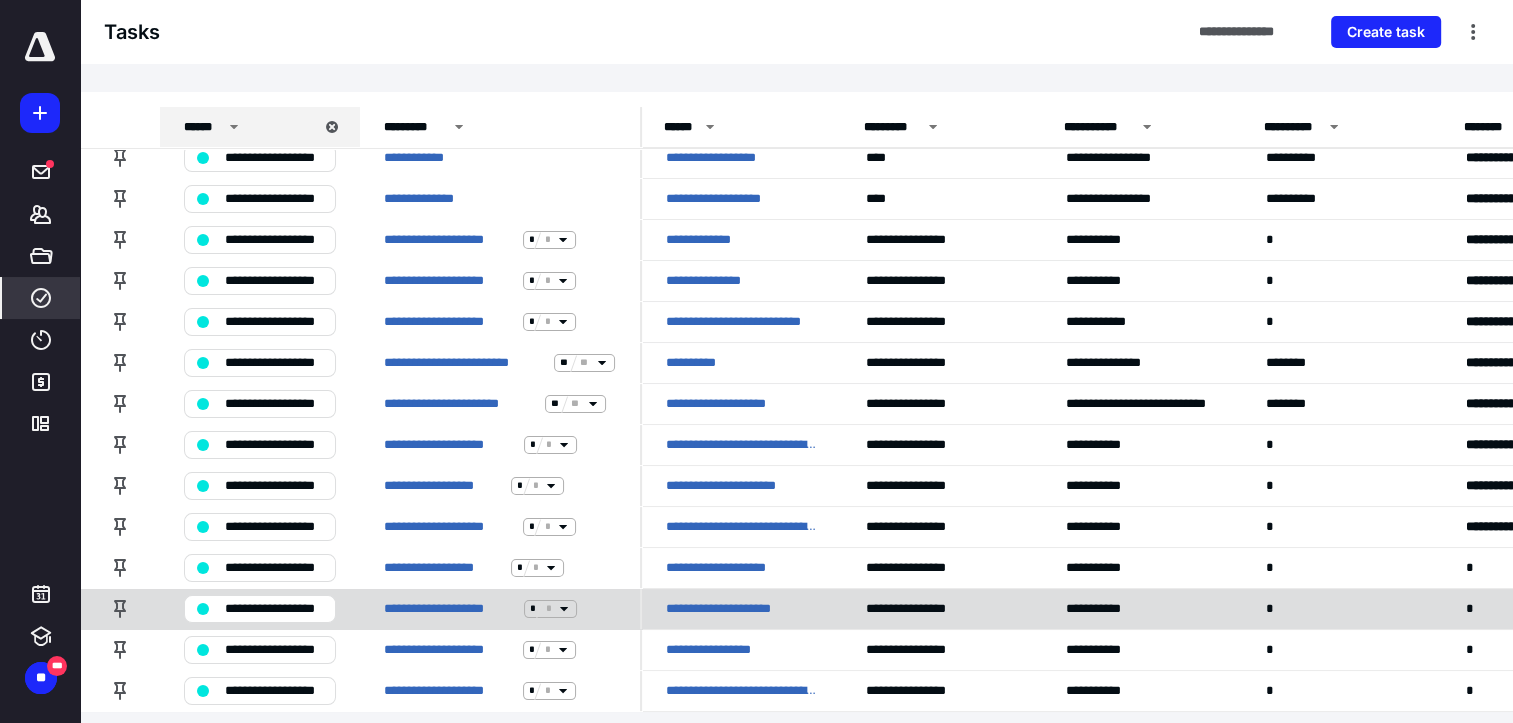 scroll, scrollTop: 0, scrollLeft: 0, axis: both 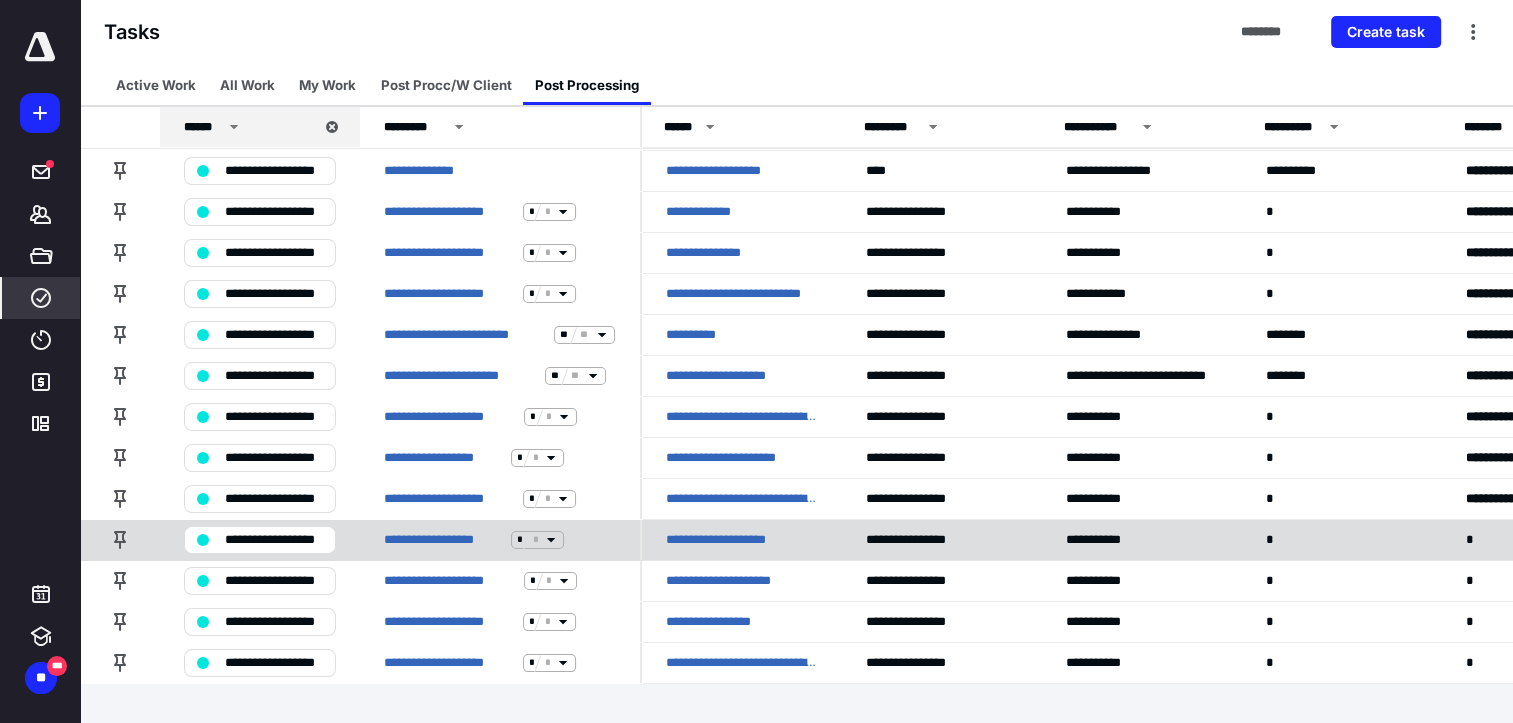 click on "**********" at bounding box center (742, 540) 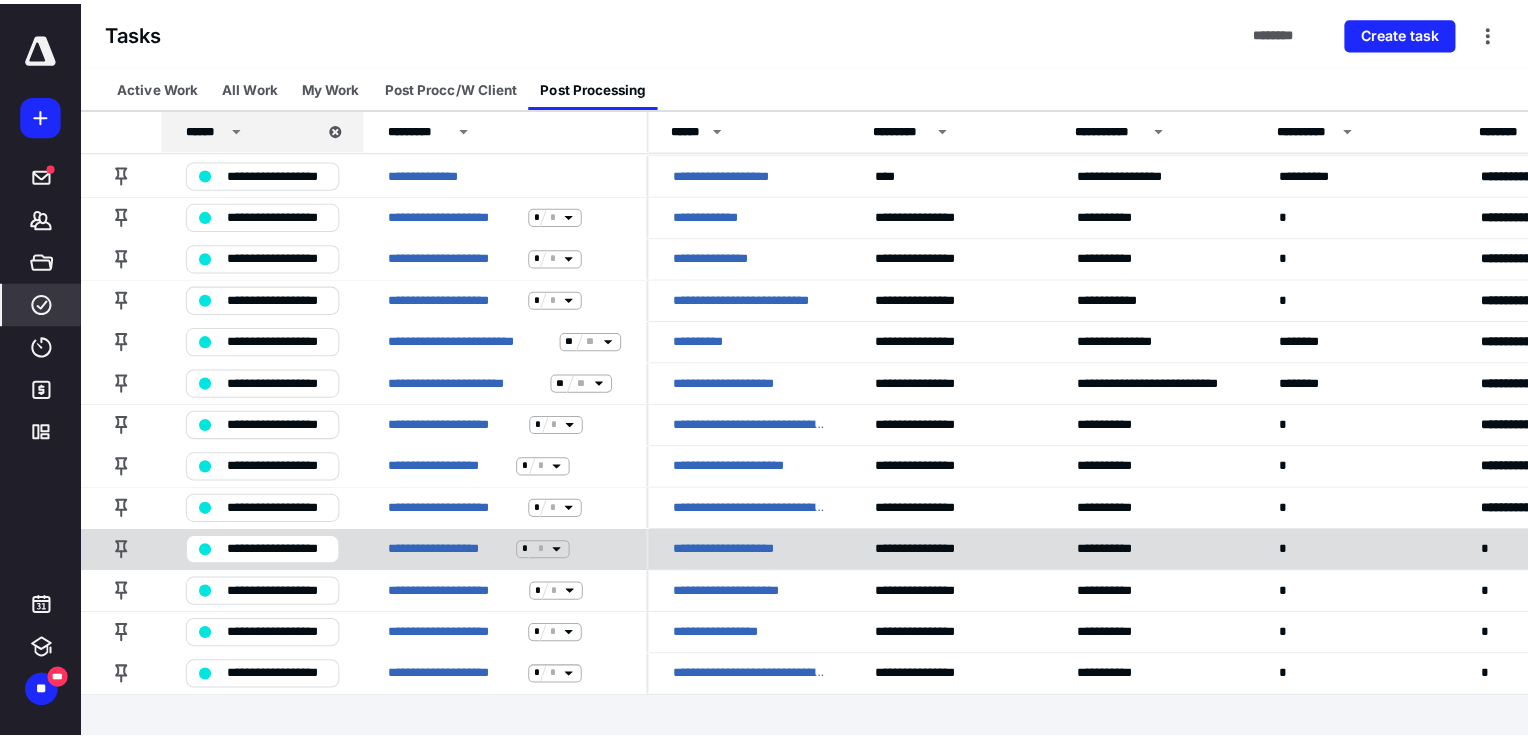 scroll, scrollTop: 0, scrollLeft: 0, axis: both 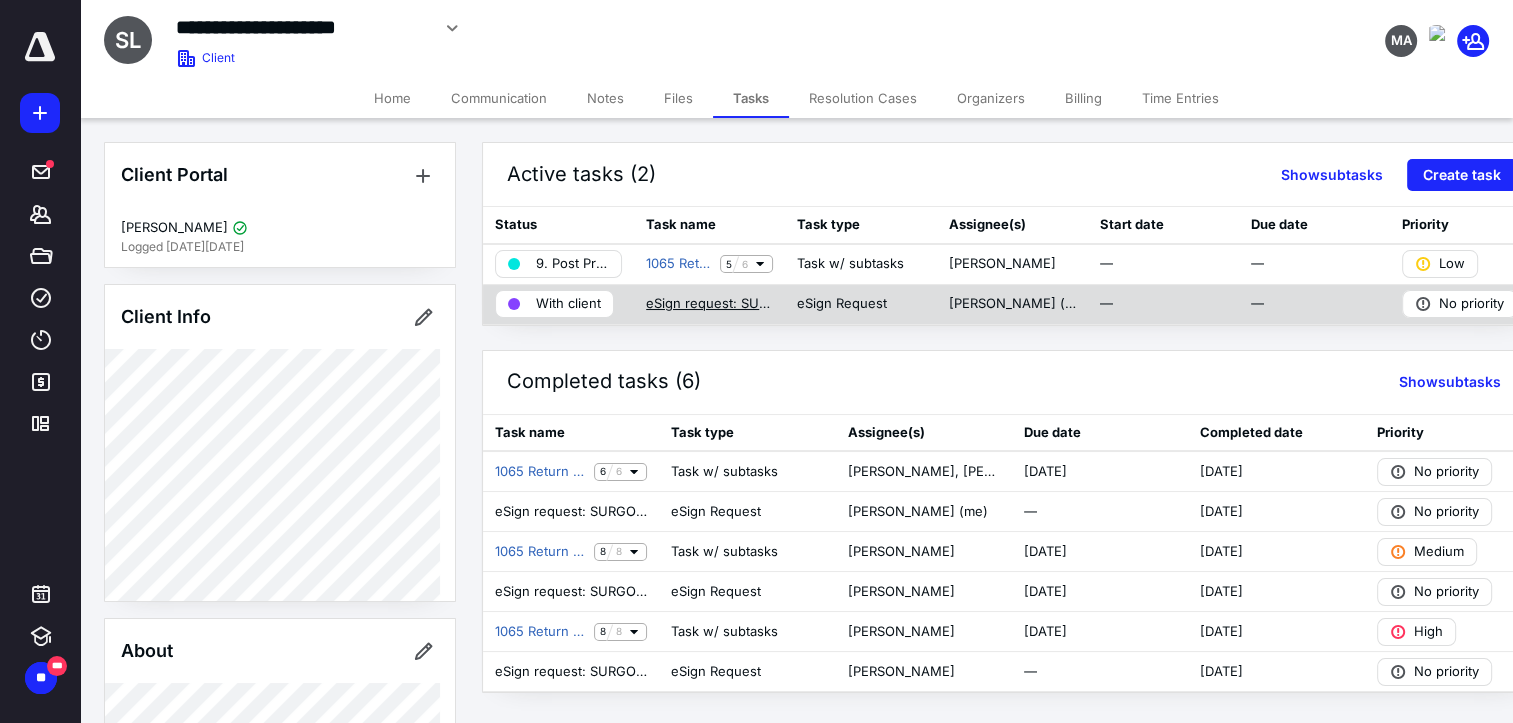 click on "eSign request: SURGOOD_2024_E-signature Forms.pdf" at bounding box center (709, 304) 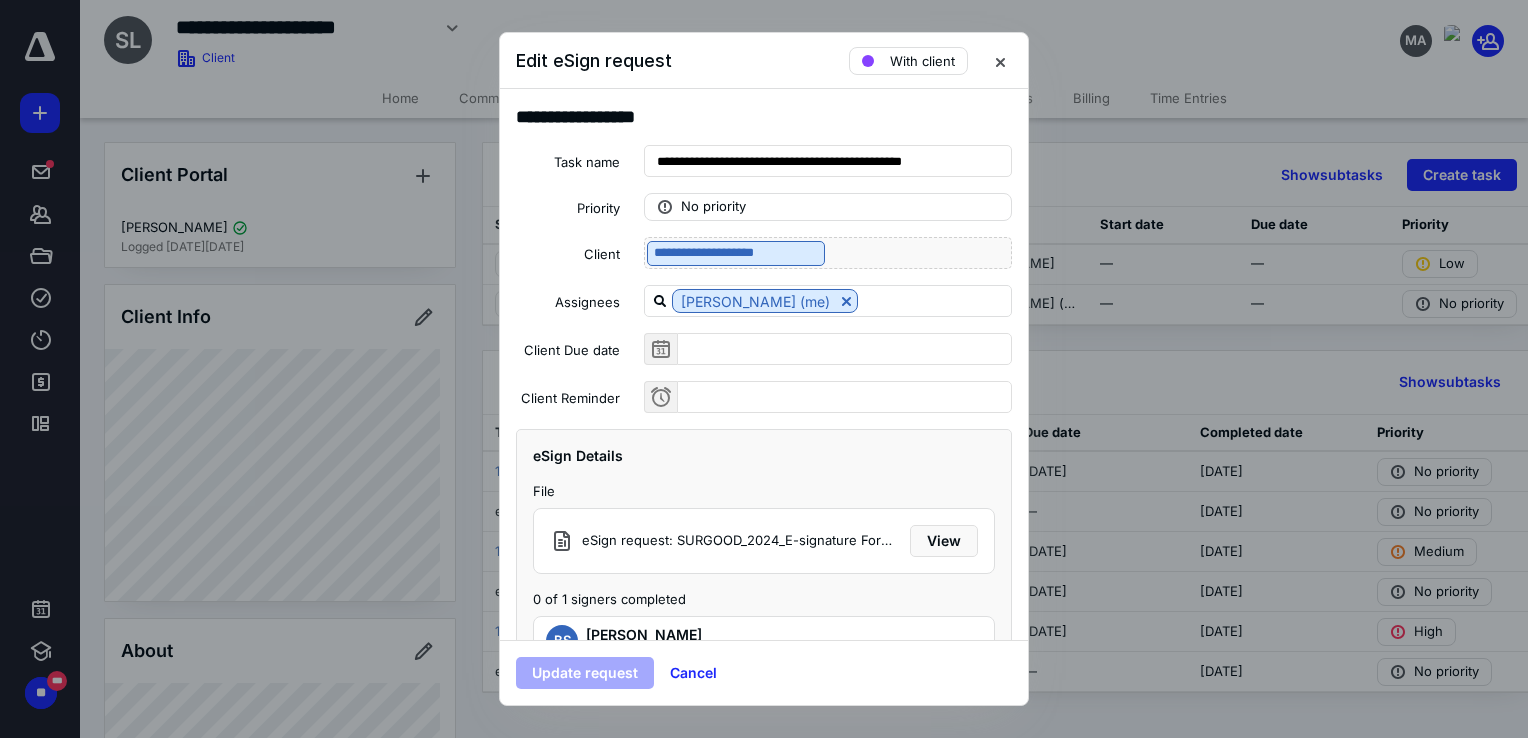 scroll, scrollTop: 92, scrollLeft: 0, axis: vertical 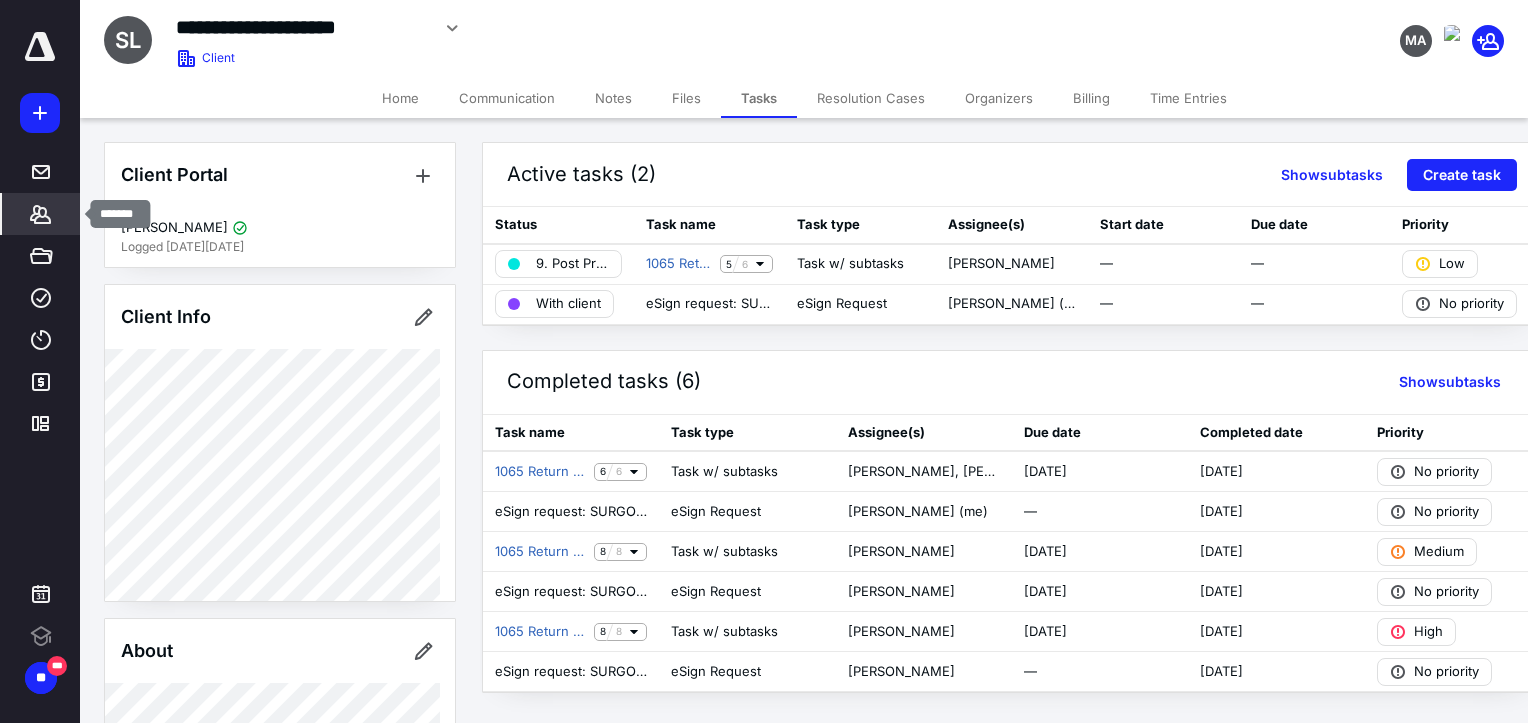 click on "*******" at bounding box center (41, 214) 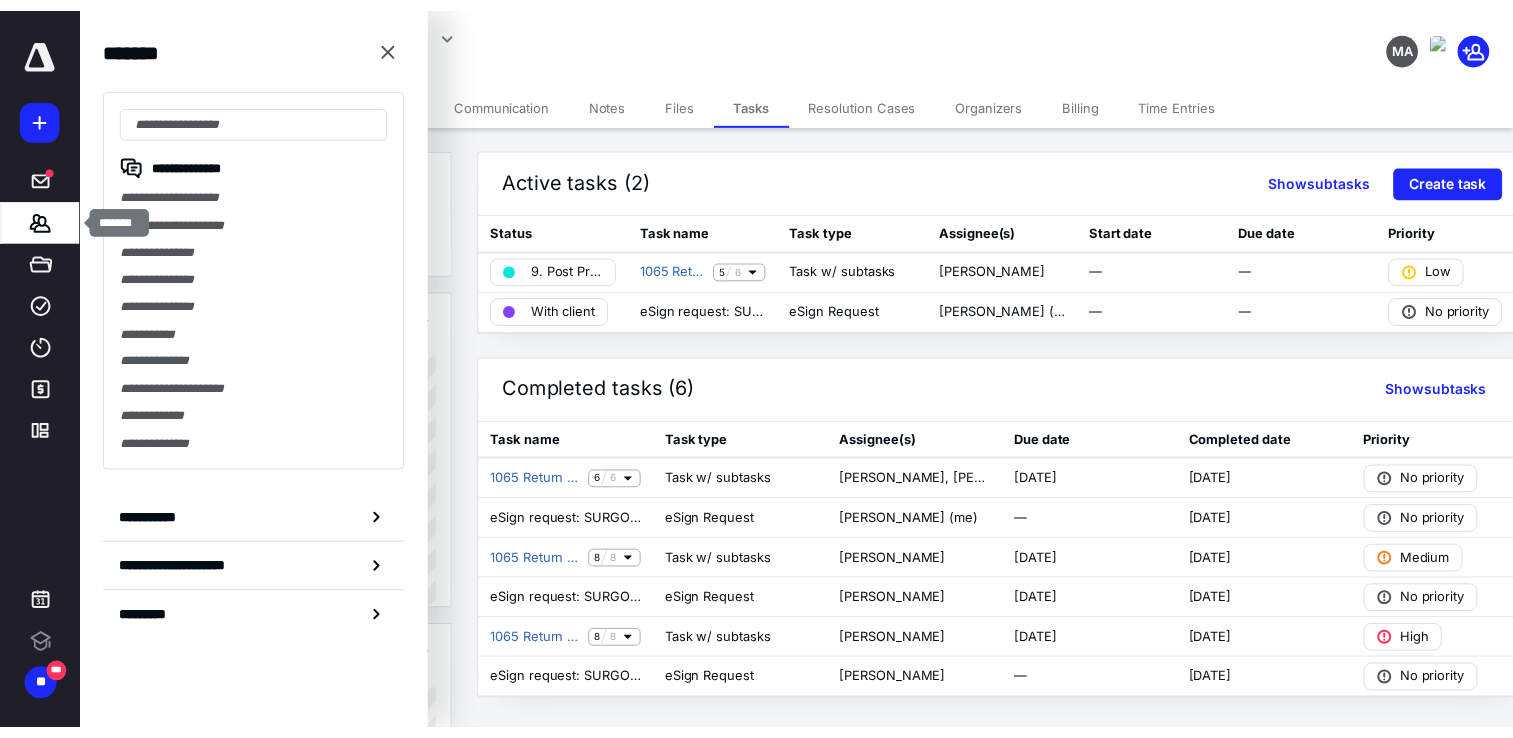 scroll, scrollTop: 0, scrollLeft: 0, axis: both 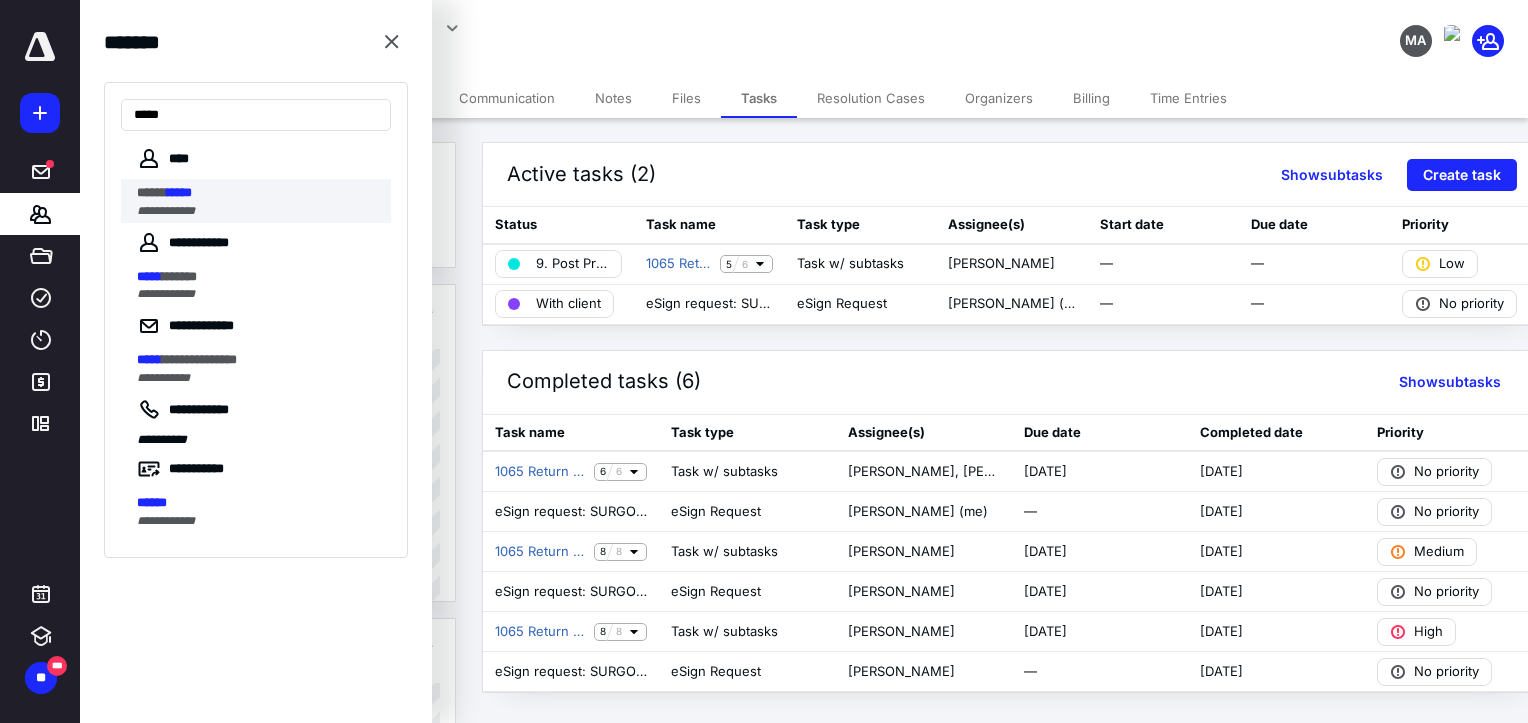type on "*****" 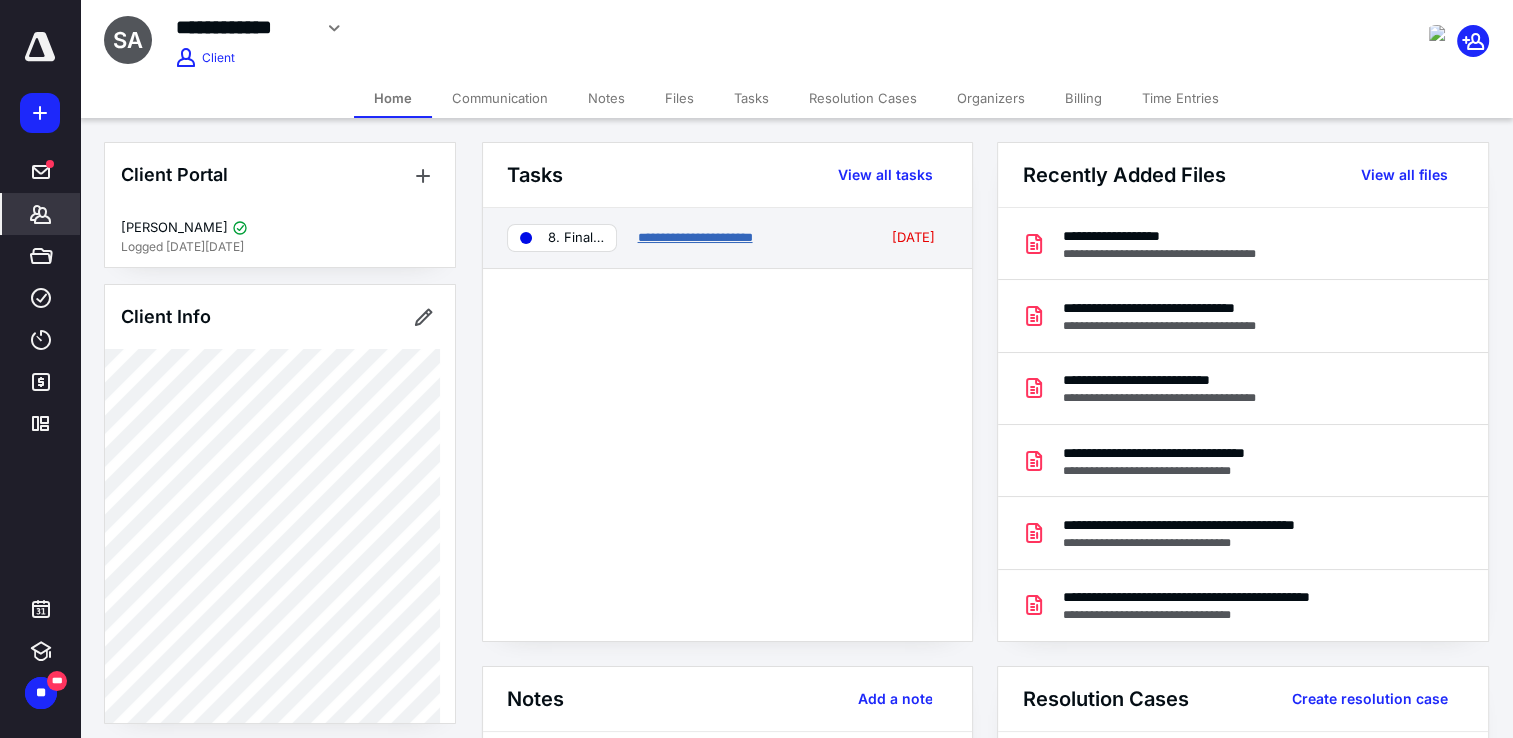 click on "**********" at bounding box center (694, 237) 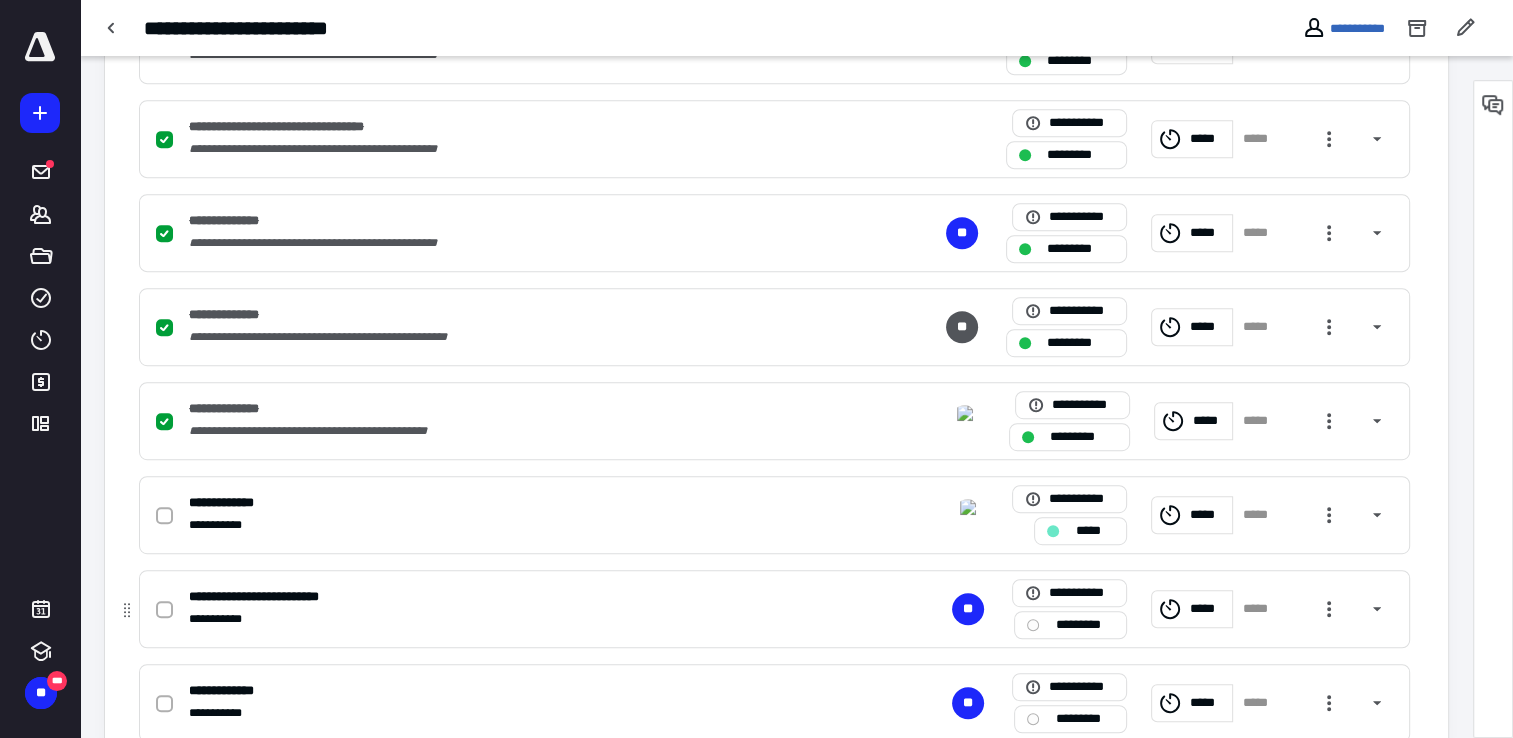 scroll, scrollTop: 1094, scrollLeft: 0, axis: vertical 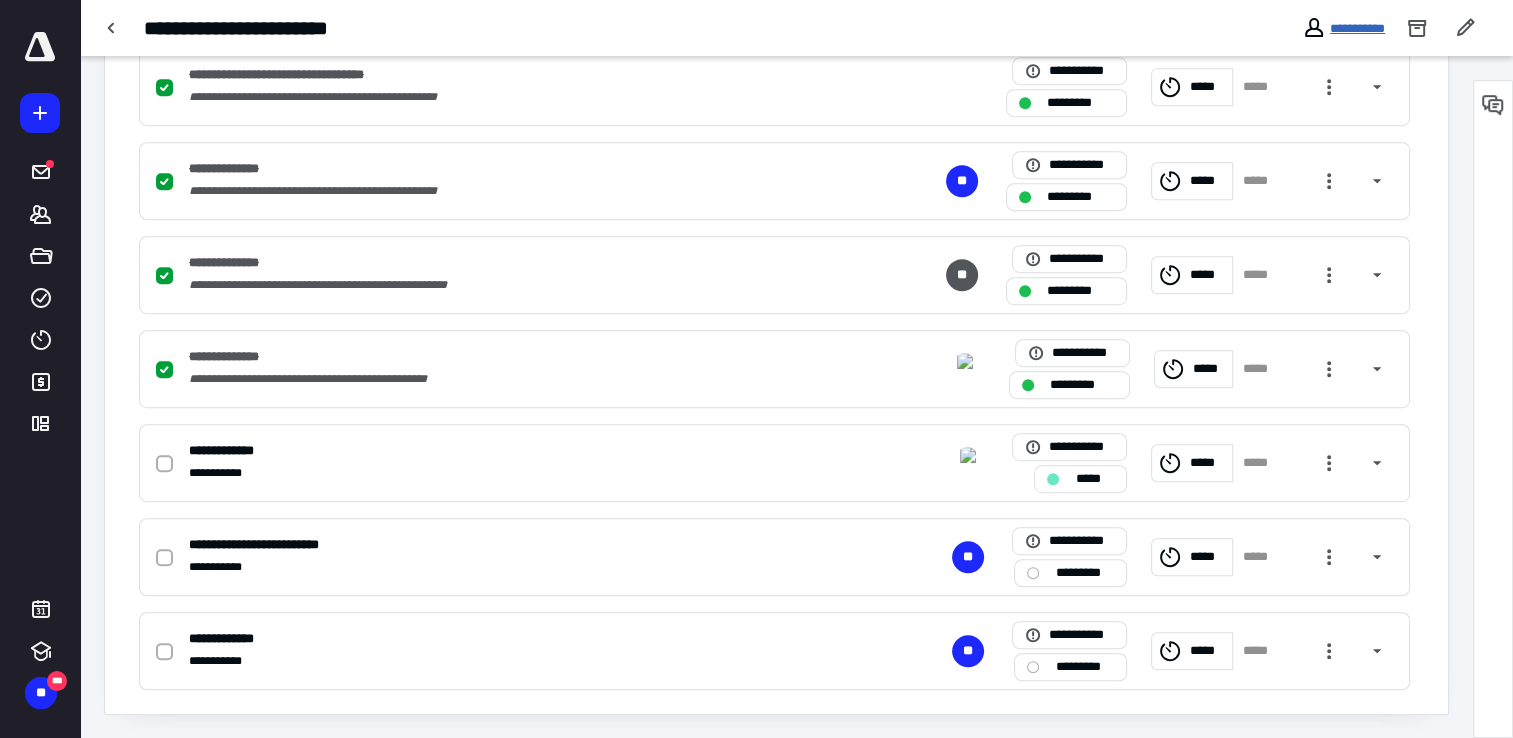 click on "**********" at bounding box center [1357, 28] 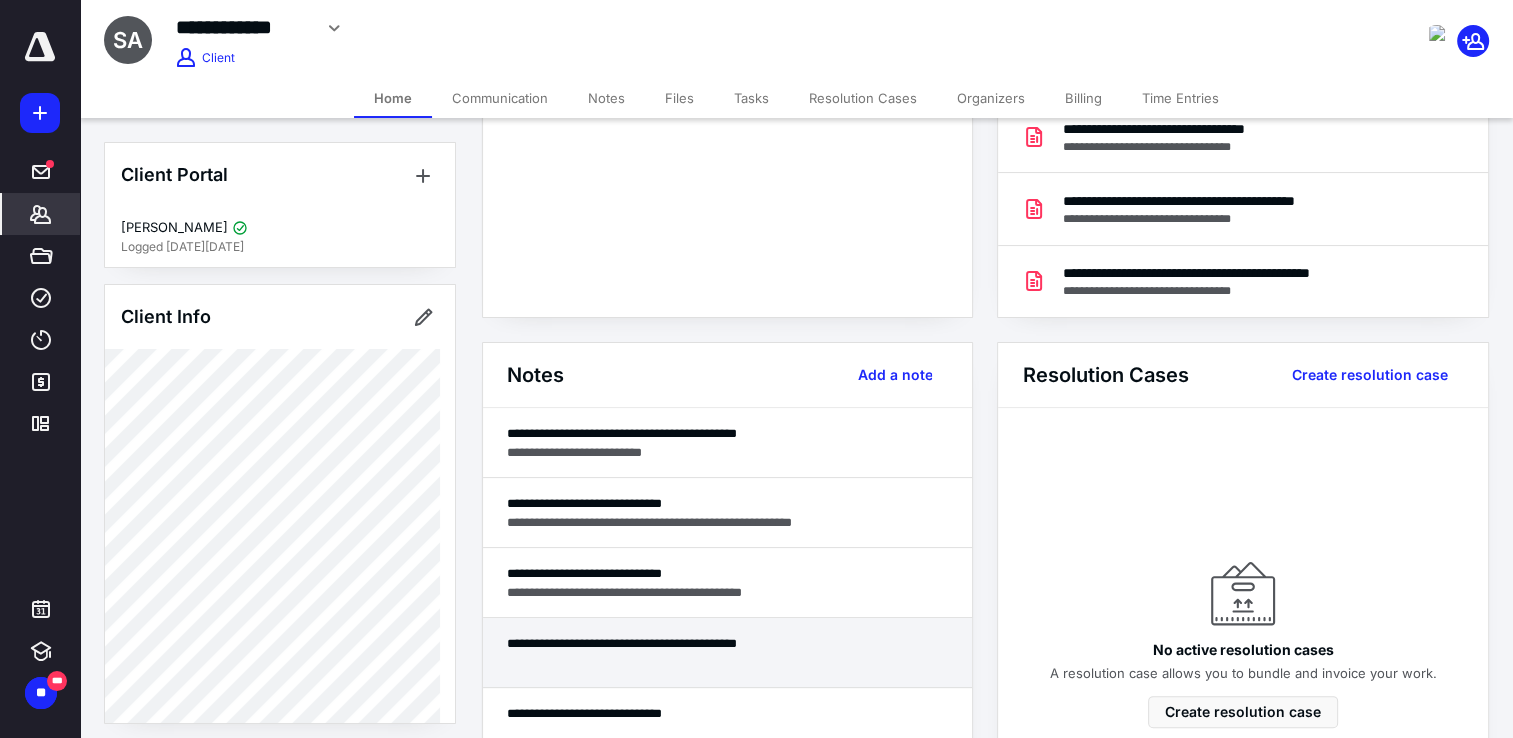scroll, scrollTop: 700, scrollLeft: 0, axis: vertical 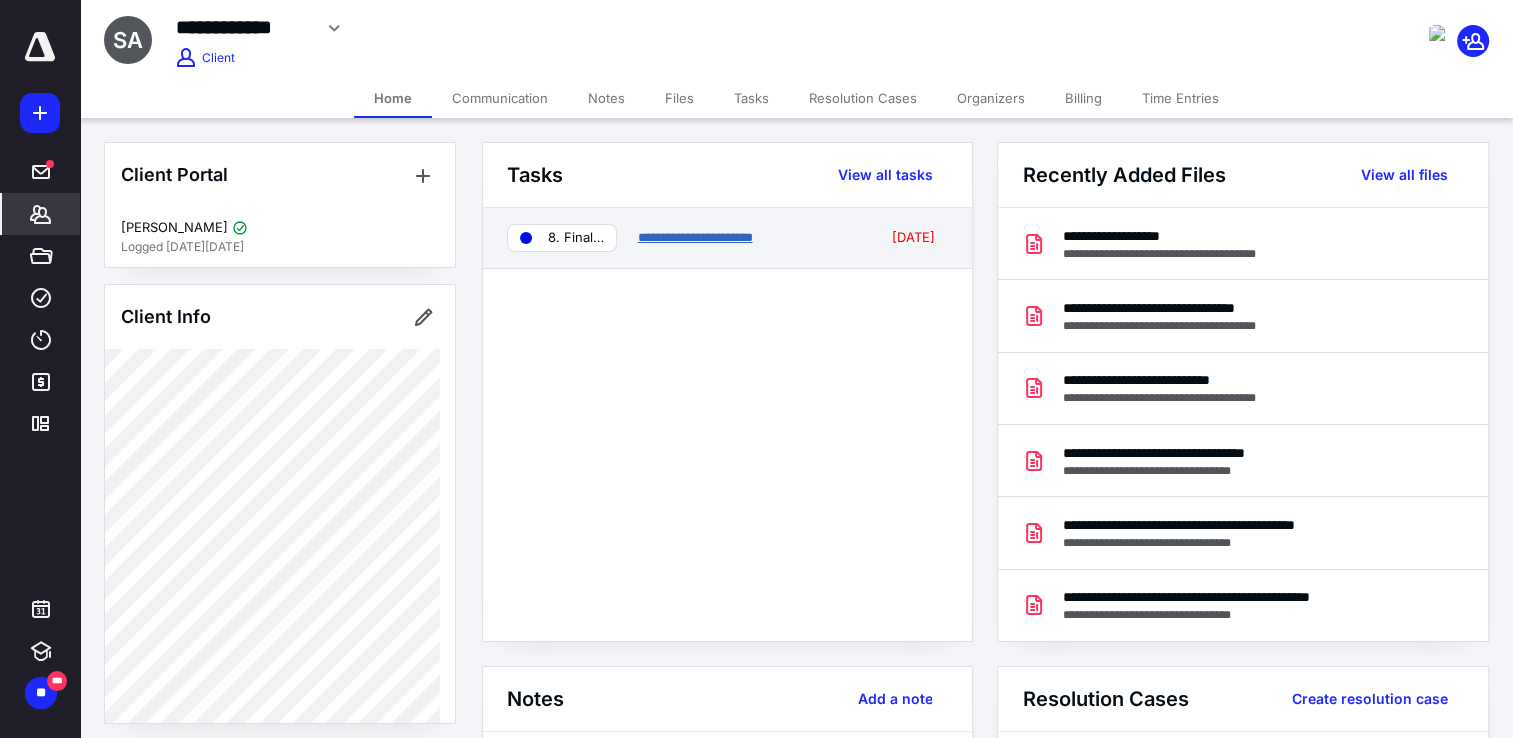 click on "**********" at bounding box center [694, 237] 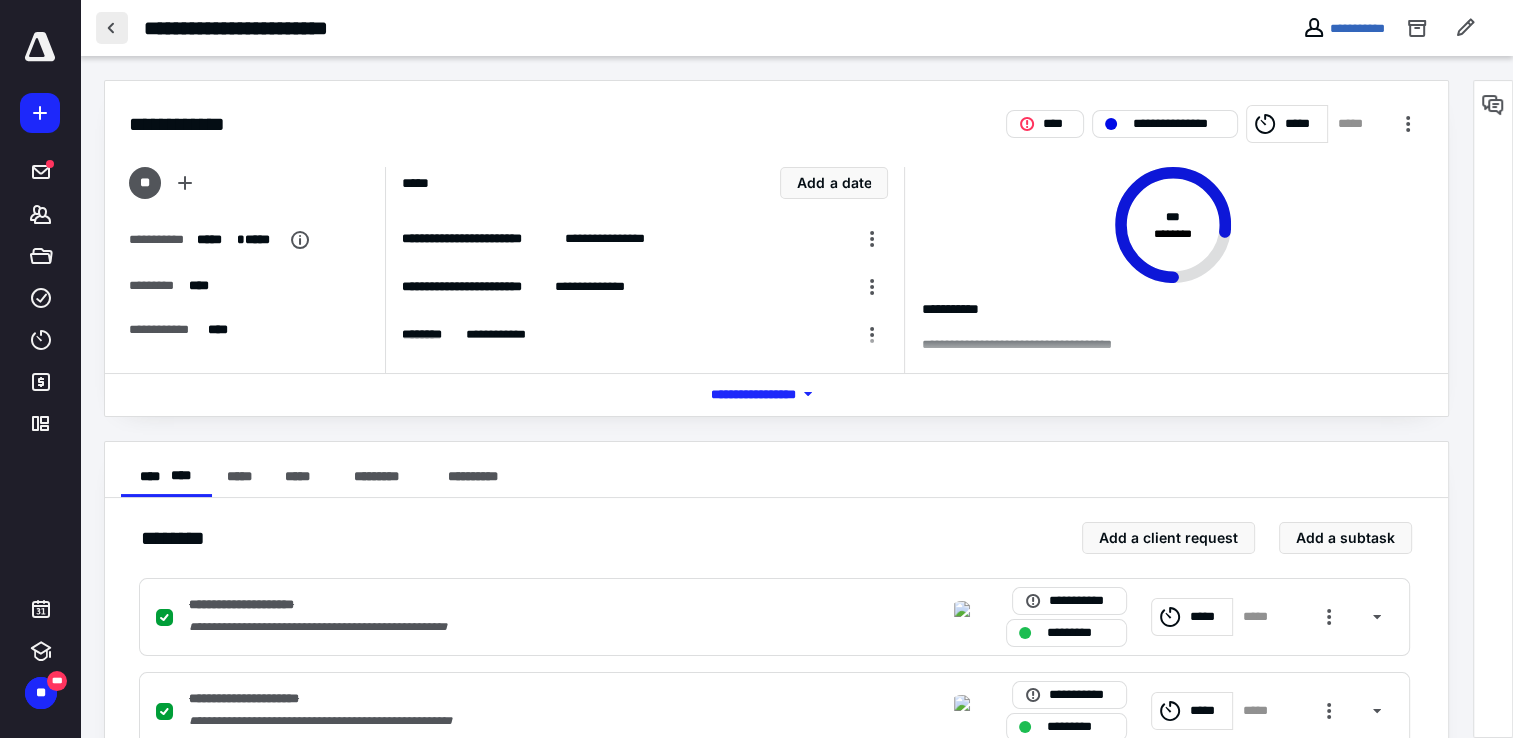 click at bounding box center (112, 28) 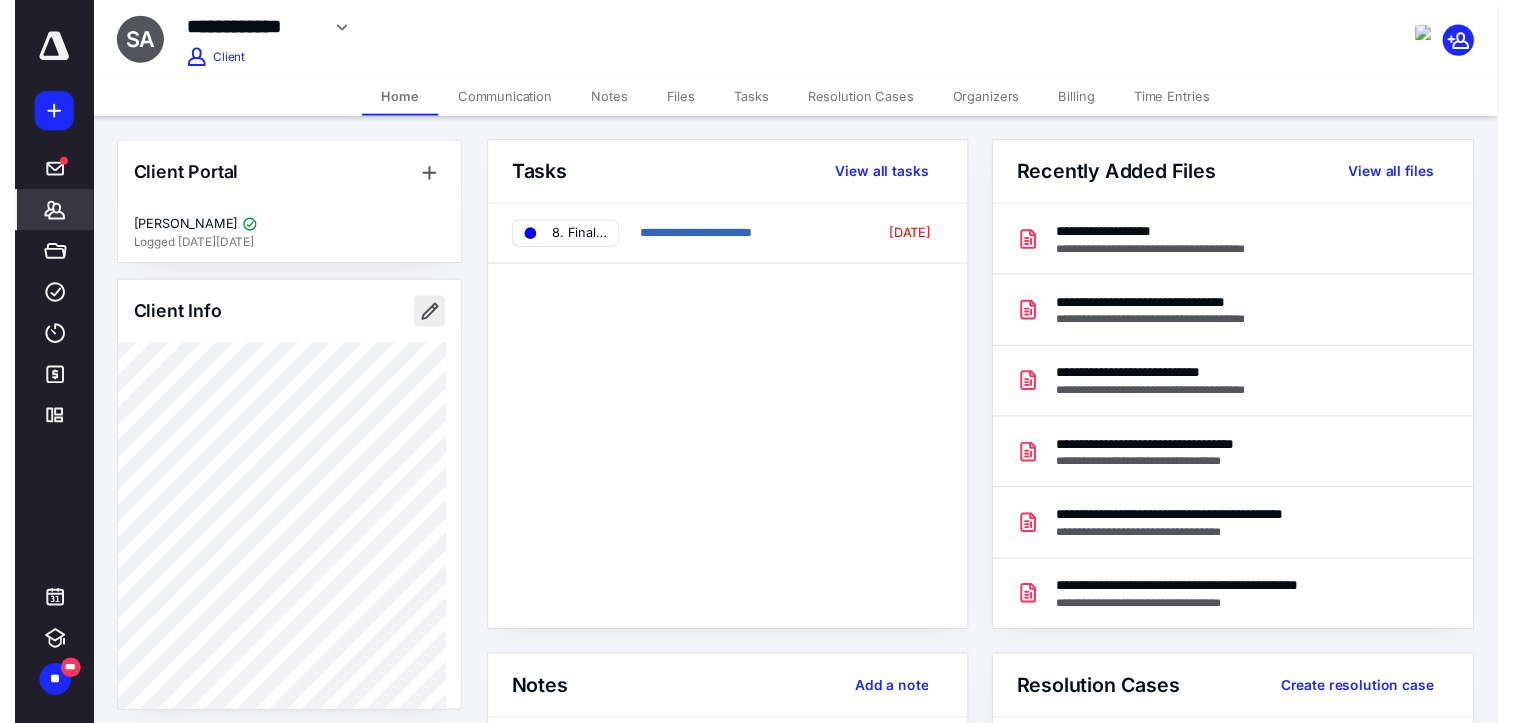 scroll, scrollTop: 700, scrollLeft: 0, axis: vertical 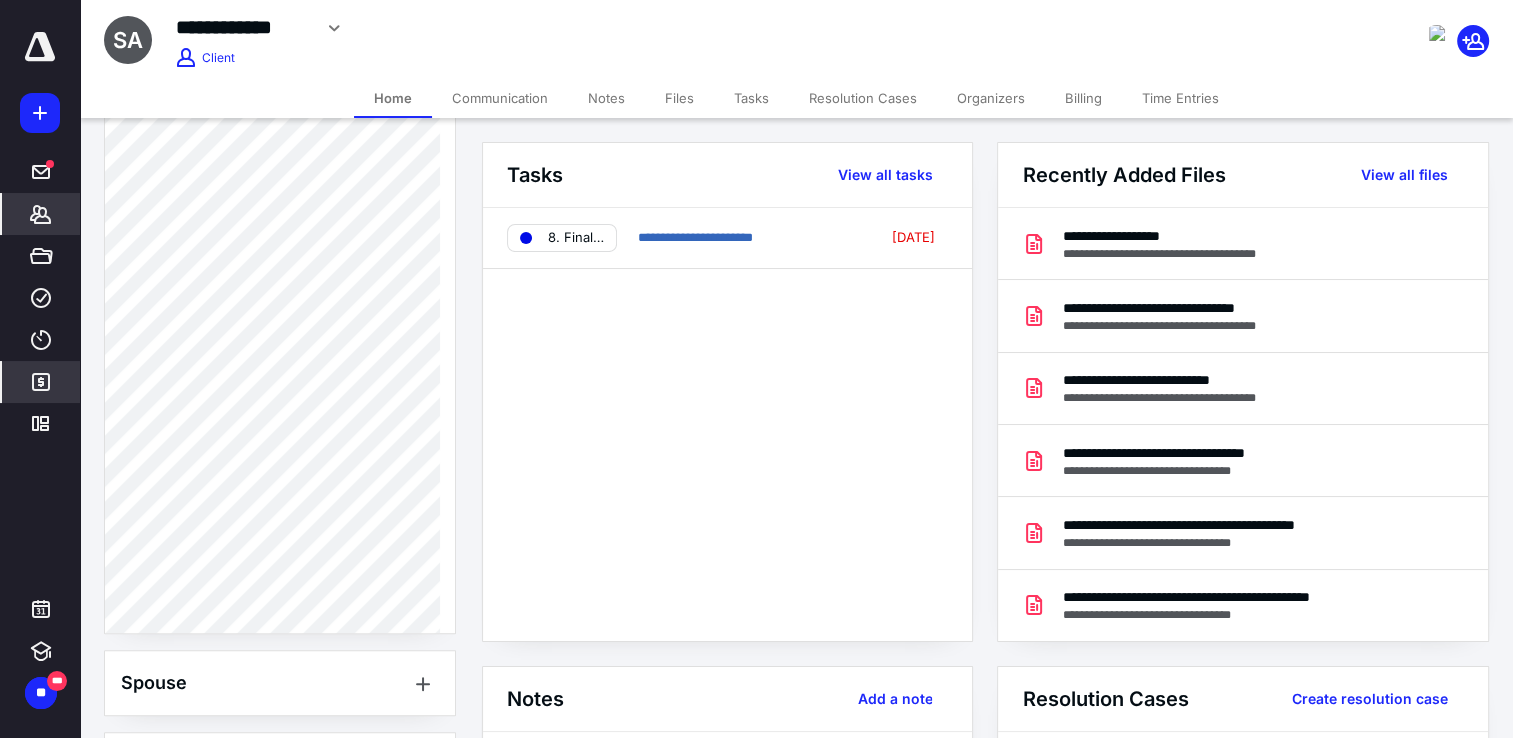 click on "*******" at bounding box center (41, 382) 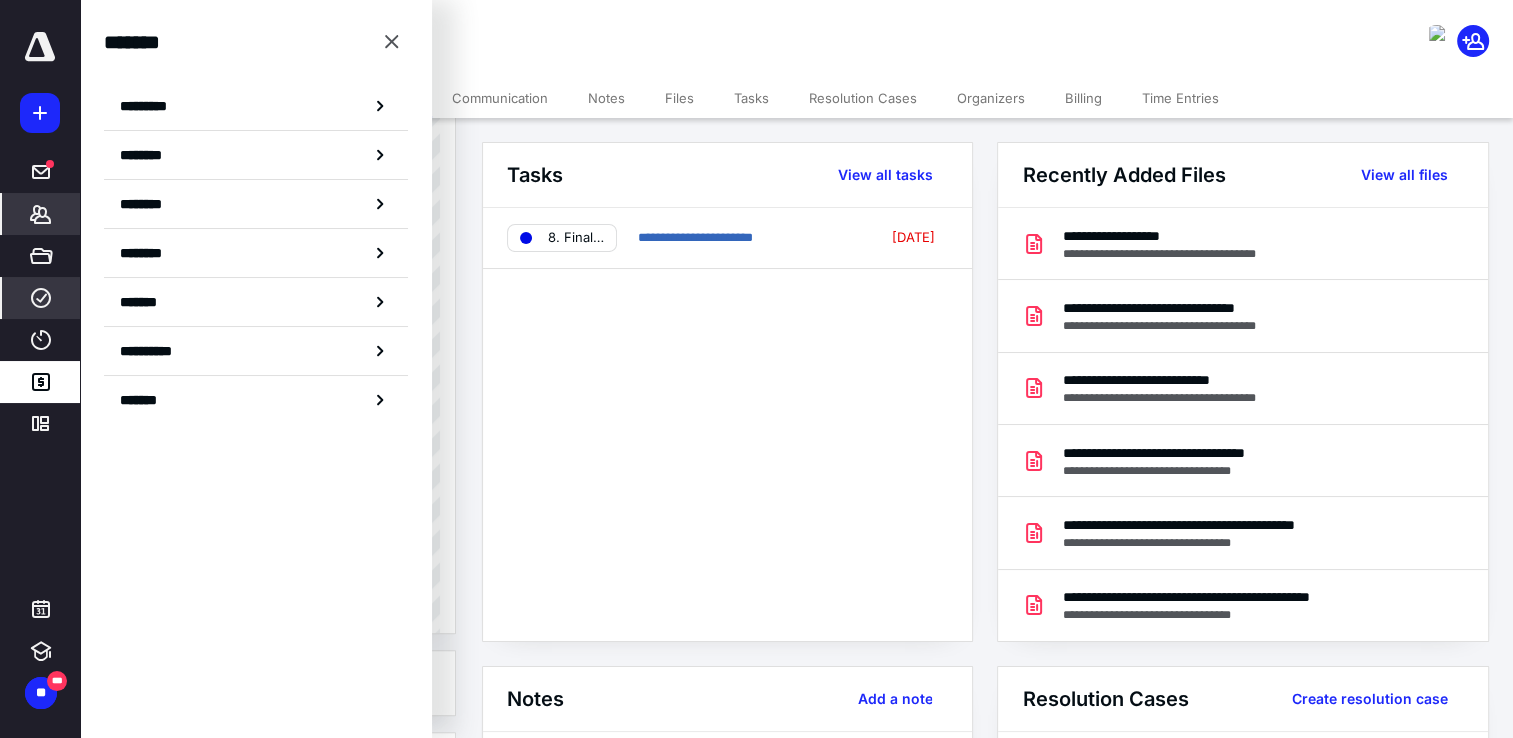 click on "****" at bounding box center (41, 298) 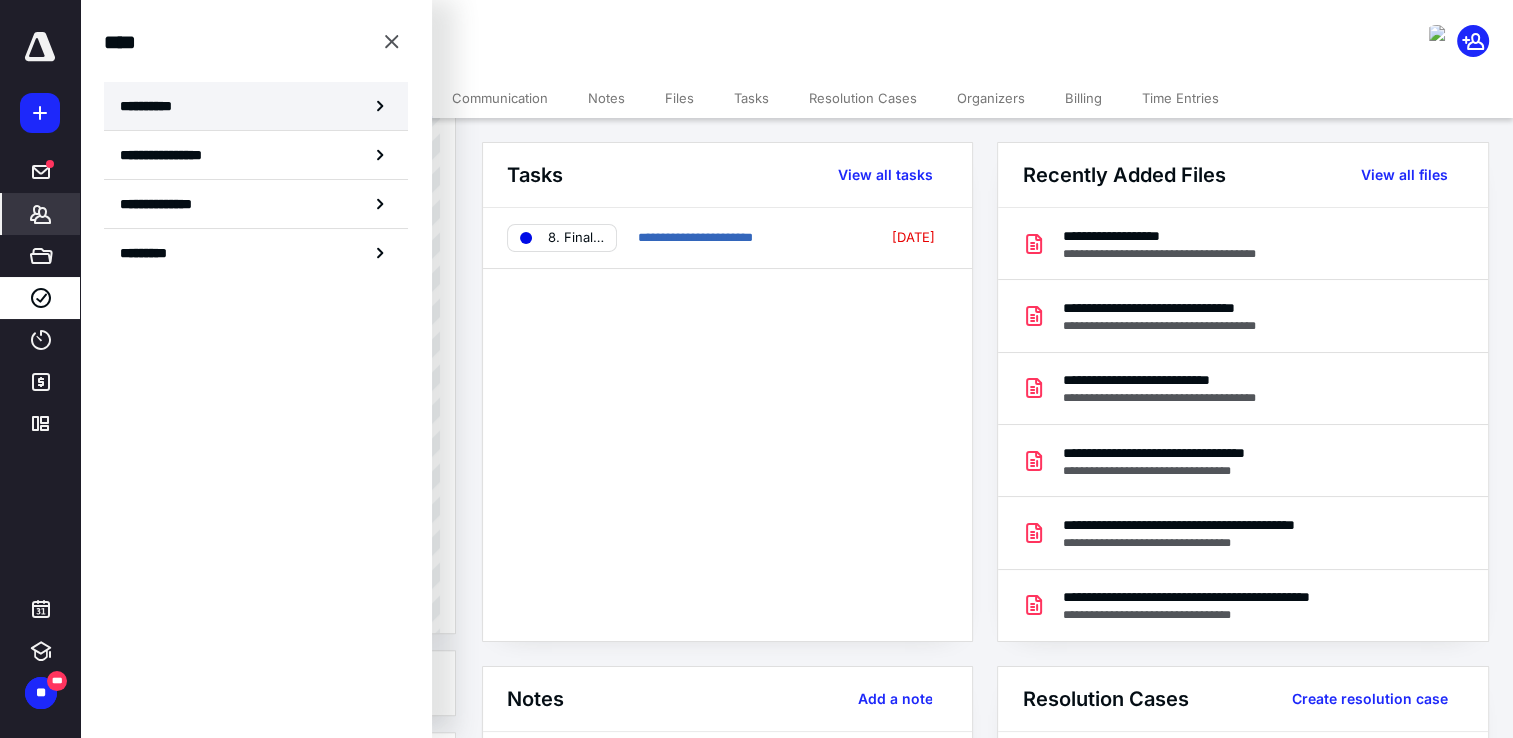 click on "**********" at bounding box center (256, 106) 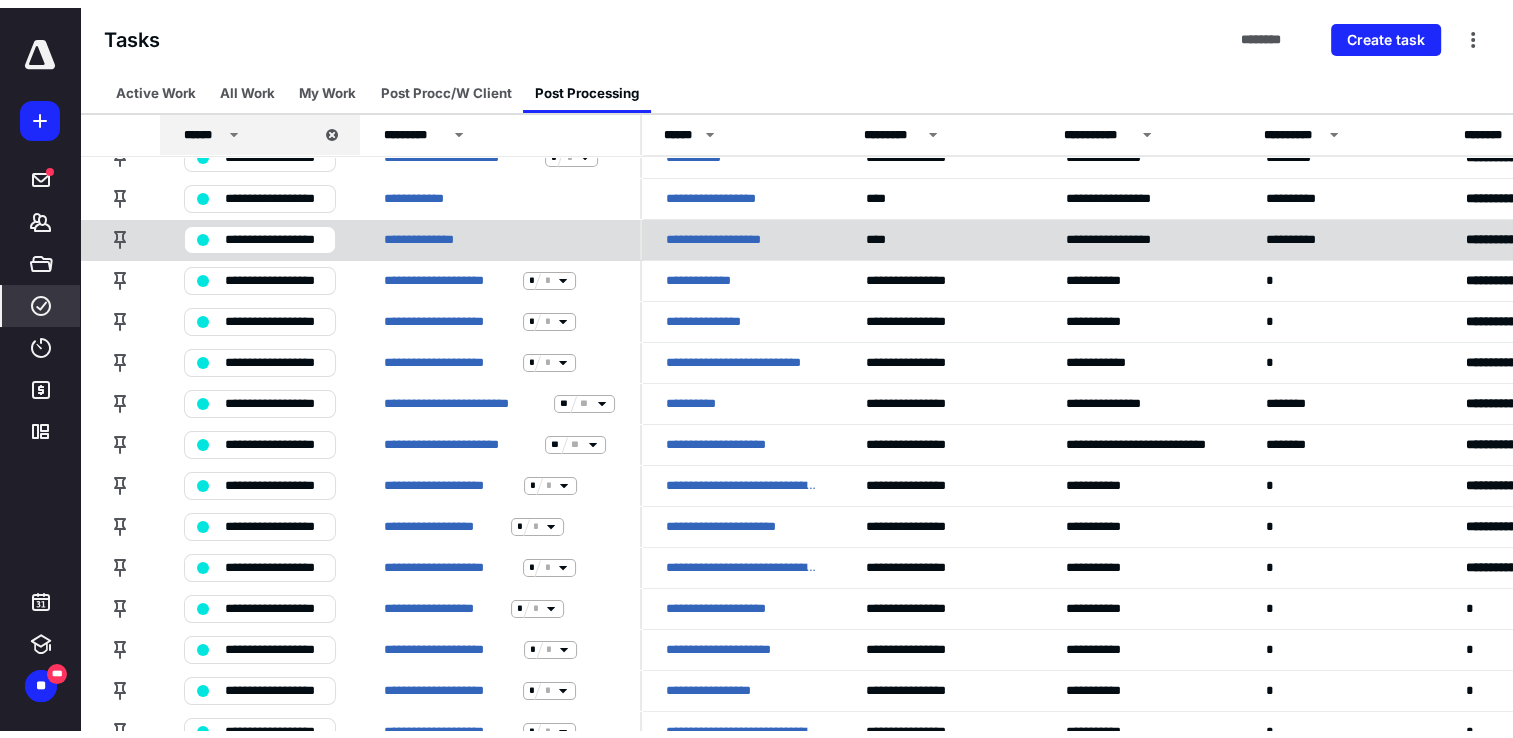 scroll, scrollTop: 0, scrollLeft: 0, axis: both 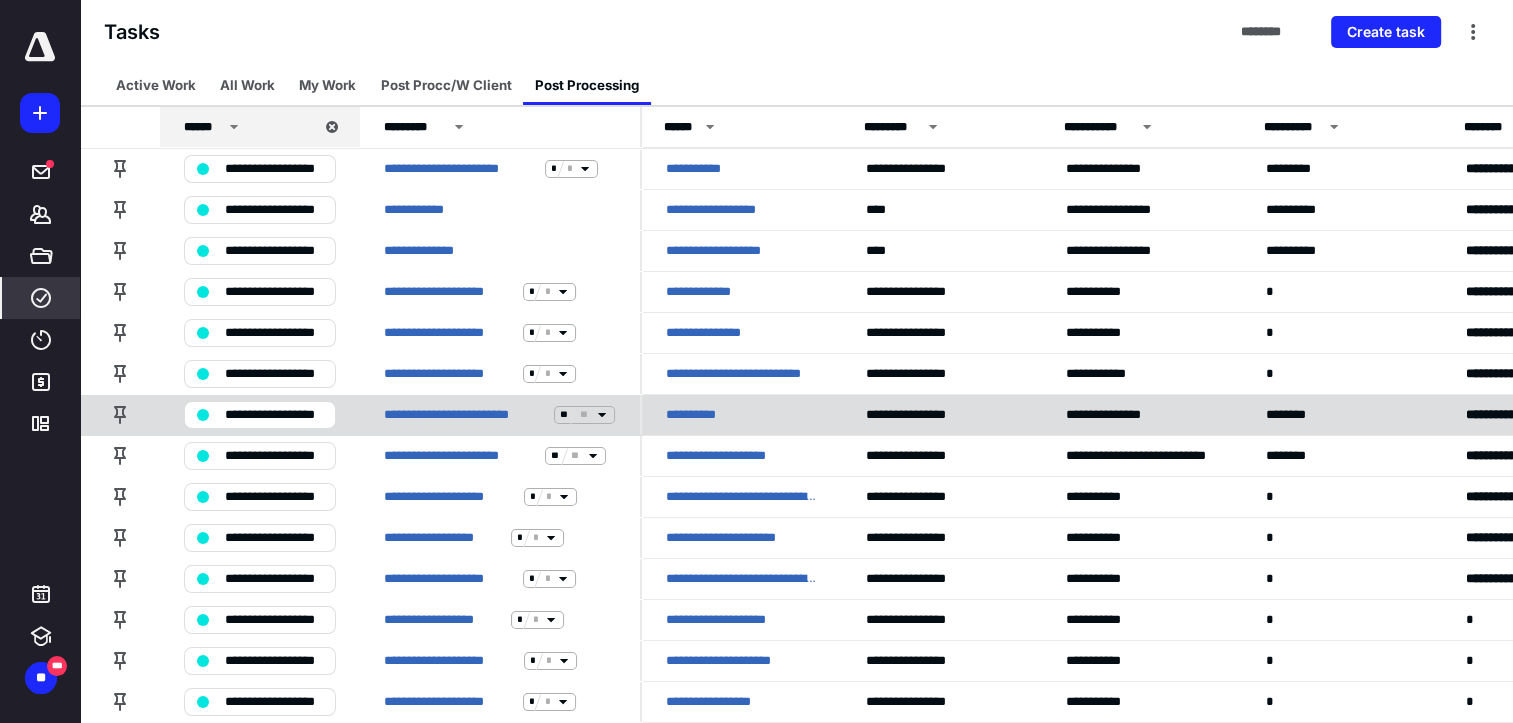 click on "**********" at bounding box center (705, 415) 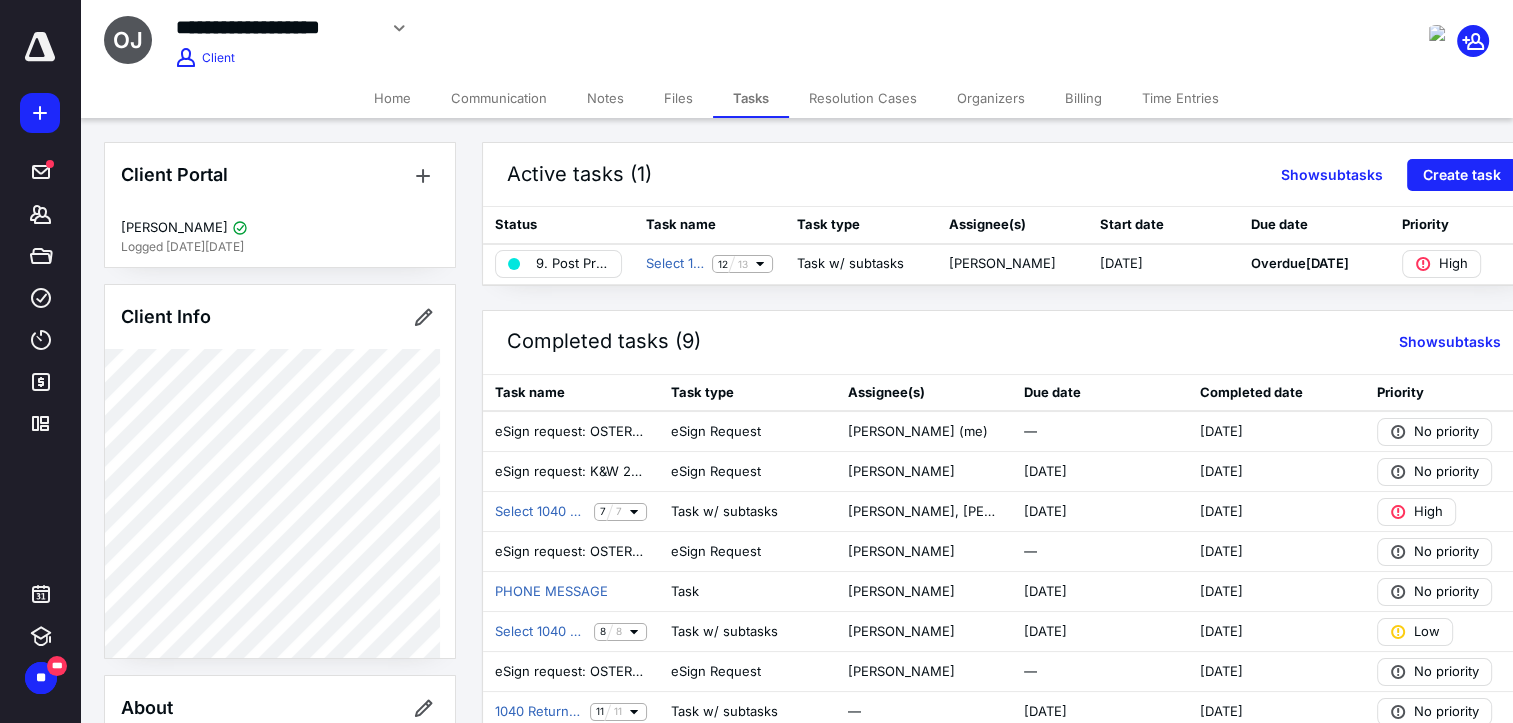 click on "Notes" at bounding box center (605, 98) 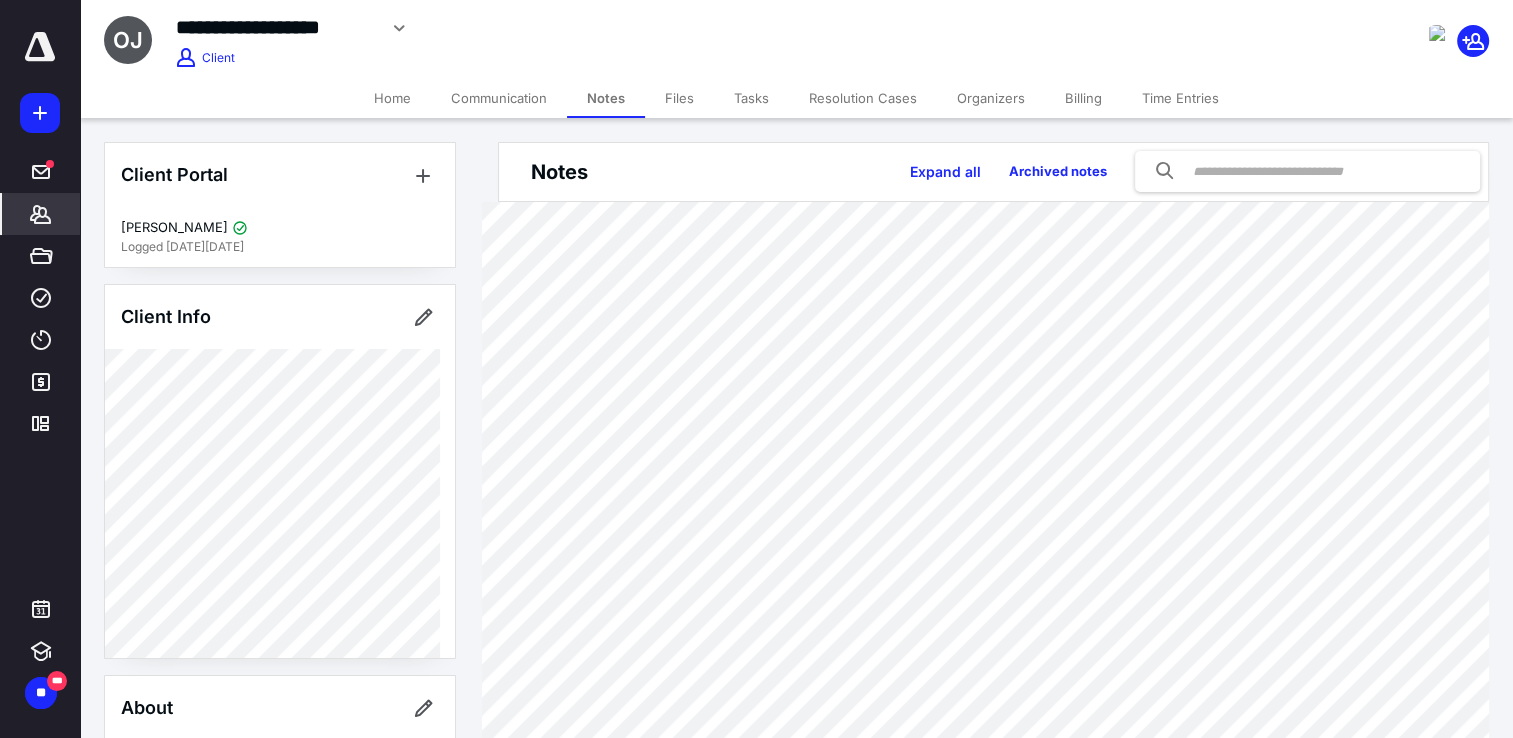 click on "Home" at bounding box center [392, 98] 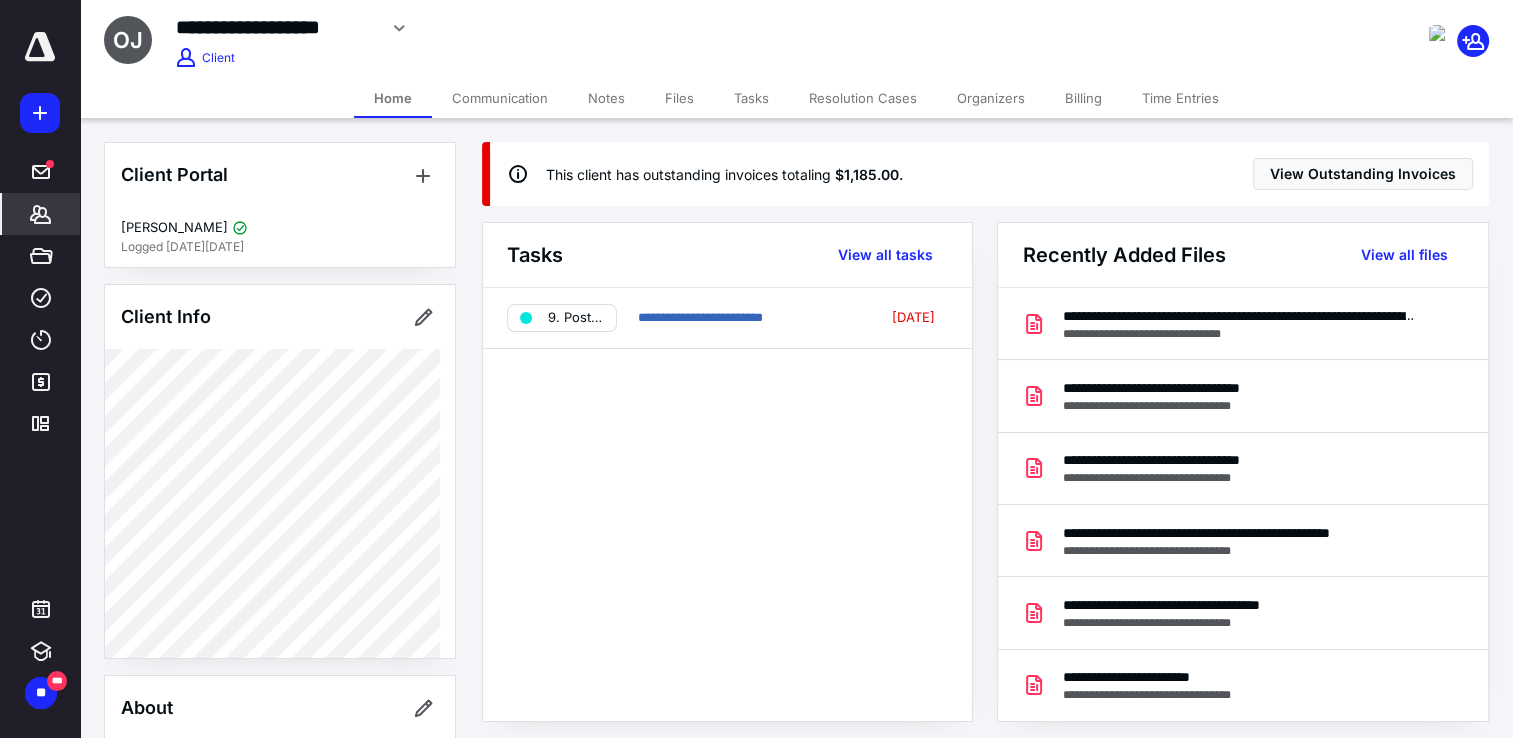 click on "Files" at bounding box center [679, 98] 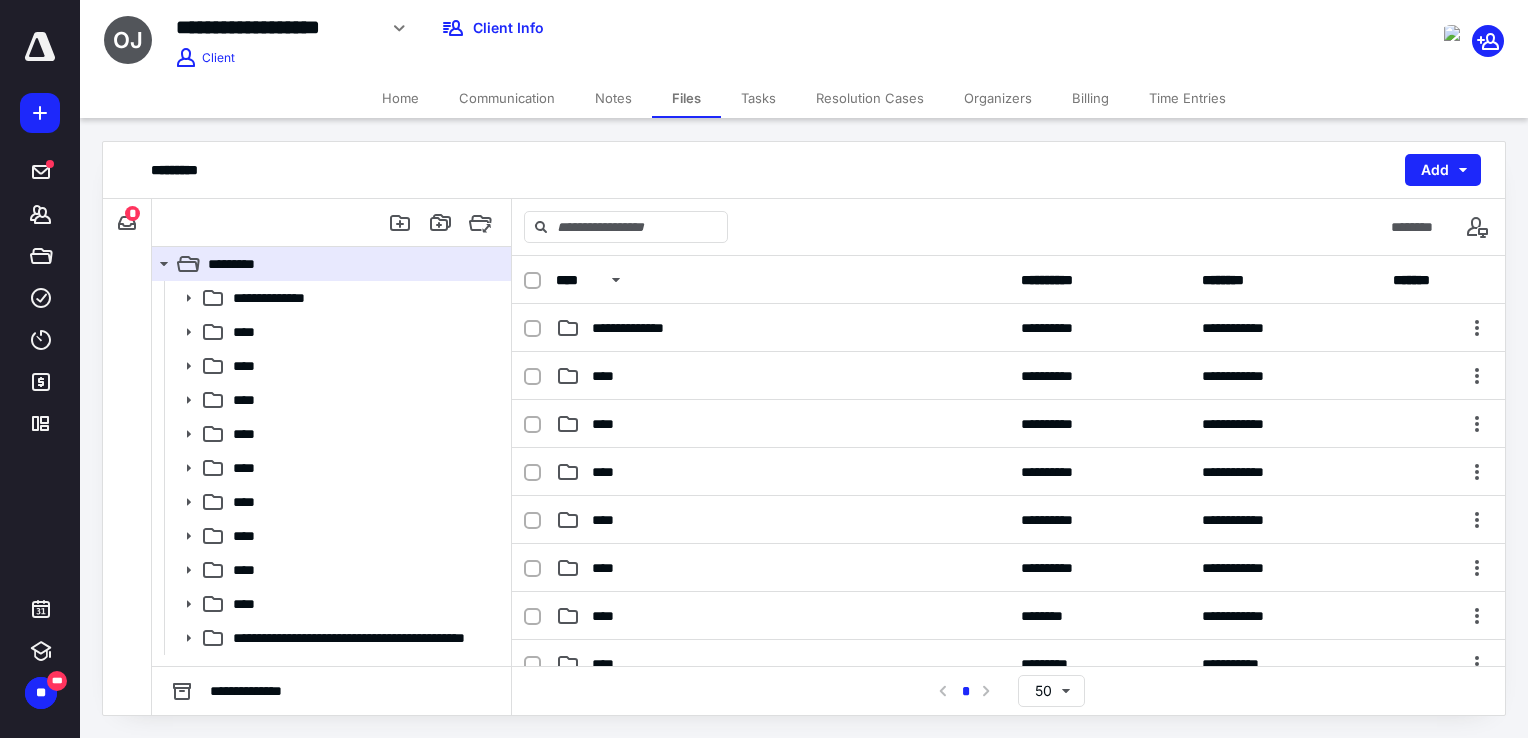 click on "Tasks" at bounding box center (758, 98) 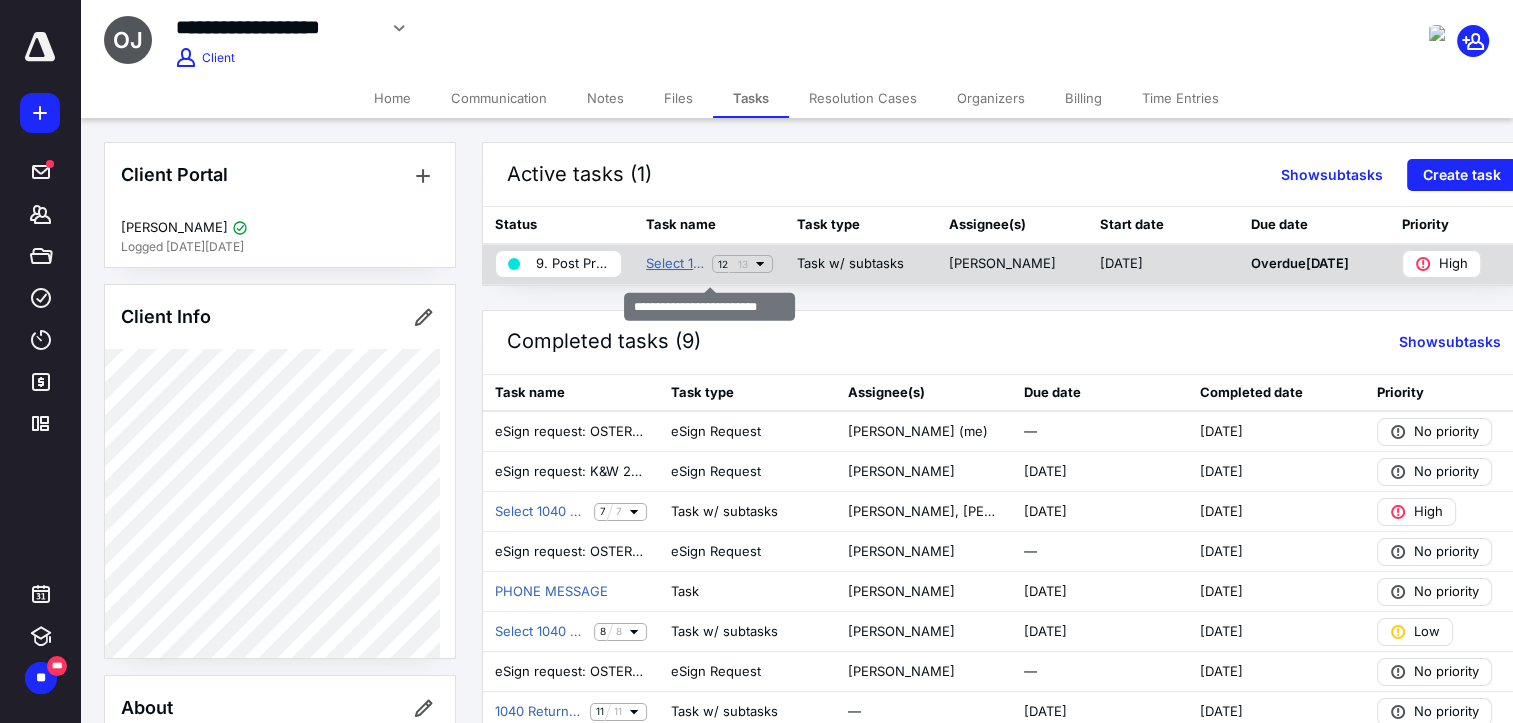 click on "Select 1040 Return (2024)" at bounding box center [675, 264] 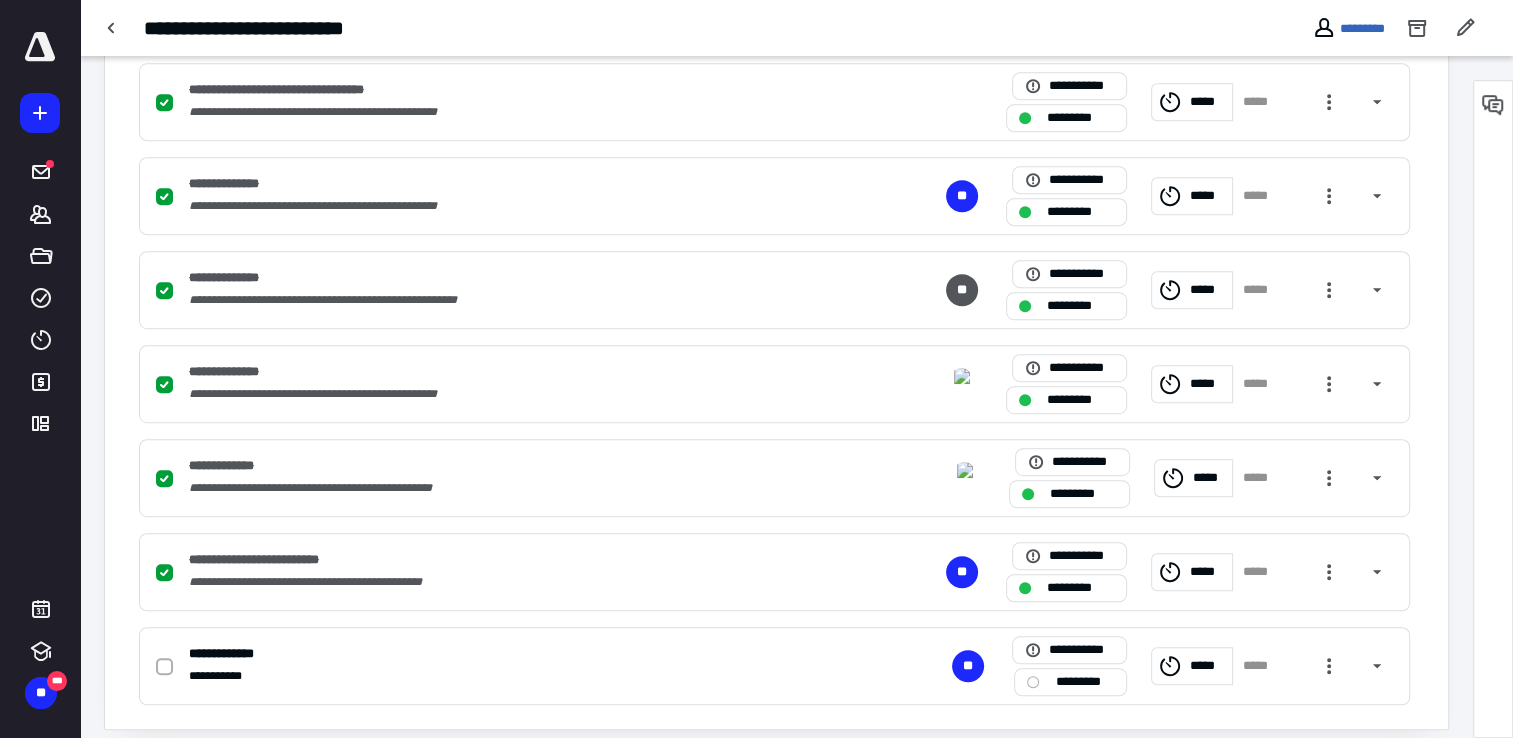 scroll, scrollTop: 1094, scrollLeft: 0, axis: vertical 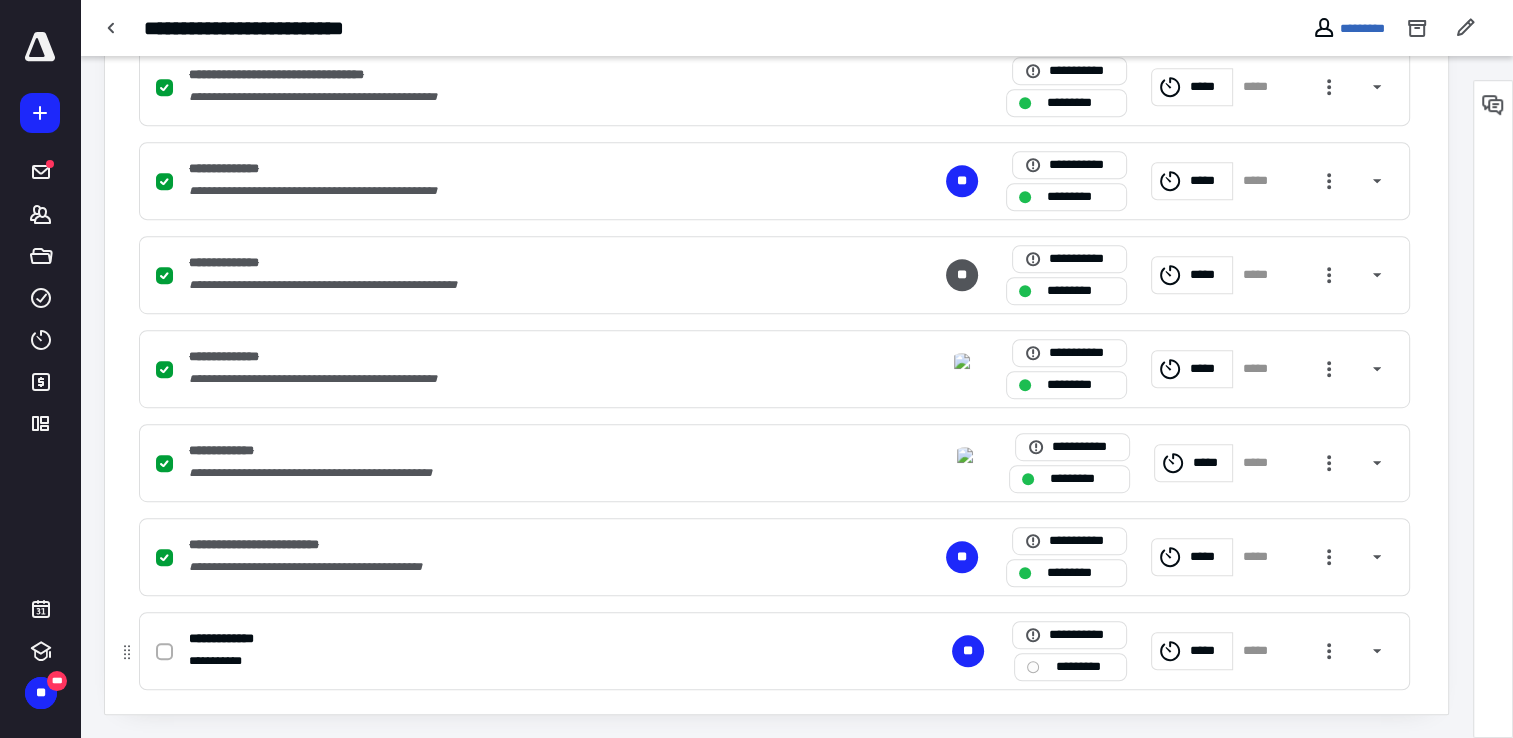 click at bounding box center [164, 652] 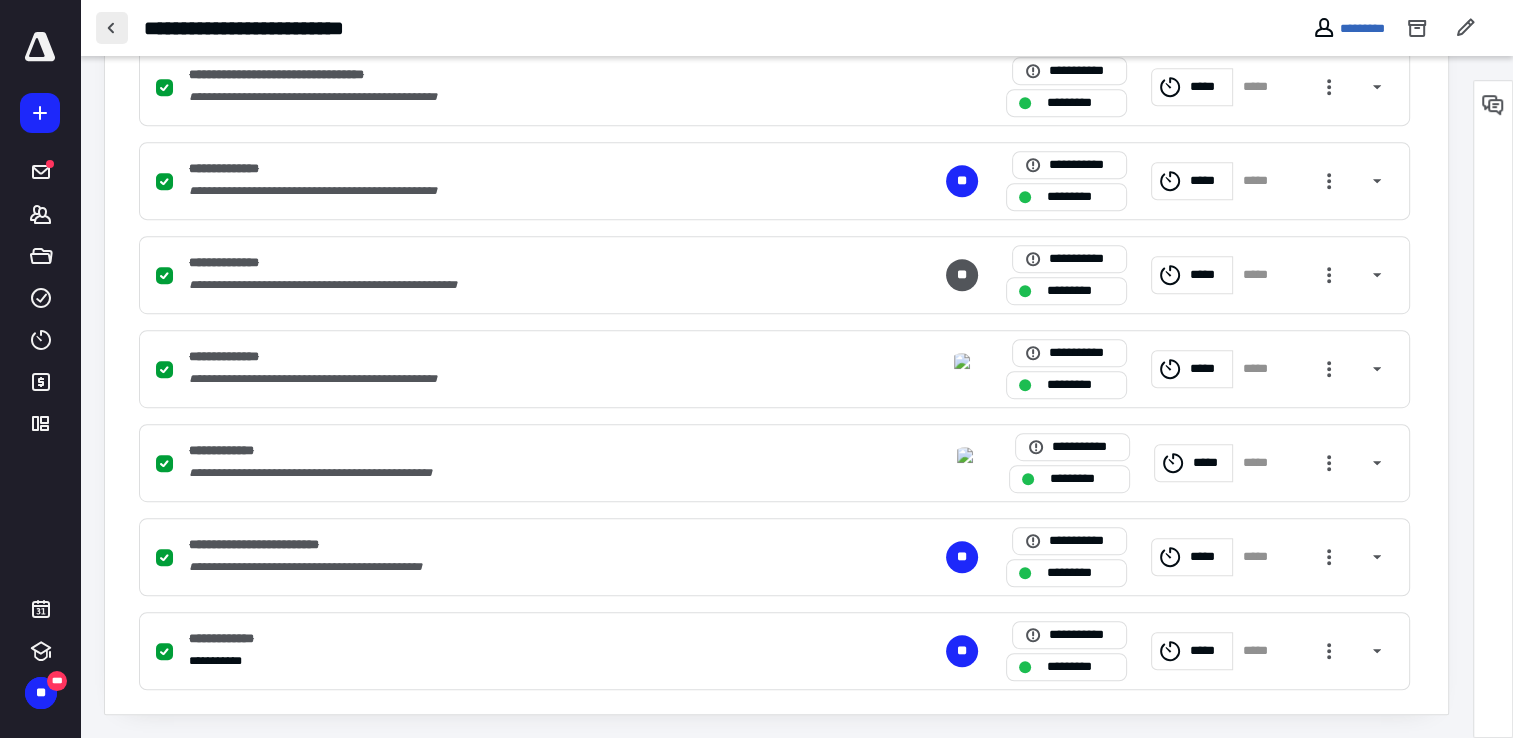 click at bounding box center (112, 28) 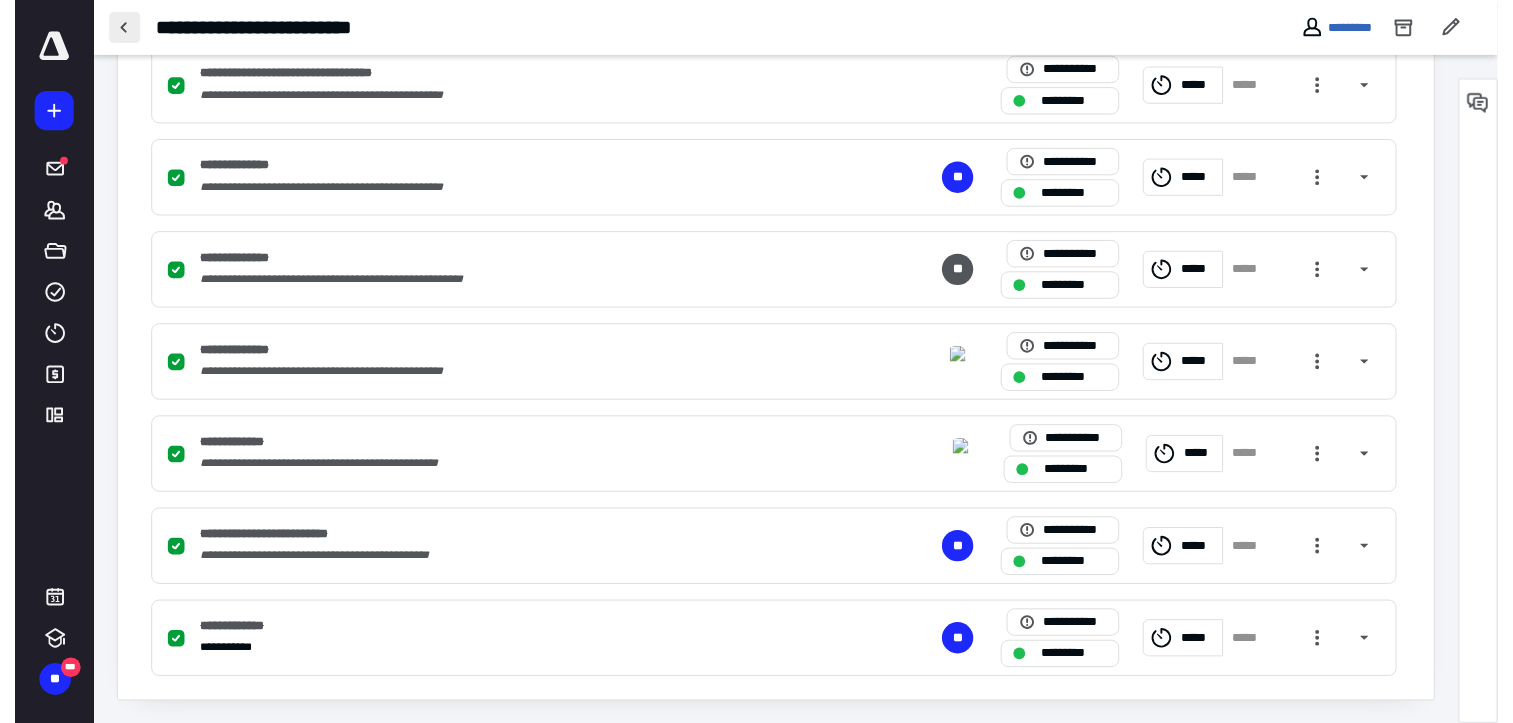 scroll, scrollTop: 0, scrollLeft: 0, axis: both 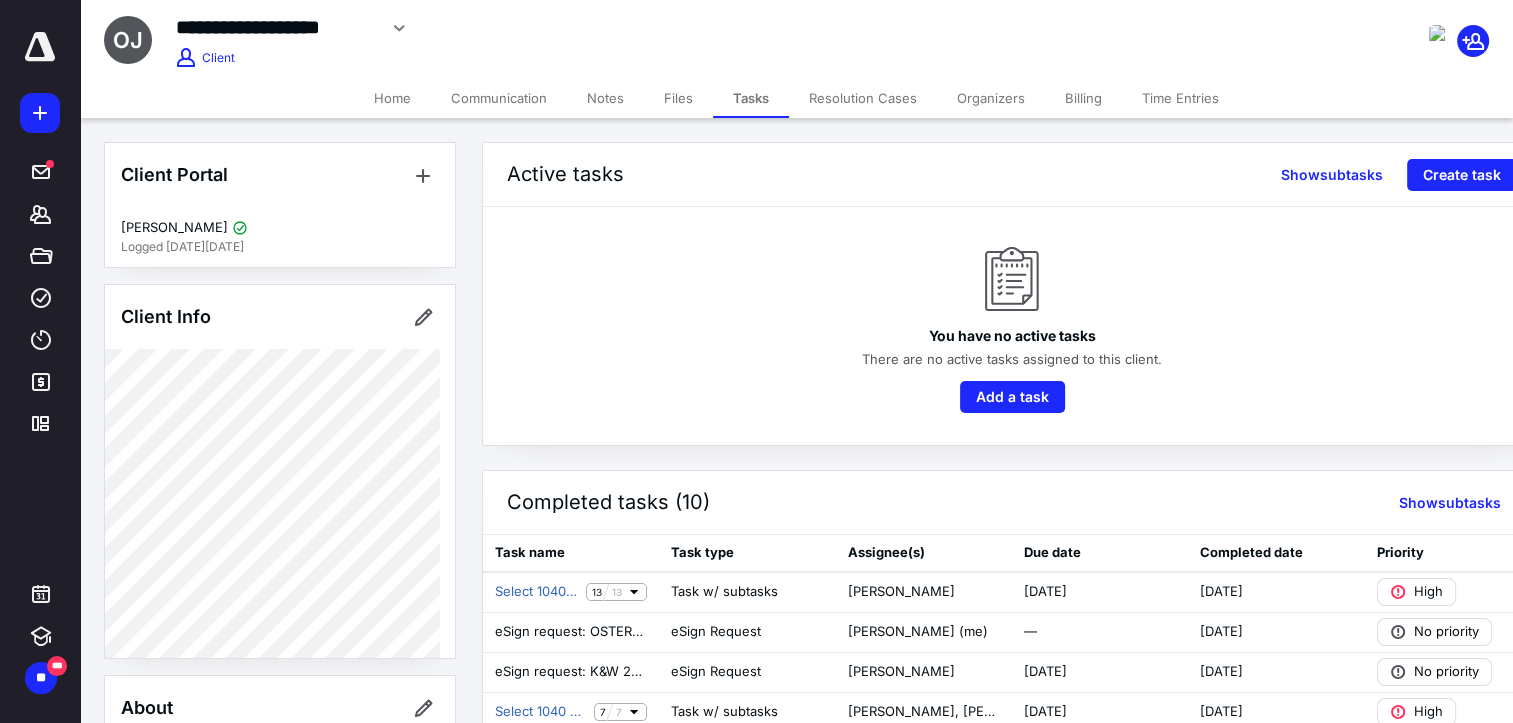 click on "Files" at bounding box center [678, 98] 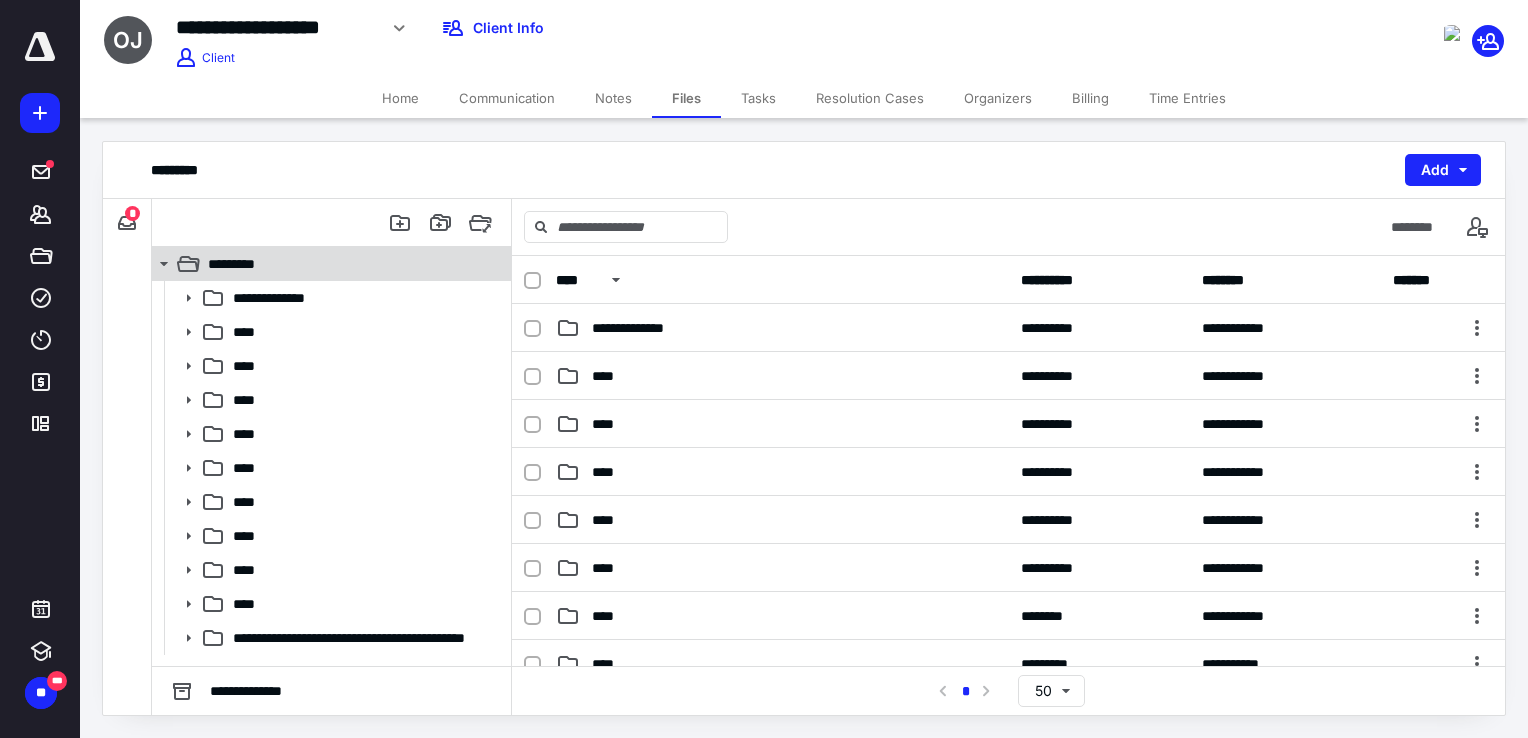 click 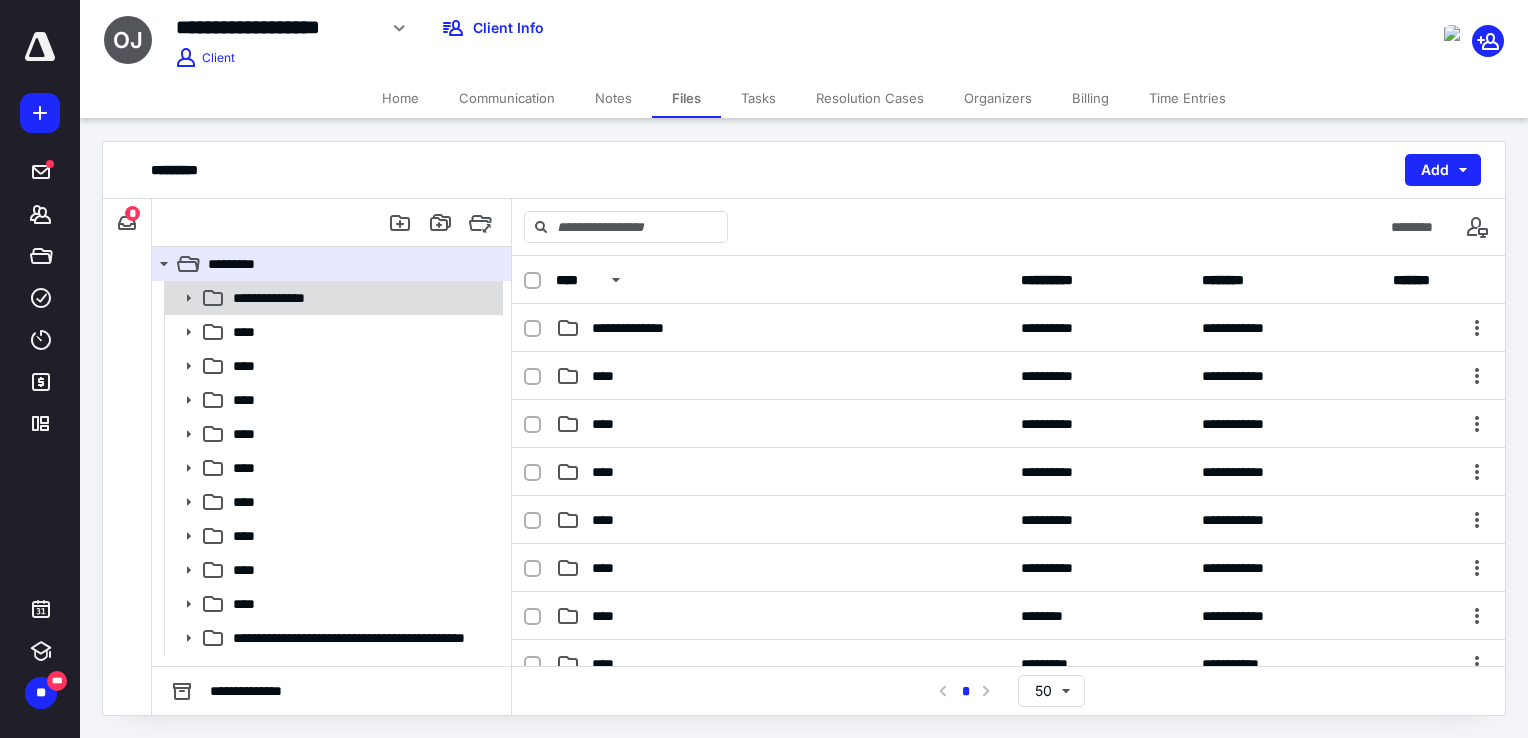 click 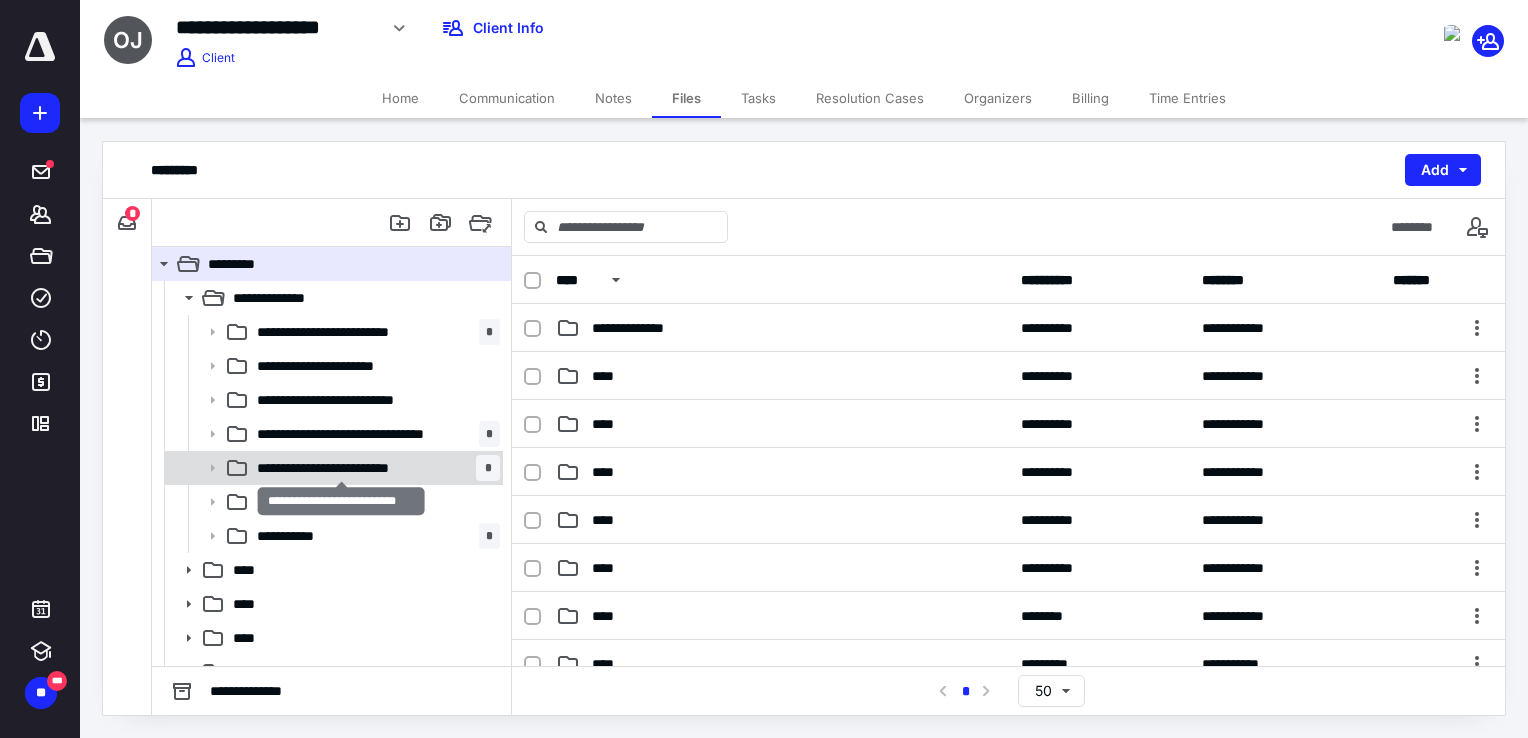 click on "**********" at bounding box center [341, 468] 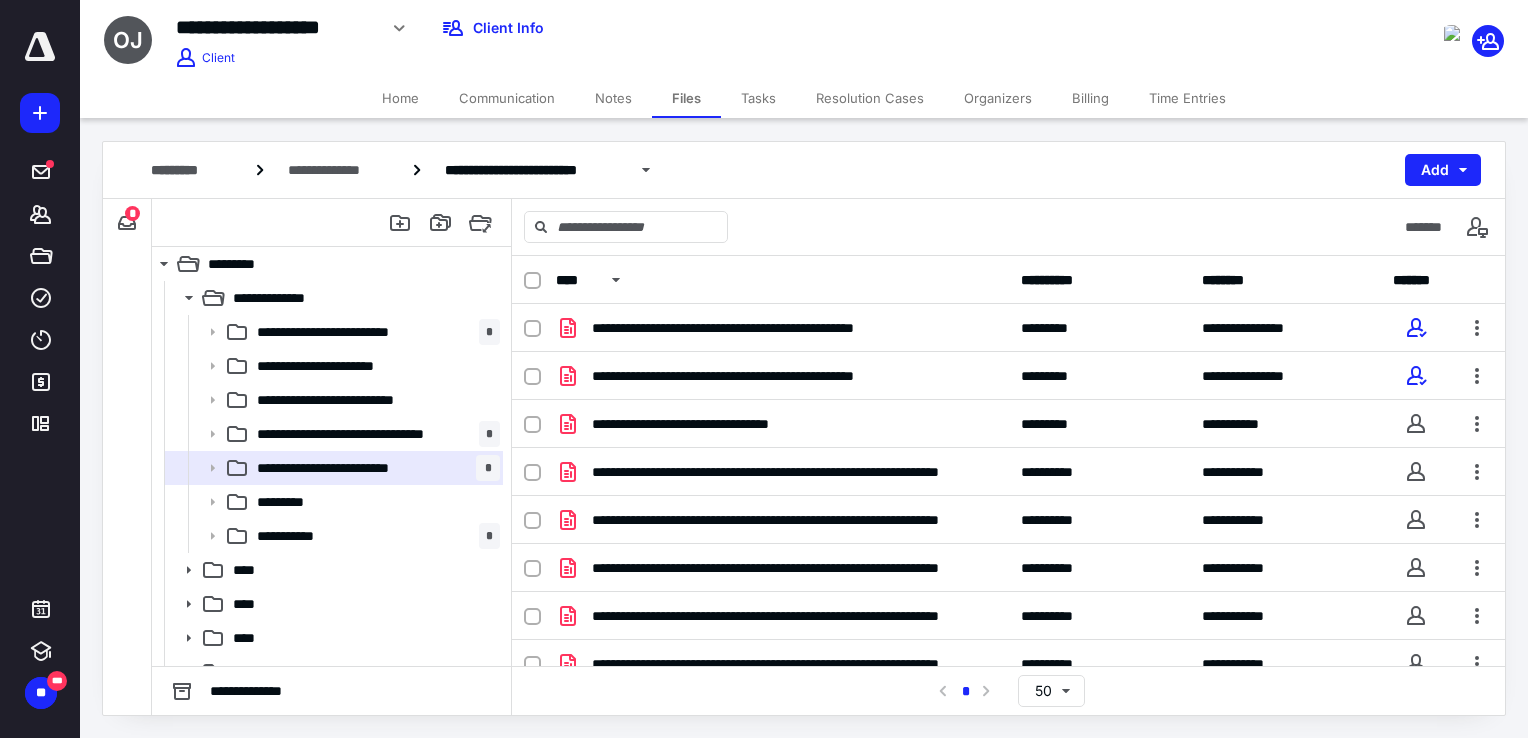 click on "*" at bounding box center [132, 213] 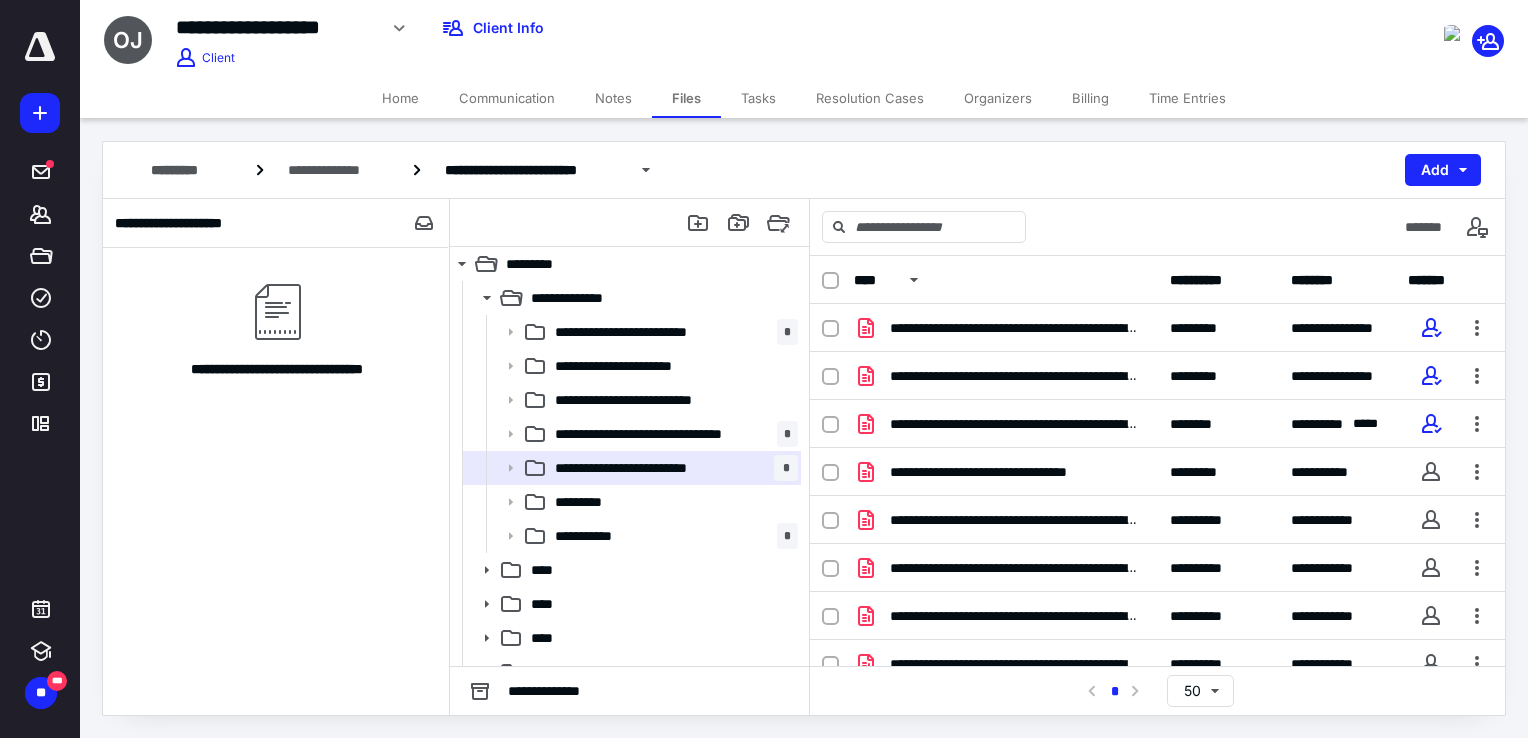 click on "Home" at bounding box center (400, 98) 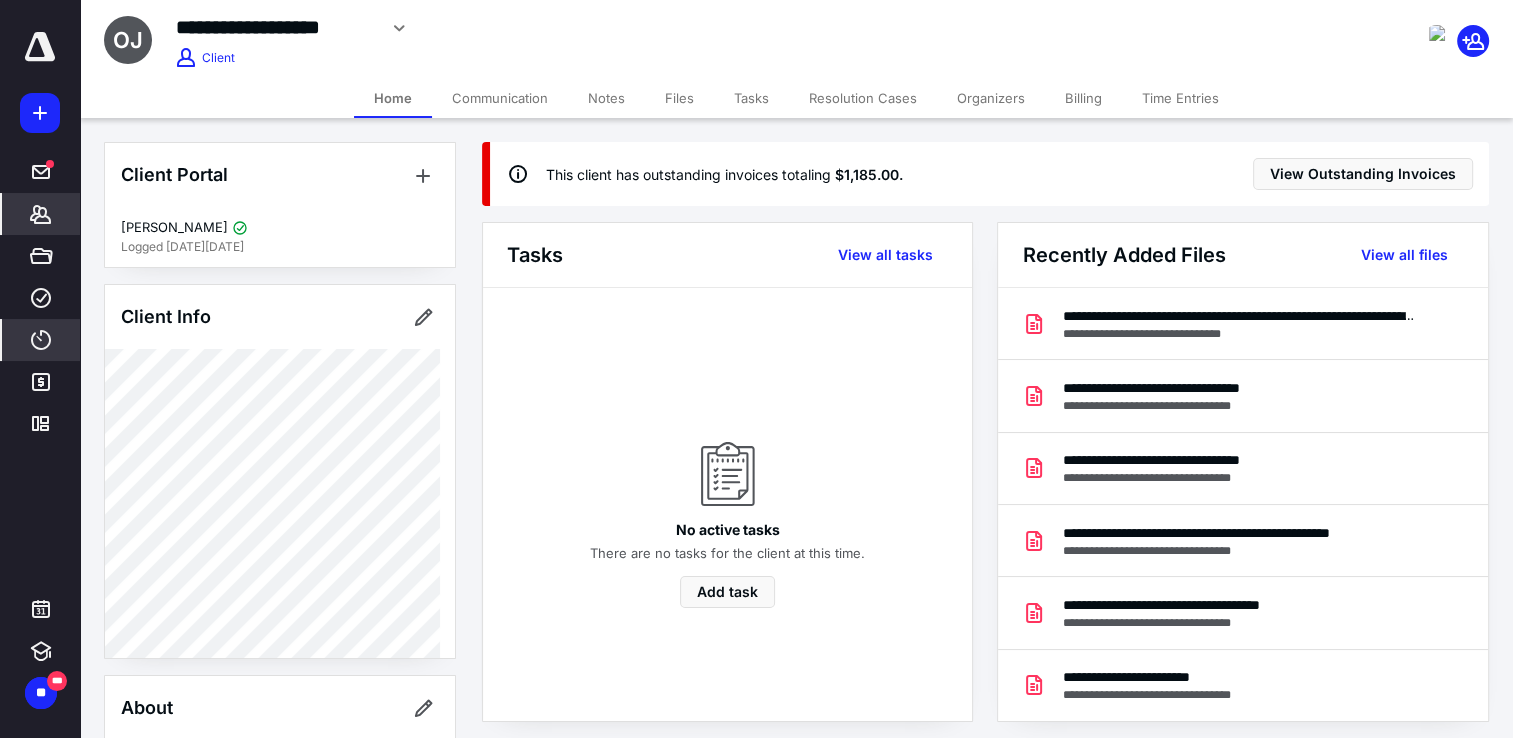 click on "****" at bounding box center [41, 340] 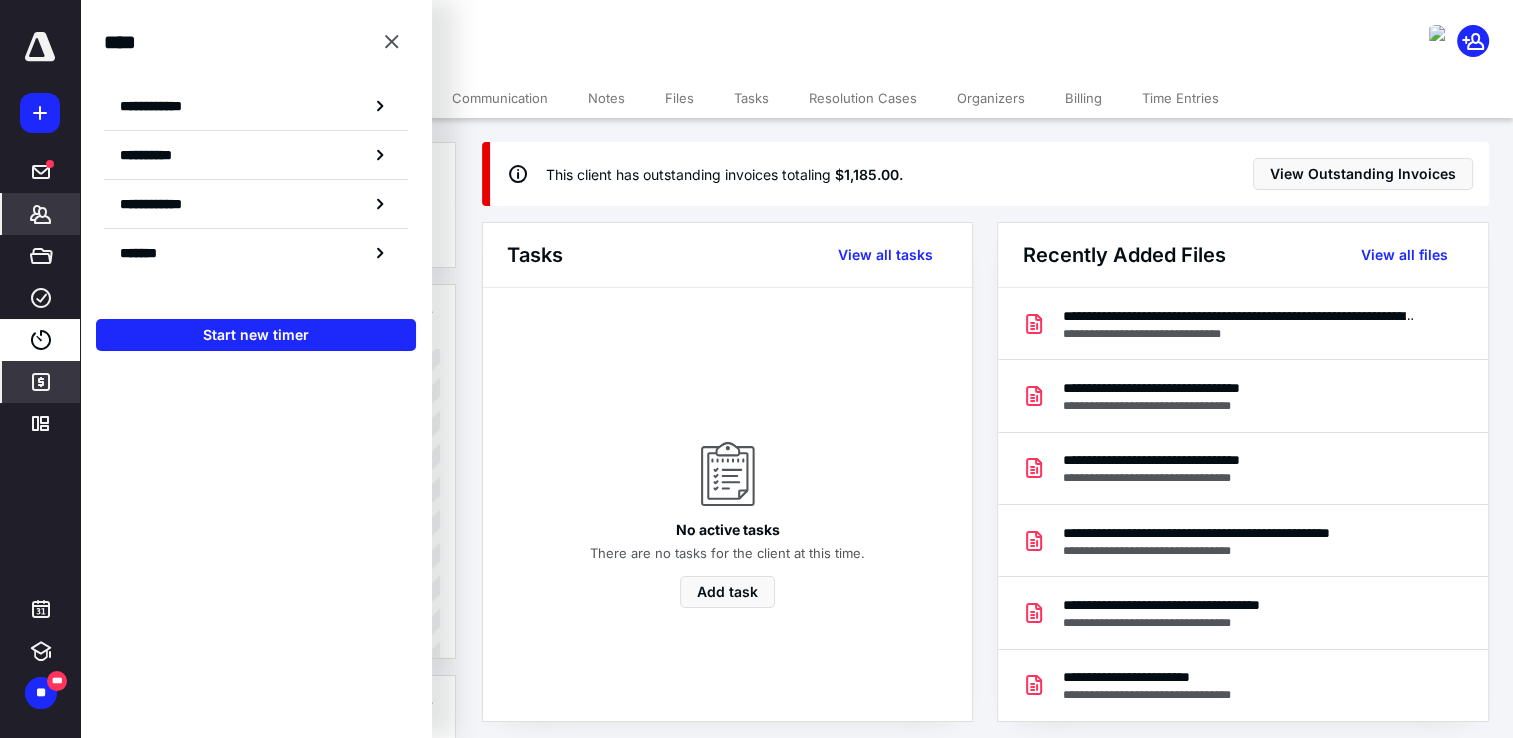 click 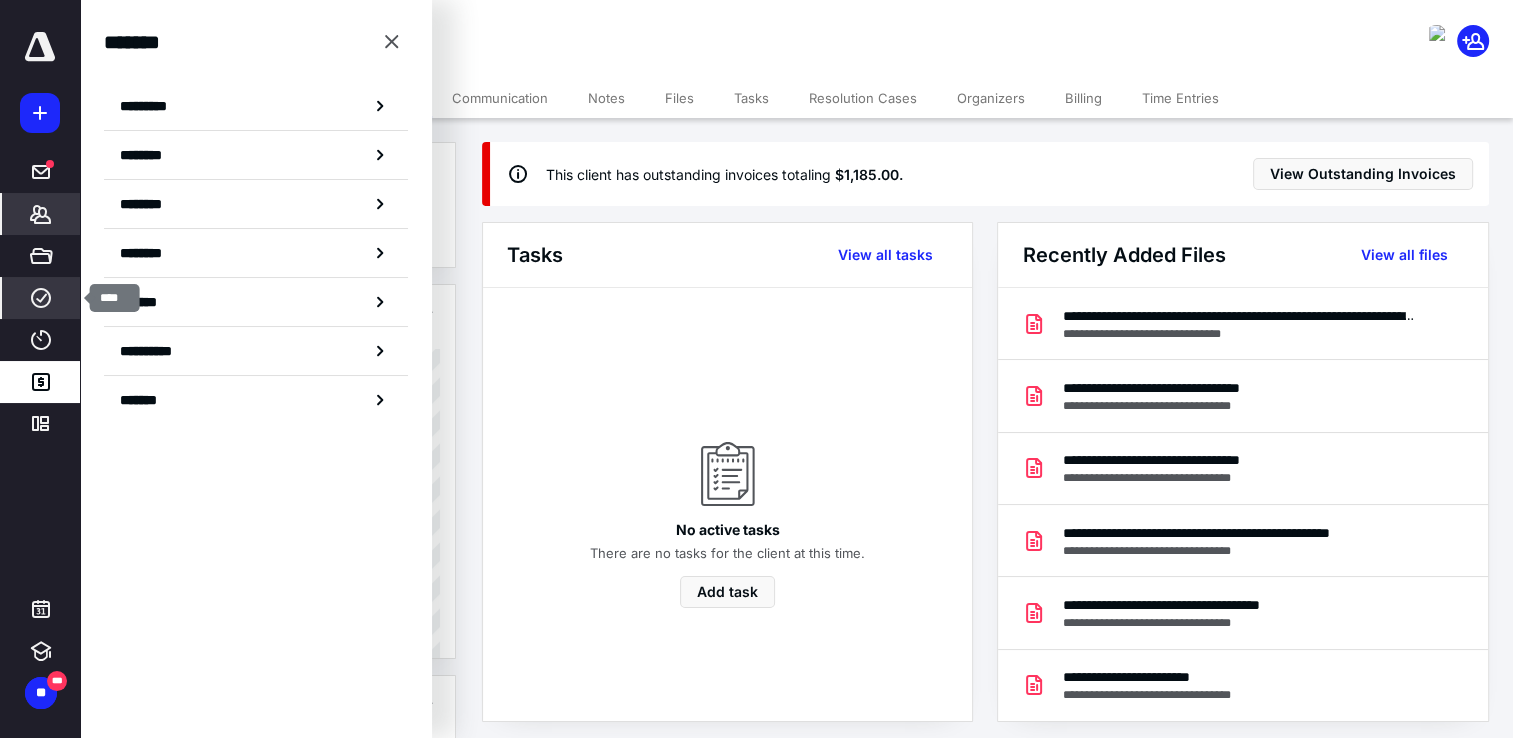 click 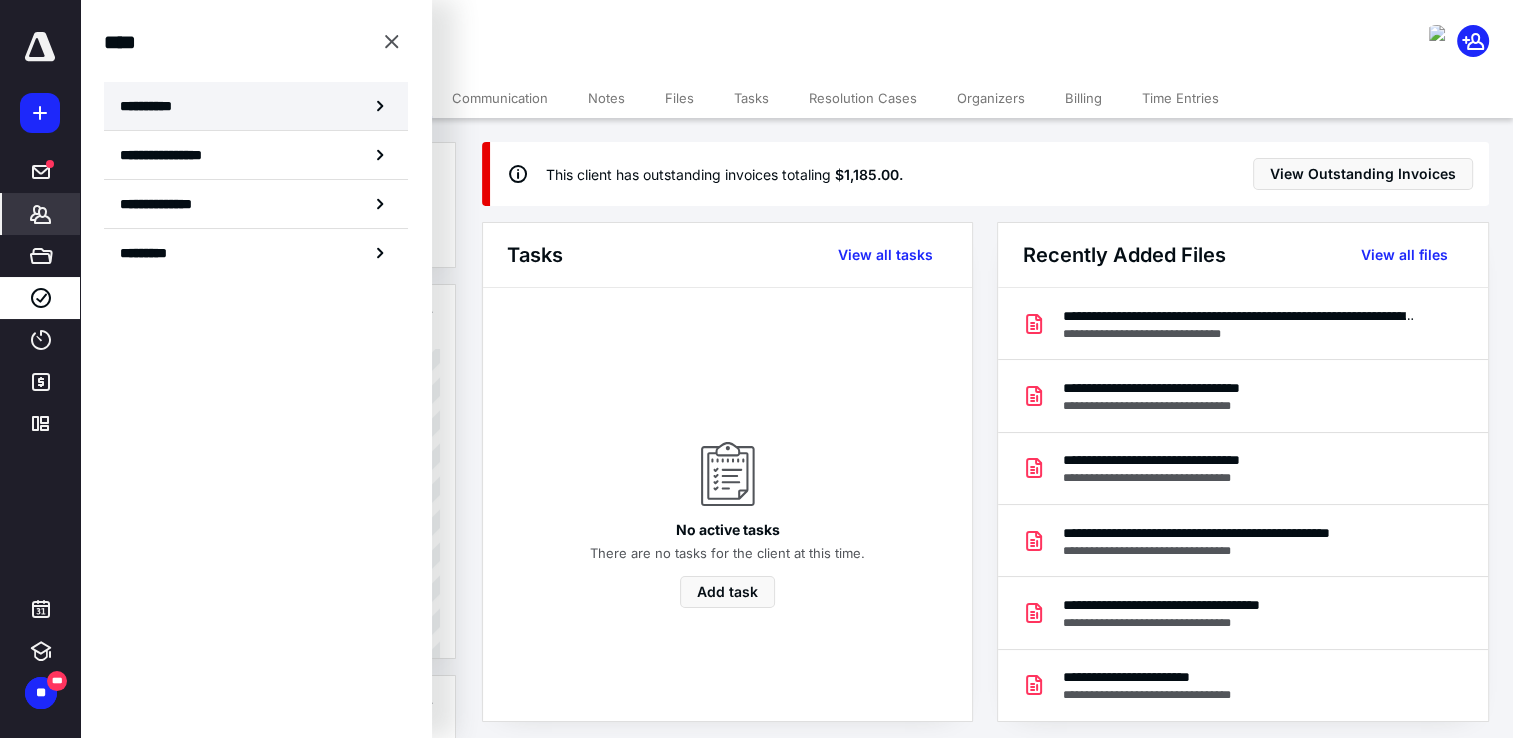 click on "**********" at bounding box center (153, 106) 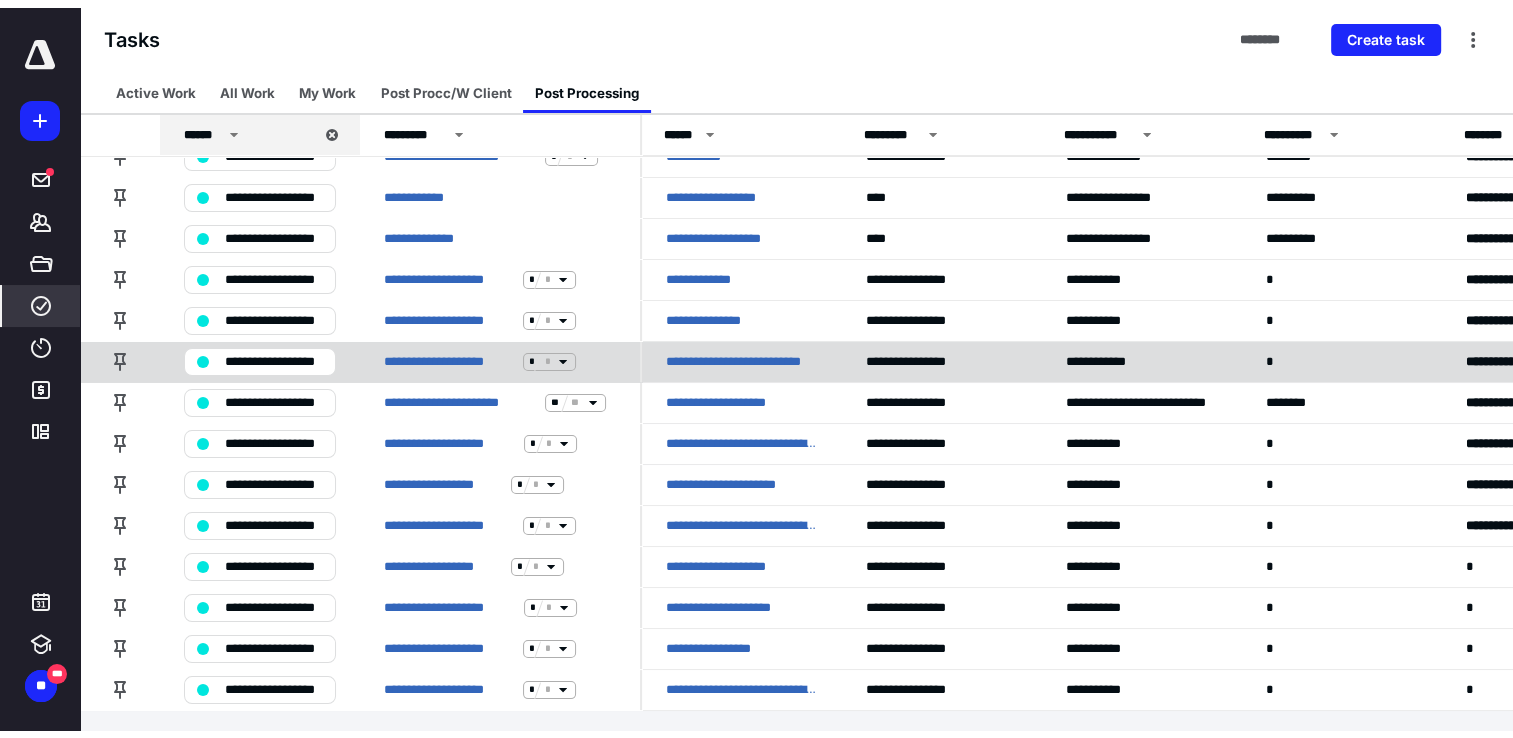 scroll, scrollTop: 0, scrollLeft: 0, axis: both 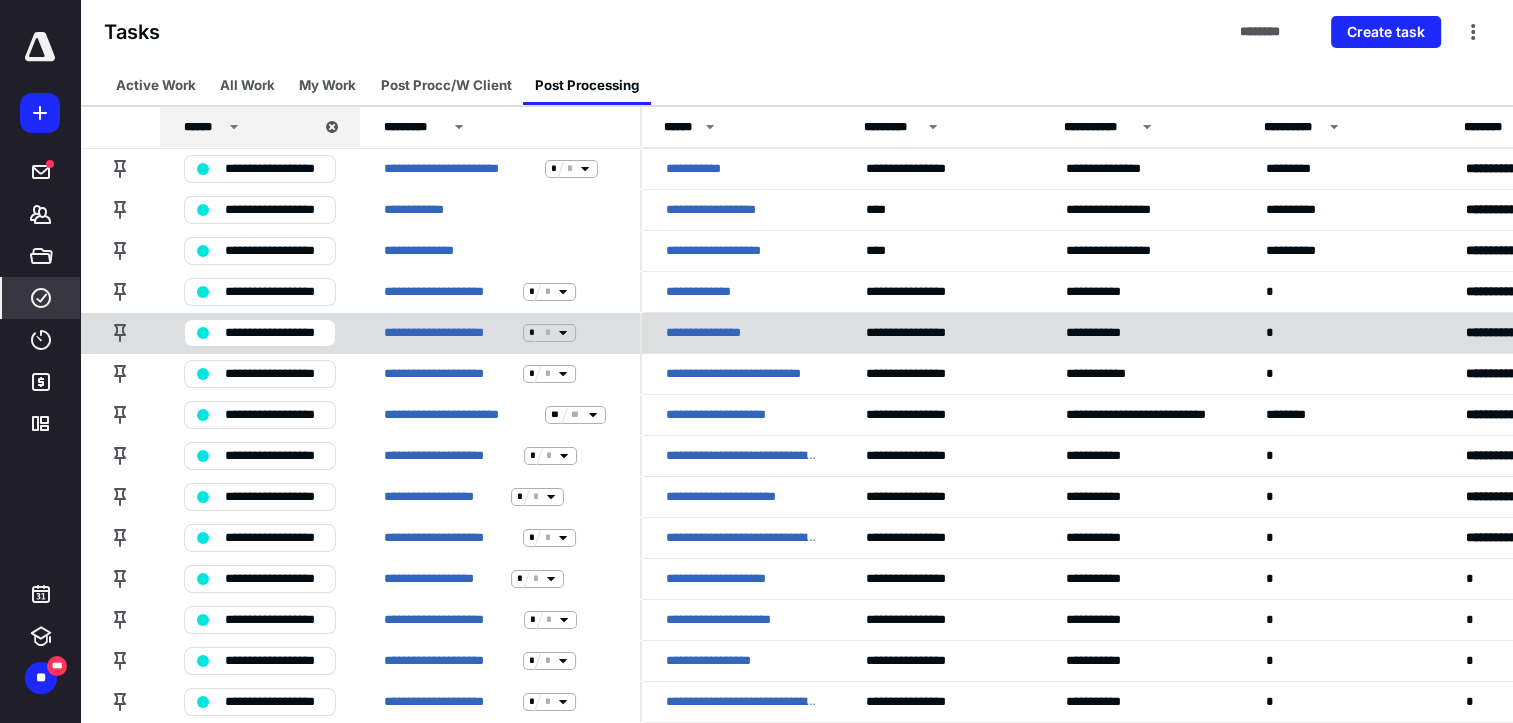 click on "**********" at bounding box center [716, 333] 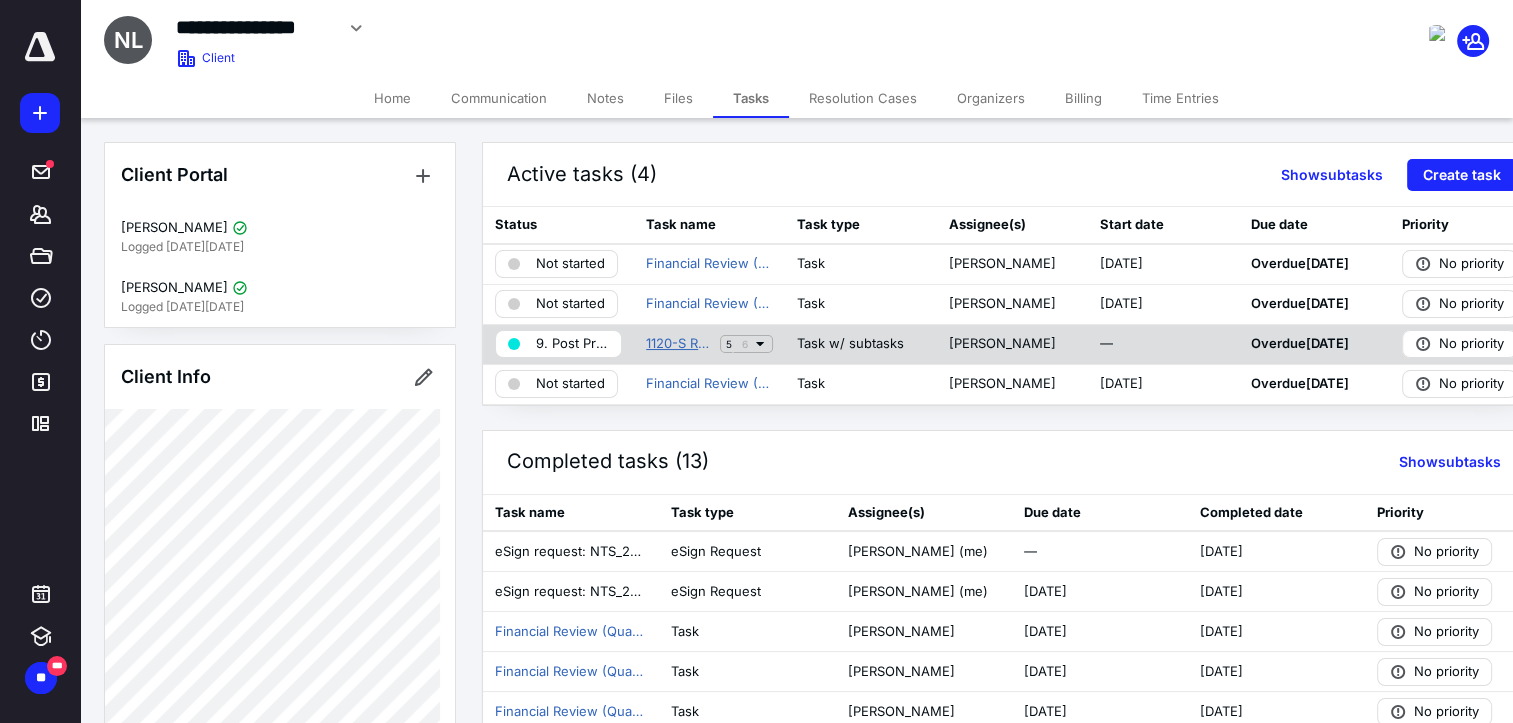 click on "1120-S Return (2024)" at bounding box center (679, 344) 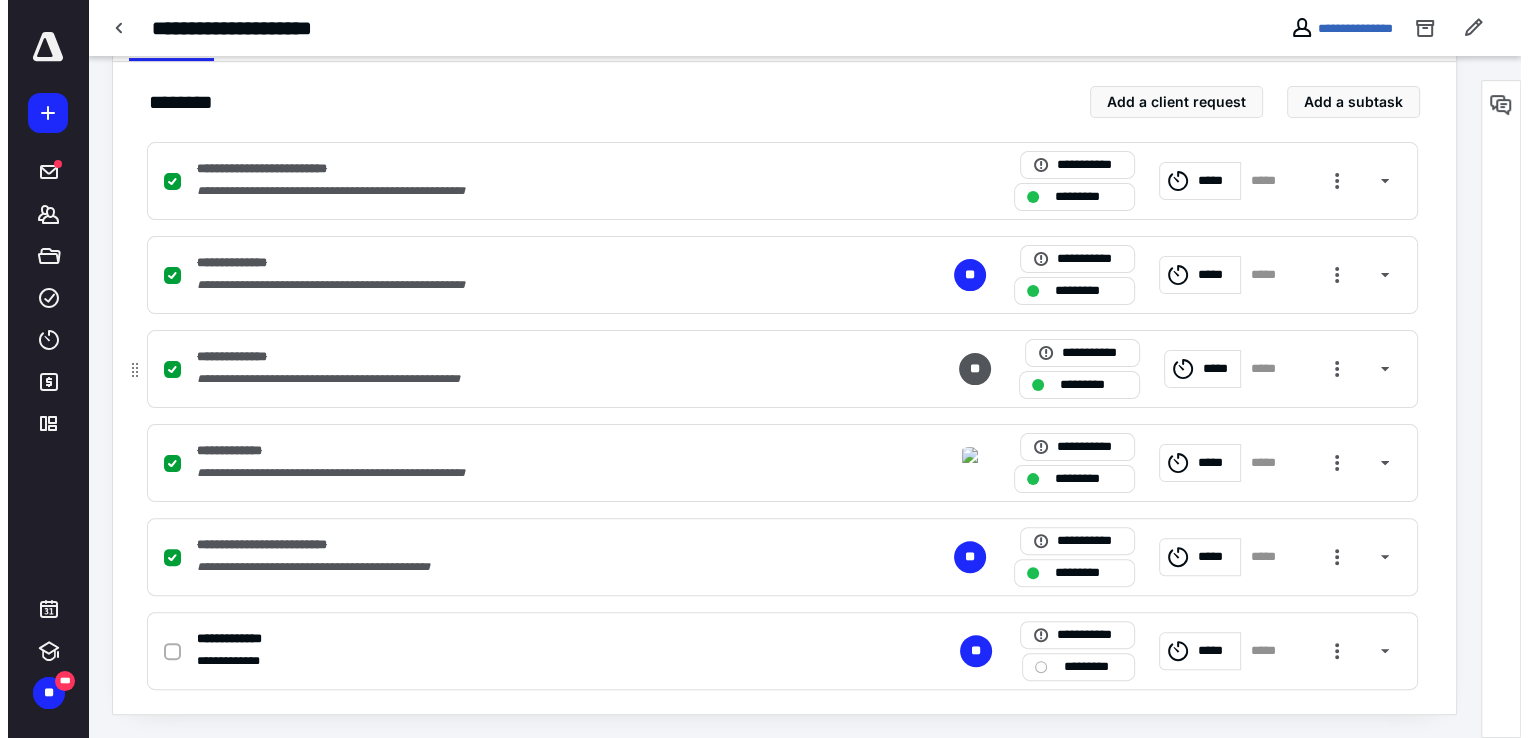 scroll, scrollTop: 0, scrollLeft: 0, axis: both 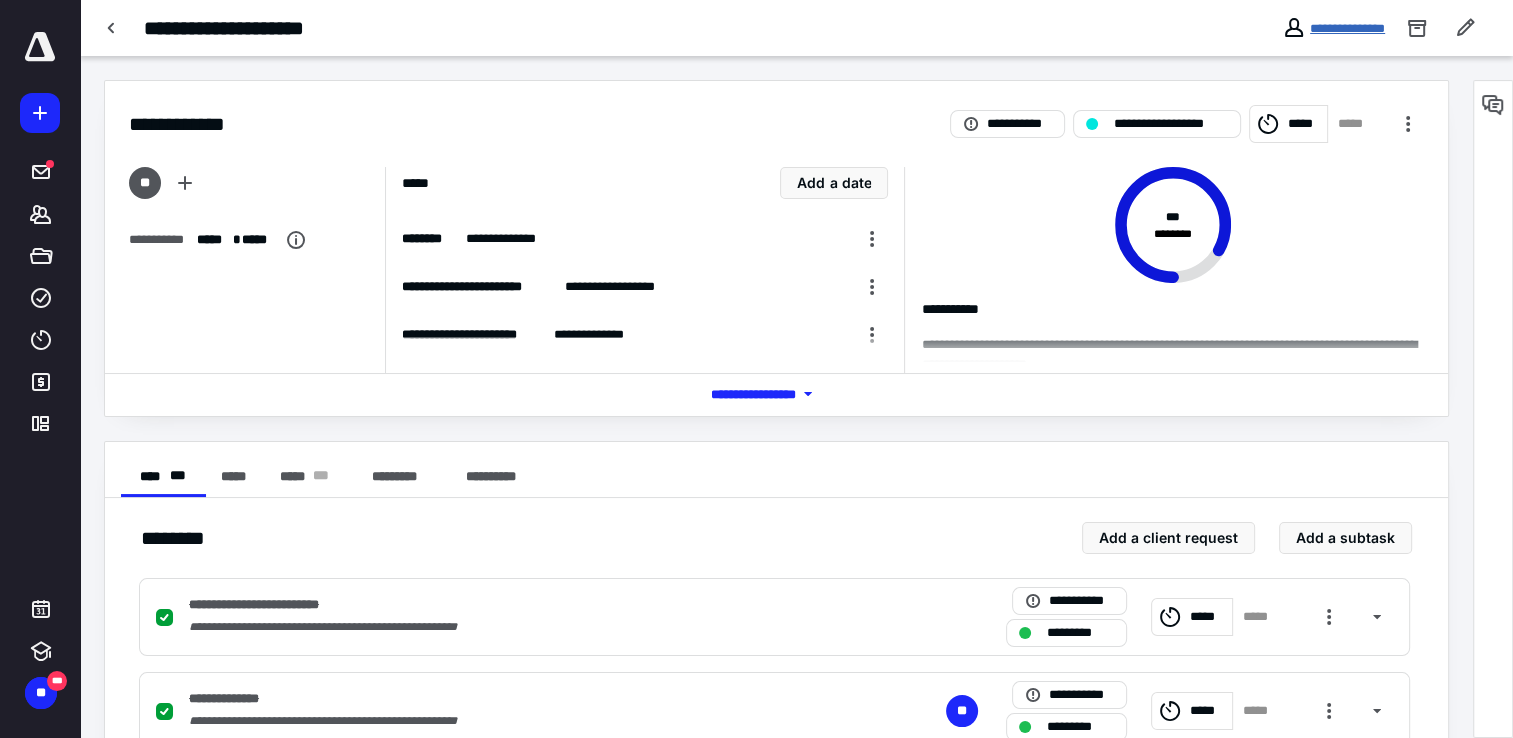 drag, startPoint x: 1332, startPoint y: 3, endPoint x: 1319, endPoint y: 26, distance: 26.41969 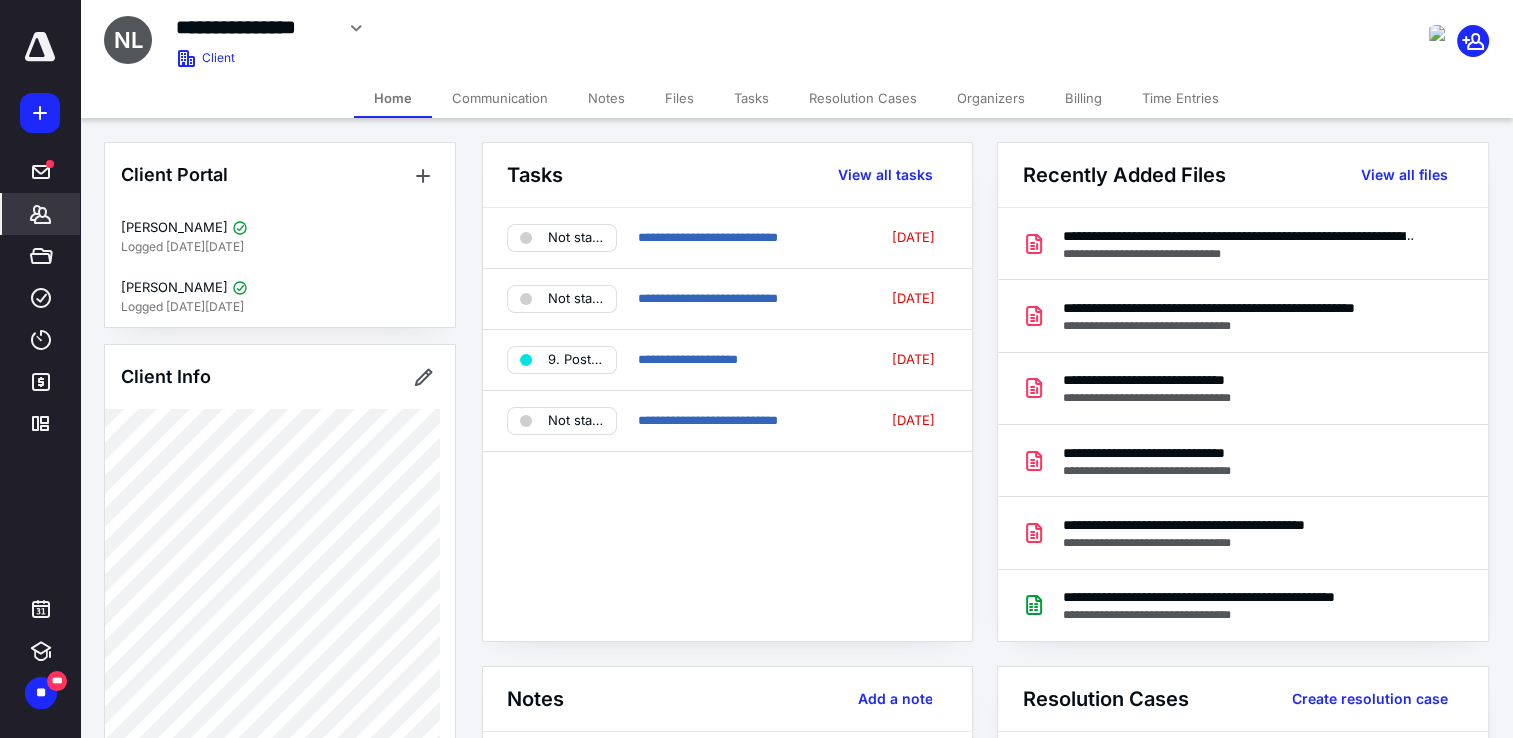 click on "Tasks" at bounding box center (751, 98) 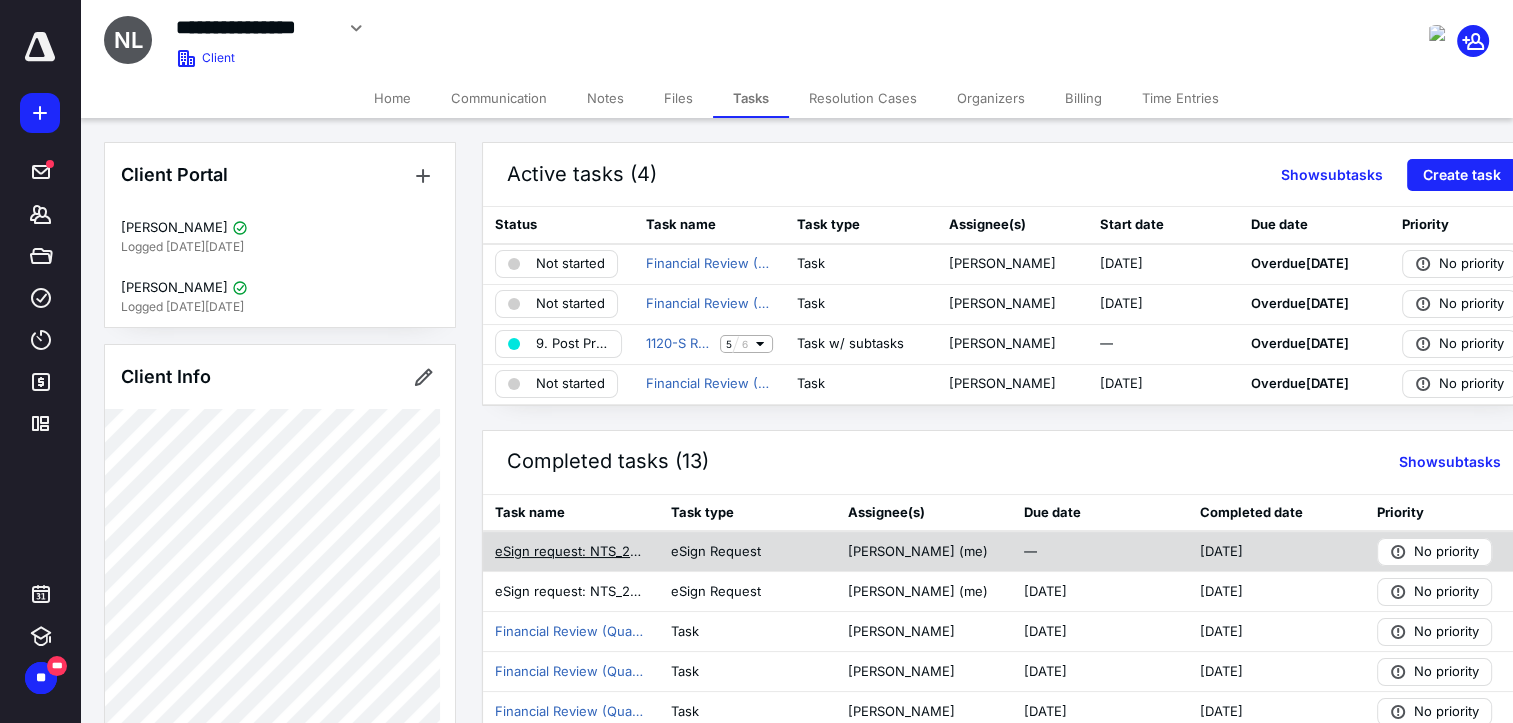 click on "eSign request: NTS_2024_E-signature Forms, GA PTET Payment Draft Info.pdf" at bounding box center (571, 552) 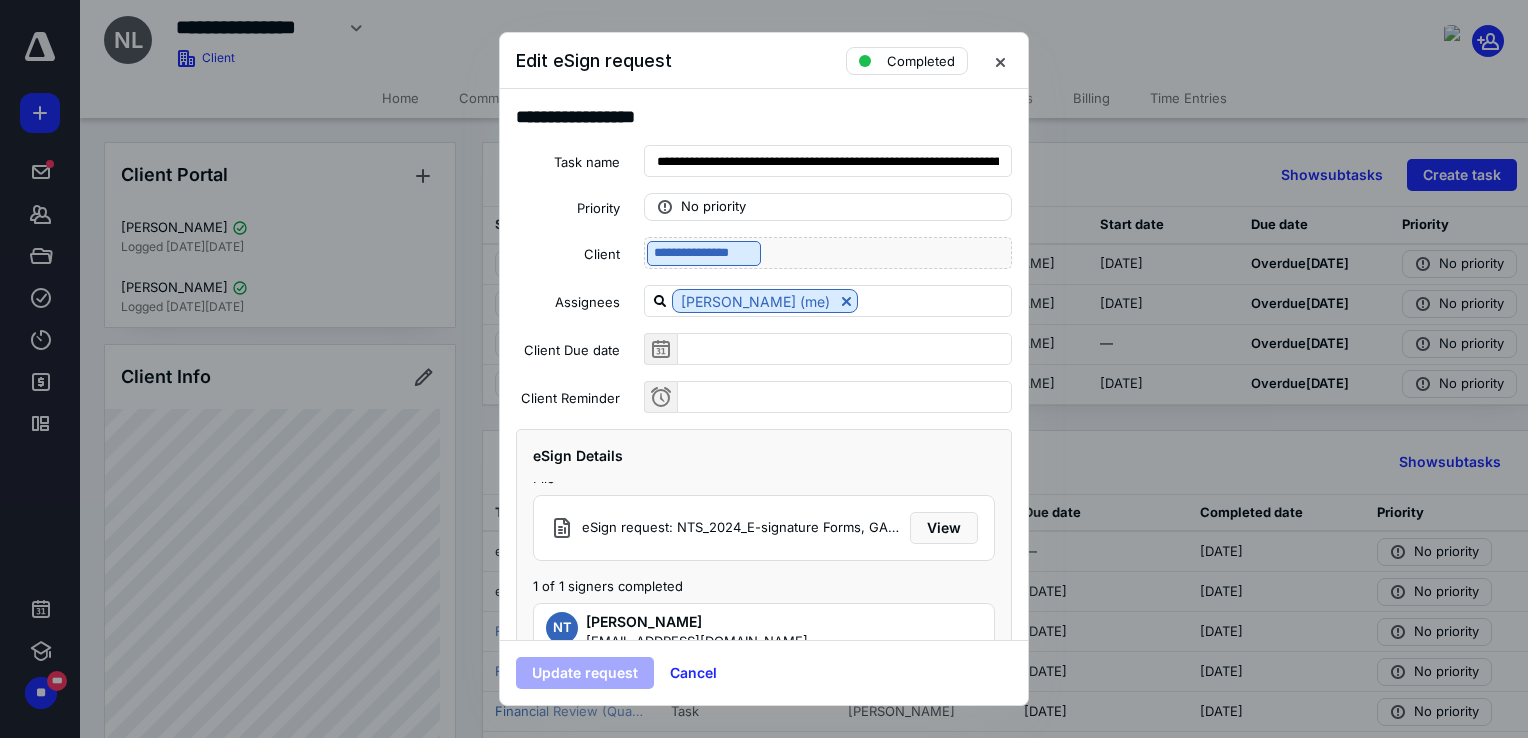 scroll, scrollTop: 26, scrollLeft: 0, axis: vertical 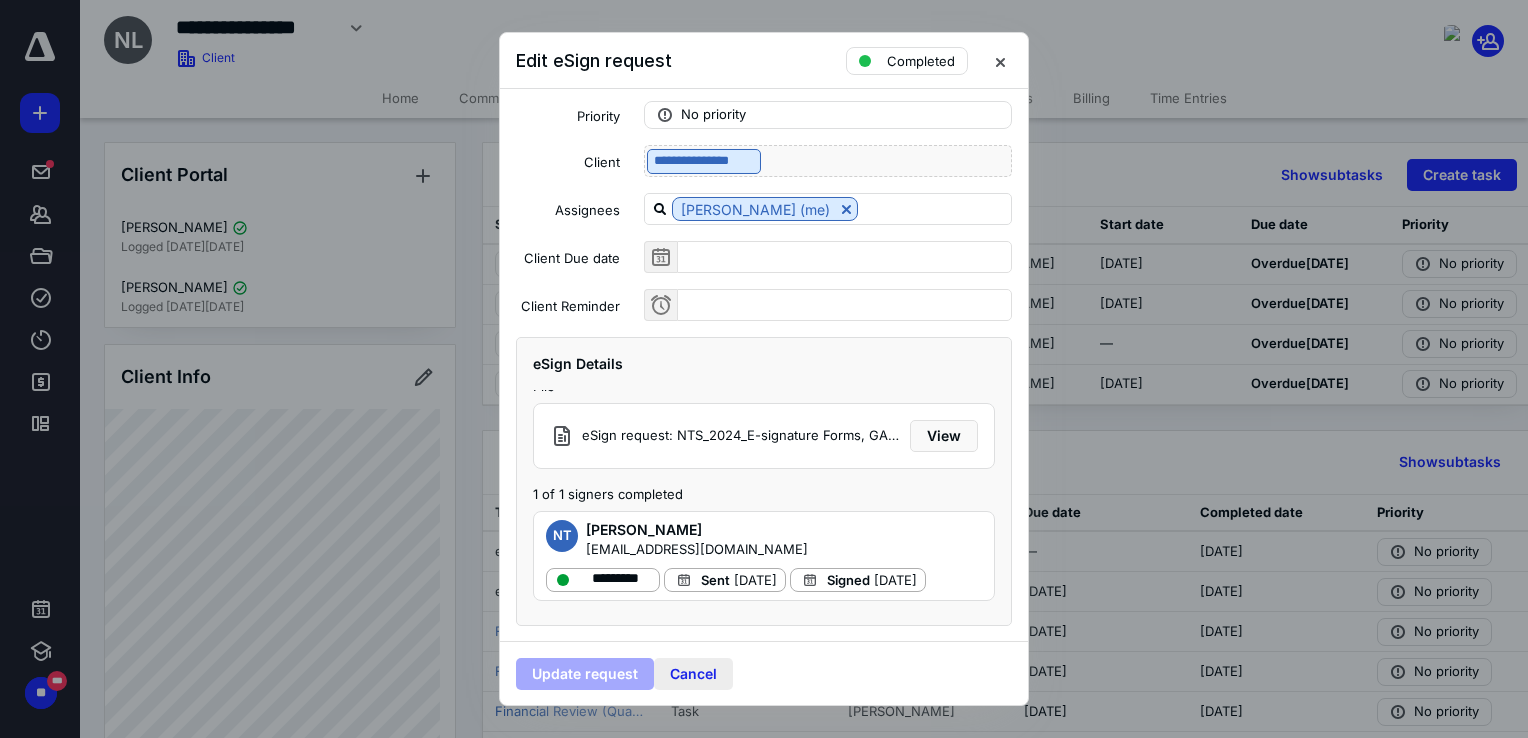 click on "Cancel" at bounding box center [693, 674] 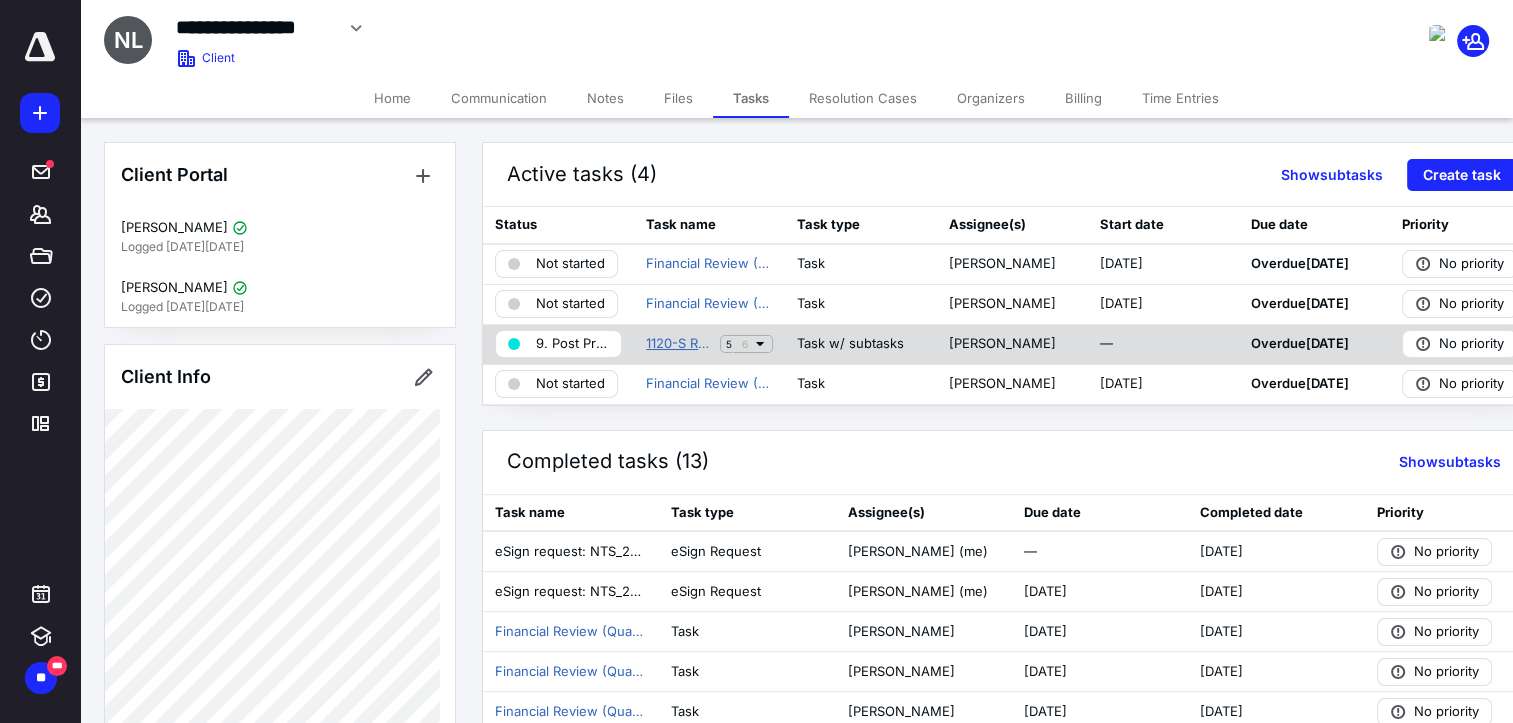 click on "1120-S Return (2024)" at bounding box center [679, 344] 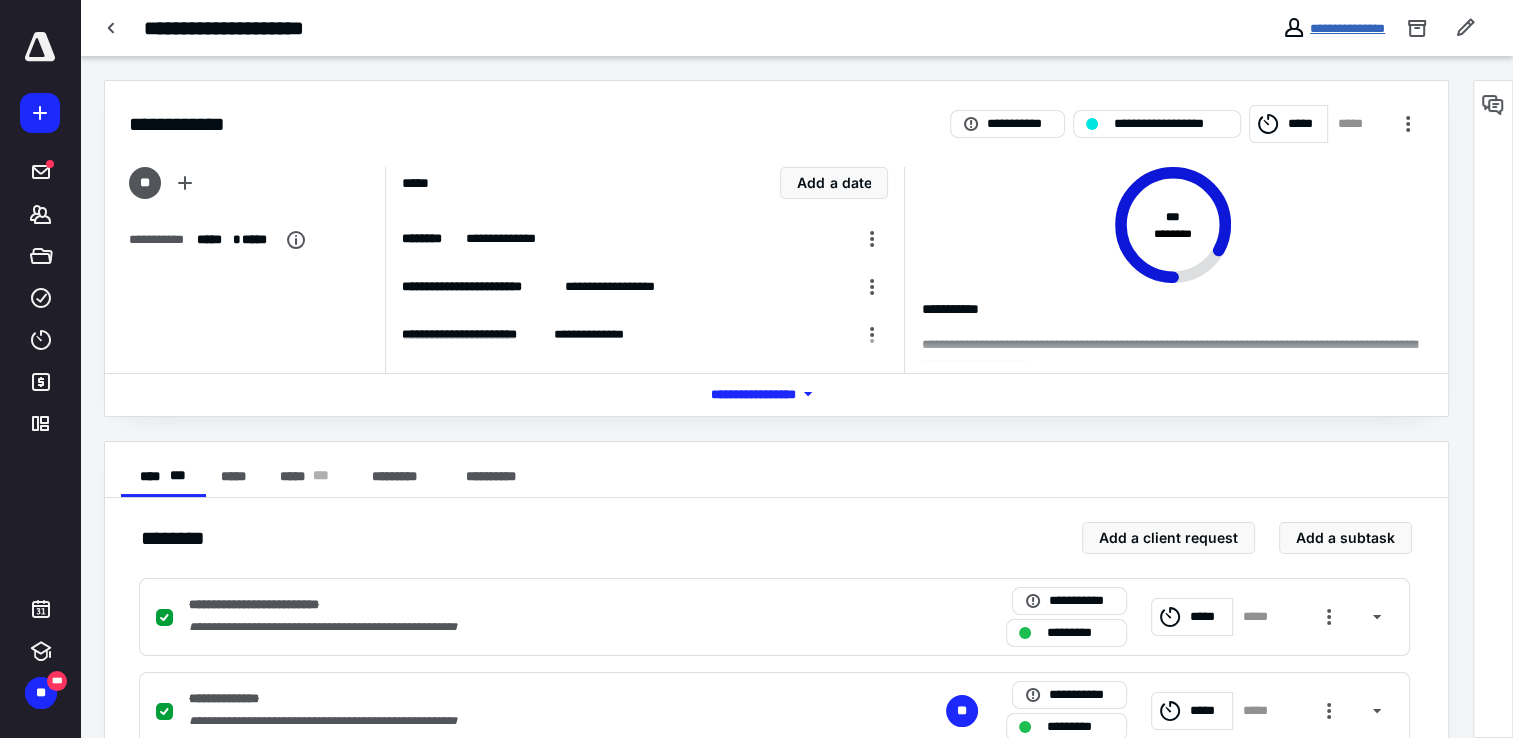 click on "**********" at bounding box center [1347, 28] 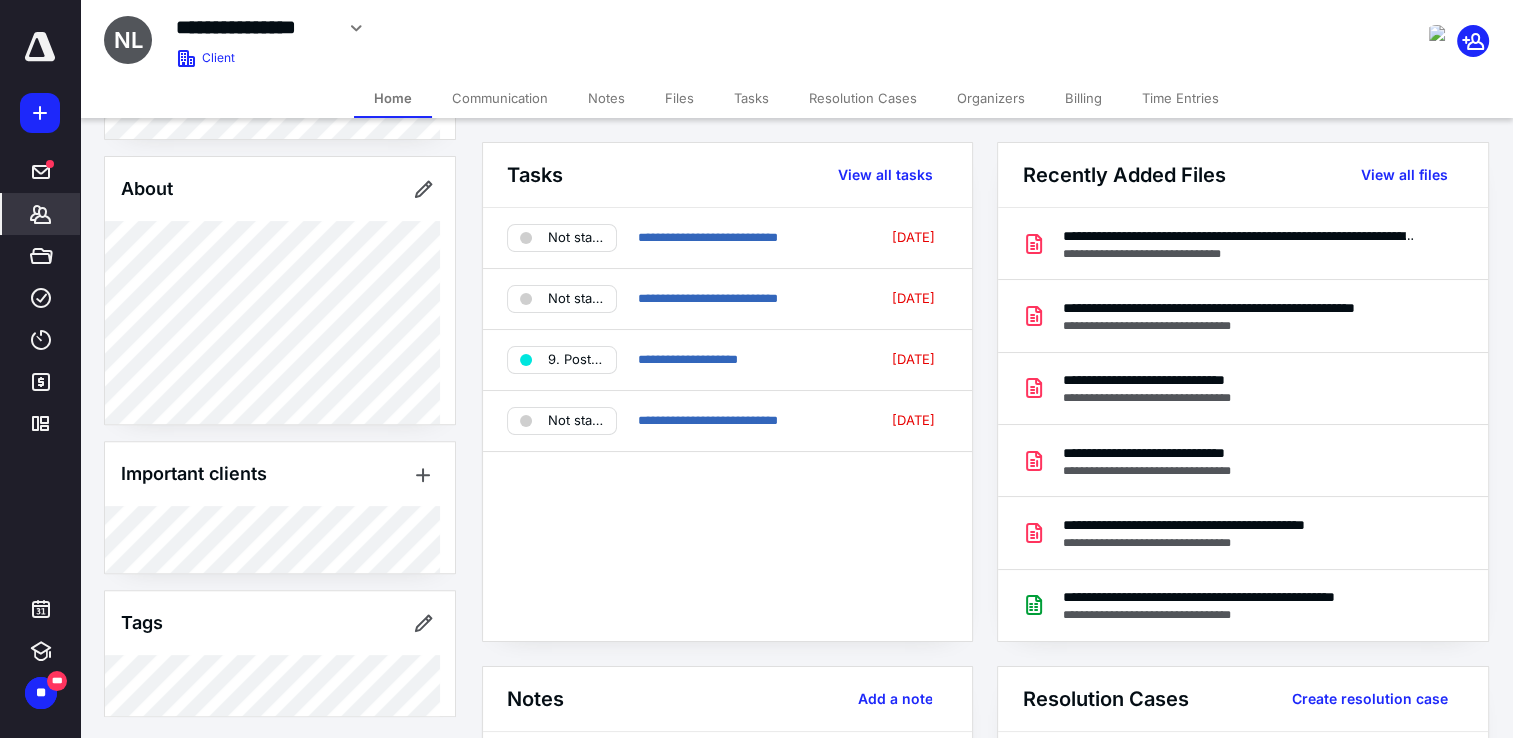 scroll, scrollTop: 471, scrollLeft: 0, axis: vertical 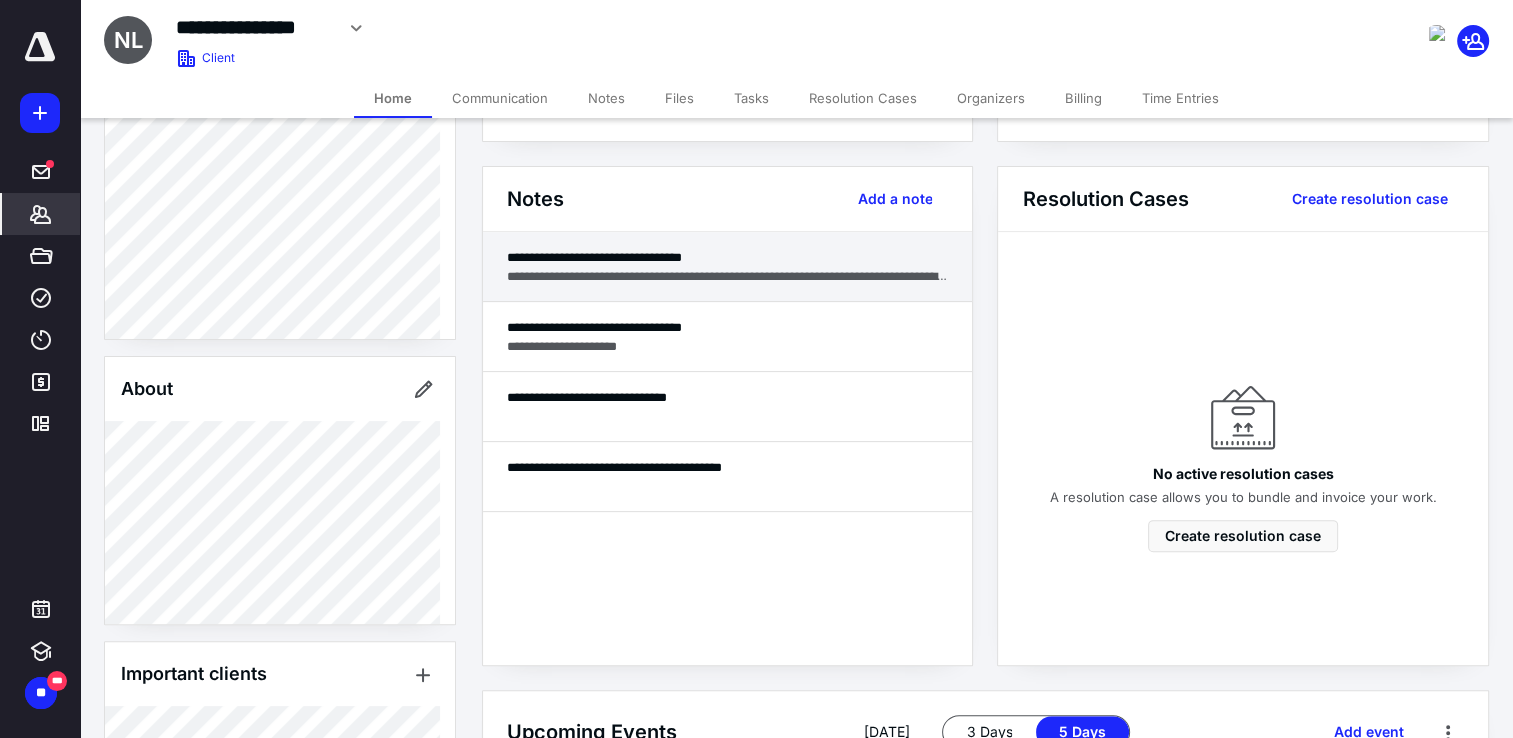 click on "**********" at bounding box center (728, 276) 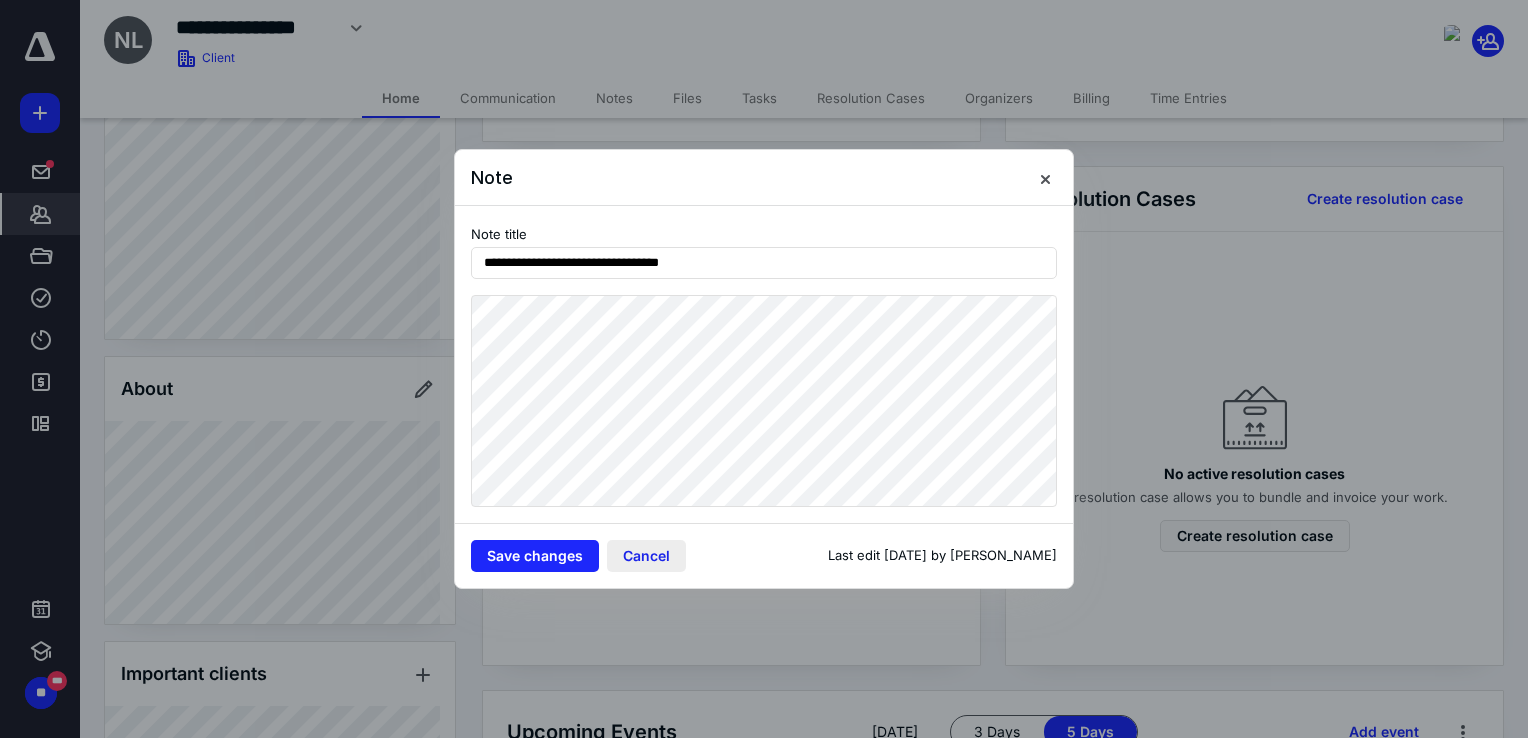 click on "Cancel" at bounding box center [646, 556] 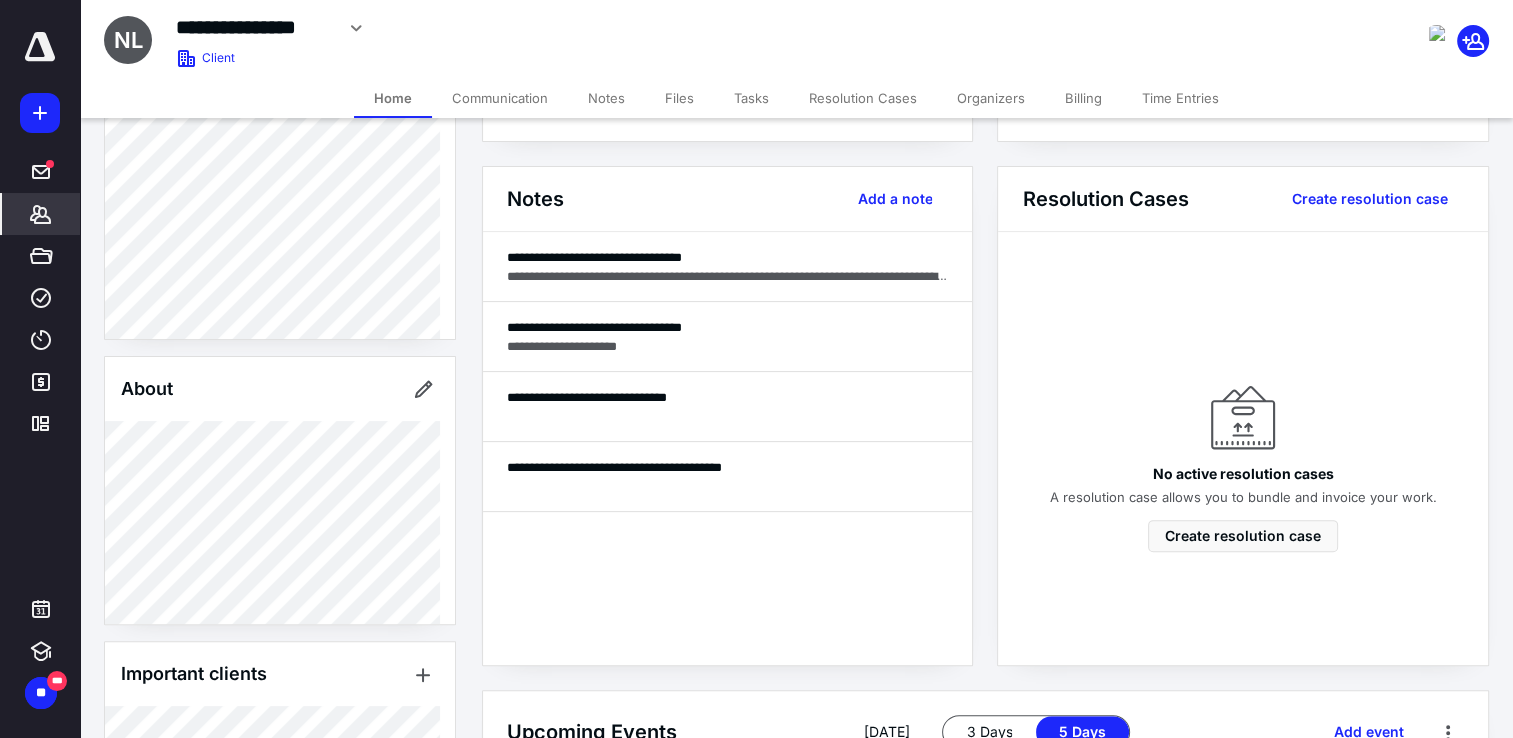 click on "Tasks" at bounding box center [751, 98] 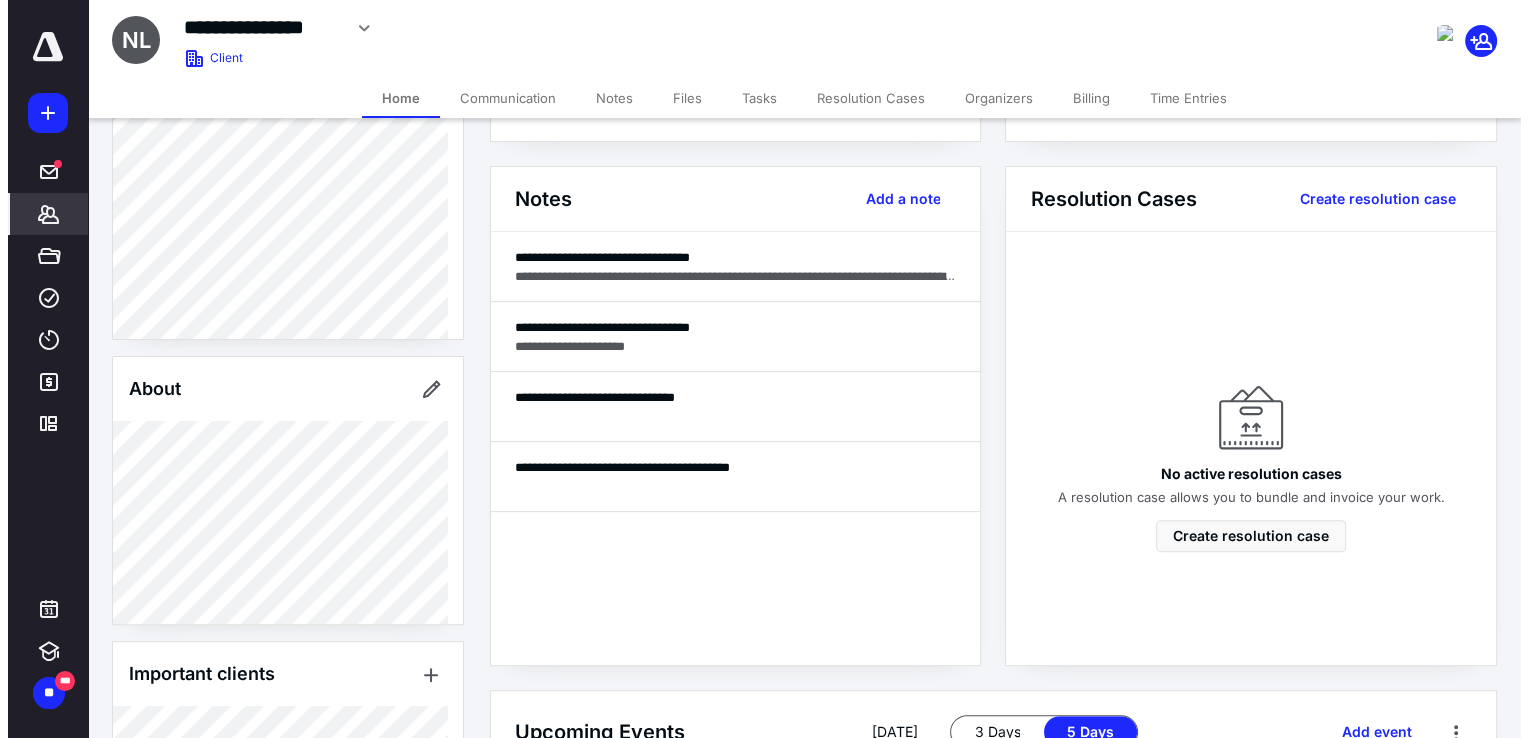 scroll, scrollTop: 0, scrollLeft: 0, axis: both 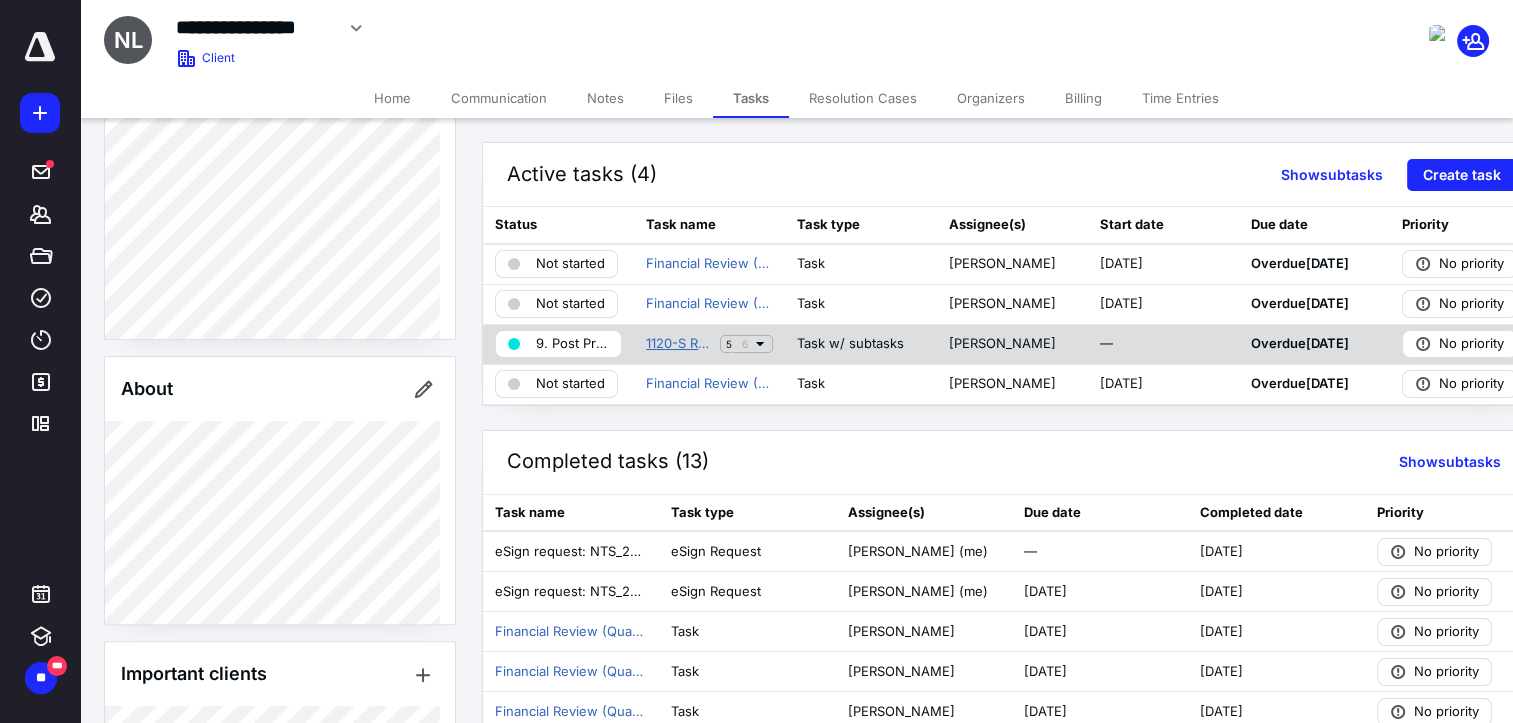 click on "1120-S Return (2024)" at bounding box center (679, 344) 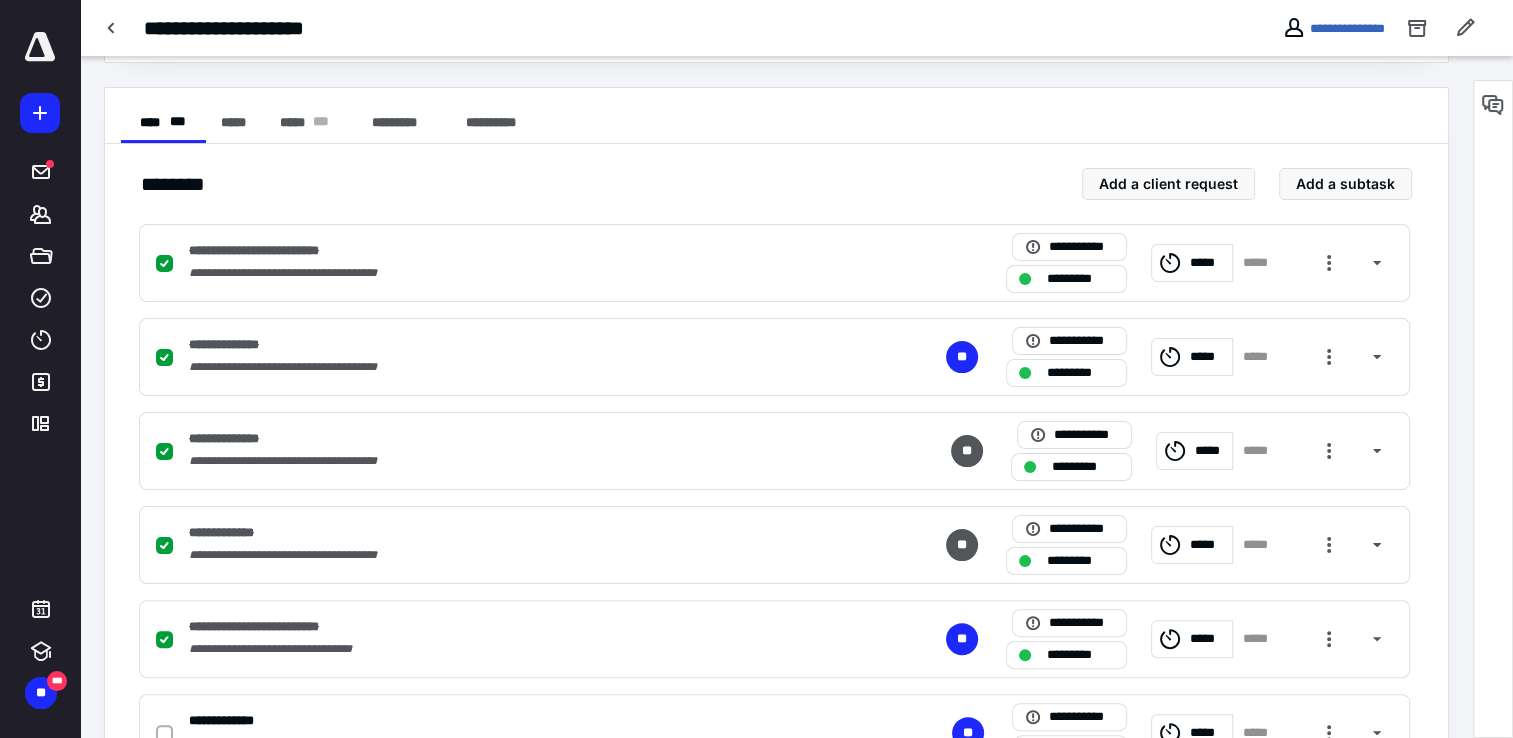 scroll, scrollTop: 436, scrollLeft: 0, axis: vertical 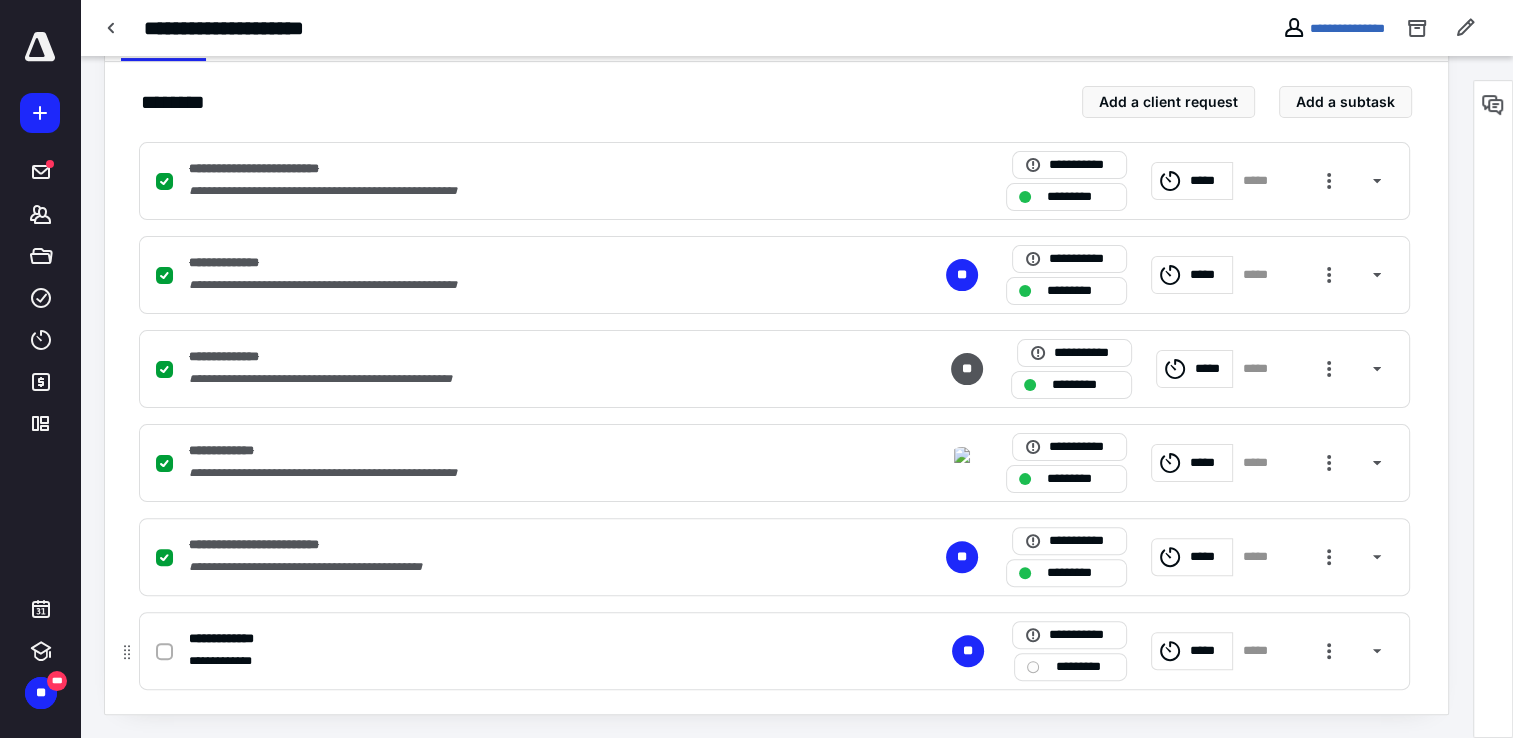 click 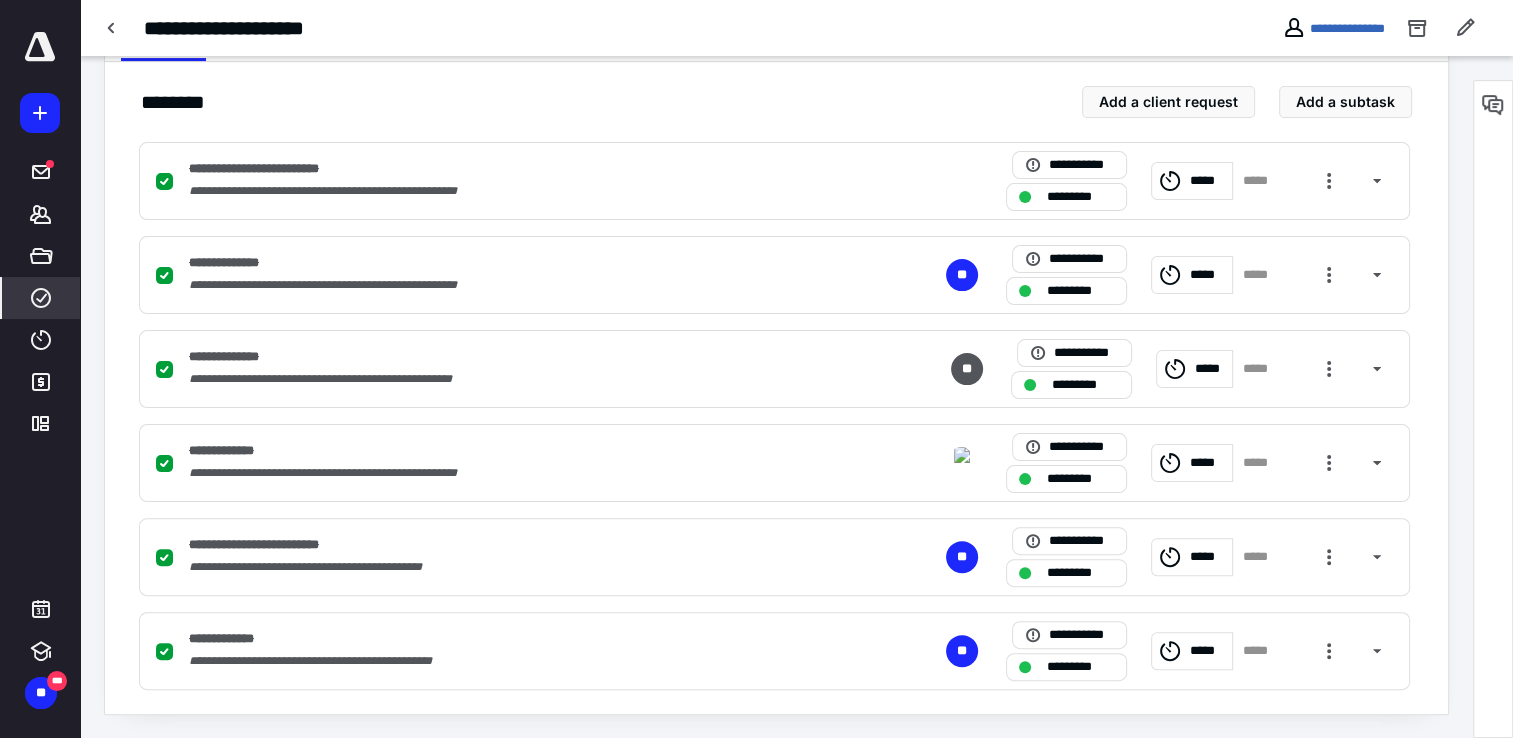 click on "****" at bounding box center (41, 298) 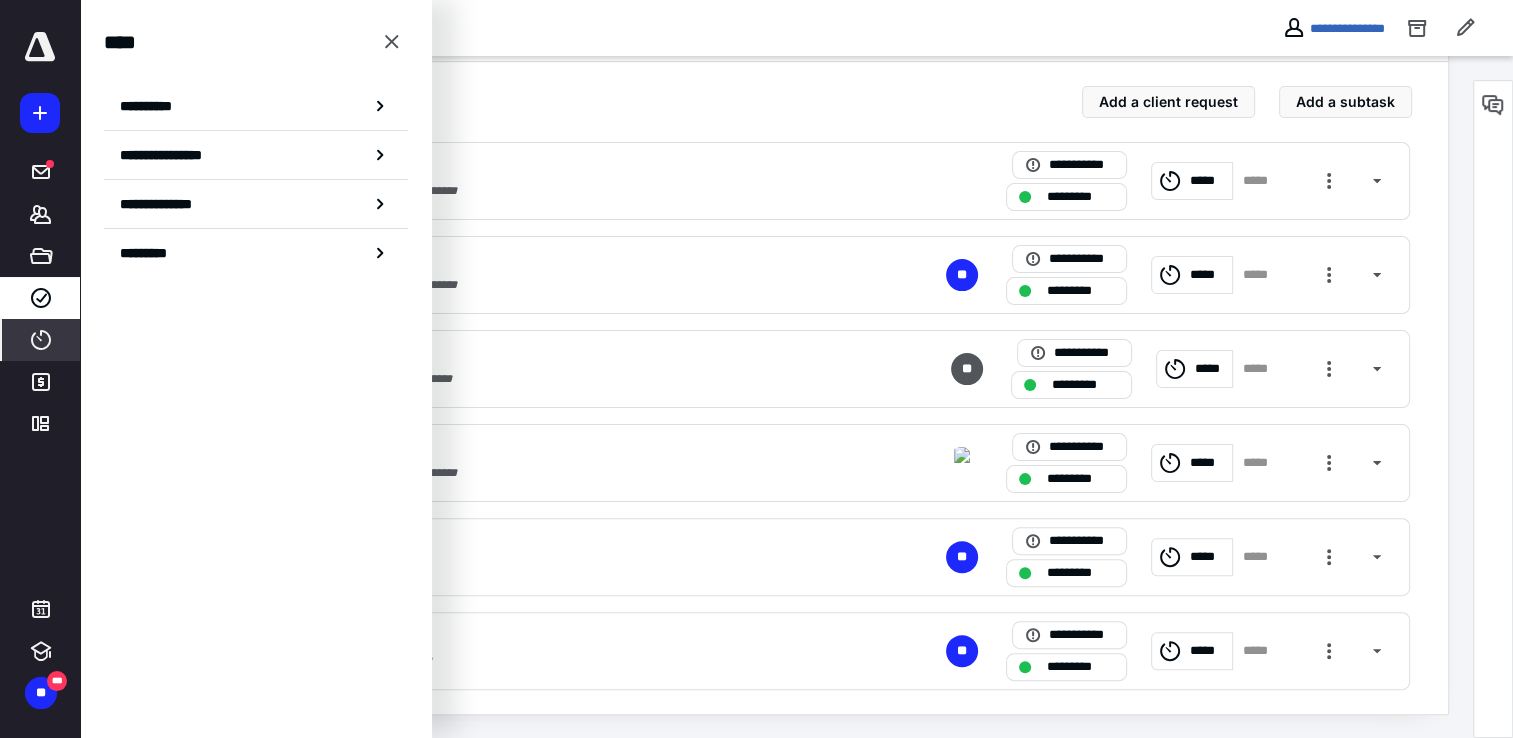 click on "****" at bounding box center [41, 340] 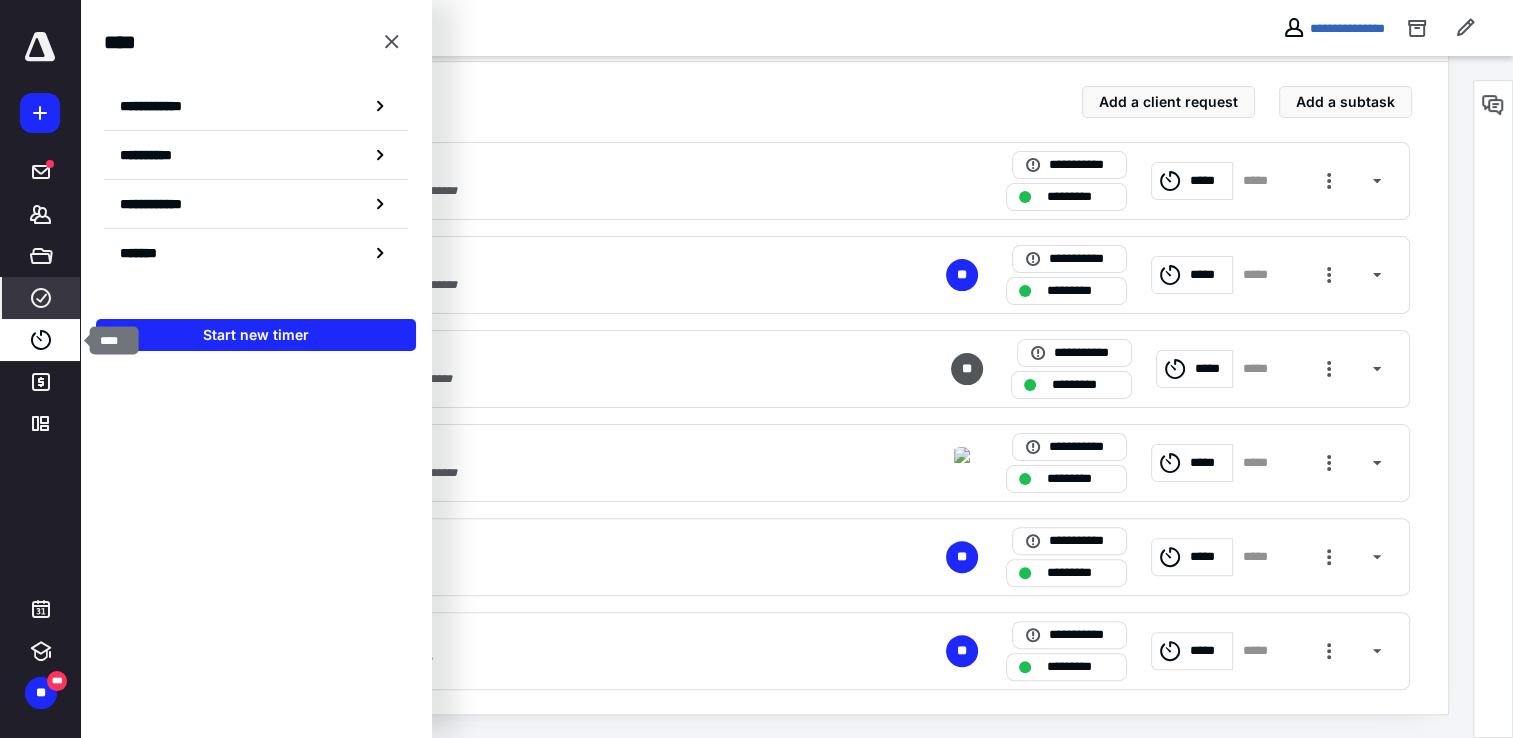 click on "****" at bounding box center (41, 298) 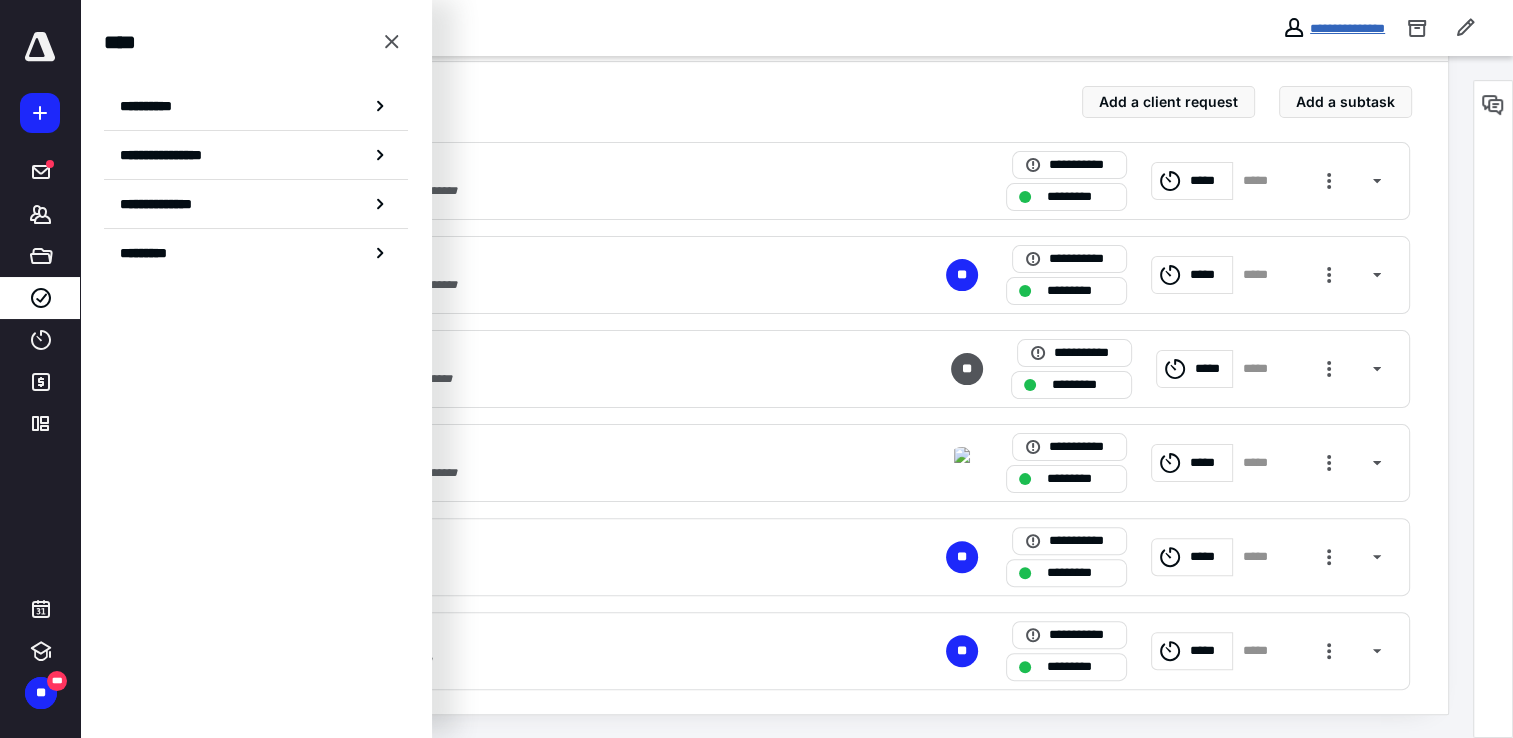 click on "**********" at bounding box center [1347, 28] 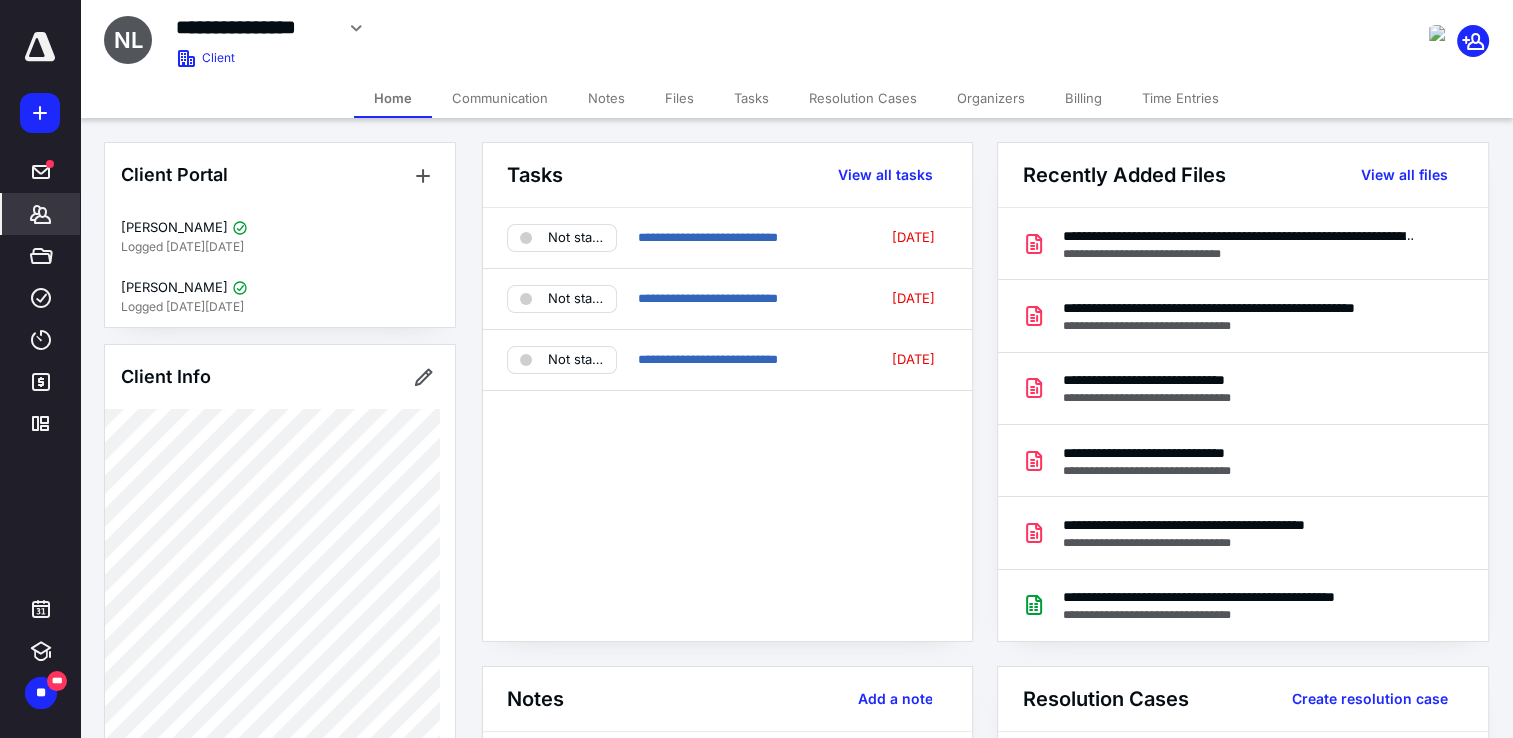 click on "Files" at bounding box center [679, 98] 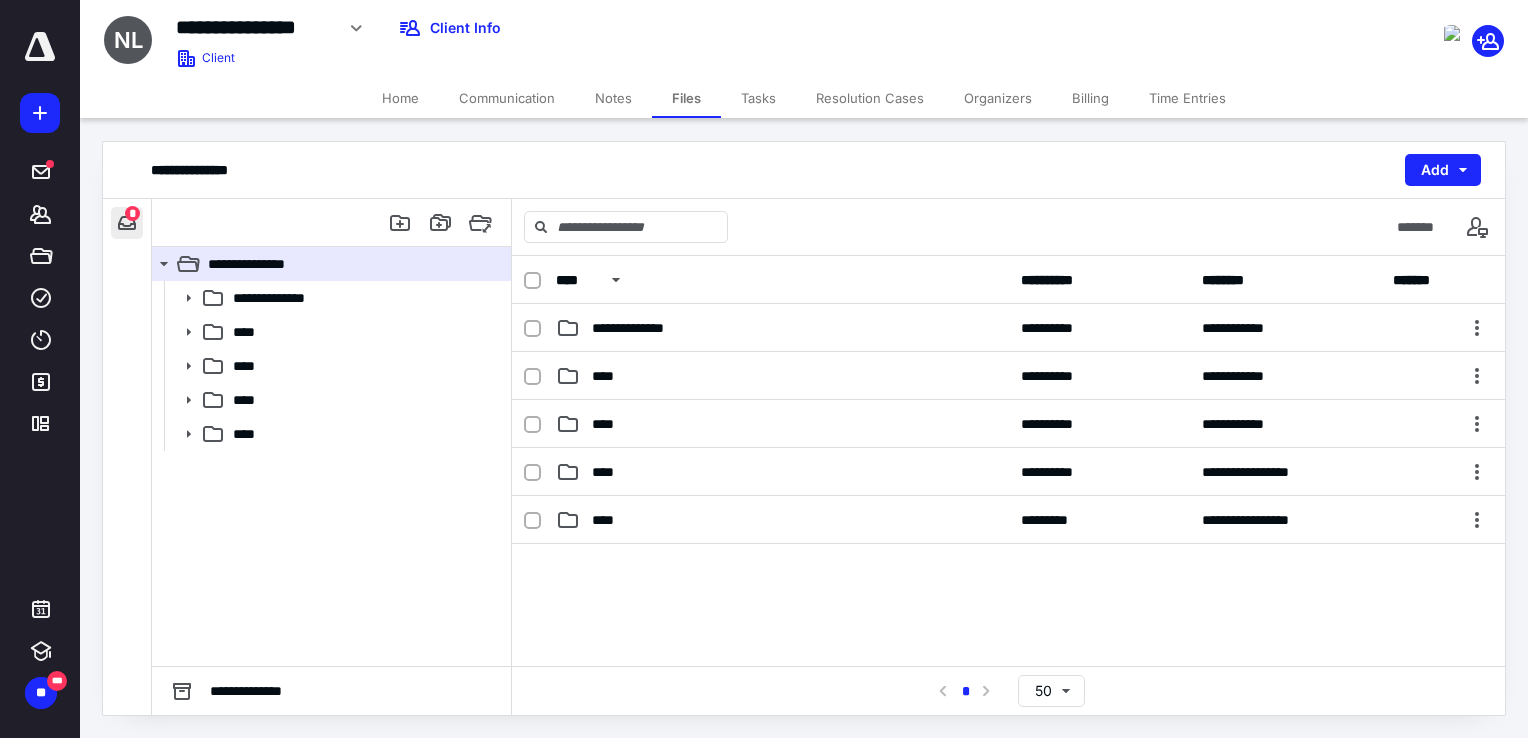 click at bounding box center (127, 223) 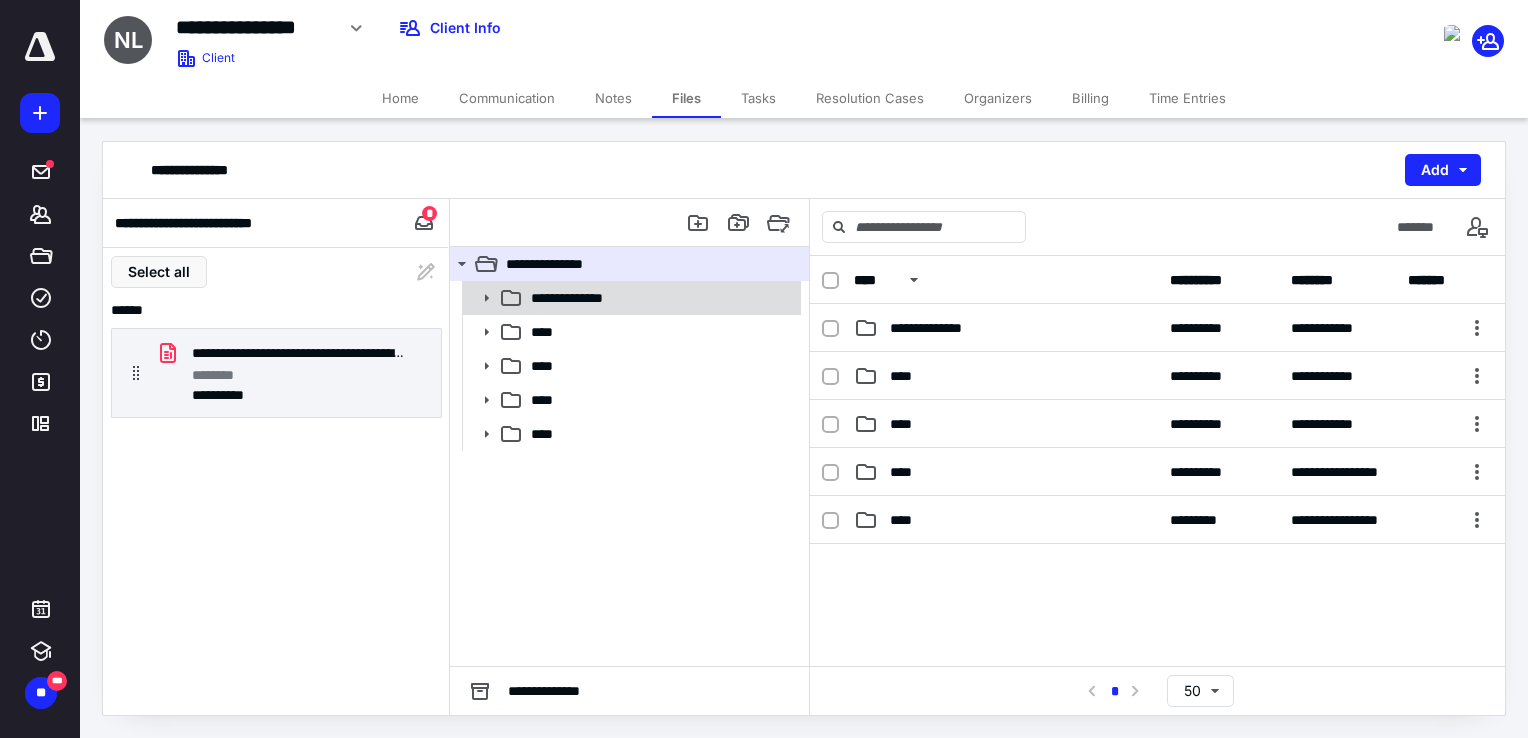 click 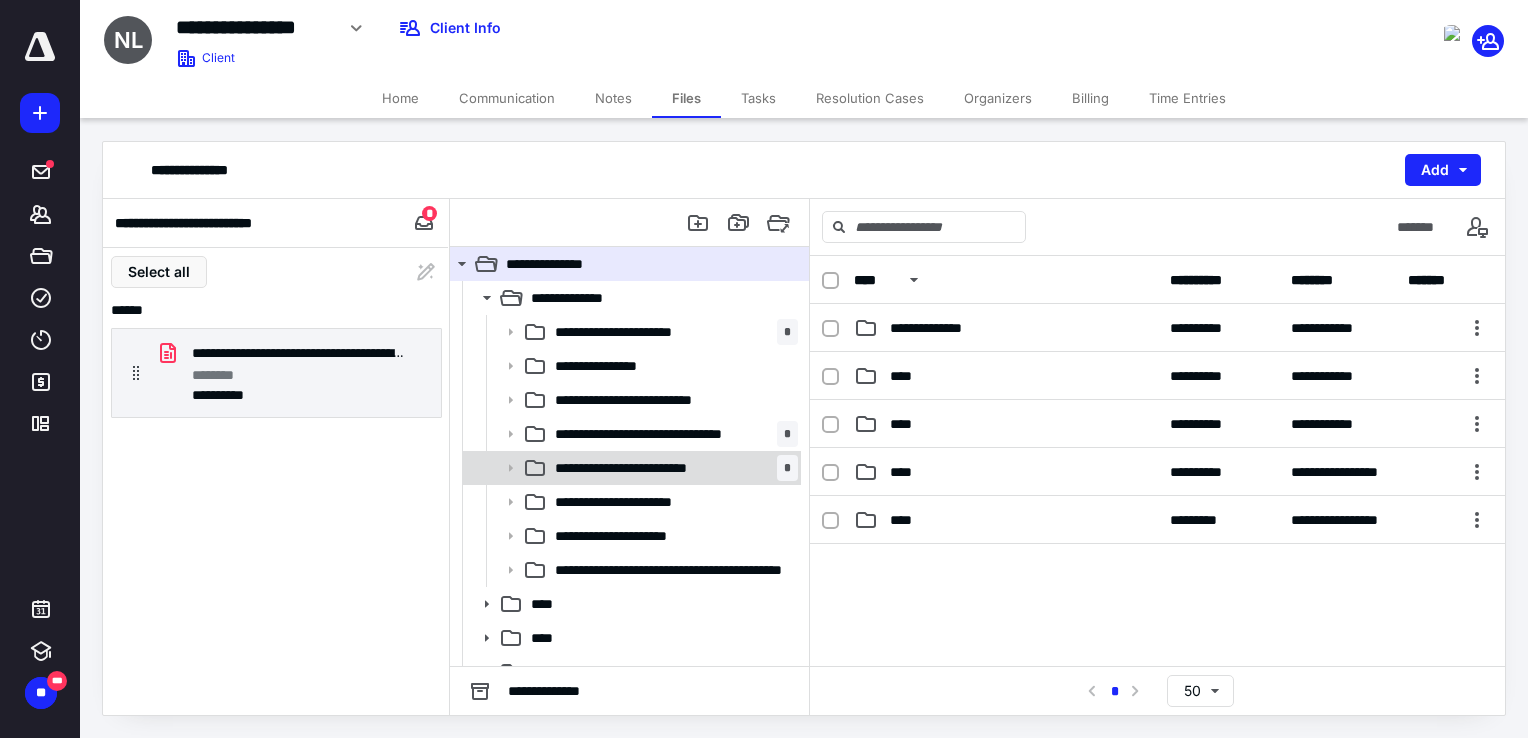 click on "**********" at bounding box center [639, 468] 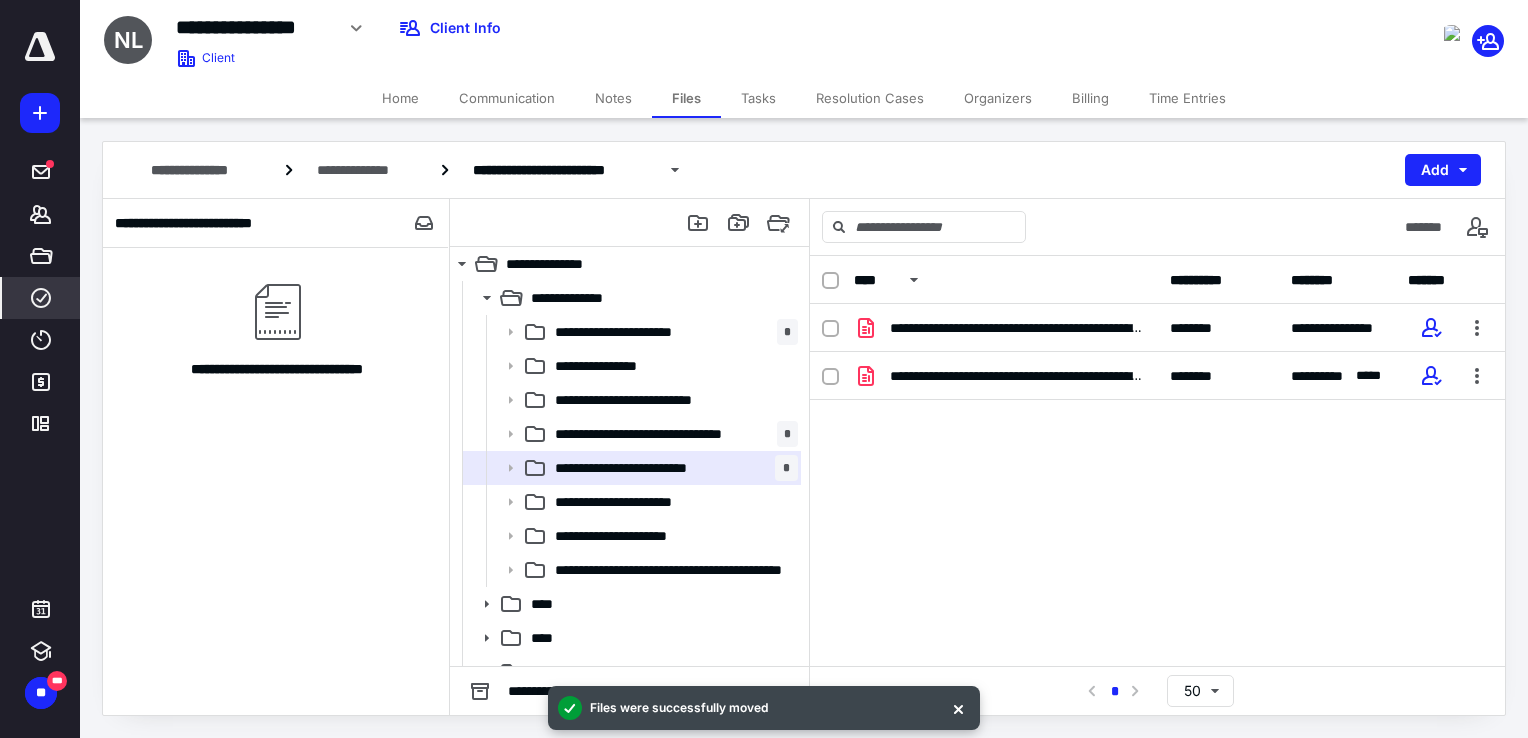 click 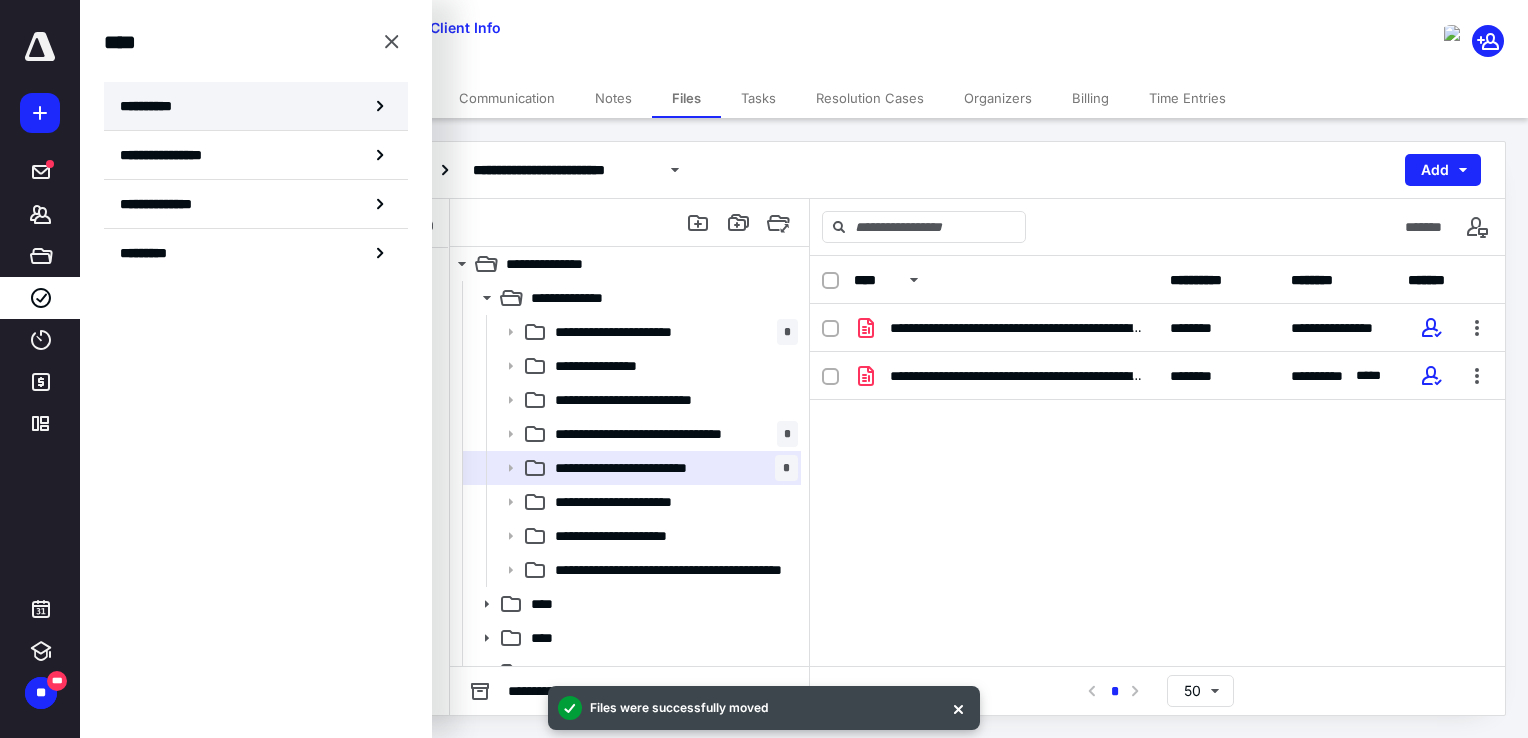 click on "**********" at bounding box center [256, 106] 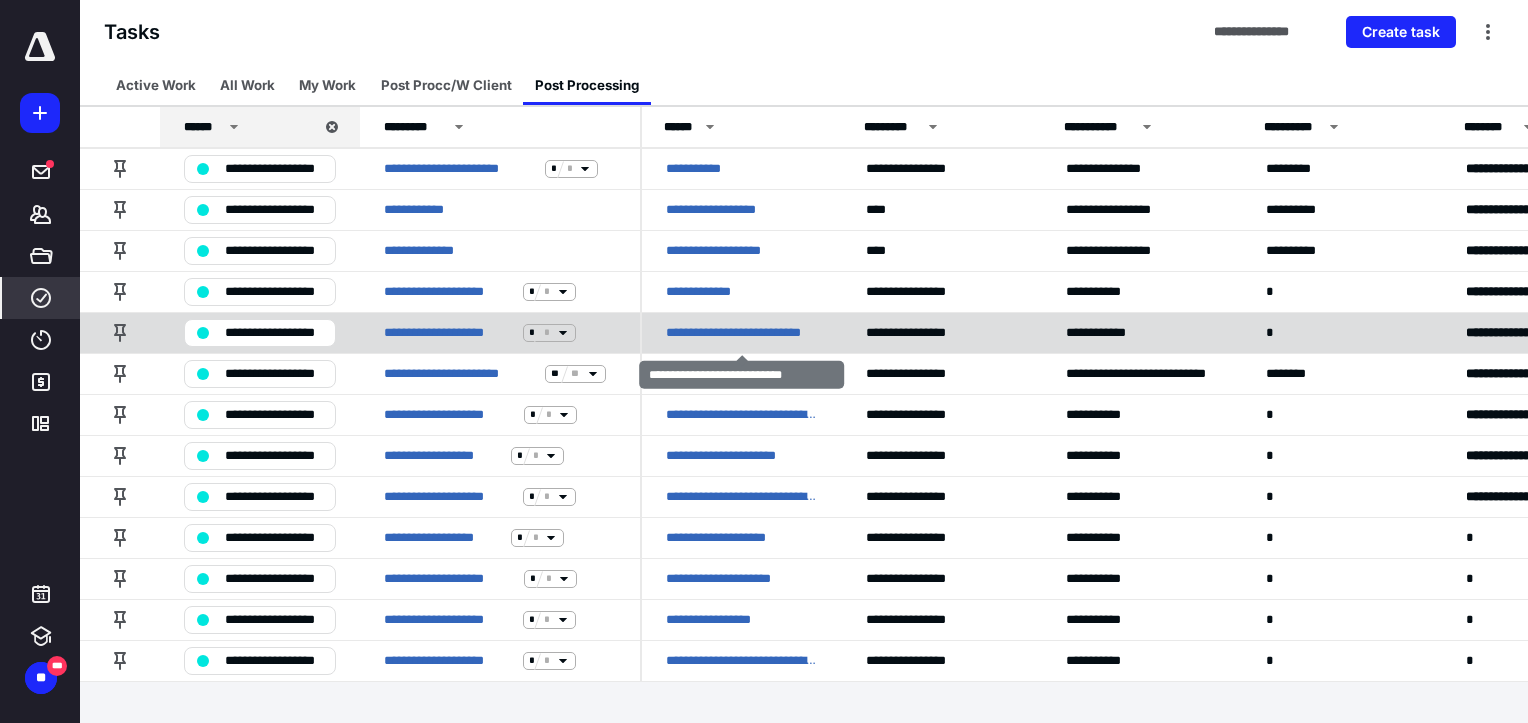 click on "**********" at bounding box center (742, 333) 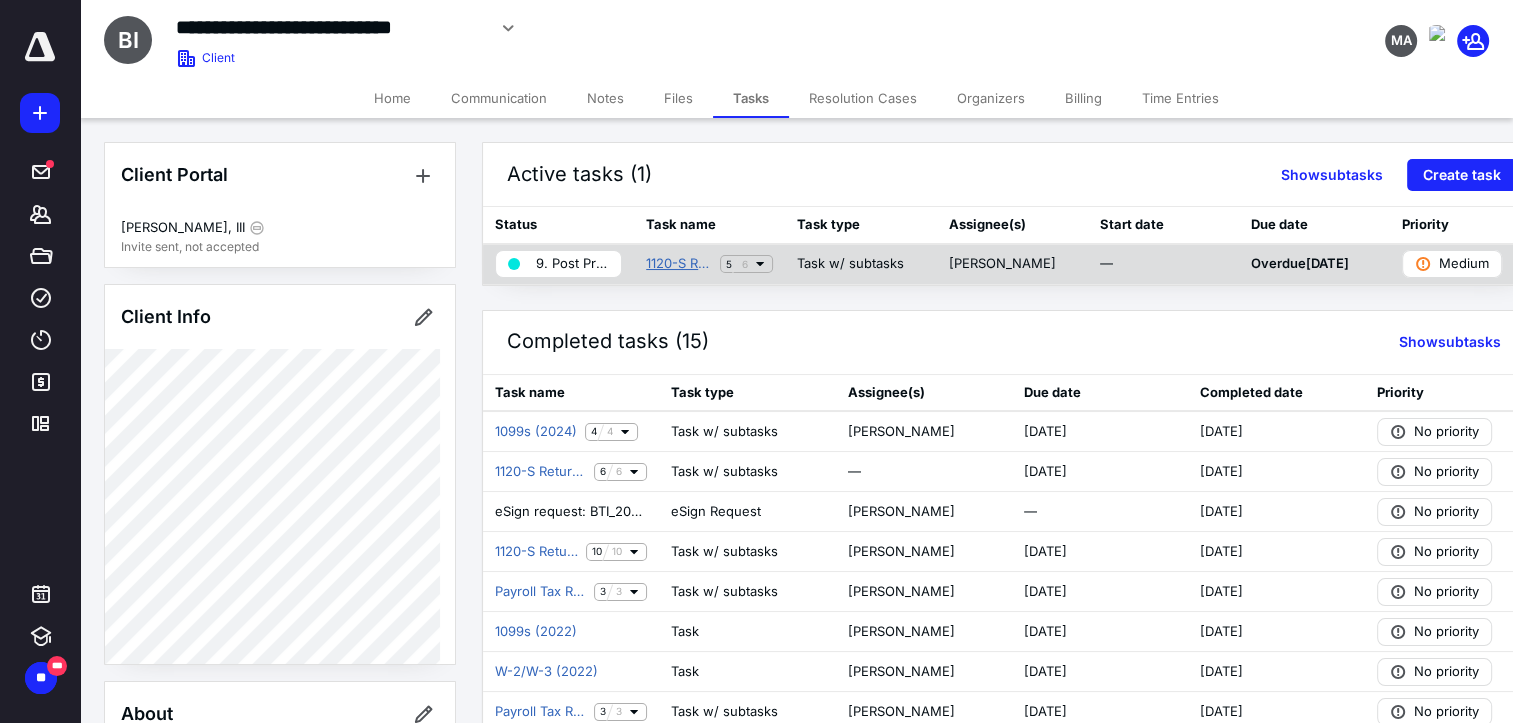 click on "1120-S Return (2024)" at bounding box center [679, 264] 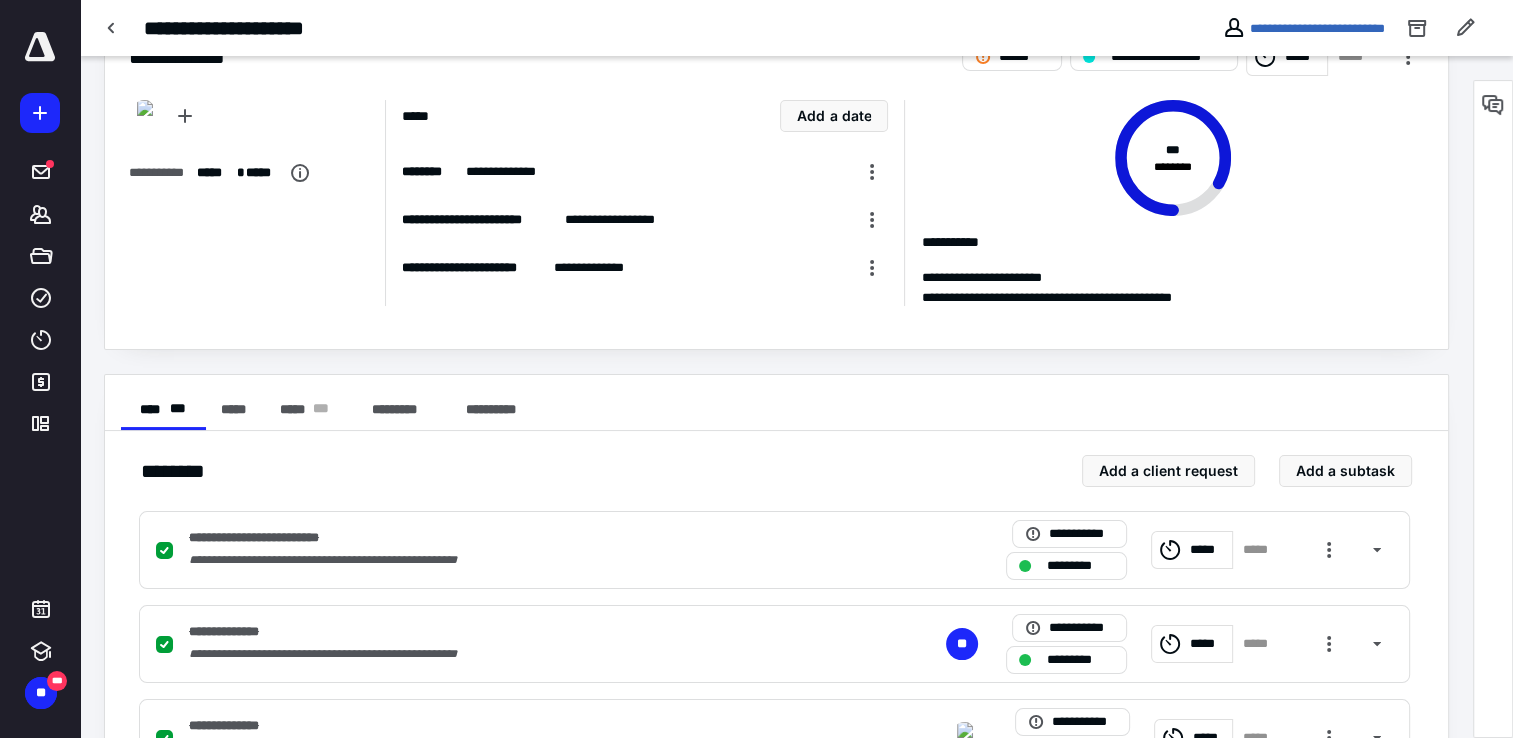 scroll, scrollTop: 0, scrollLeft: 0, axis: both 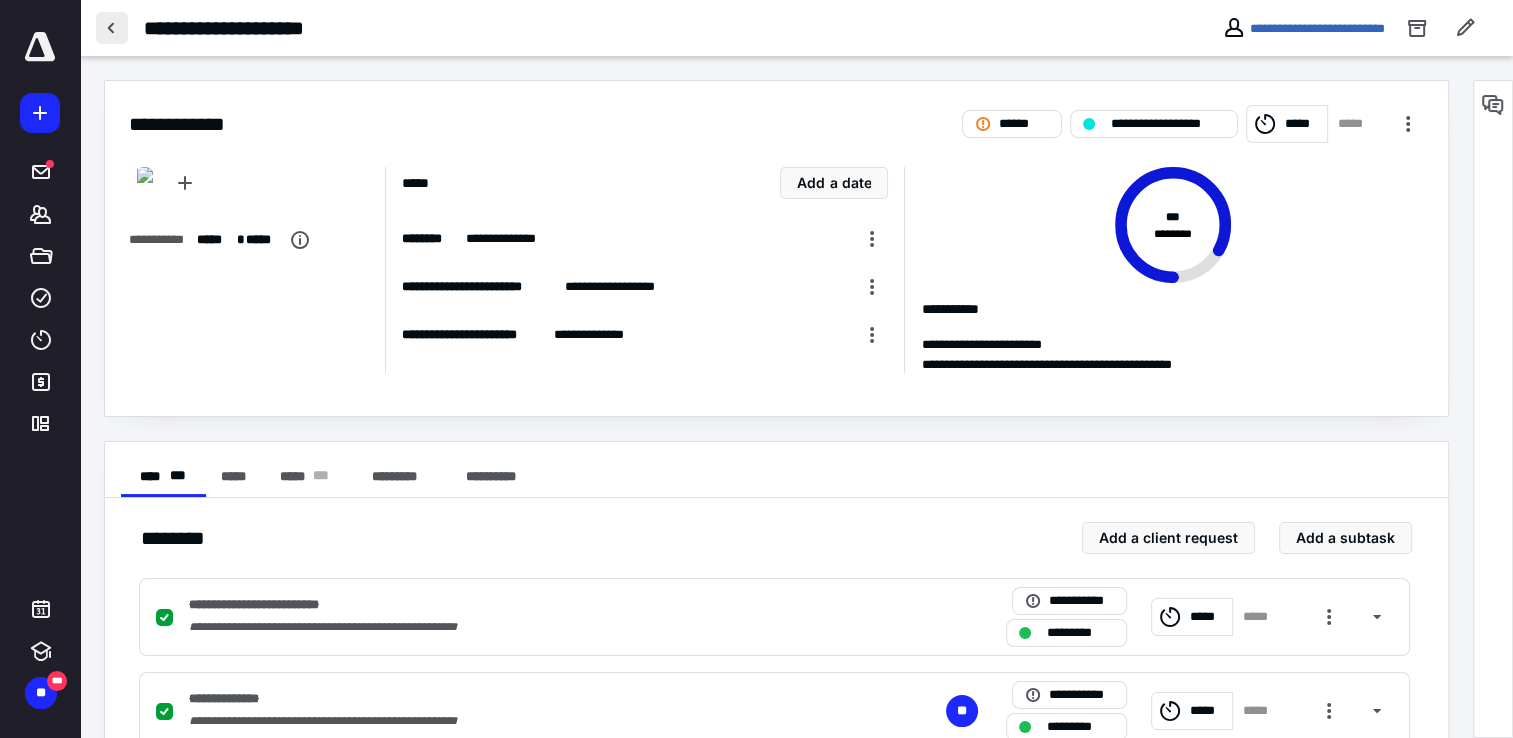 click at bounding box center [112, 28] 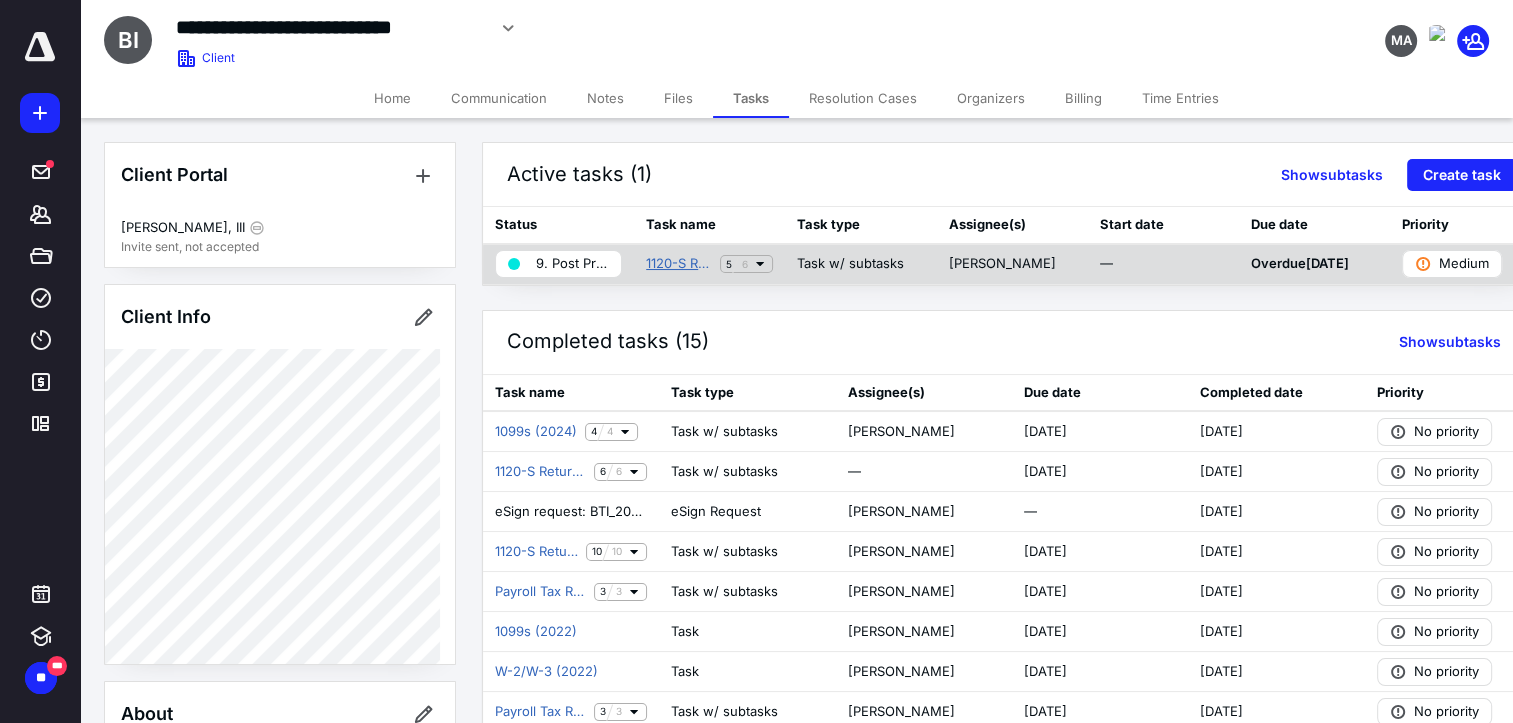 click on "1120-S Return (2024)" at bounding box center [679, 264] 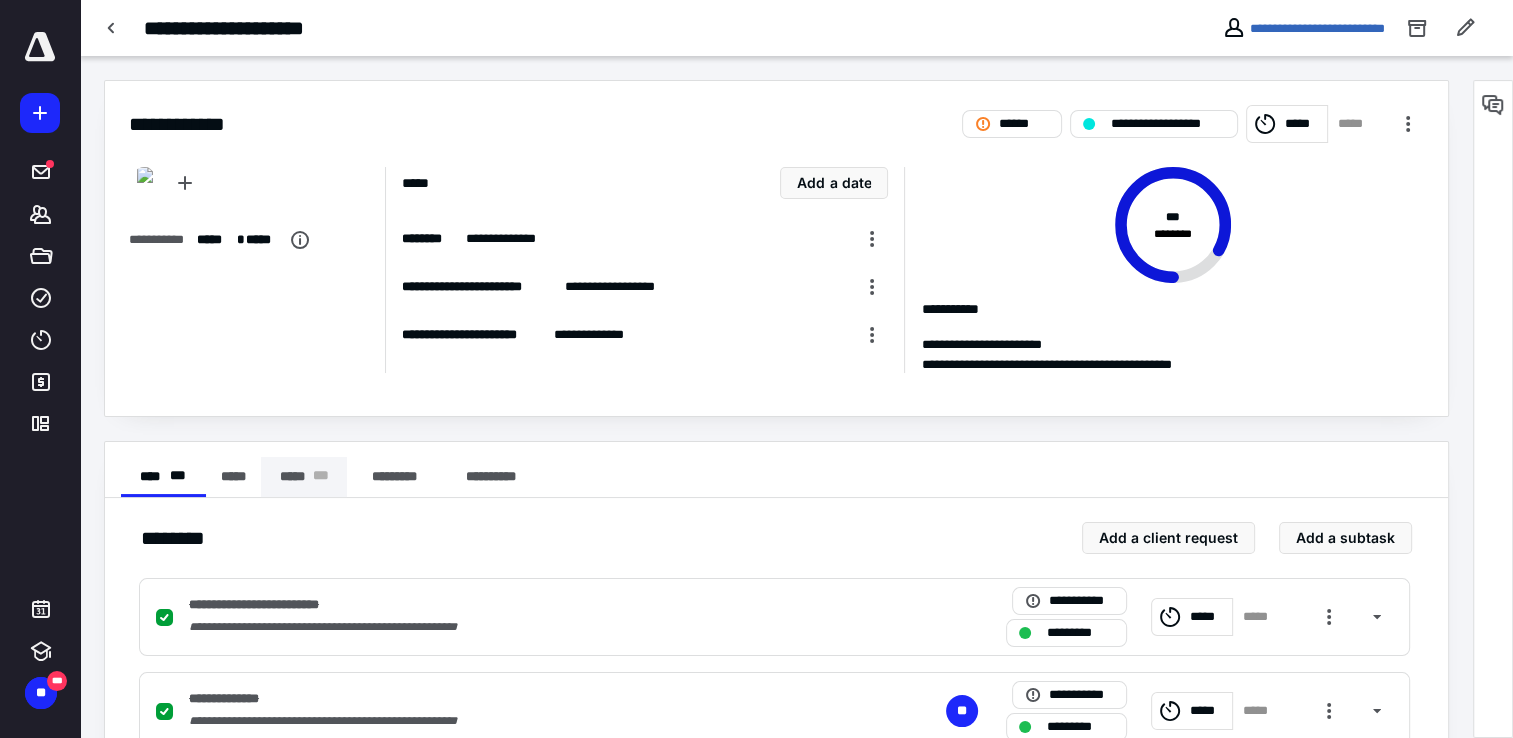 click on "***** * * *" at bounding box center (304, 477) 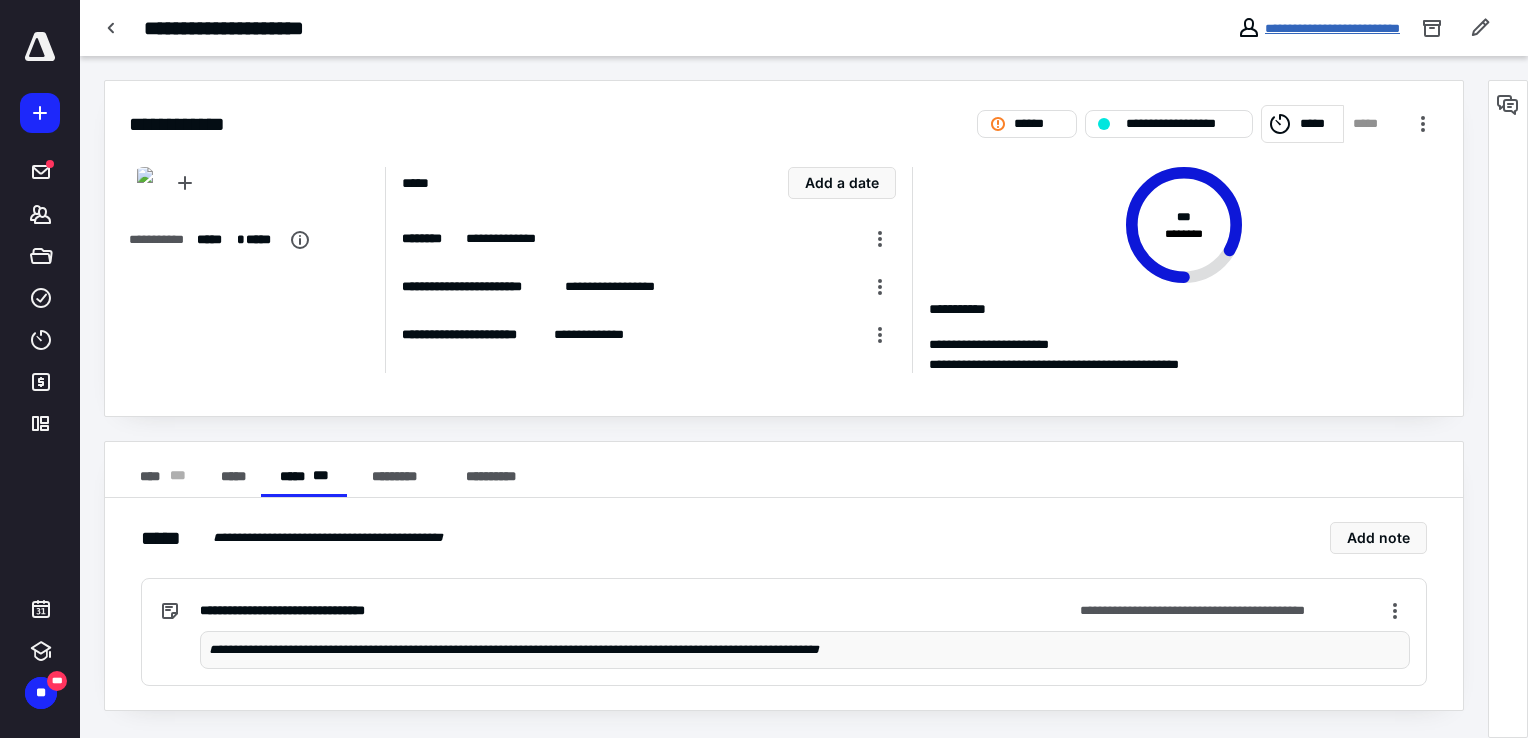 click on "**********" at bounding box center [1332, 28] 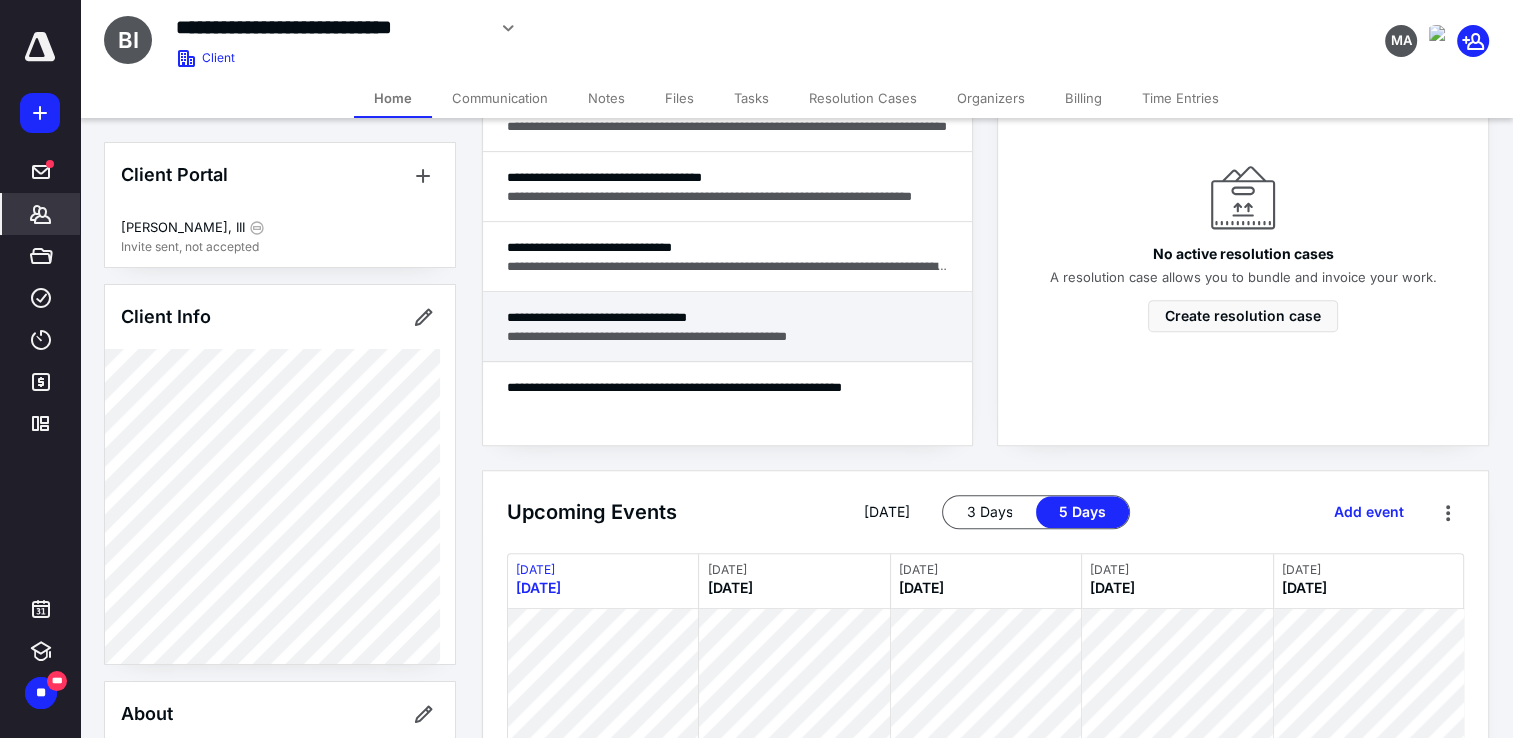 scroll, scrollTop: 0, scrollLeft: 0, axis: both 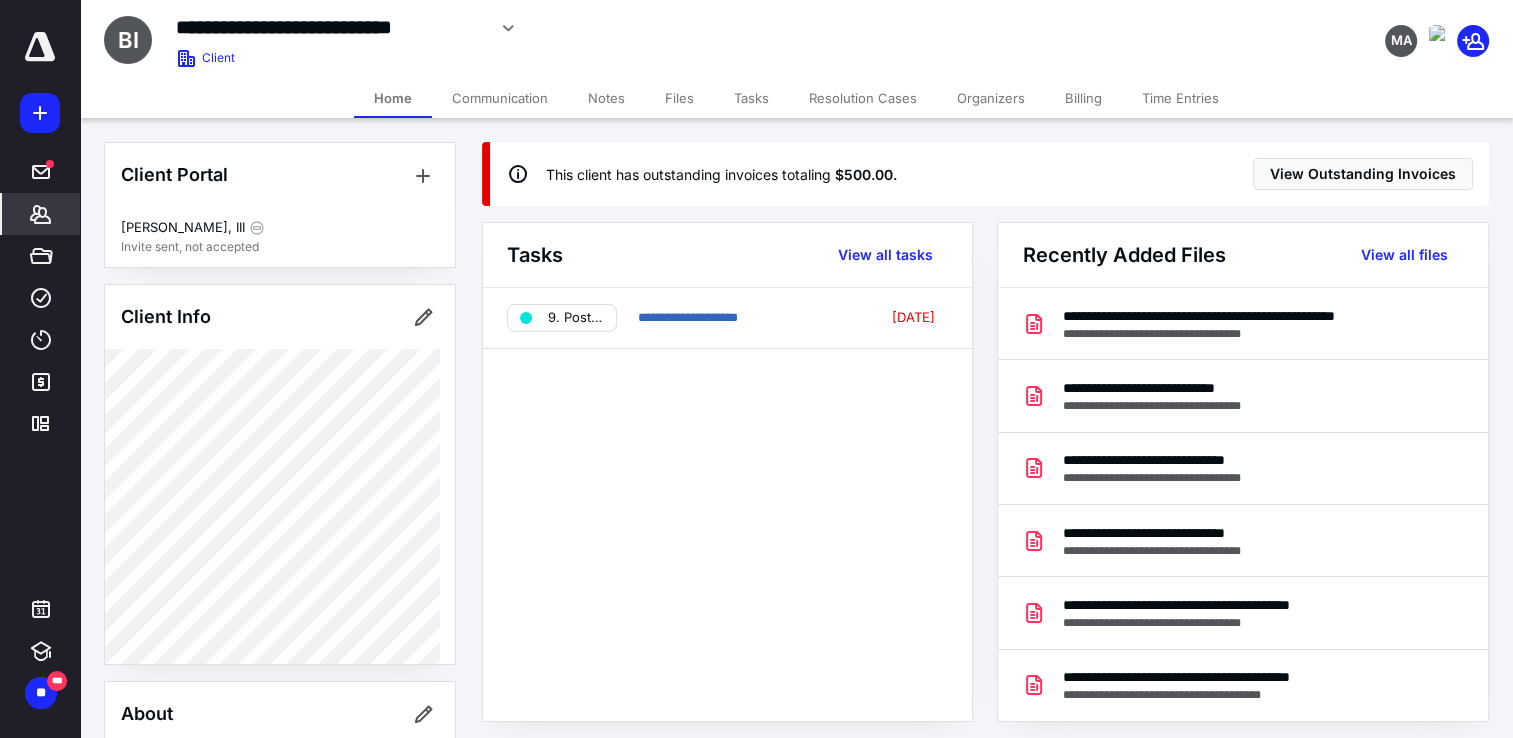 click on "Files" at bounding box center [679, 98] 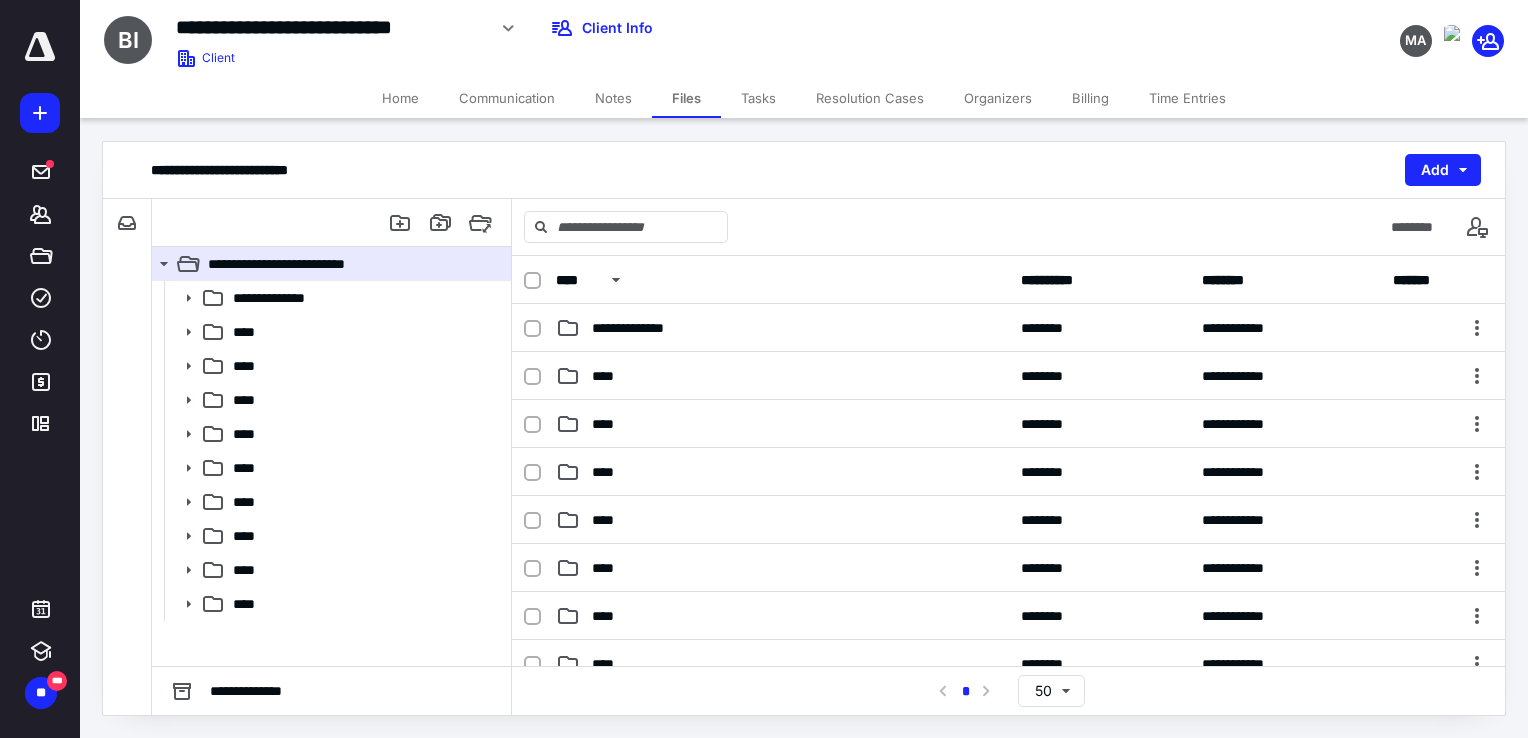 click on "Tasks" at bounding box center [758, 98] 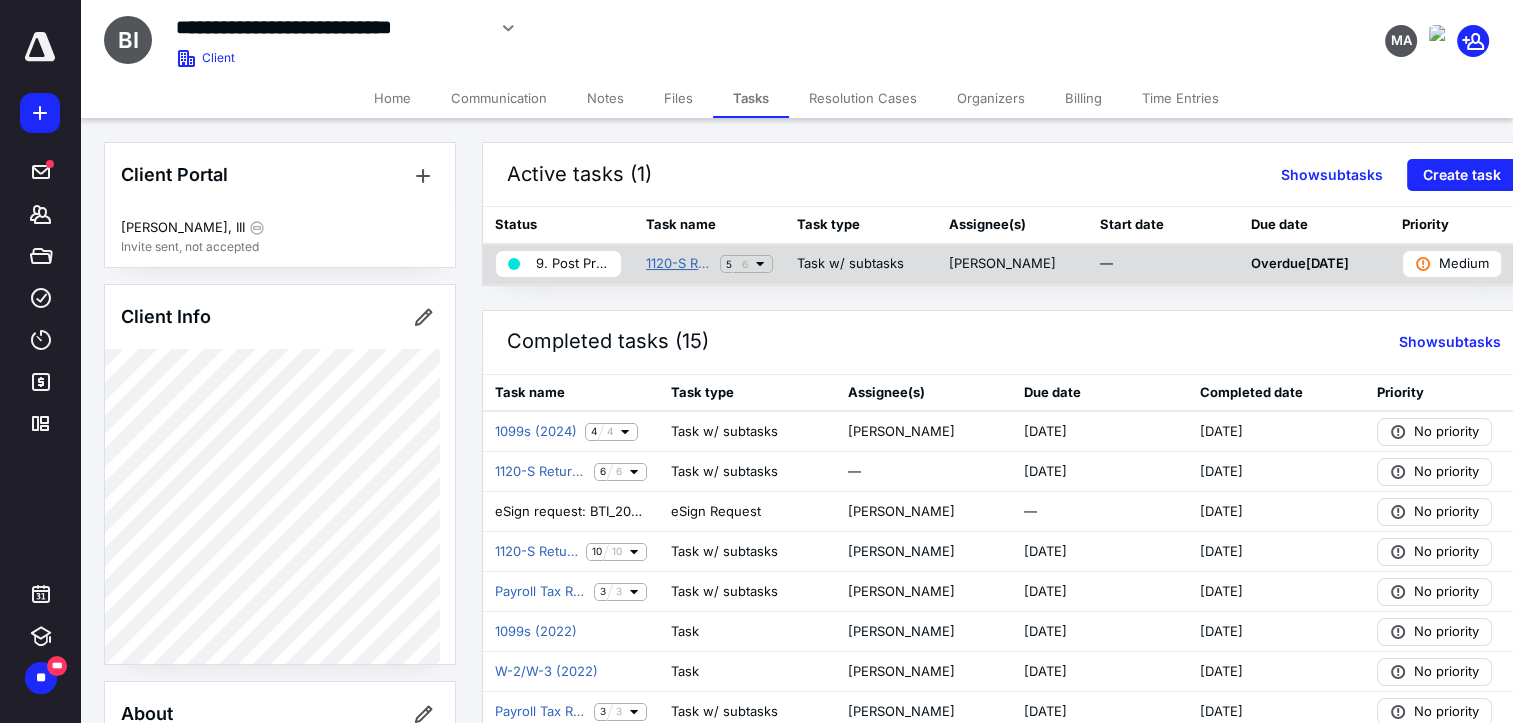 click on "1120-S Return (2024)" at bounding box center [679, 264] 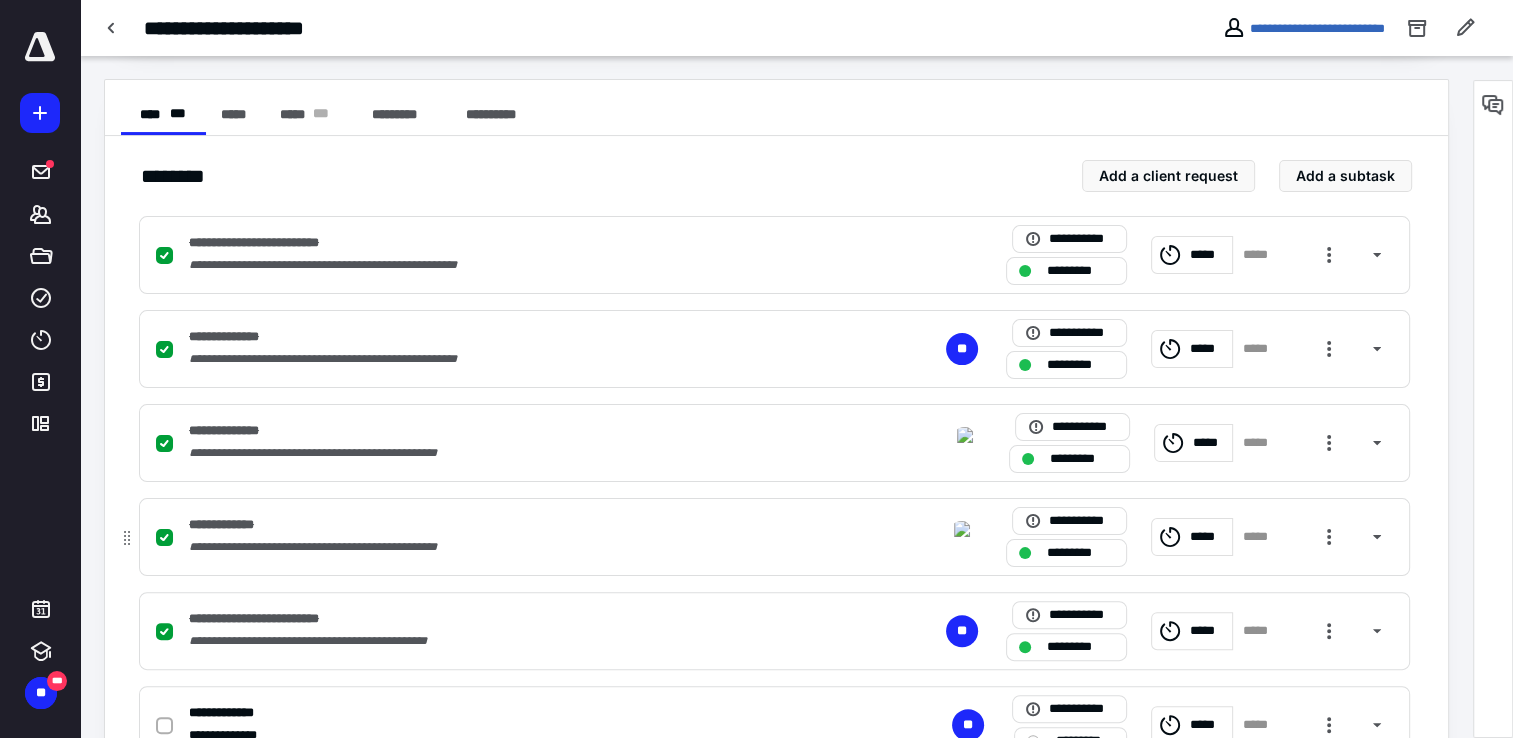 scroll, scrollTop: 436, scrollLeft: 0, axis: vertical 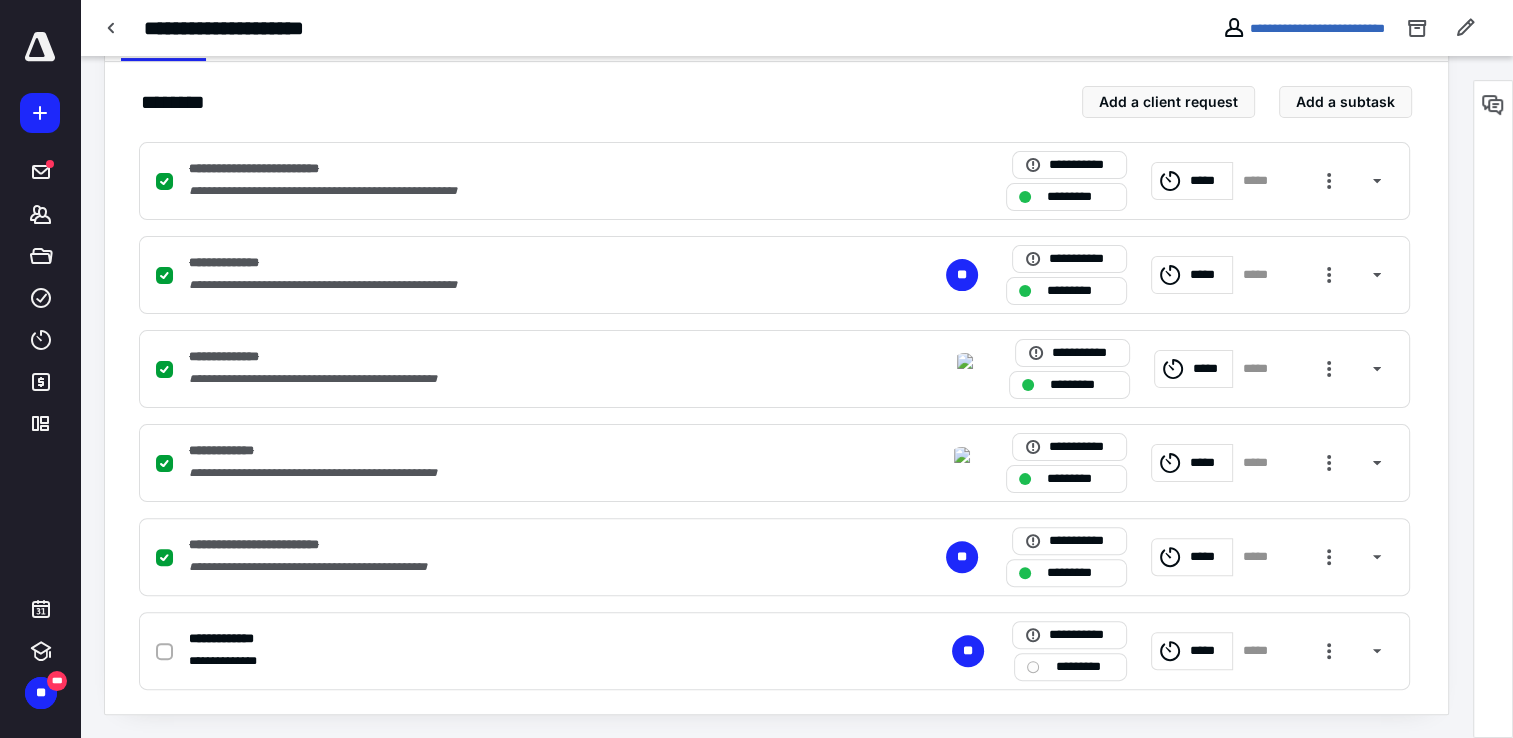 click on "**********" at bounding box center [1303, 28] 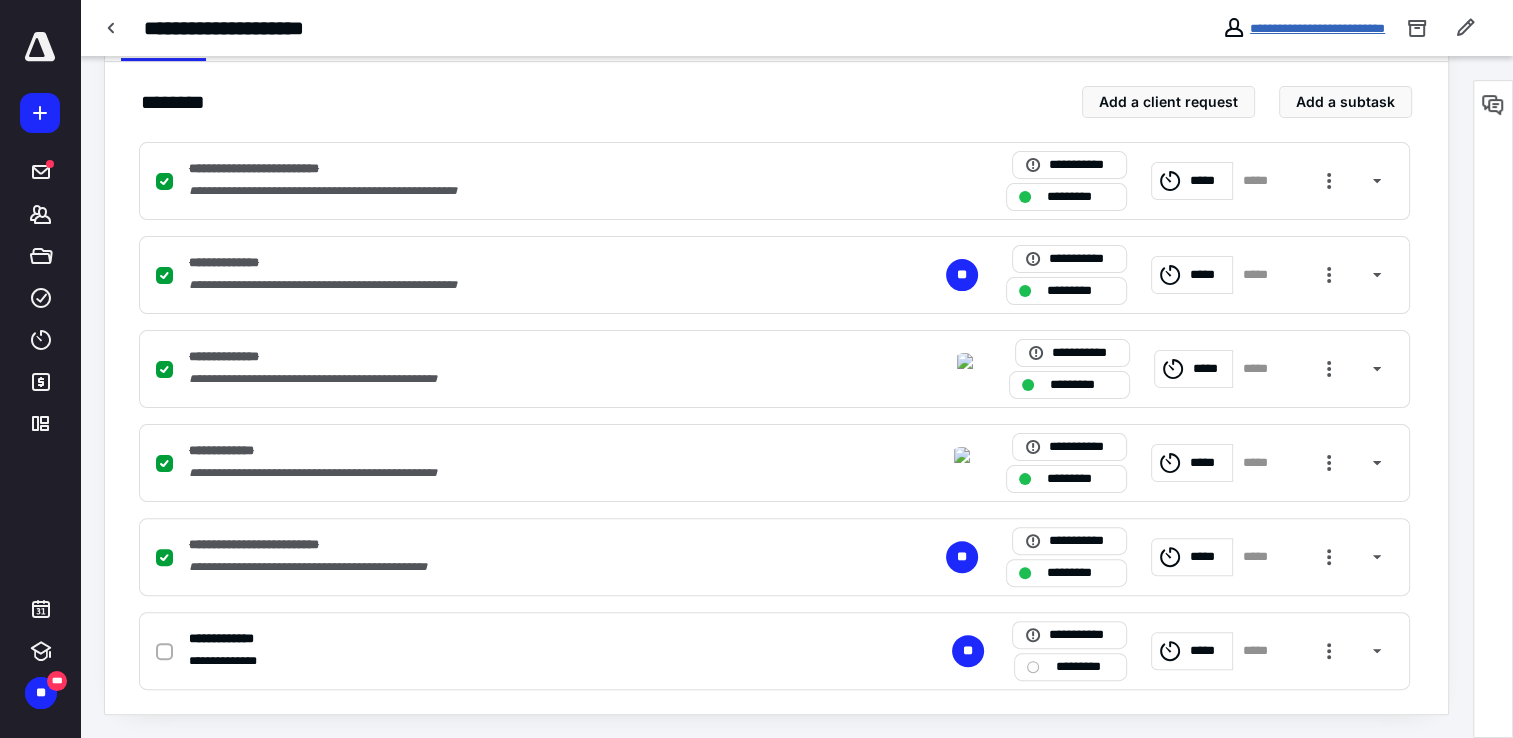 drag, startPoint x: 1234, startPoint y: 26, endPoint x: 1206, endPoint y: 35, distance: 29.410883 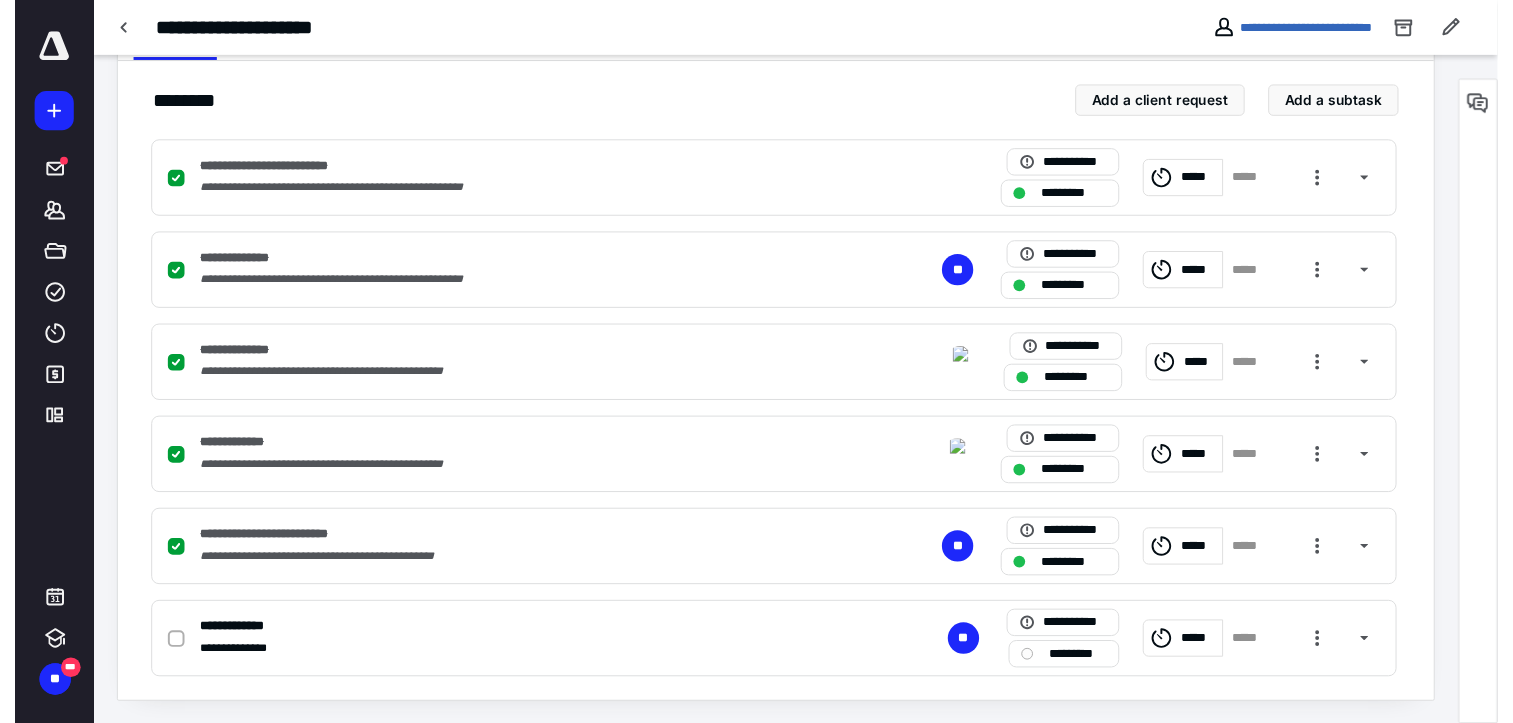 scroll, scrollTop: 0, scrollLeft: 0, axis: both 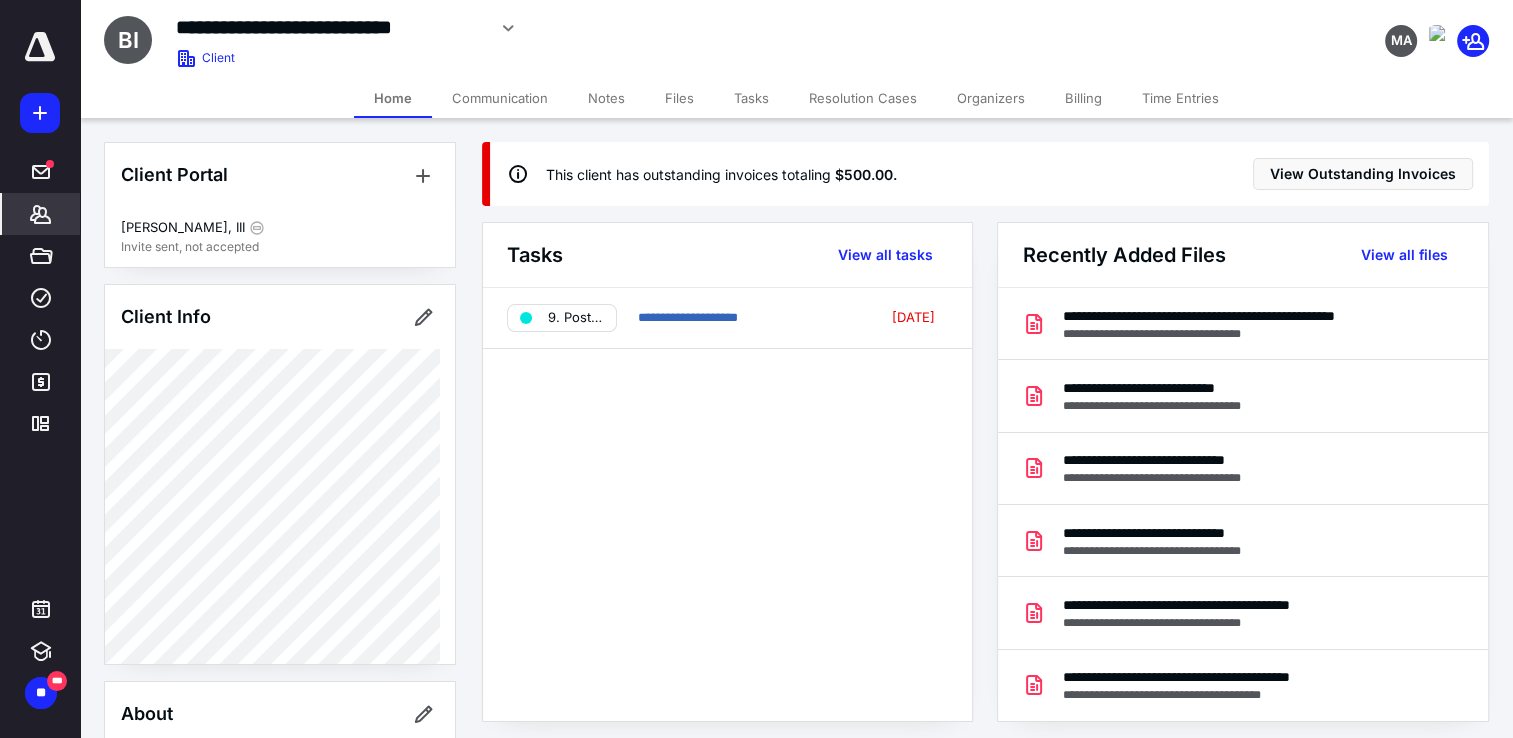 click on "Notes" at bounding box center (606, 98) 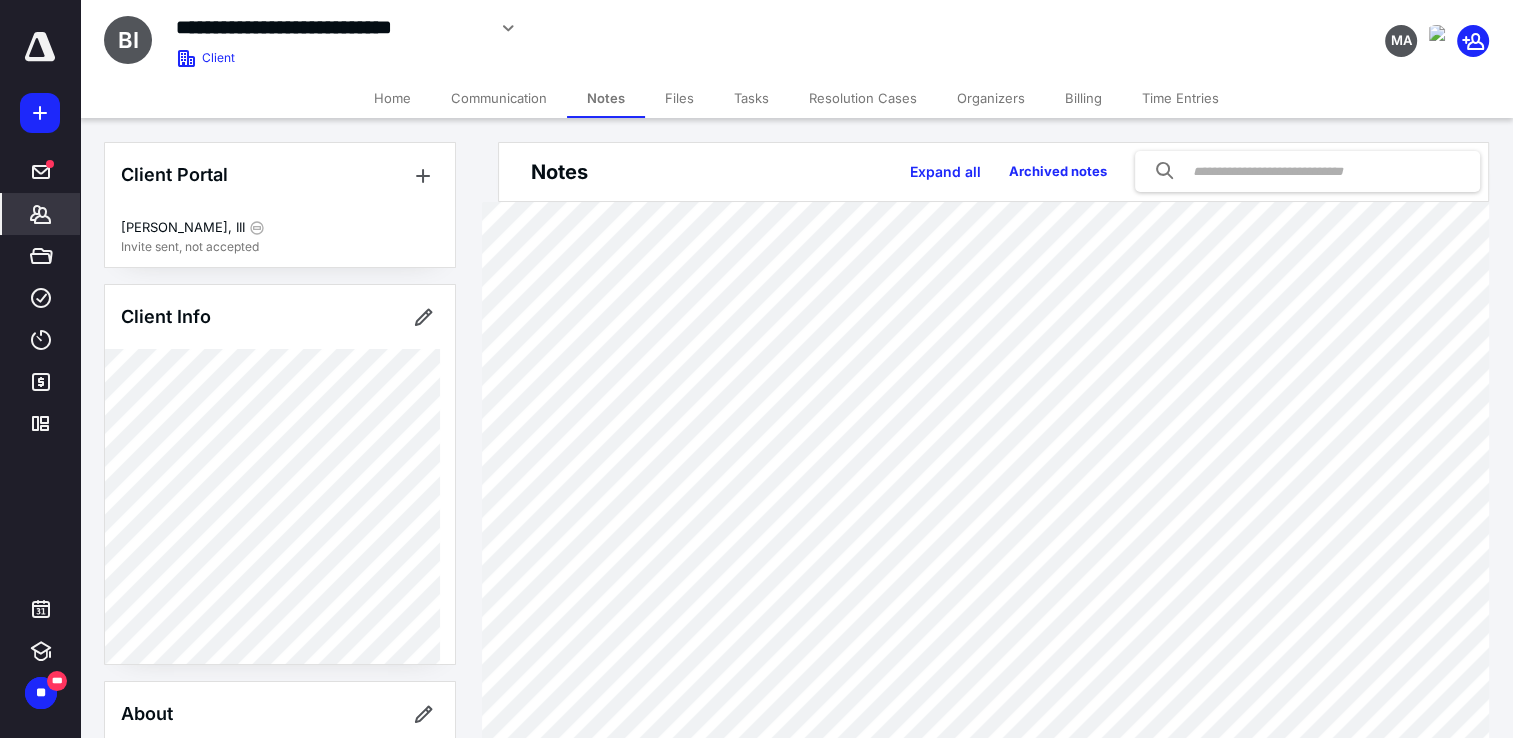 click on "Tasks" at bounding box center [751, 98] 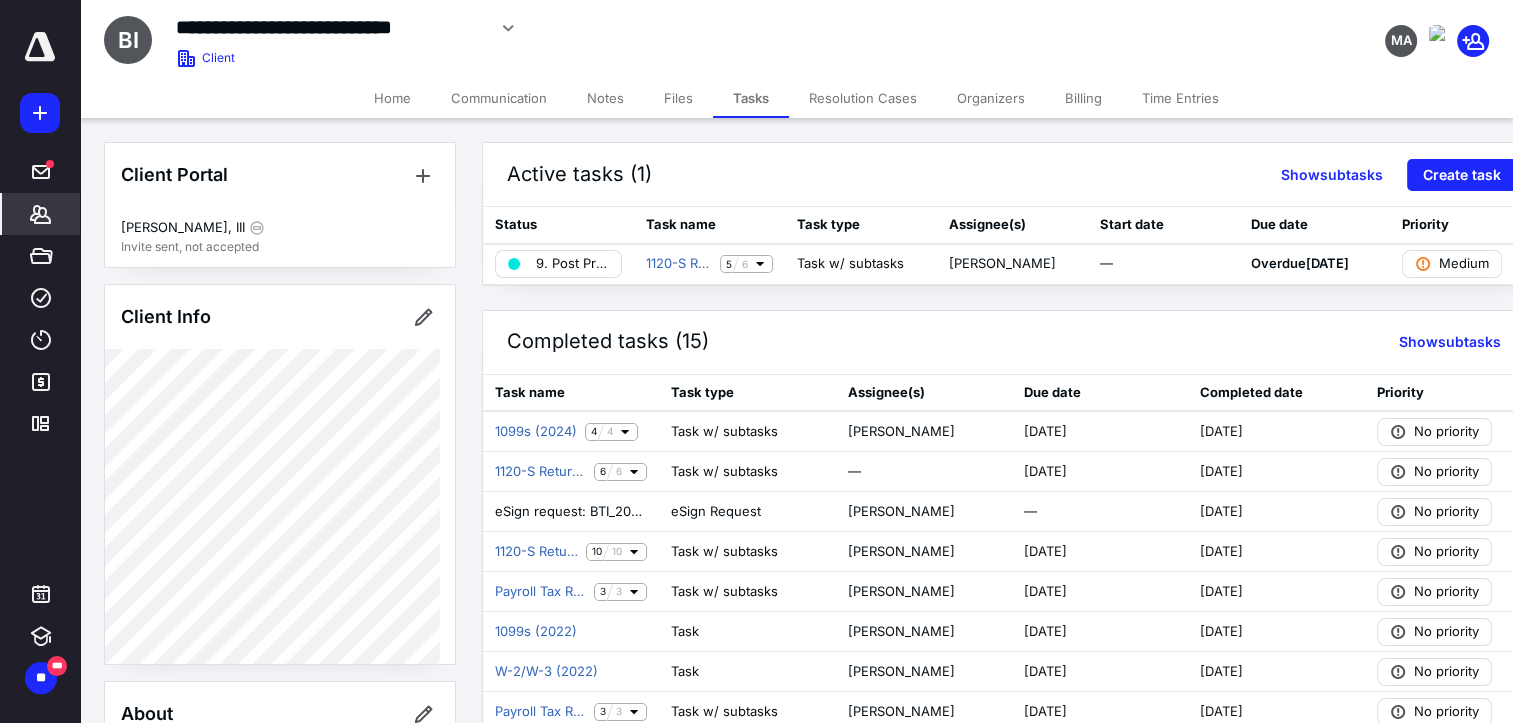 click 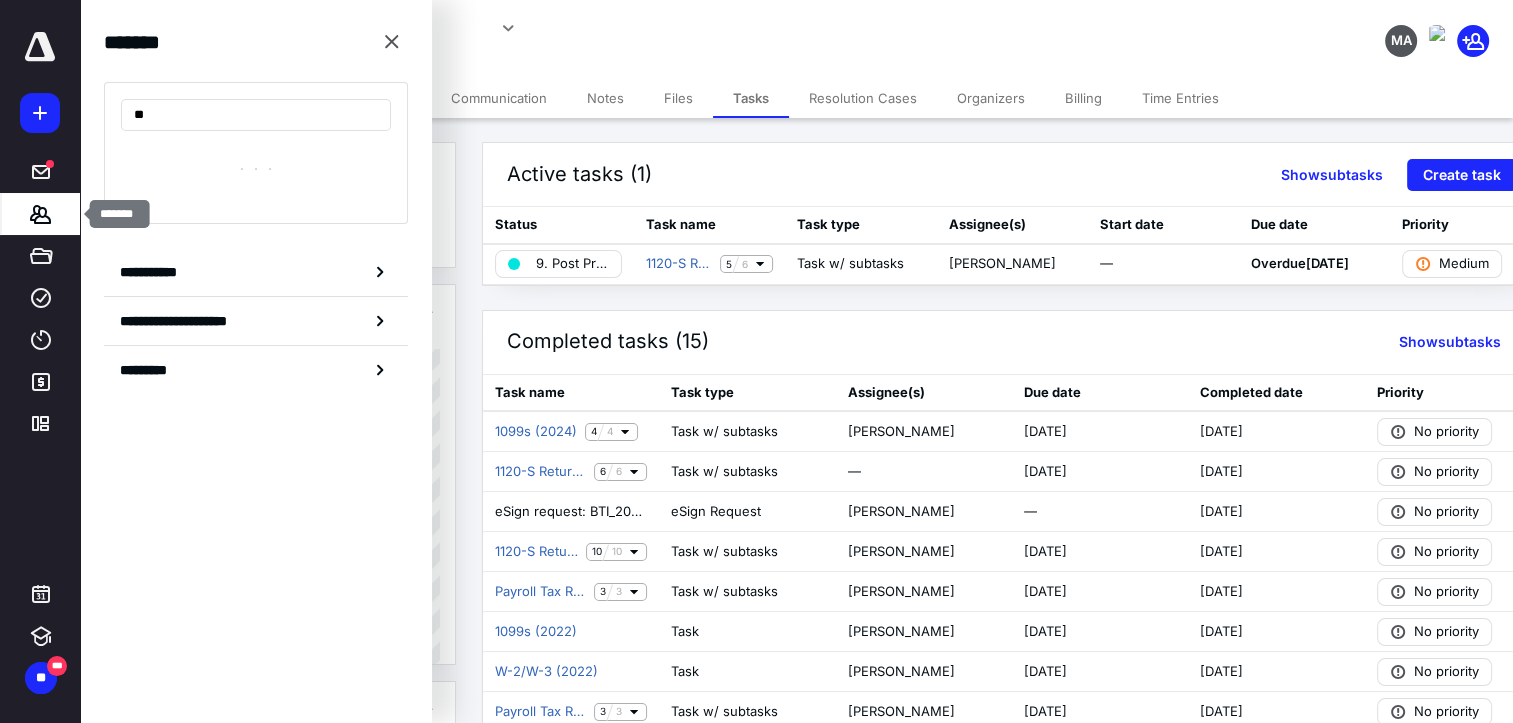 type on "*" 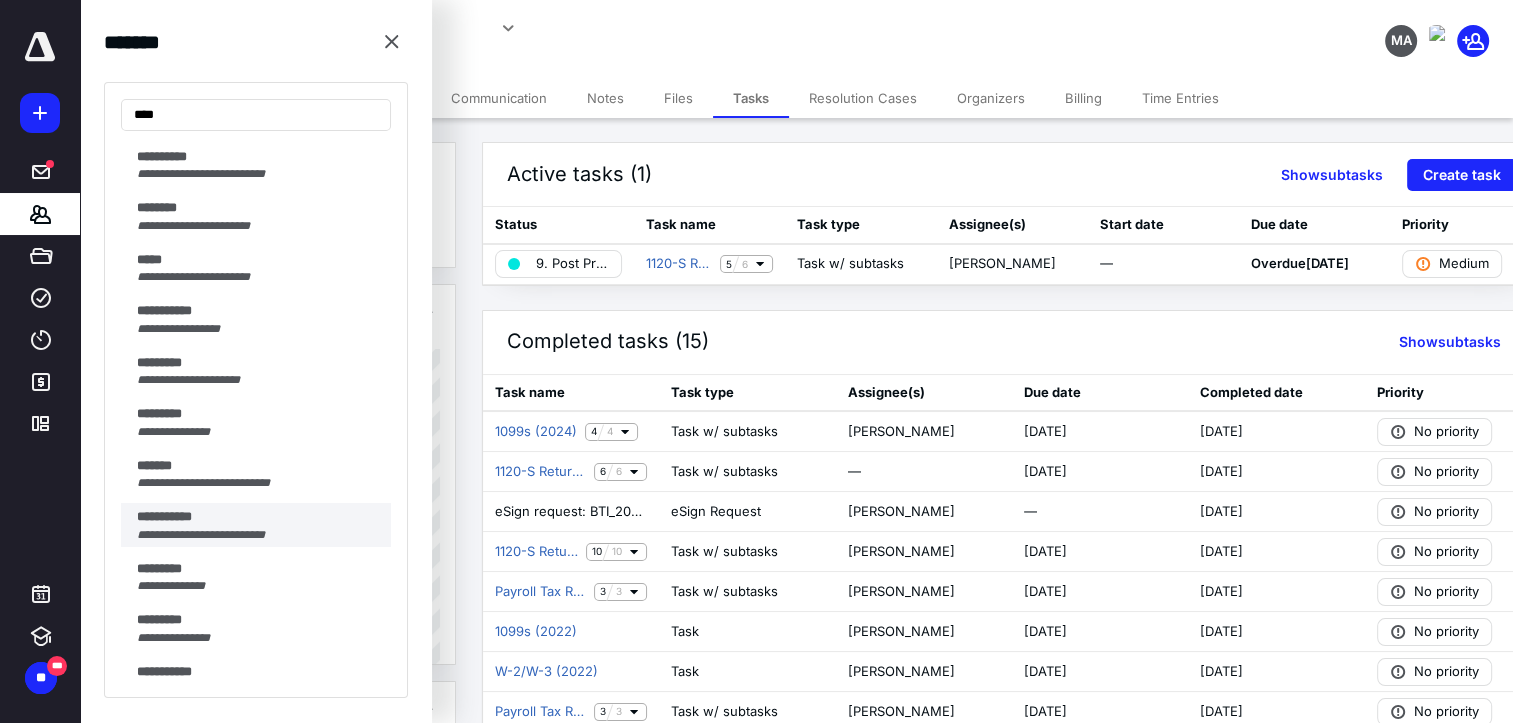 scroll, scrollTop: 4775, scrollLeft: 0, axis: vertical 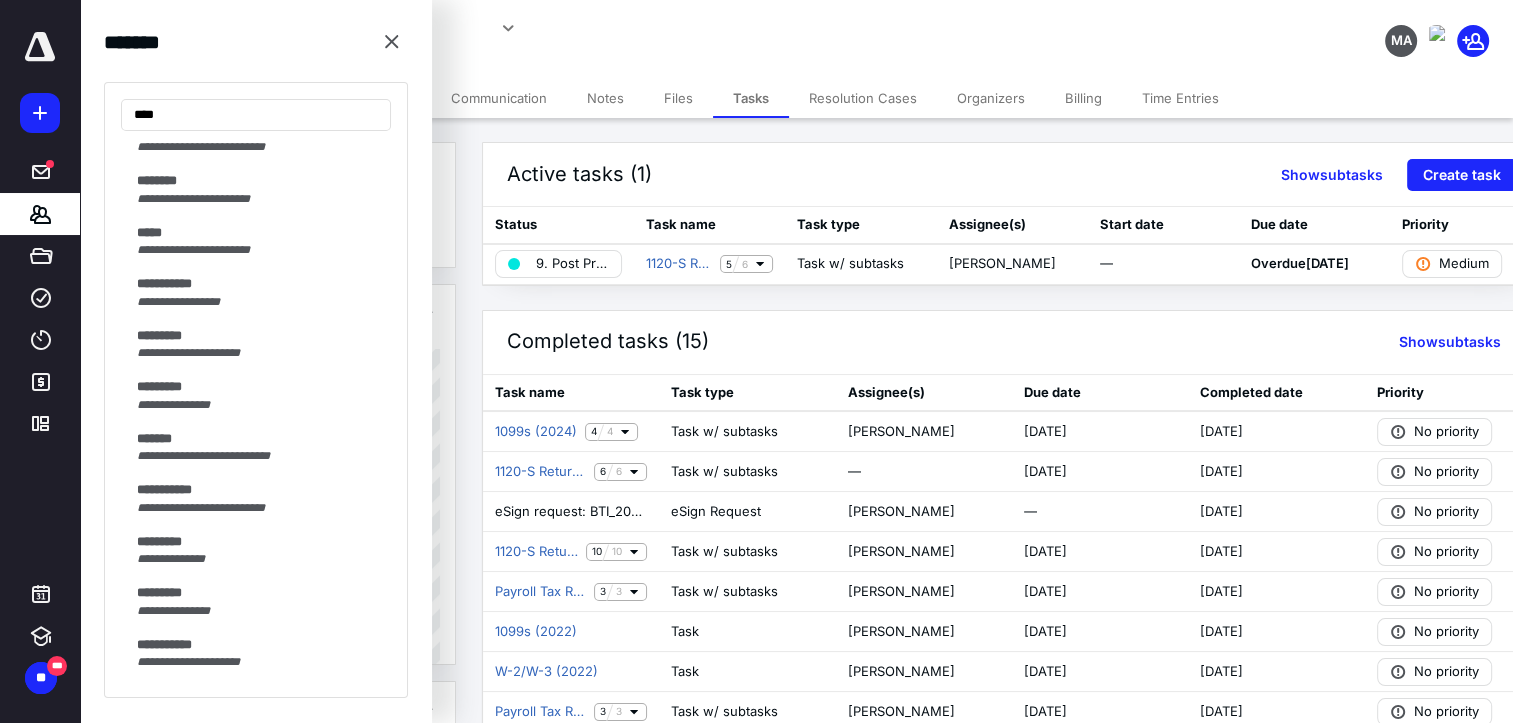 type on "****" 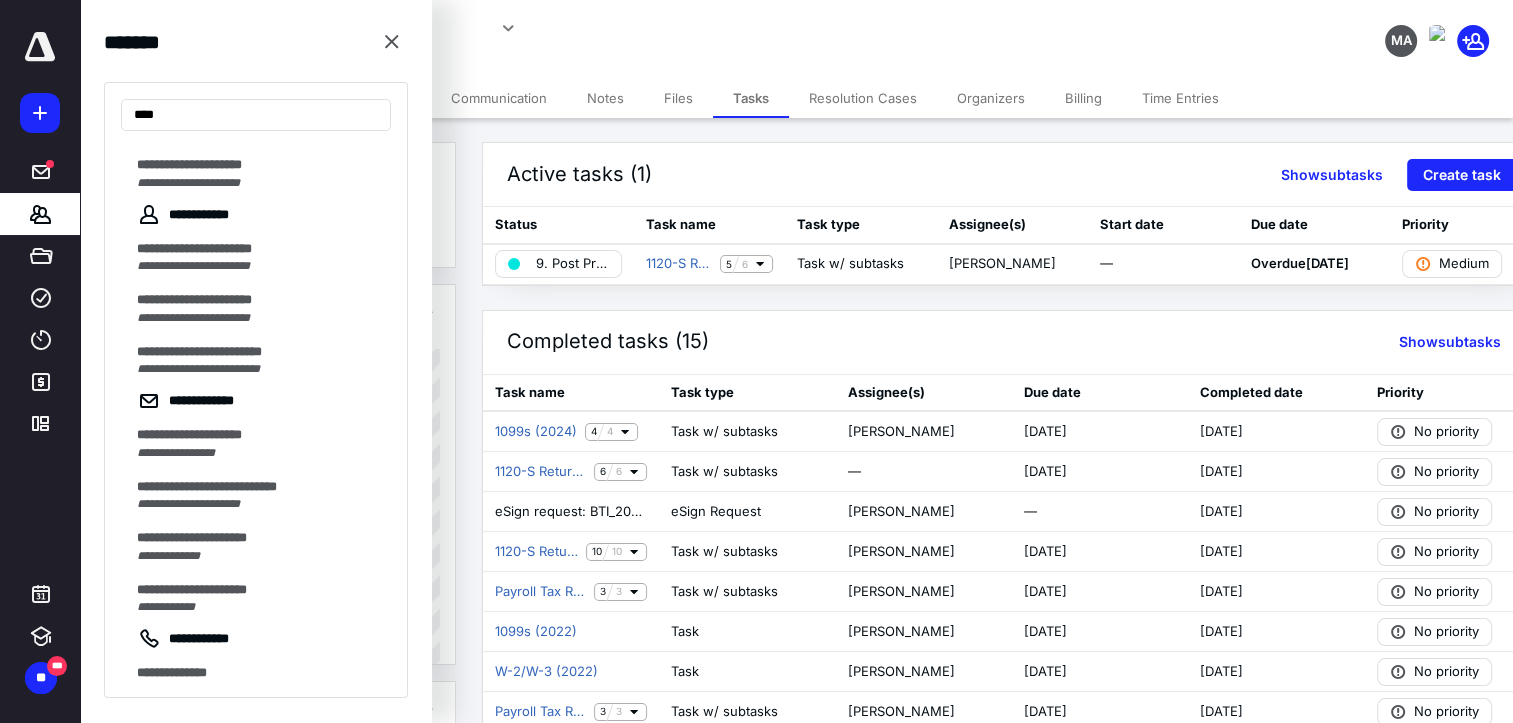scroll, scrollTop: 0, scrollLeft: 0, axis: both 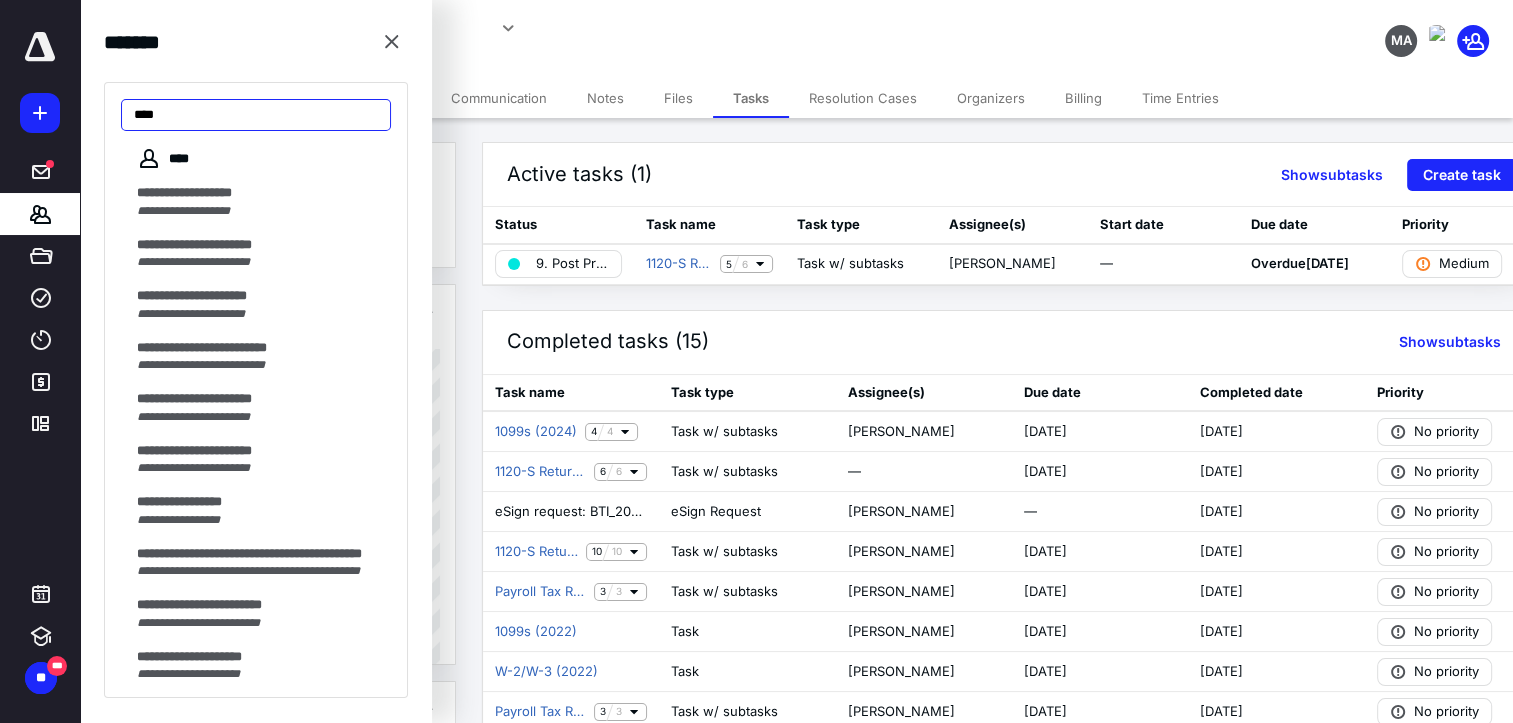 click on "****" at bounding box center [256, 115] 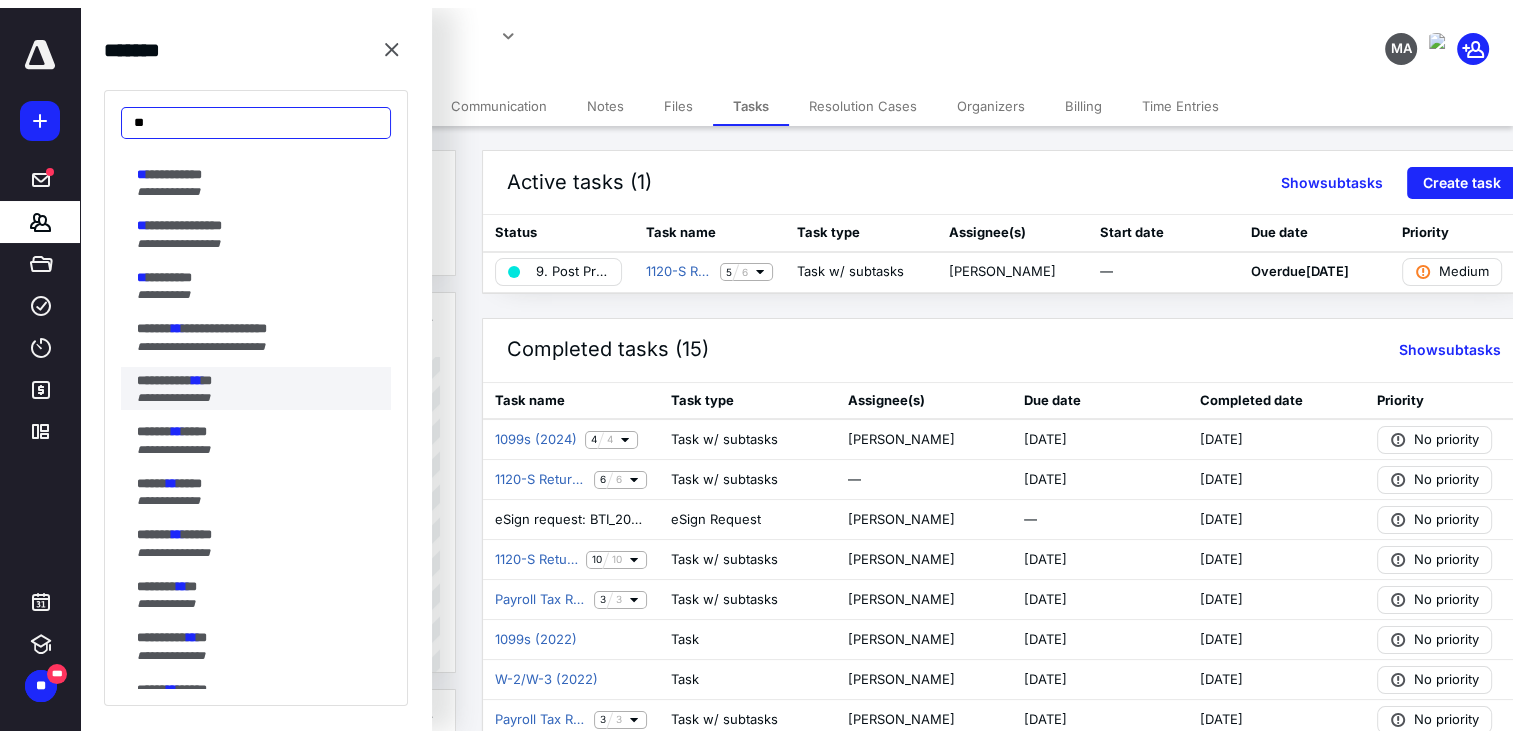 scroll, scrollTop: 300, scrollLeft: 0, axis: vertical 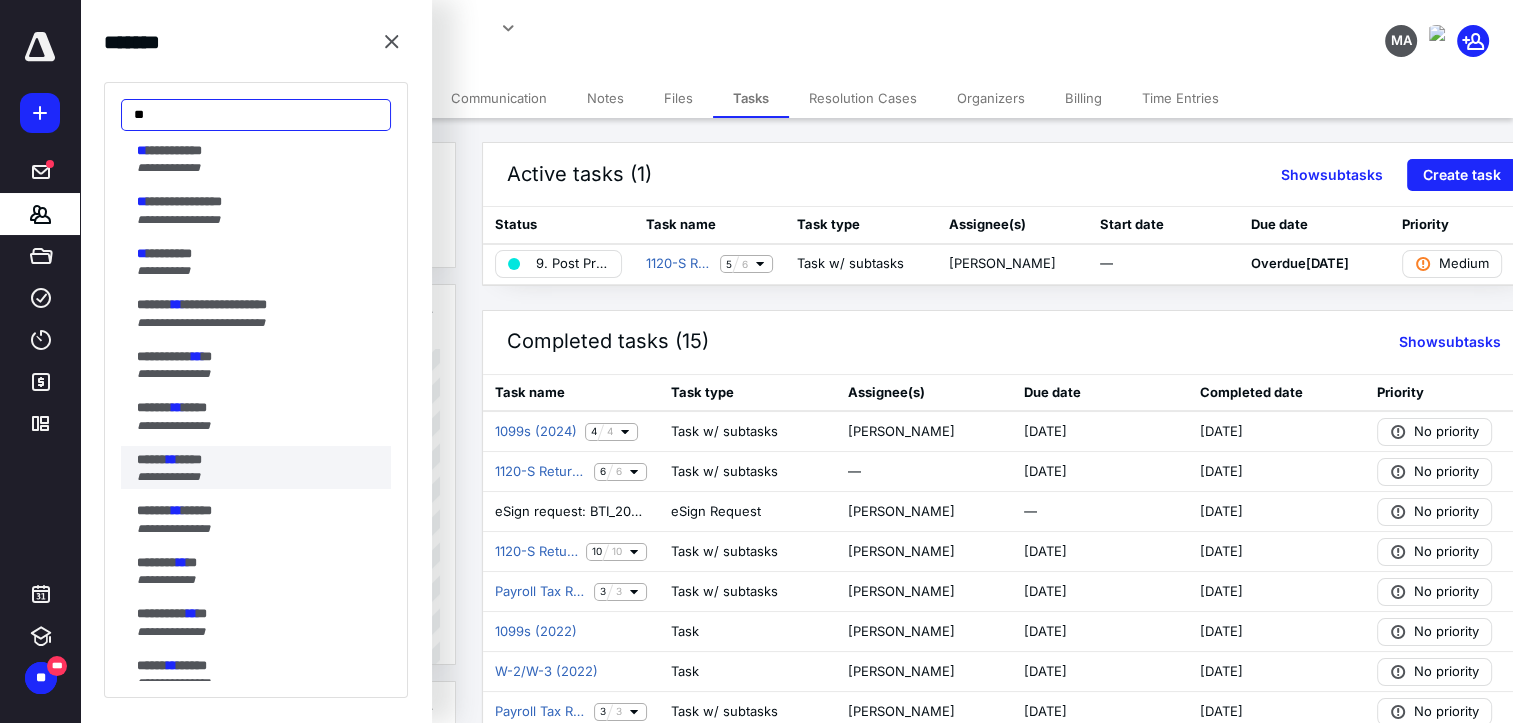 type on "**" 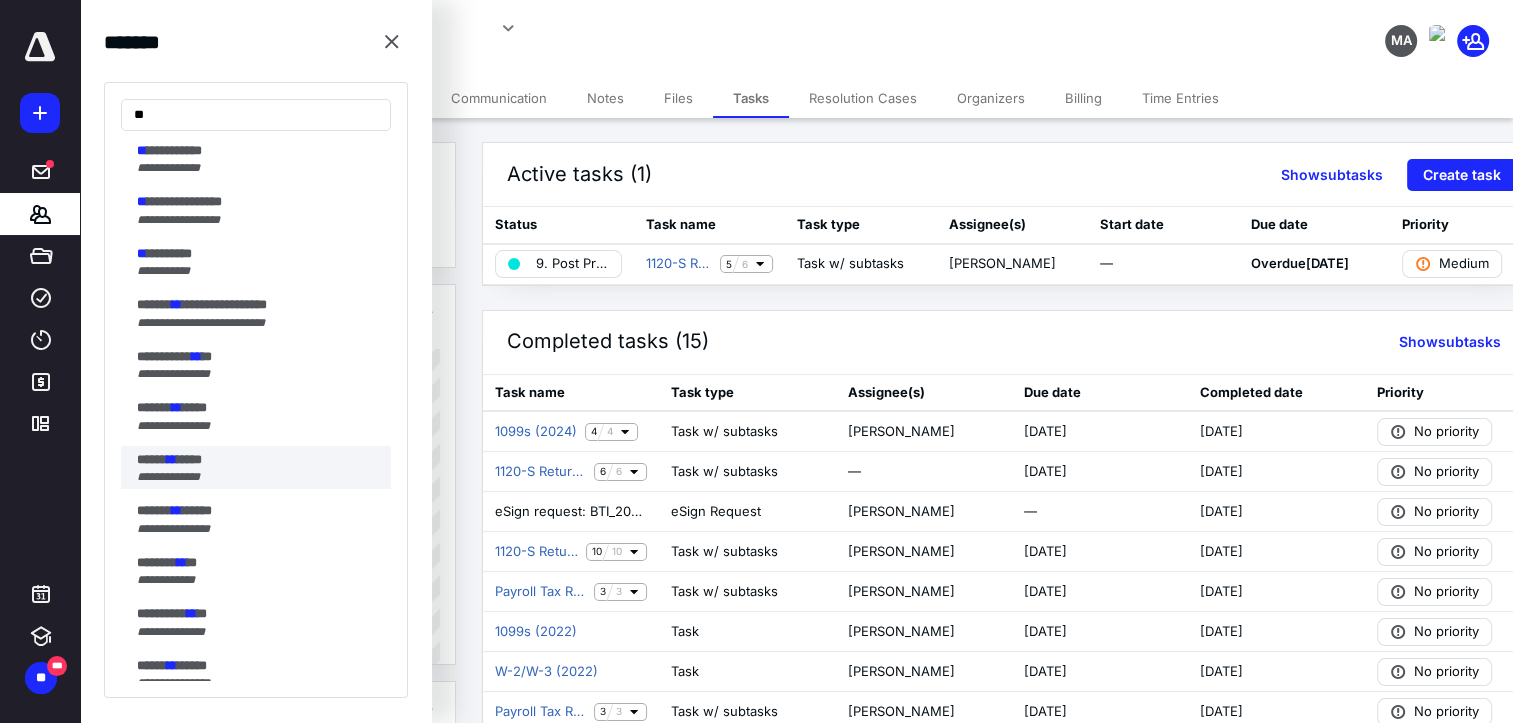 click on "**********" at bounding box center (168, 477) 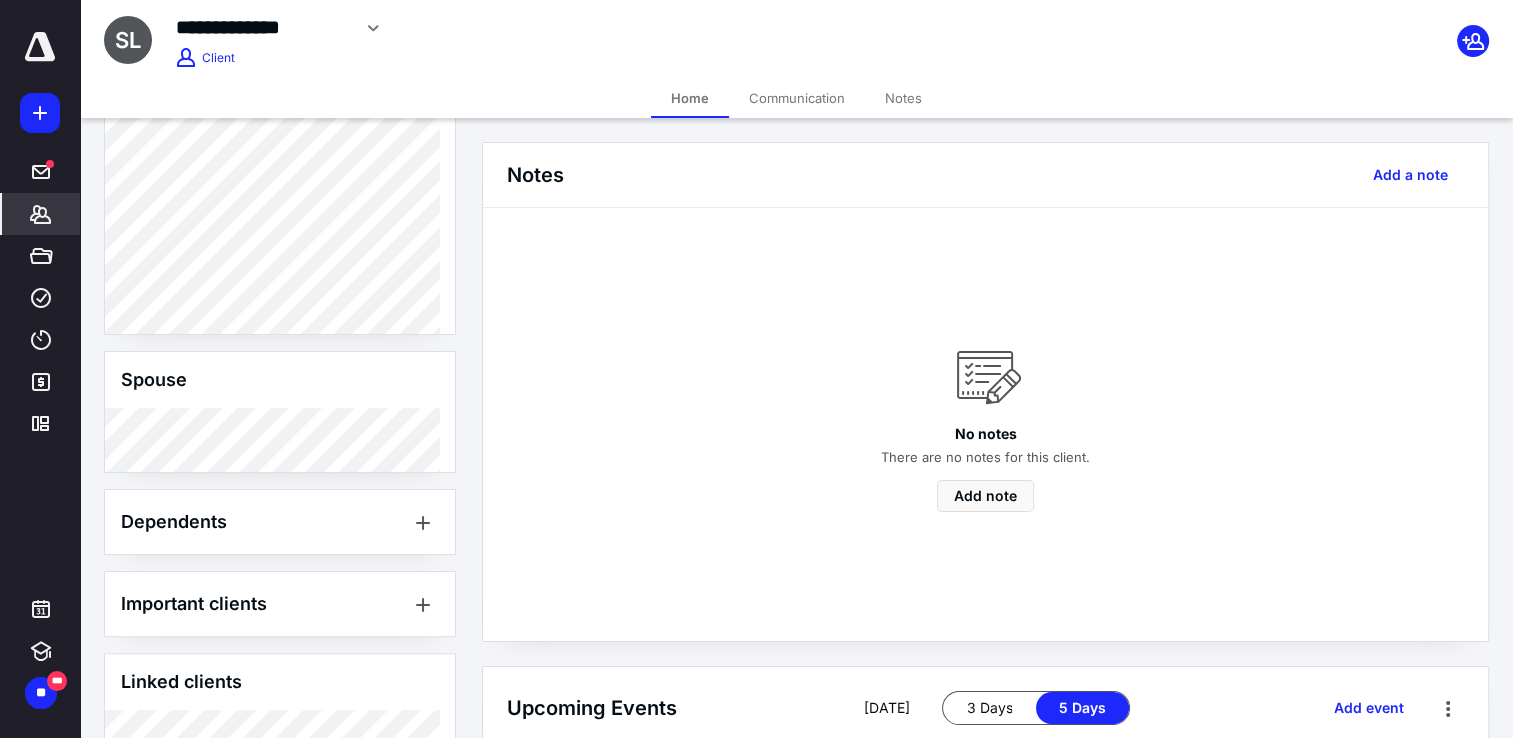scroll, scrollTop: 654, scrollLeft: 0, axis: vertical 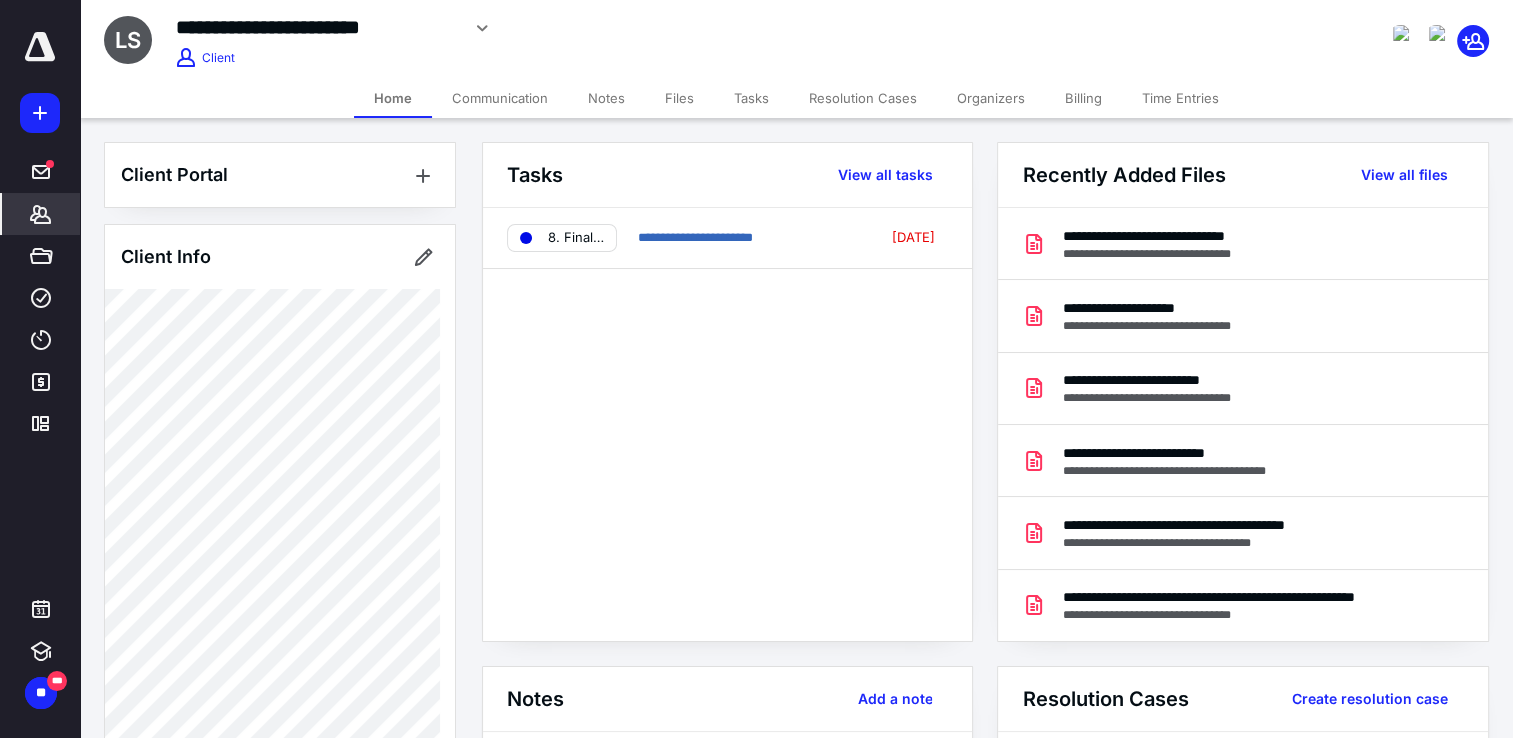 click on "Notes" at bounding box center [606, 98] 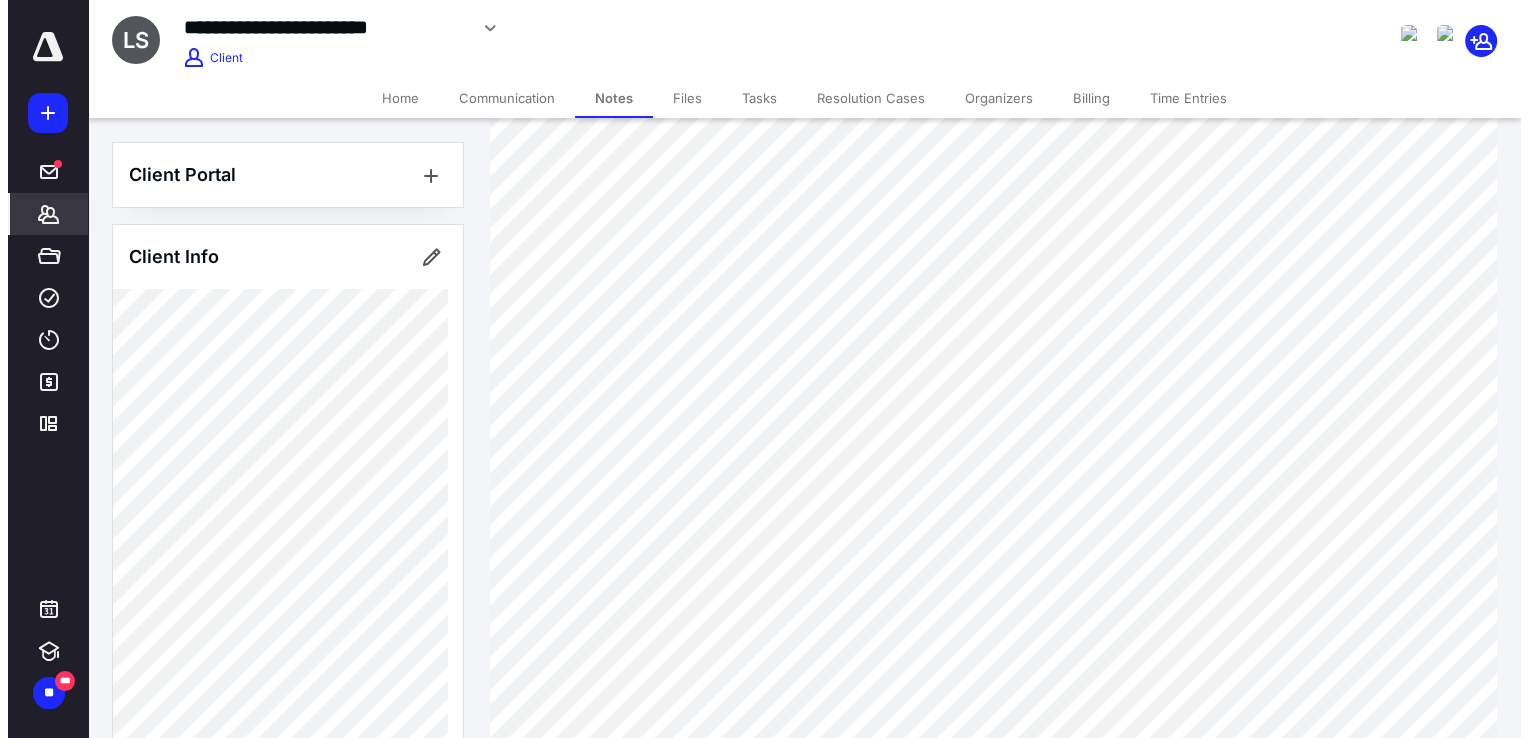 scroll, scrollTop: 0, scrollLeft: 0, axis: both 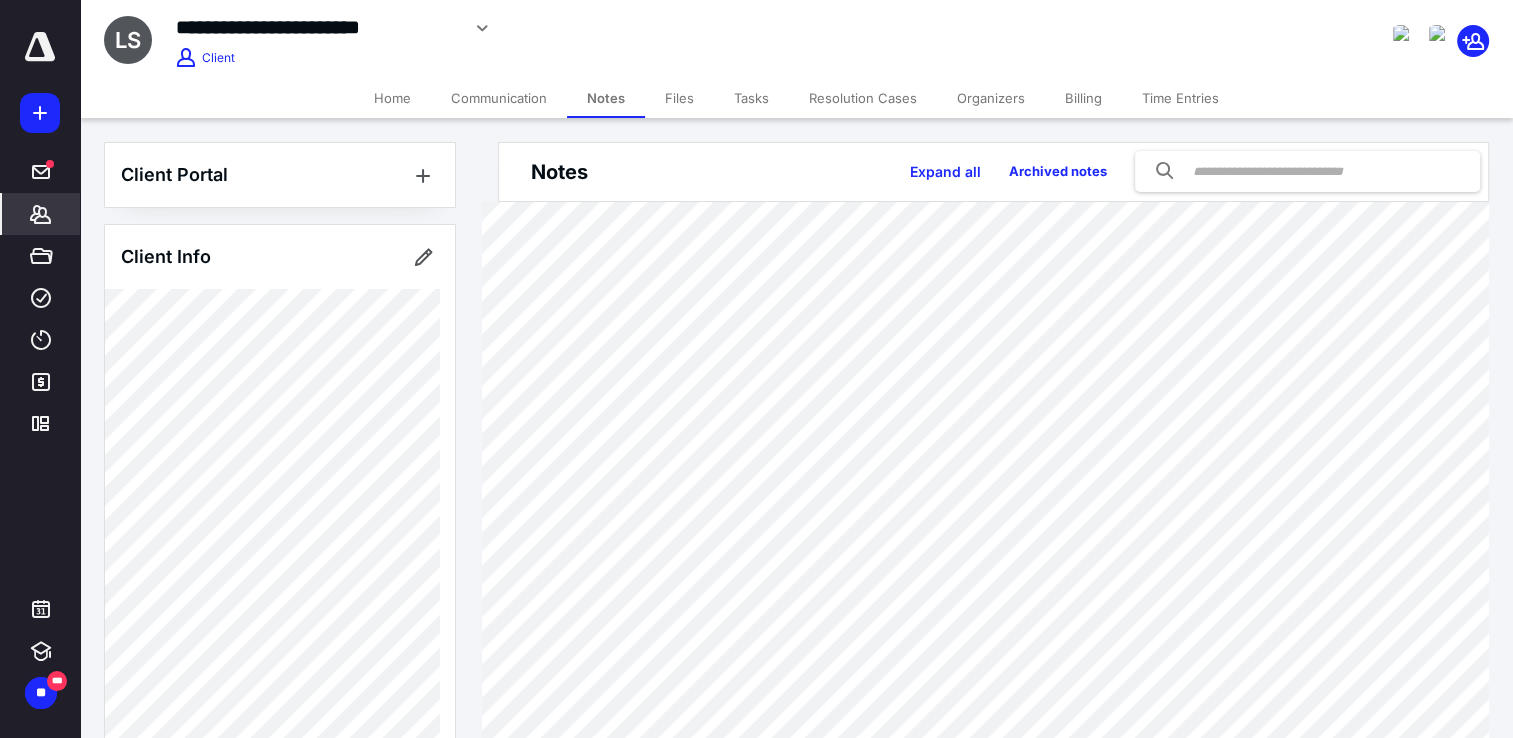 click on "Home" at bounding box center [392, 98] 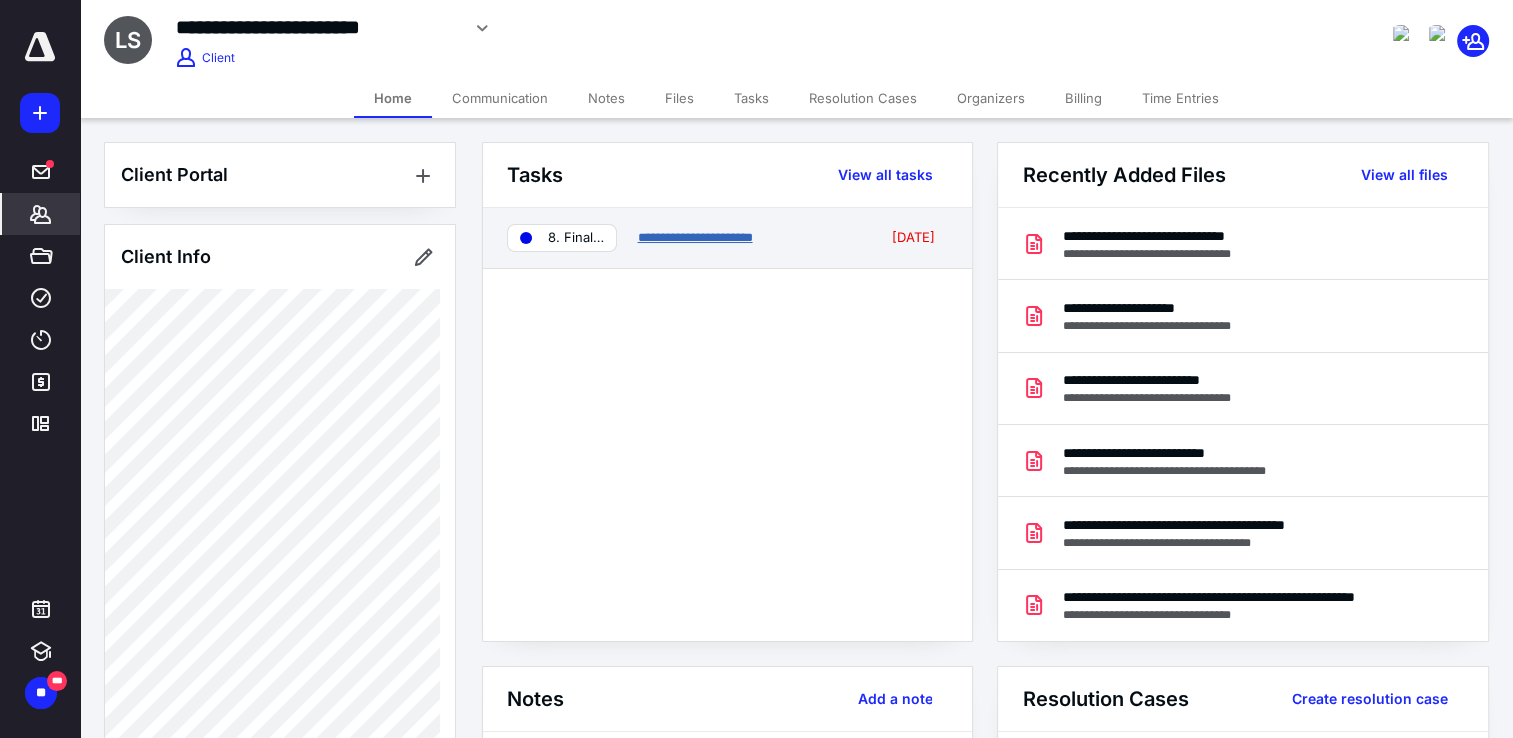 click on "**********" at bounding box center (694, 237) 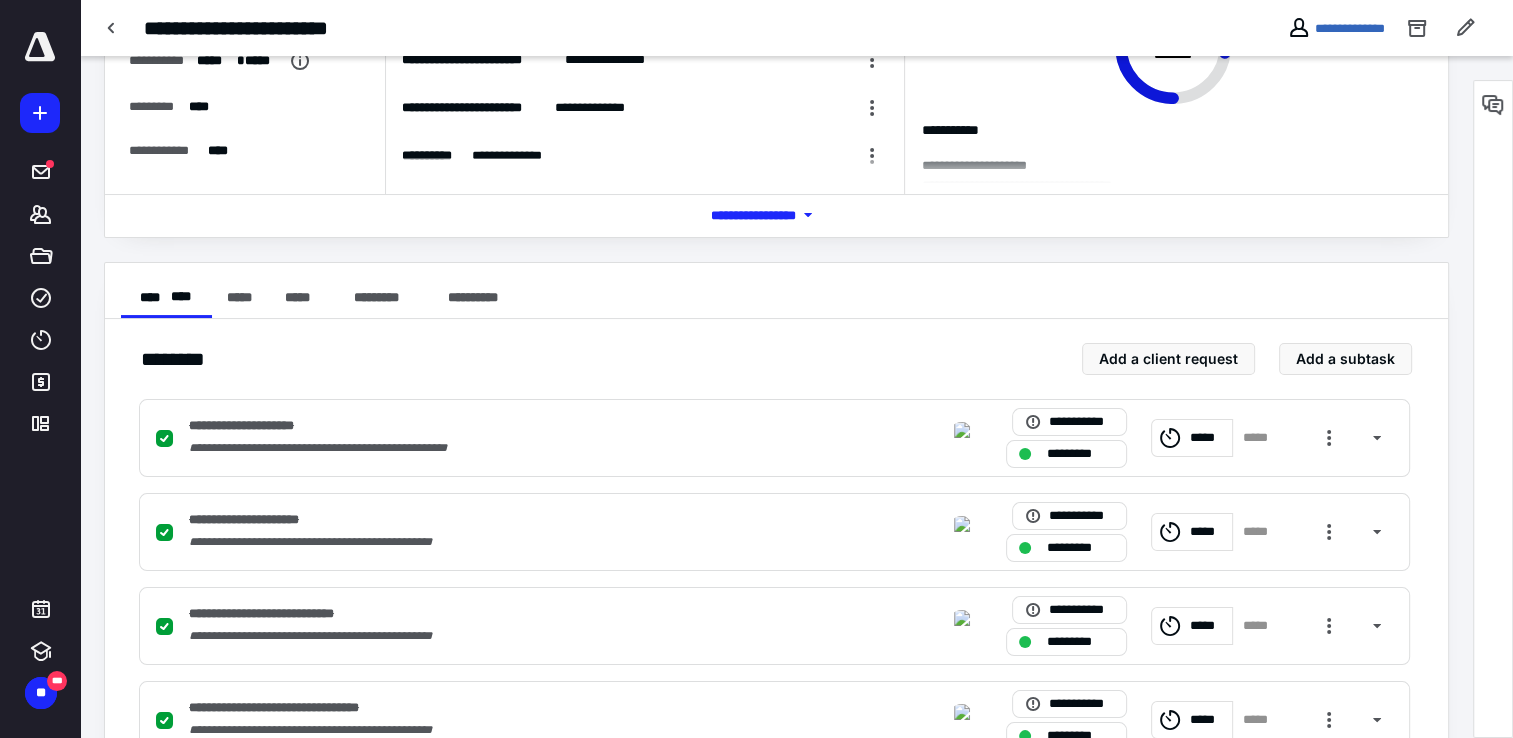 scroll, scrollTop: 0, scrollLeft: 0, axis: both 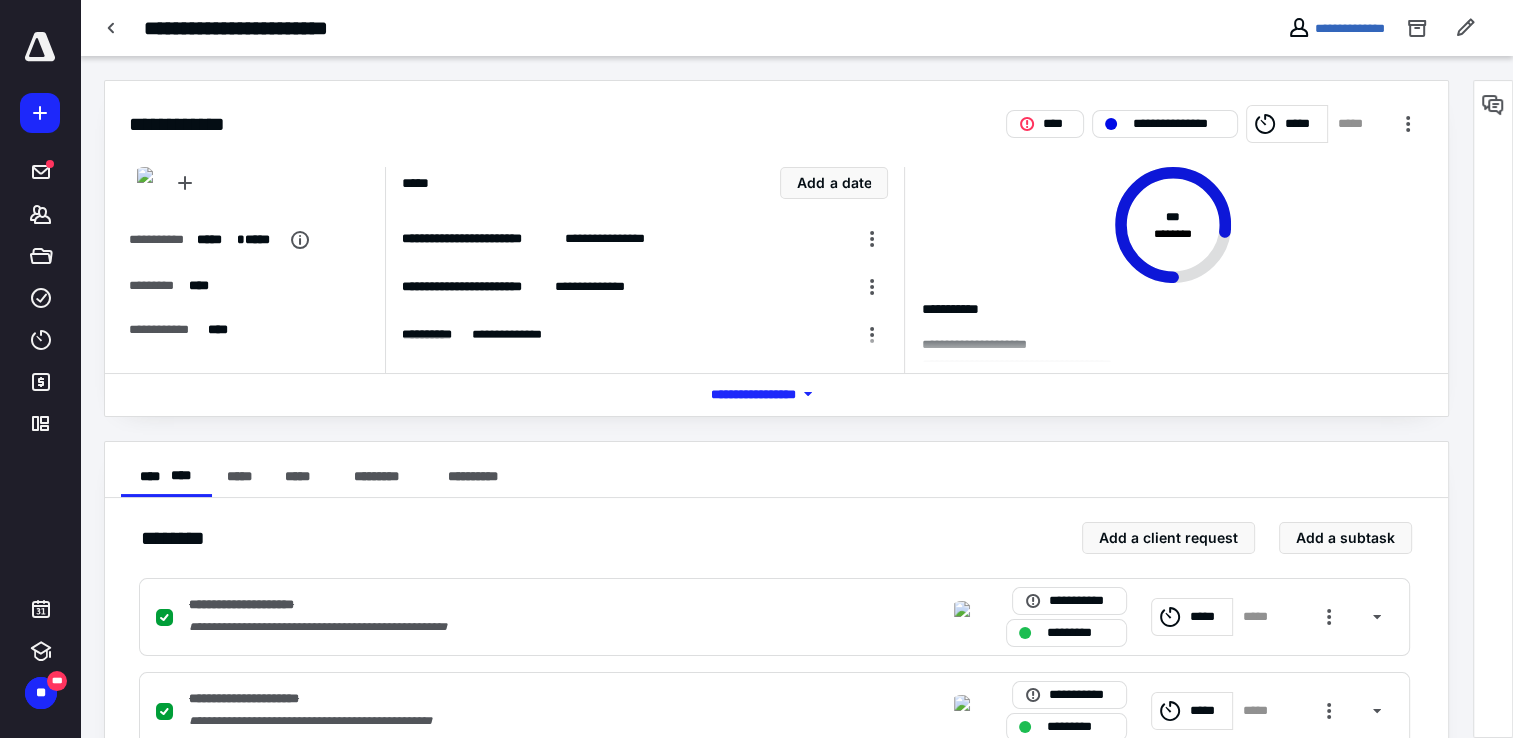 click on "*** **** *******" at bounding box center [777, 394] 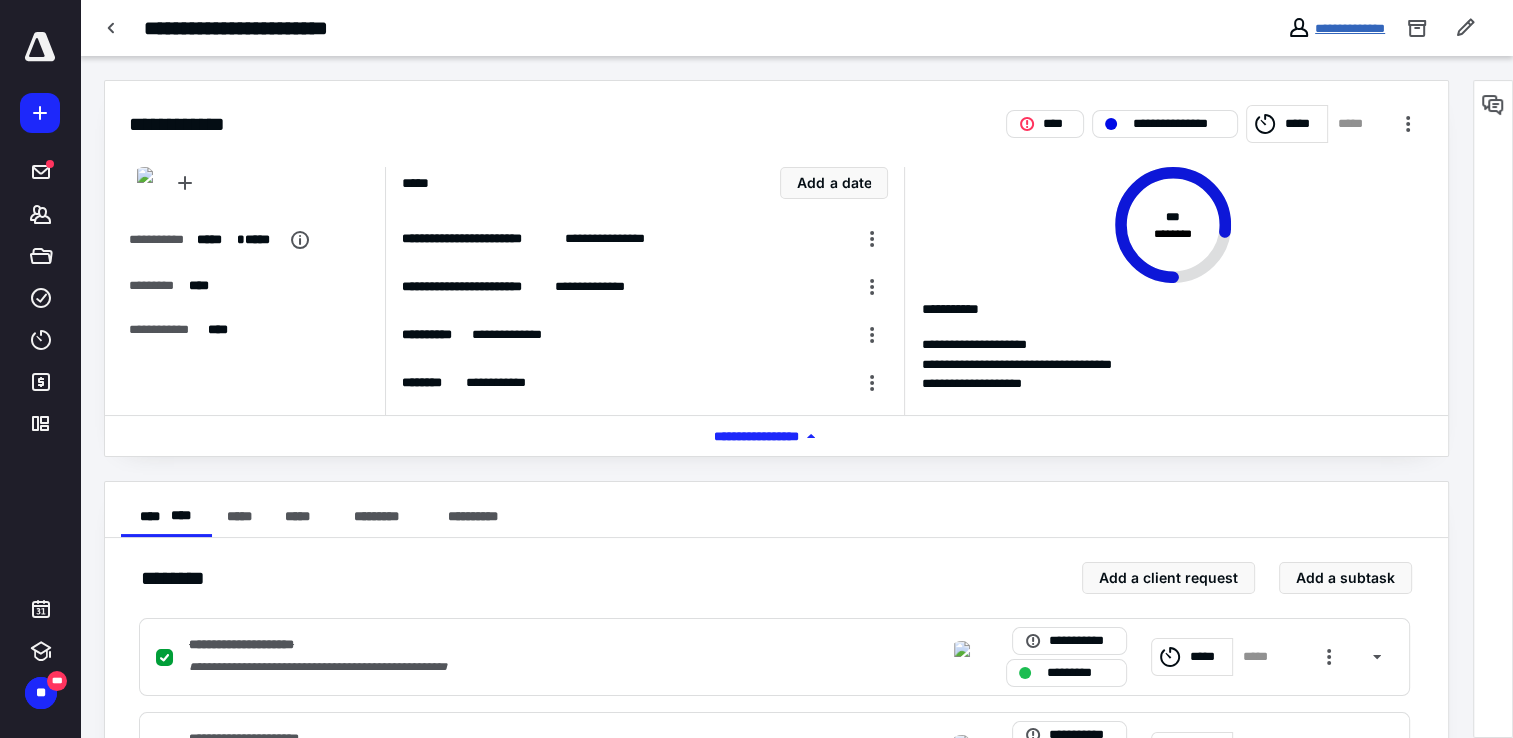 click on "**********" at bounding box center (1350, 28) 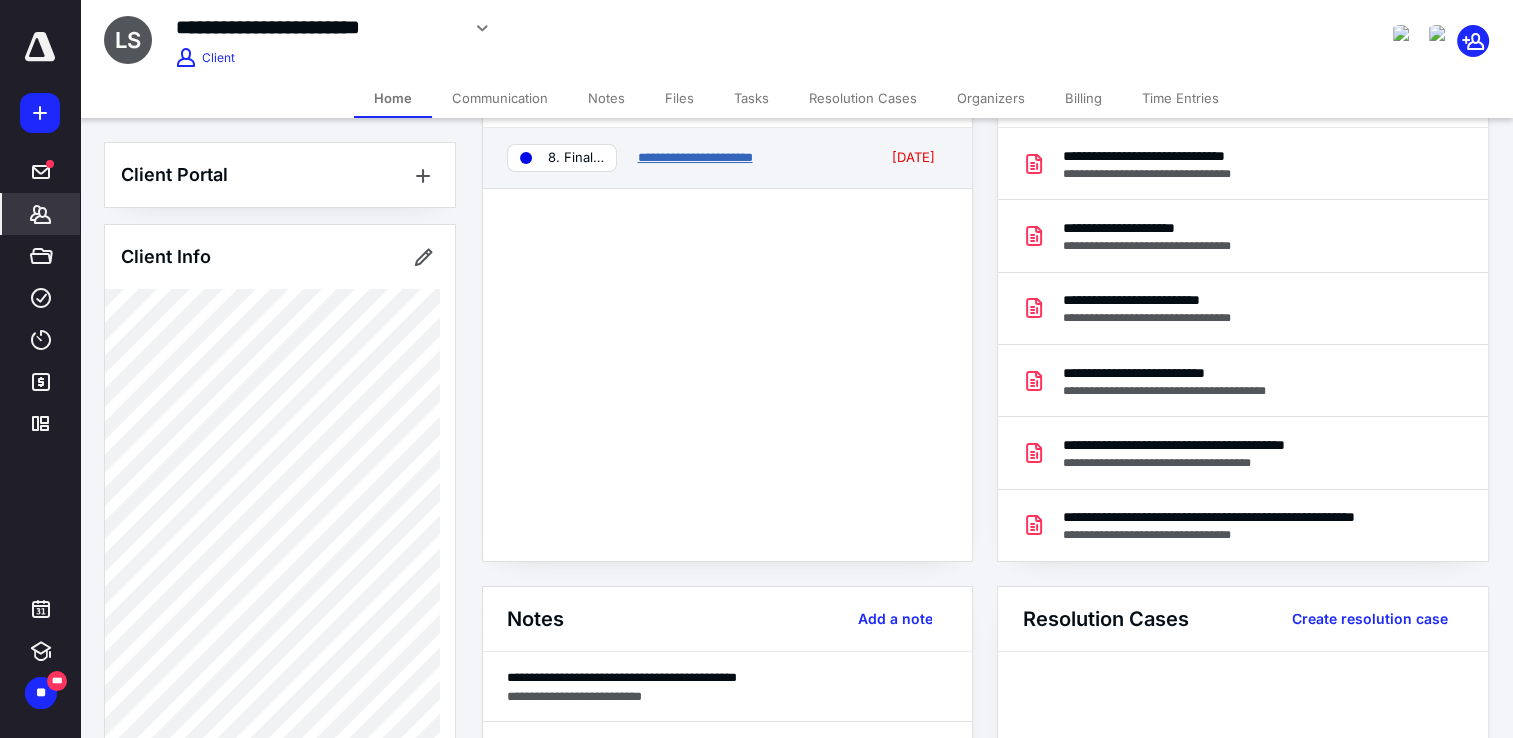scroll, scrollTop: 0, scrollLeft: 0, axis: both 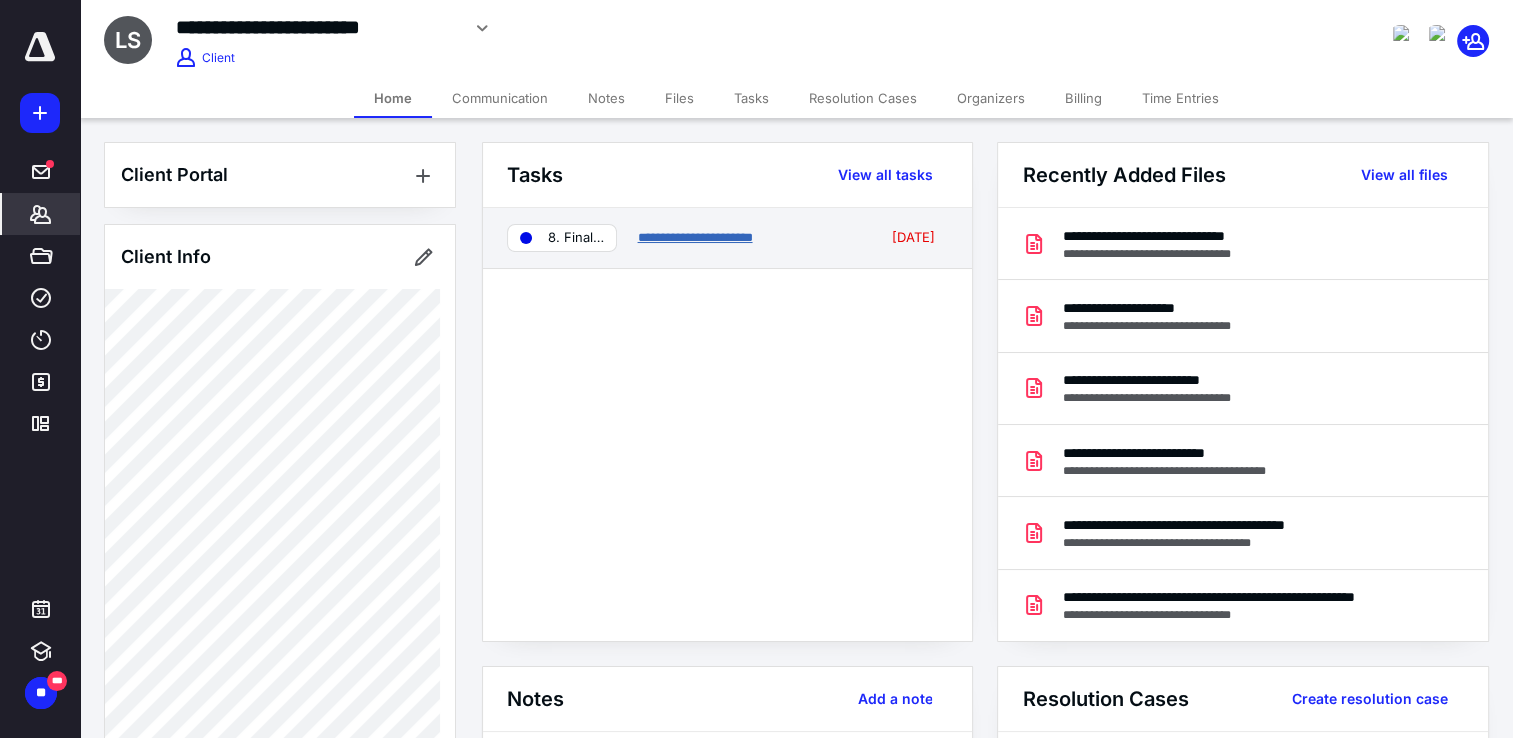 click on "**********" at bounding box center (694, 237) 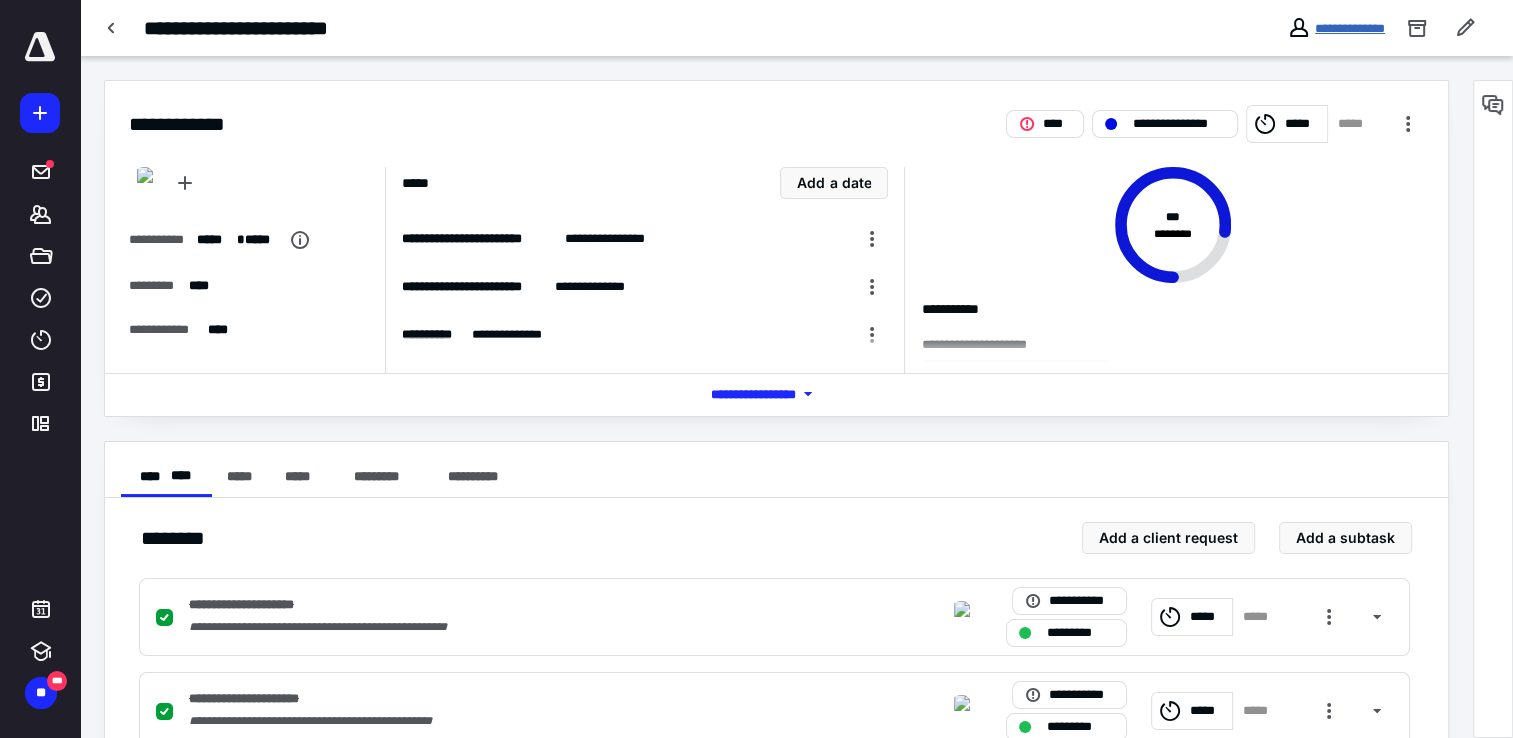 click on "**********" at bounding box center [1350, 28] 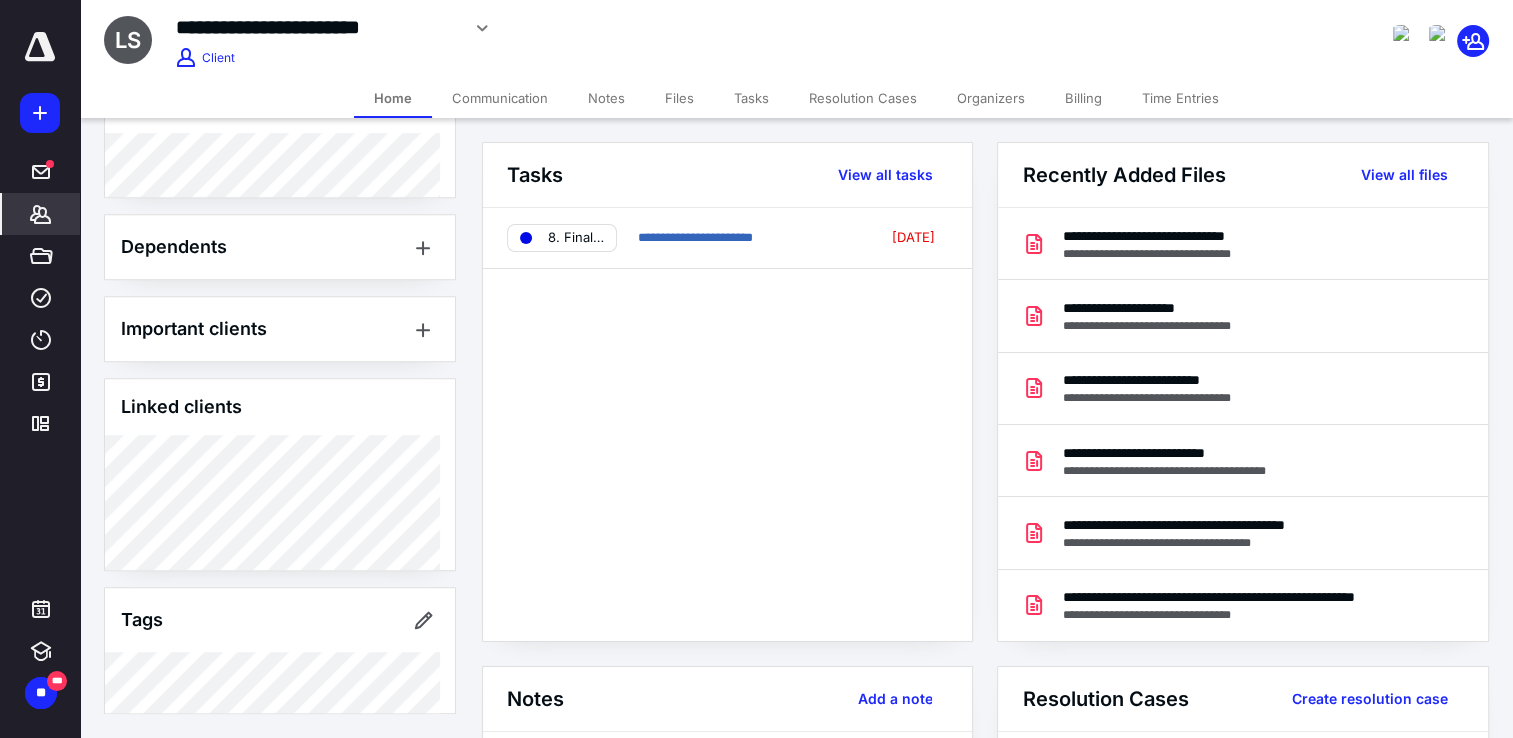 scroll, scrollTop: 1363, scrollLeft: 0, axis: vertical 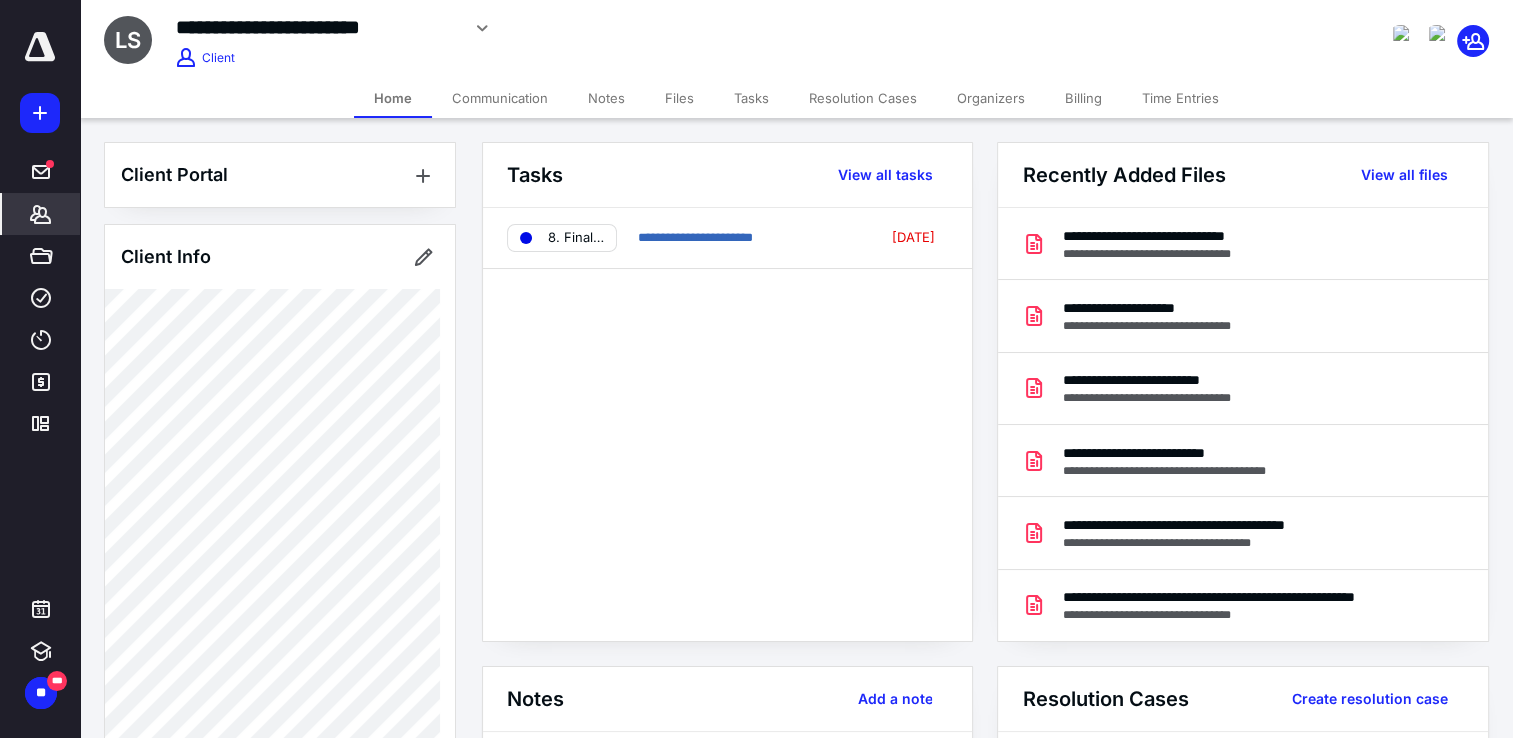 click on "Notes" at bounding box center [606, 98] 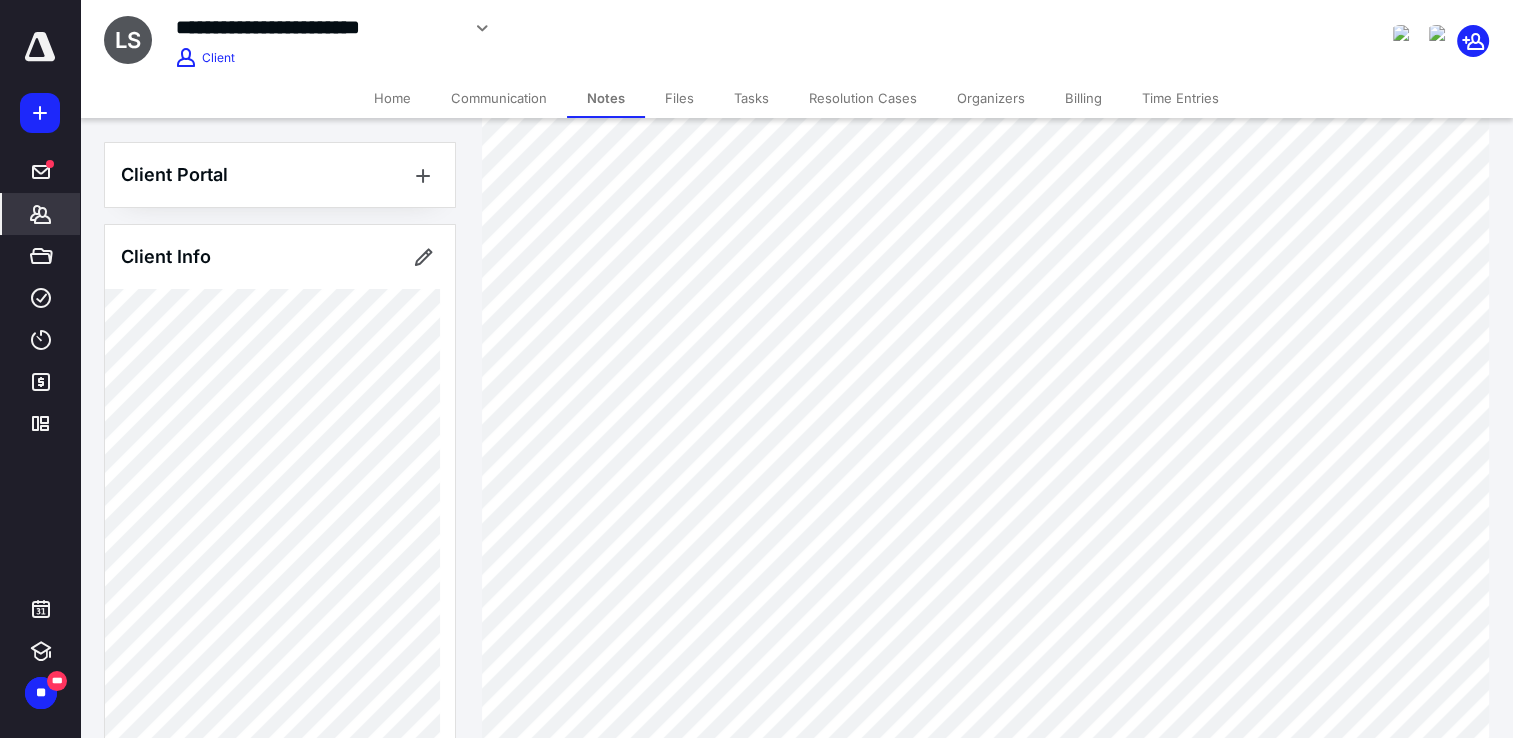 scroll, scrollTop: 200, scrollLeft: 0, axis: vertical 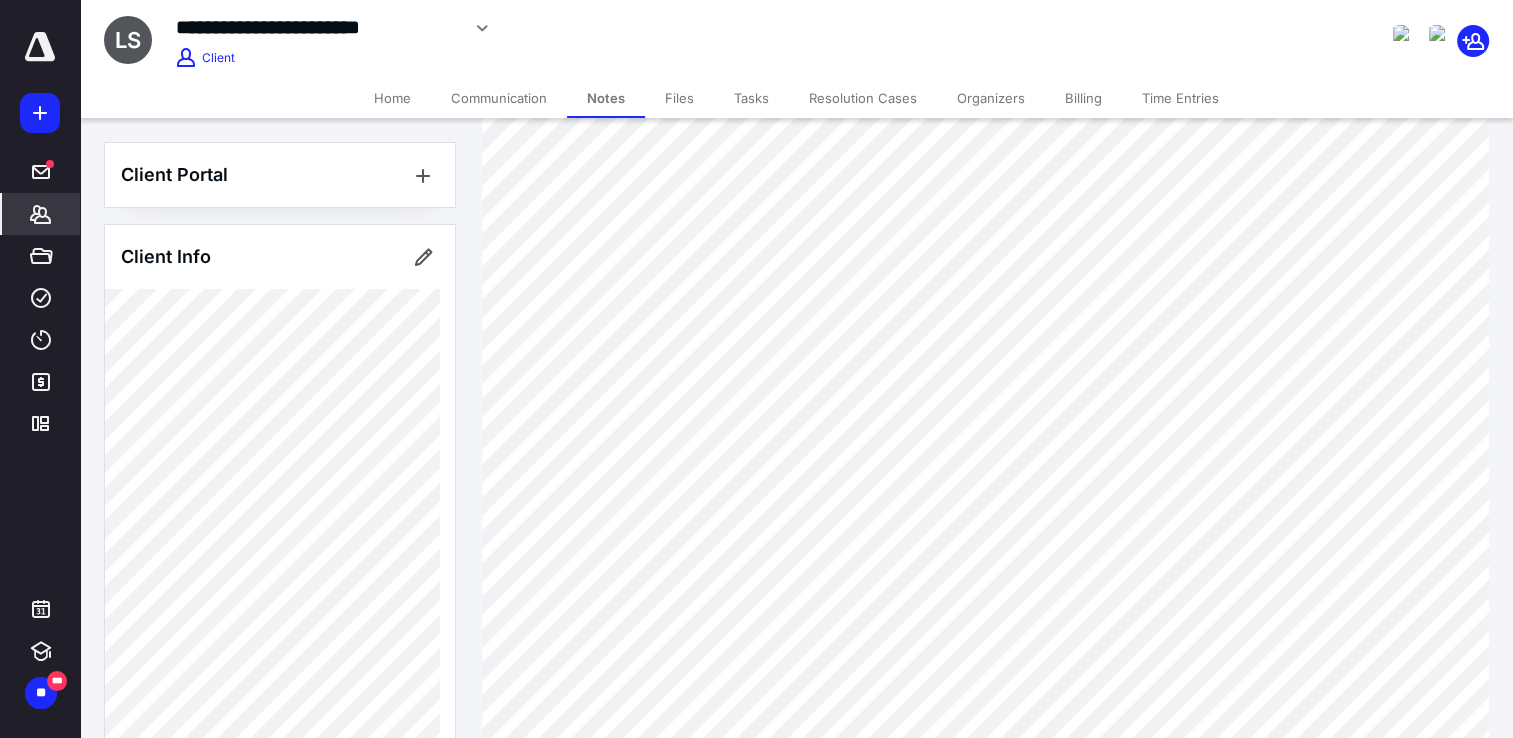 click on "*******" at bounding box center (41, 214) 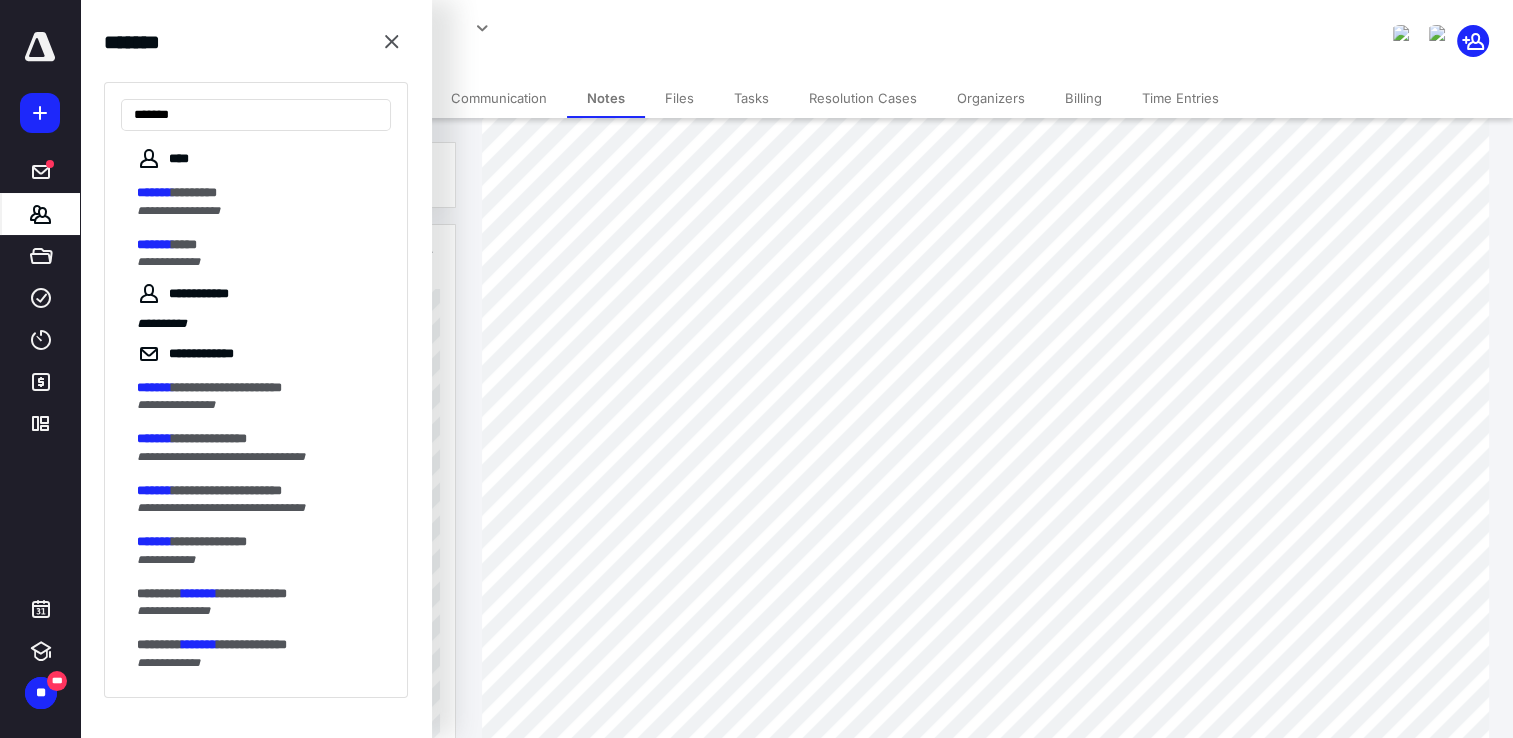 type on "*******" 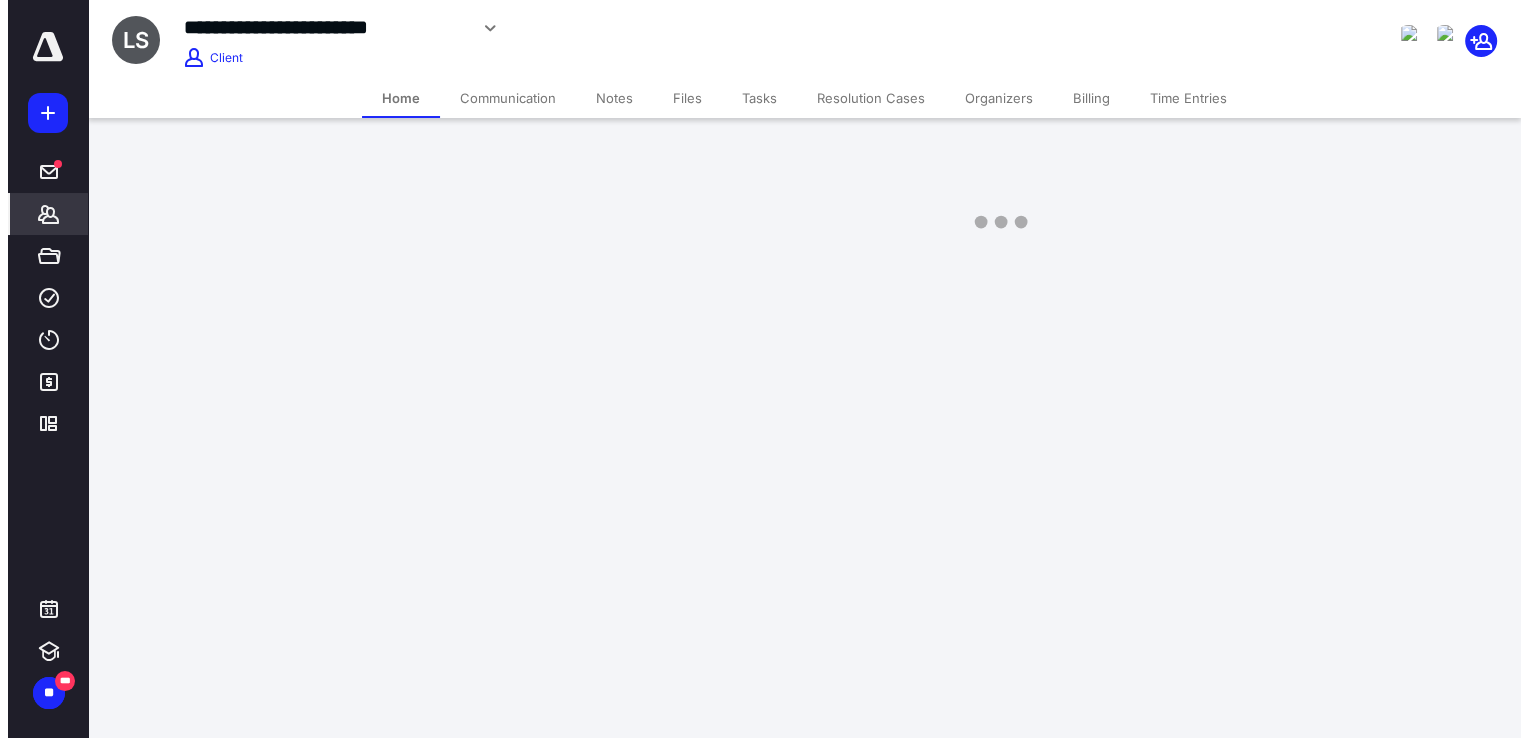scroll, scrollTop: 0, scrollLeft: 0, axis: both 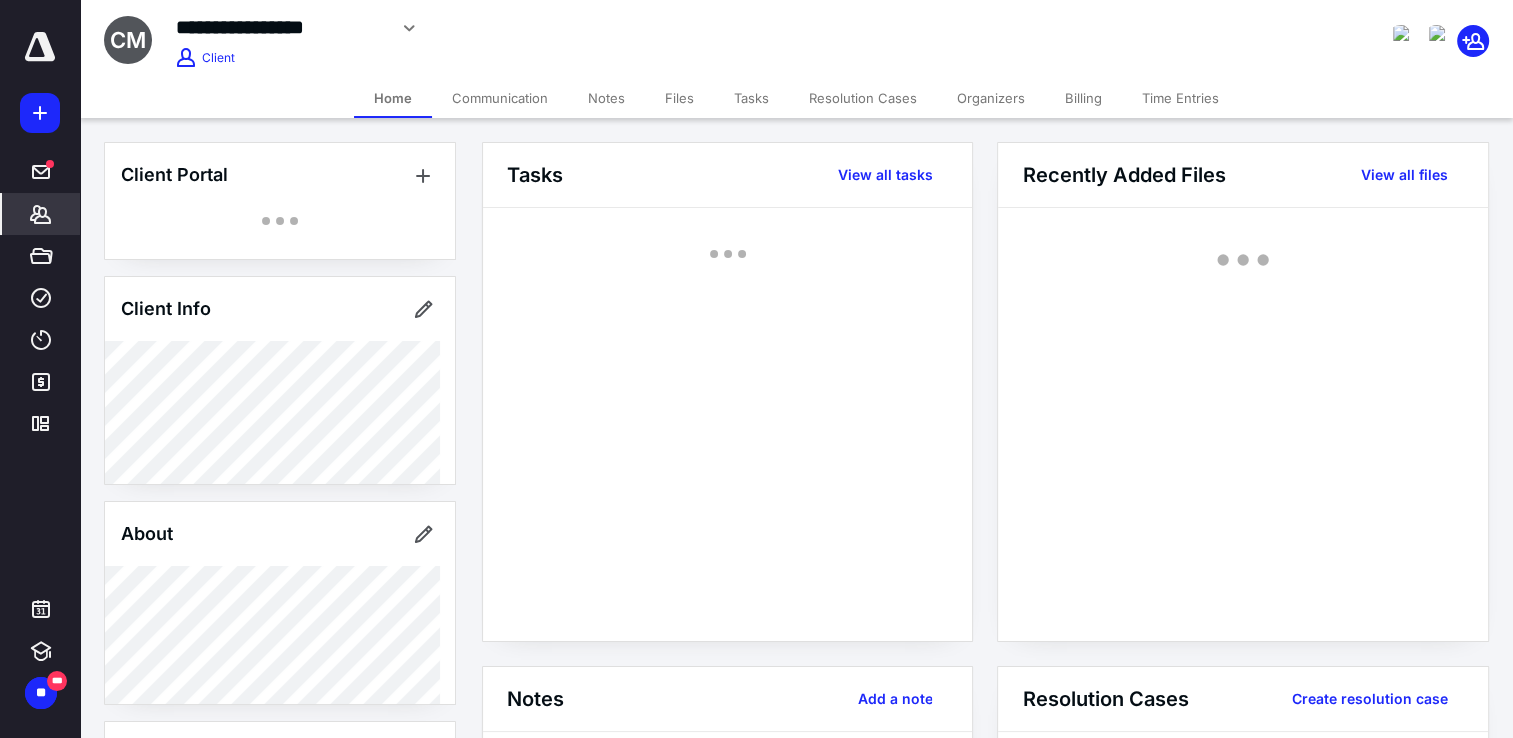 click on "Files" at bounding box center [679, 98] 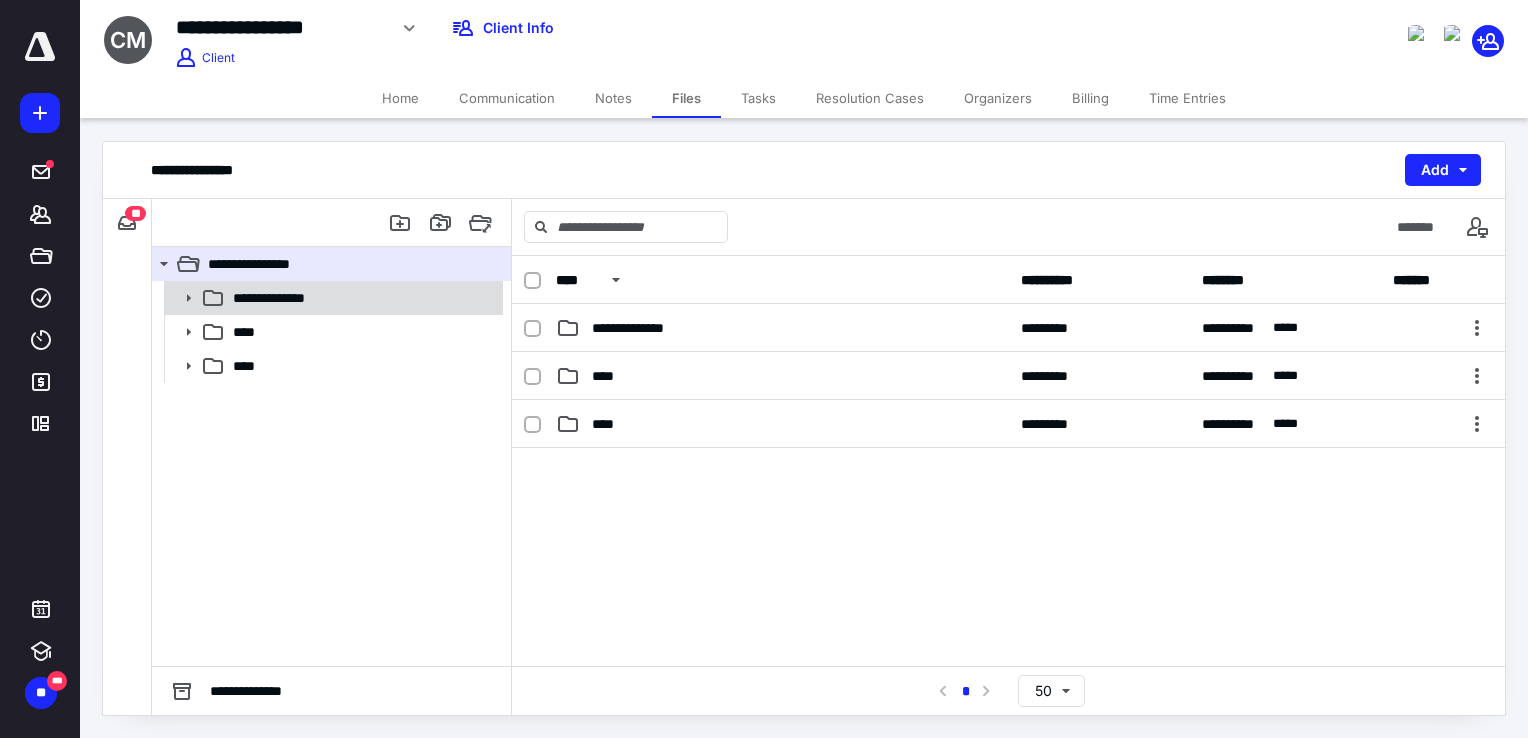 click 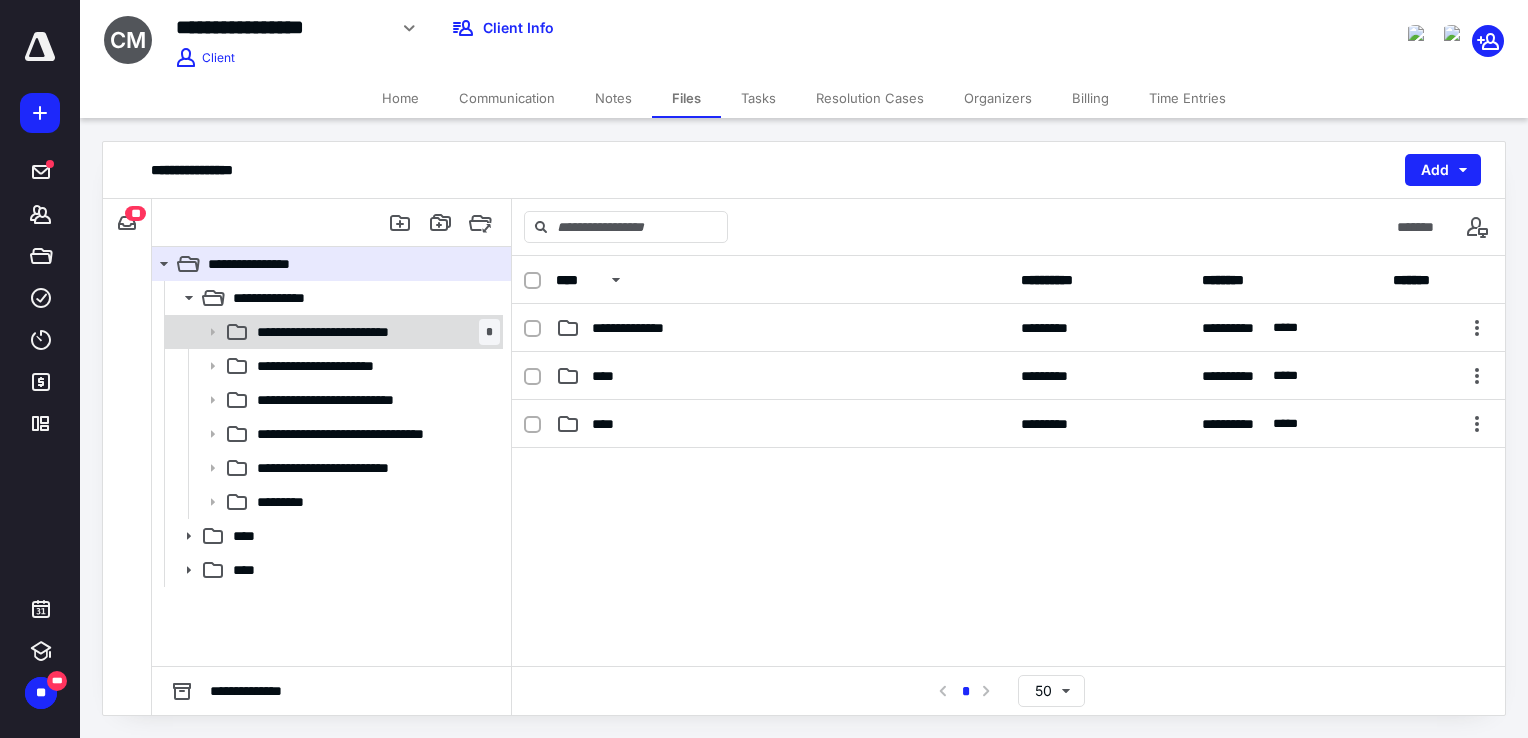 click 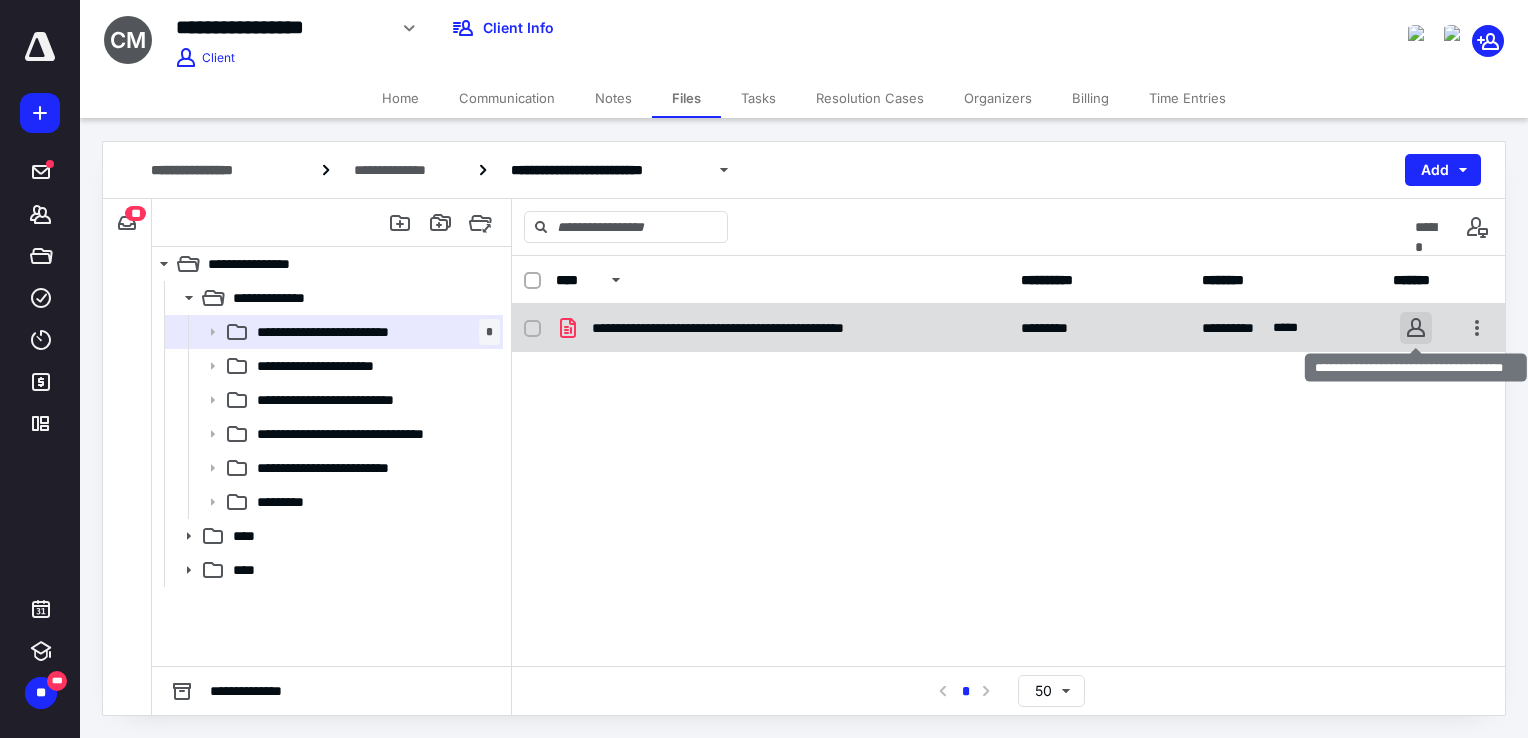 click at bounding box center (1416, 328) 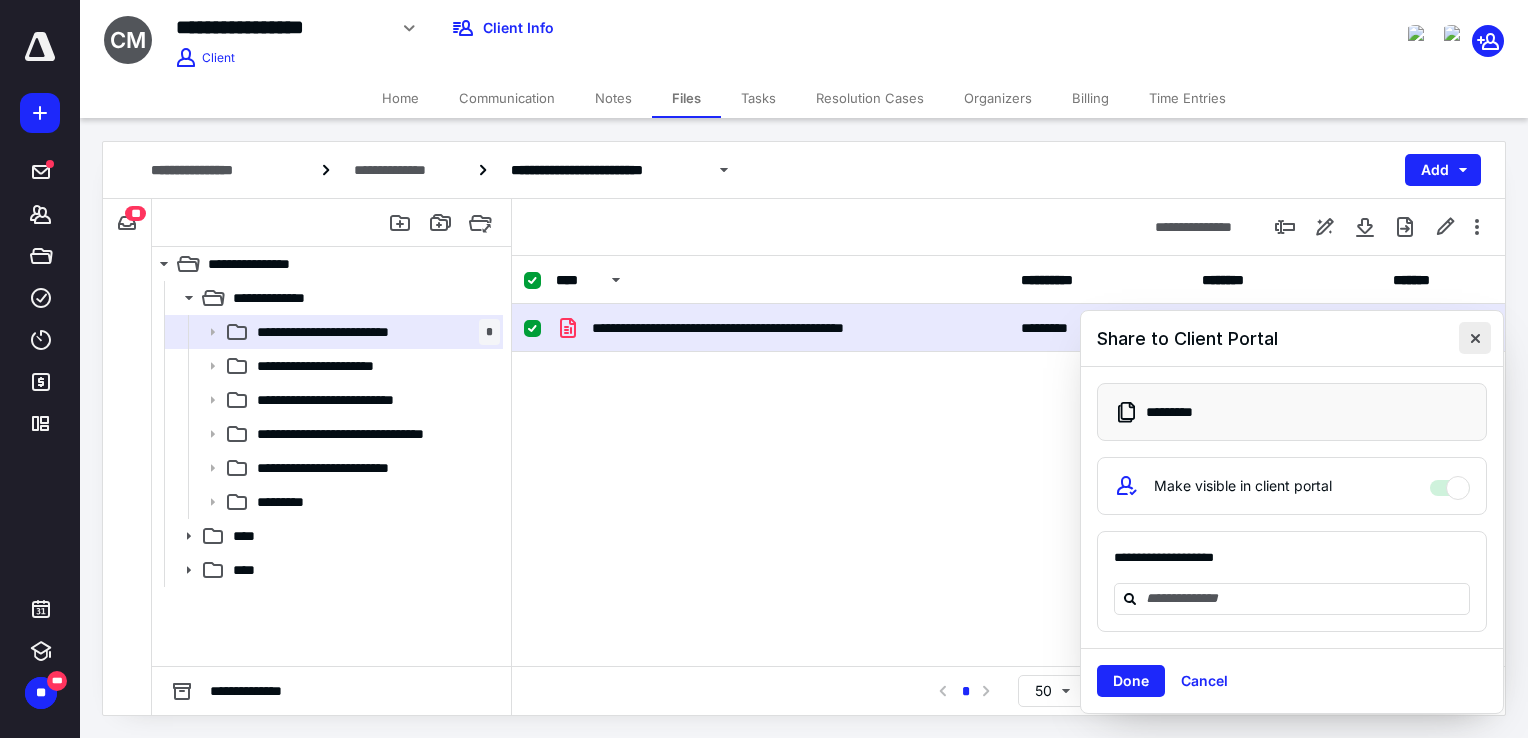 click at bounding box center (1475, 338) 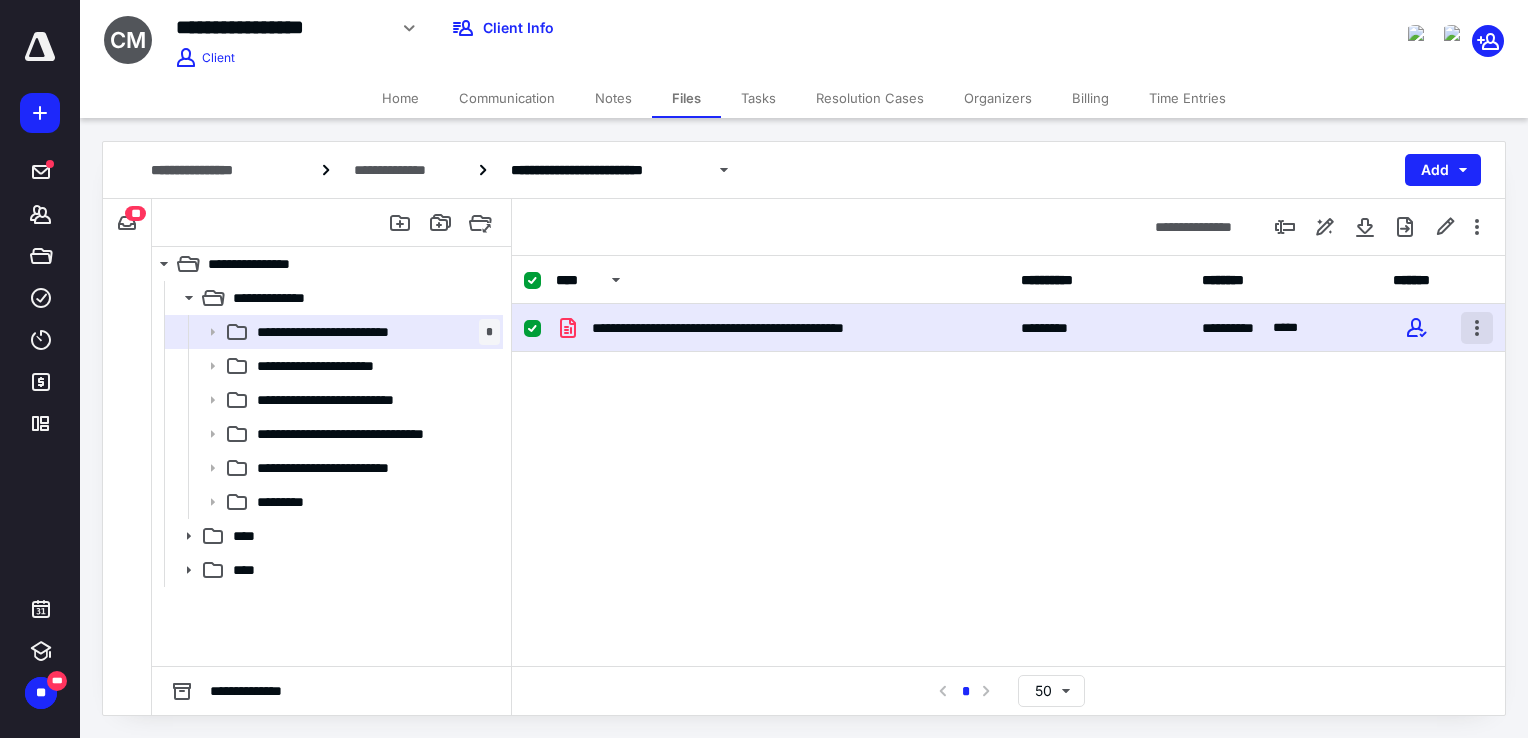 click at bounding box center [1477, 328] 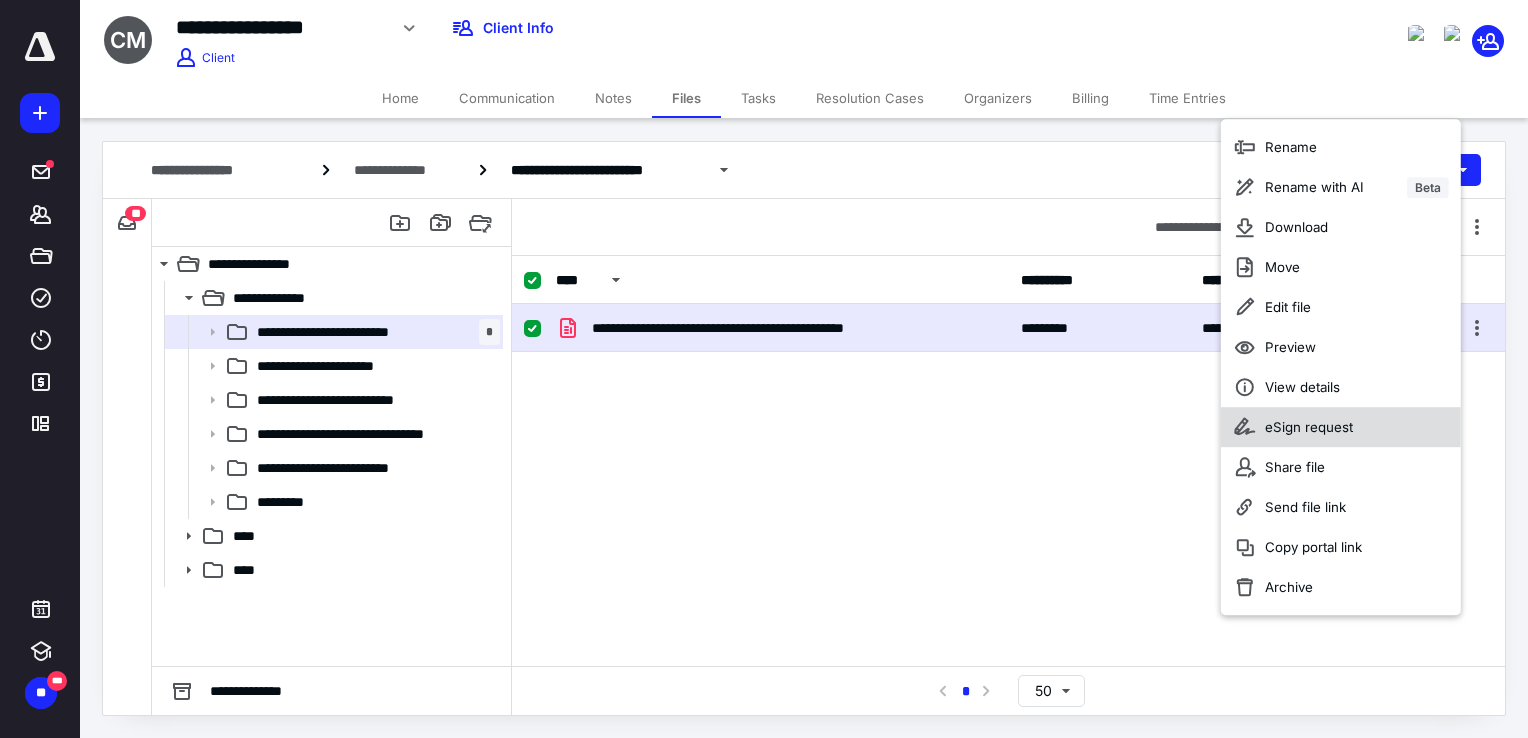 click on "eSign request" at bounding box center (1309, 427) 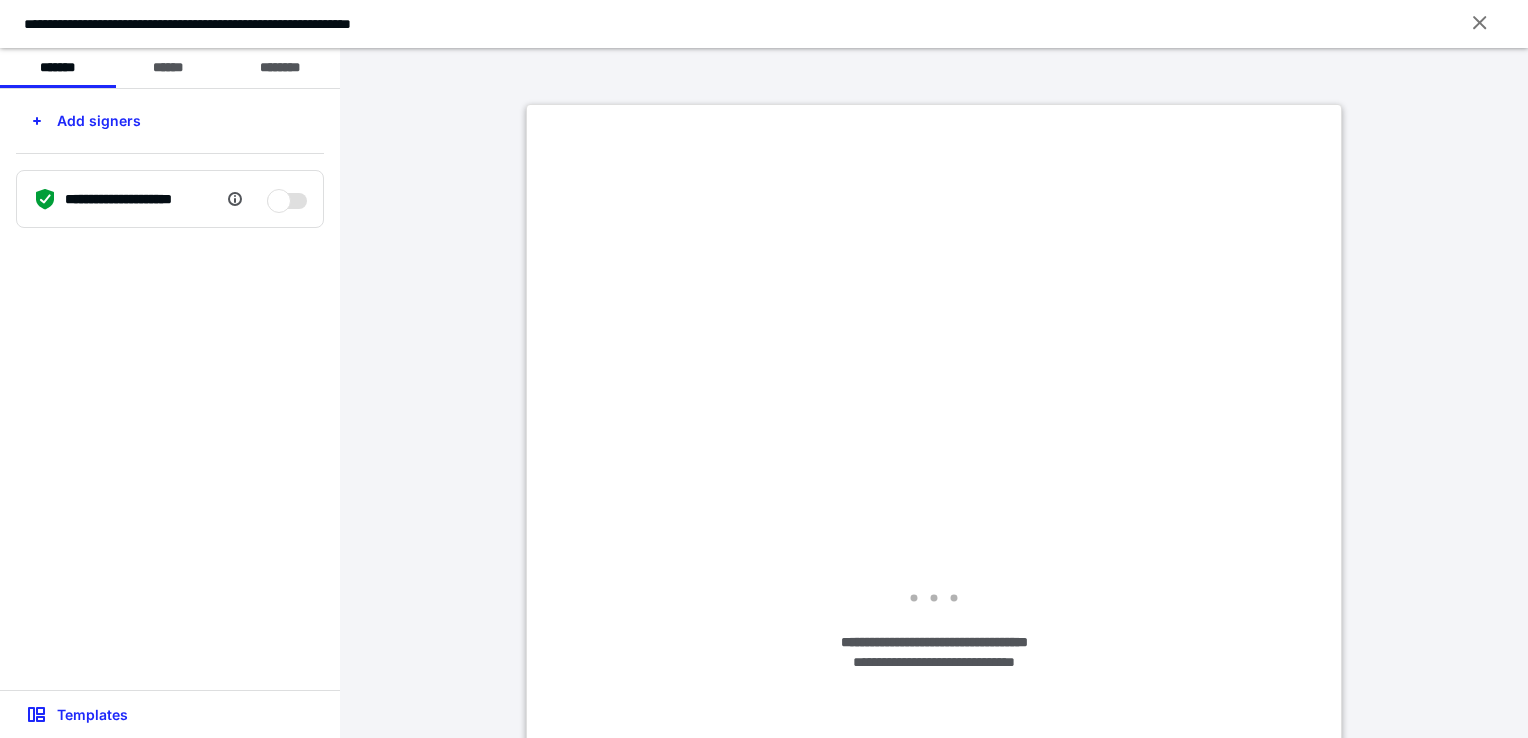 click on "**********" at bounding box center [170, 389] 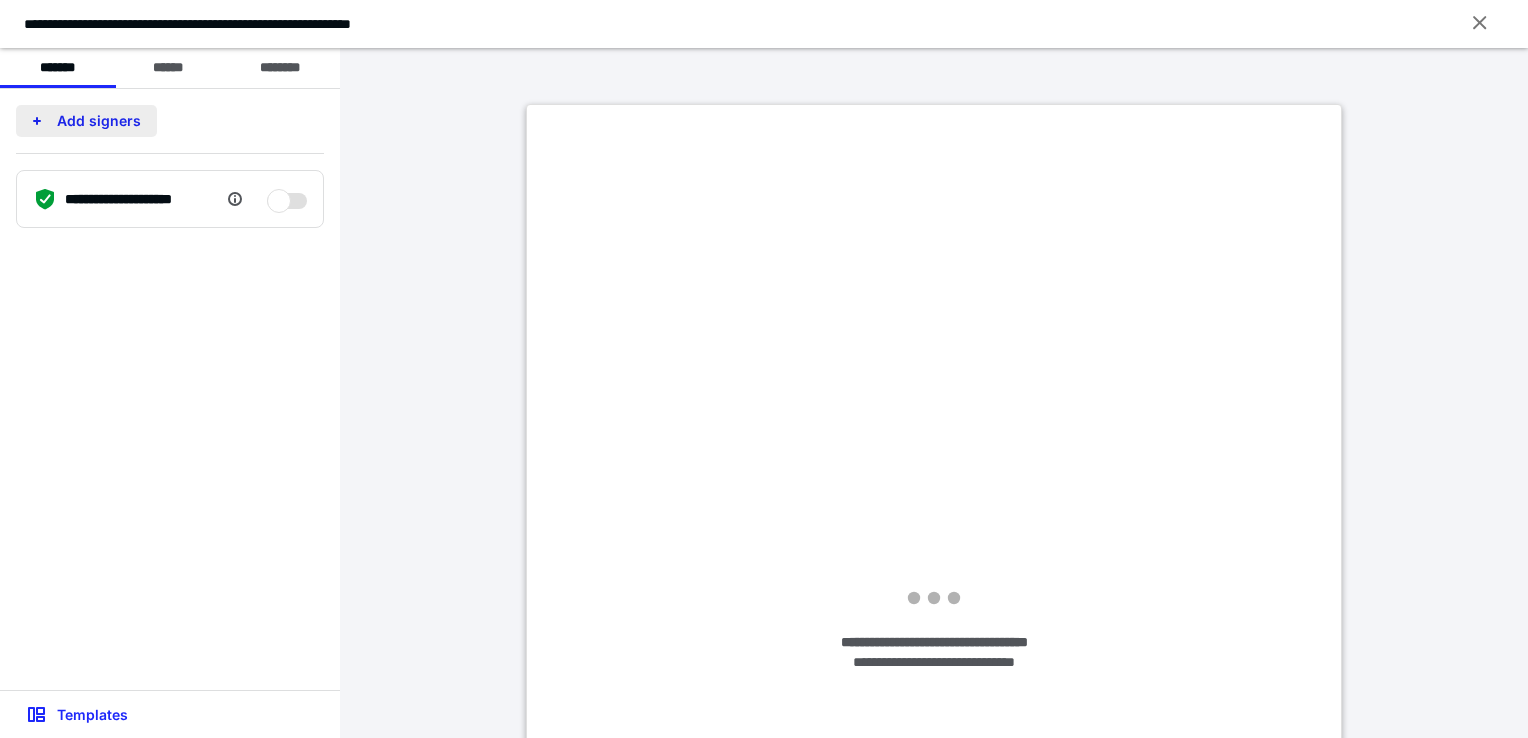 click on "Add signers" at bounding box center (86, 121) 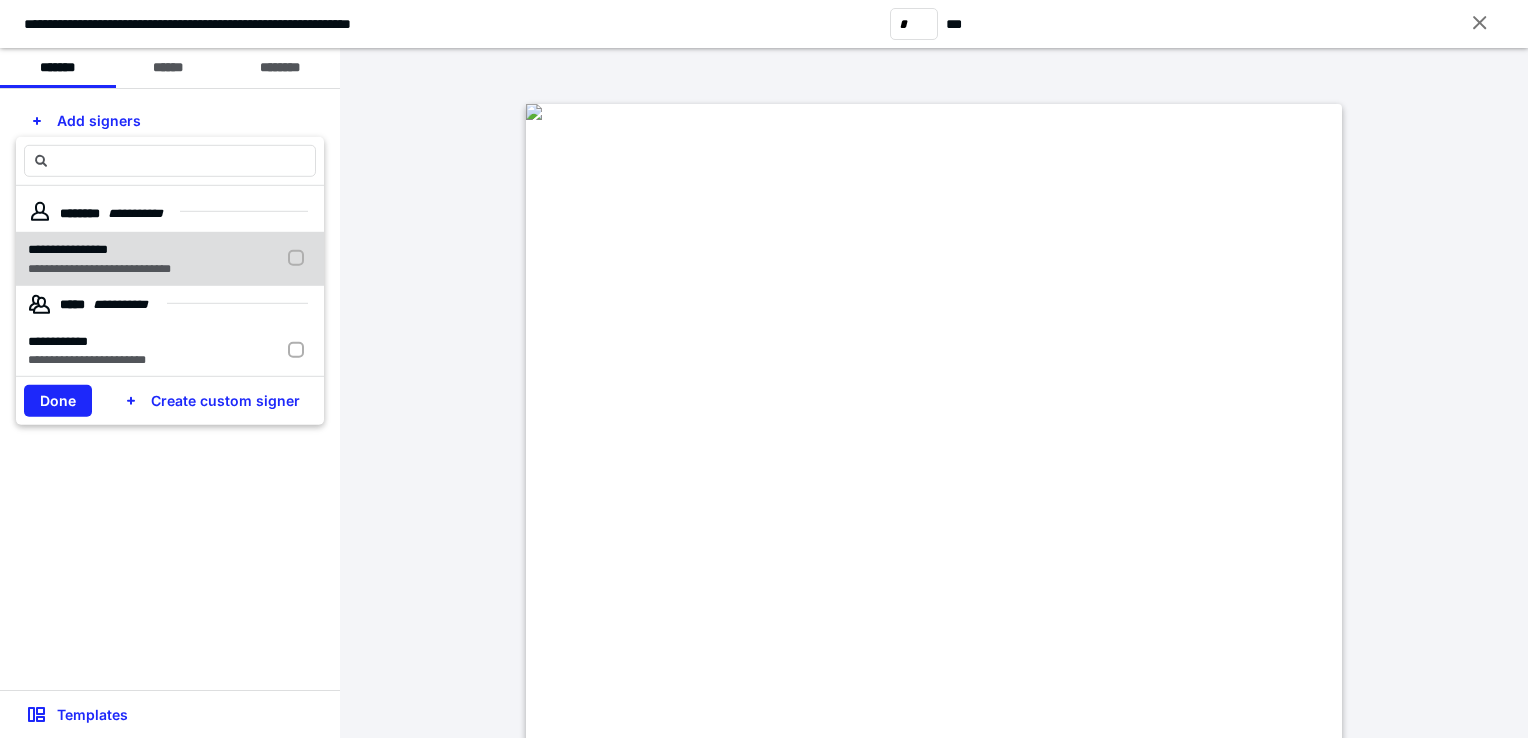 click on "**********" at bounding box center (170, 258) 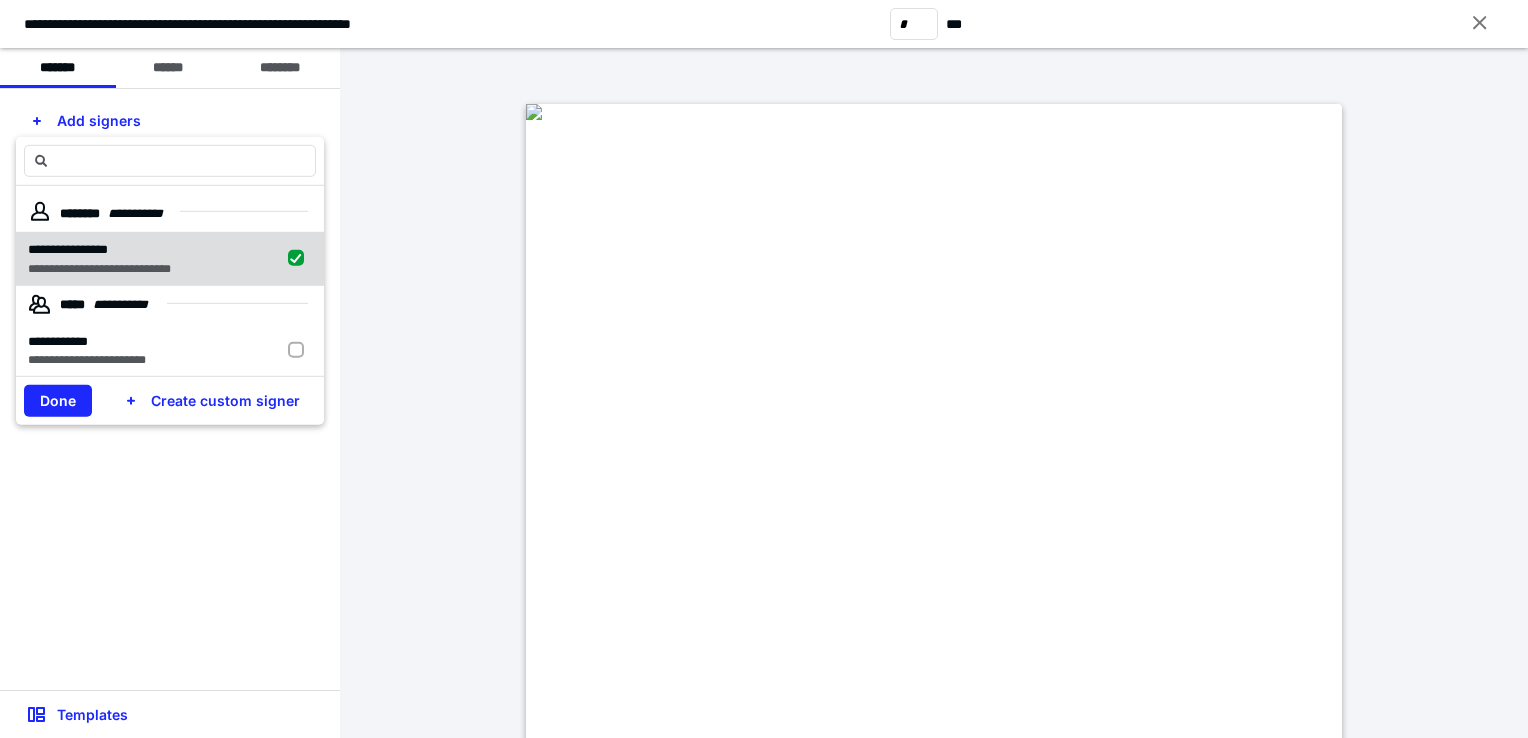 checkbox on "true" 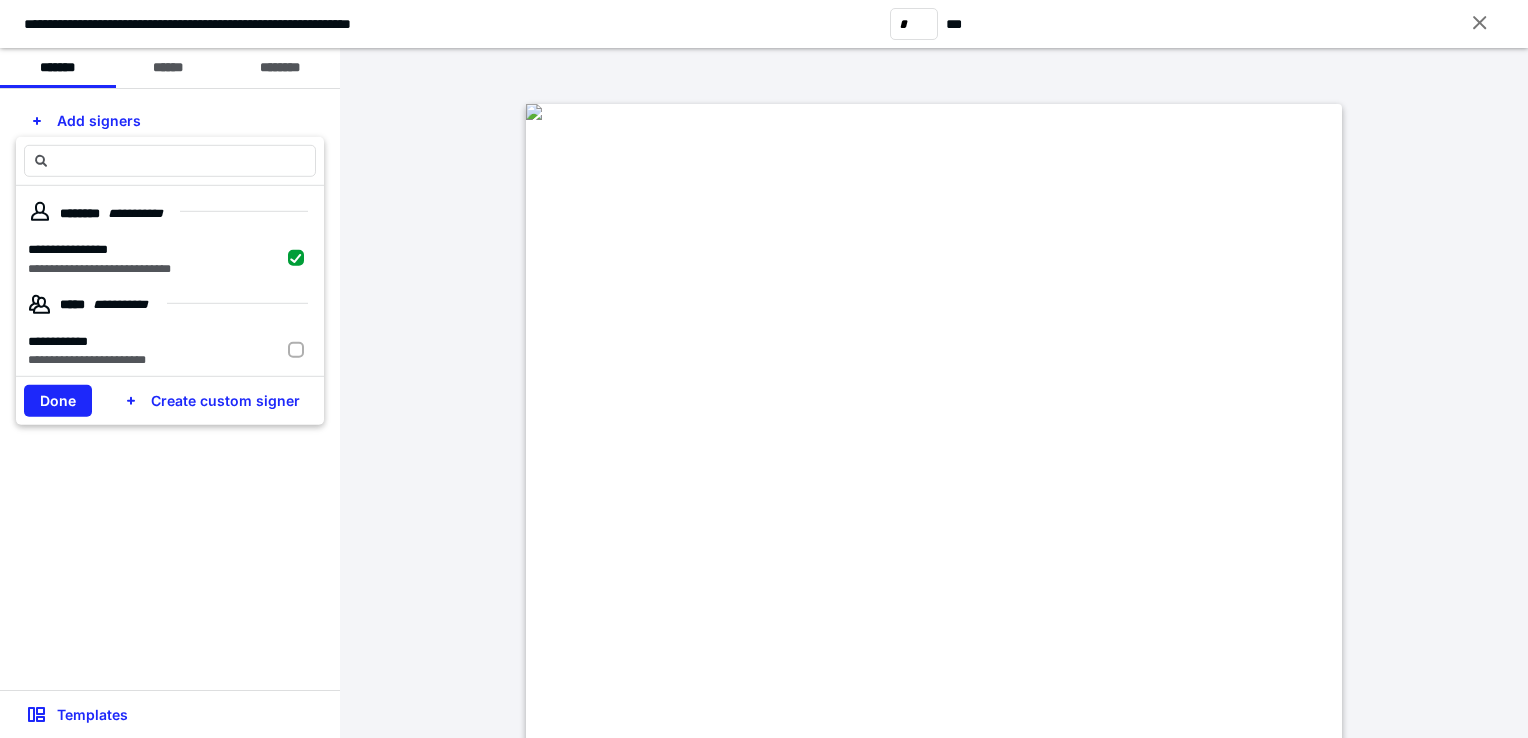 click on "Done" at bounding box center [58, 401] 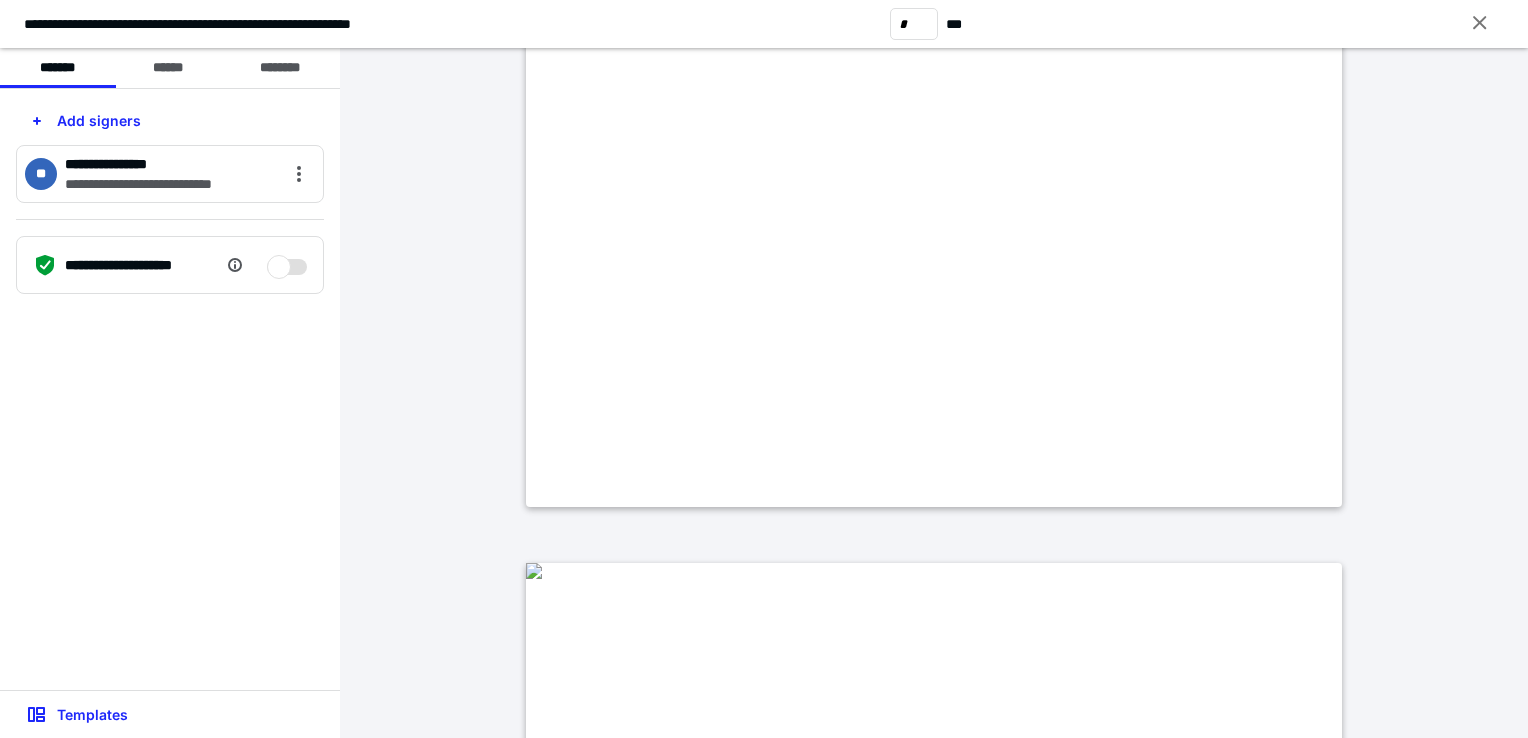 scroll, scrollTop: 500, scrollLeft: 0, axis: vertical 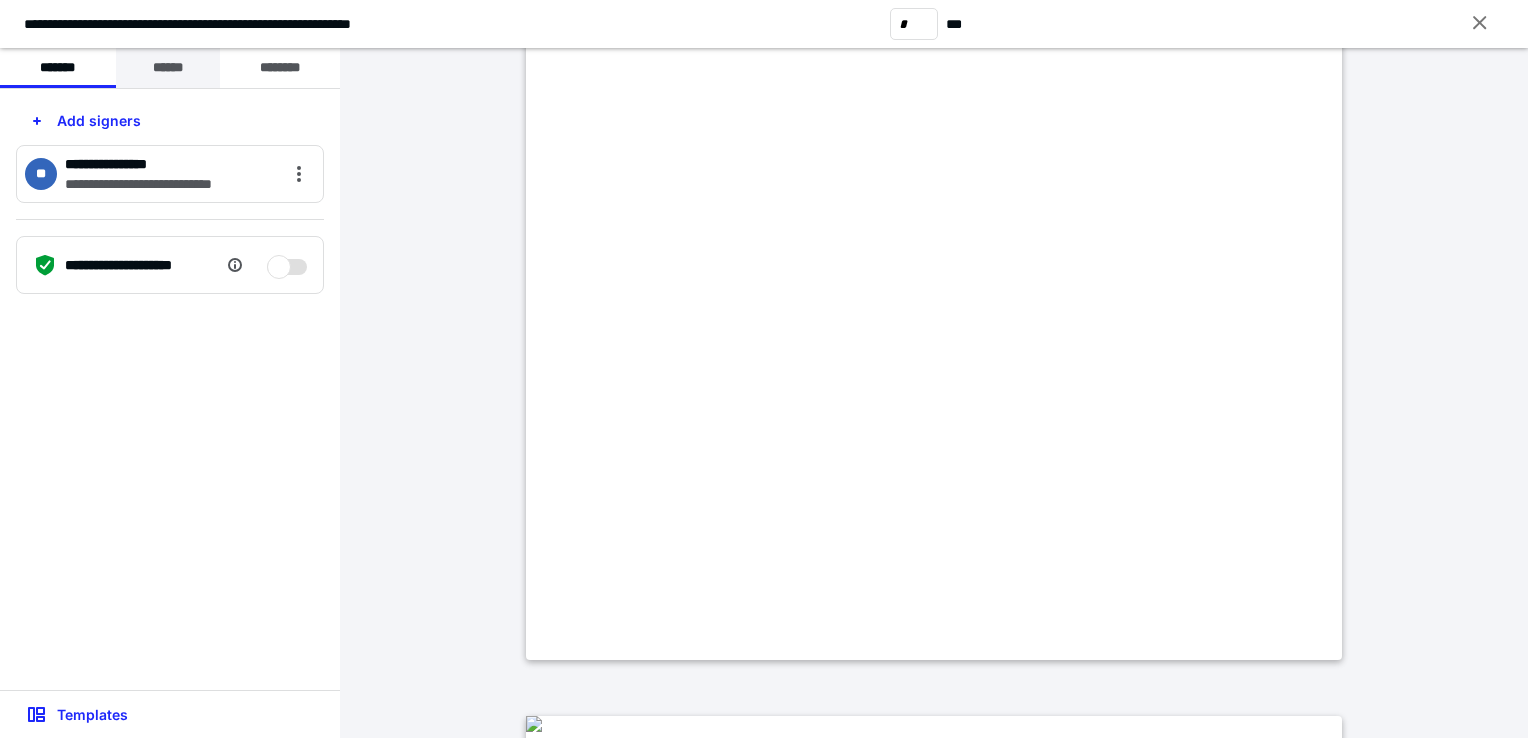 click on "******" at bounding box center (168, 68) 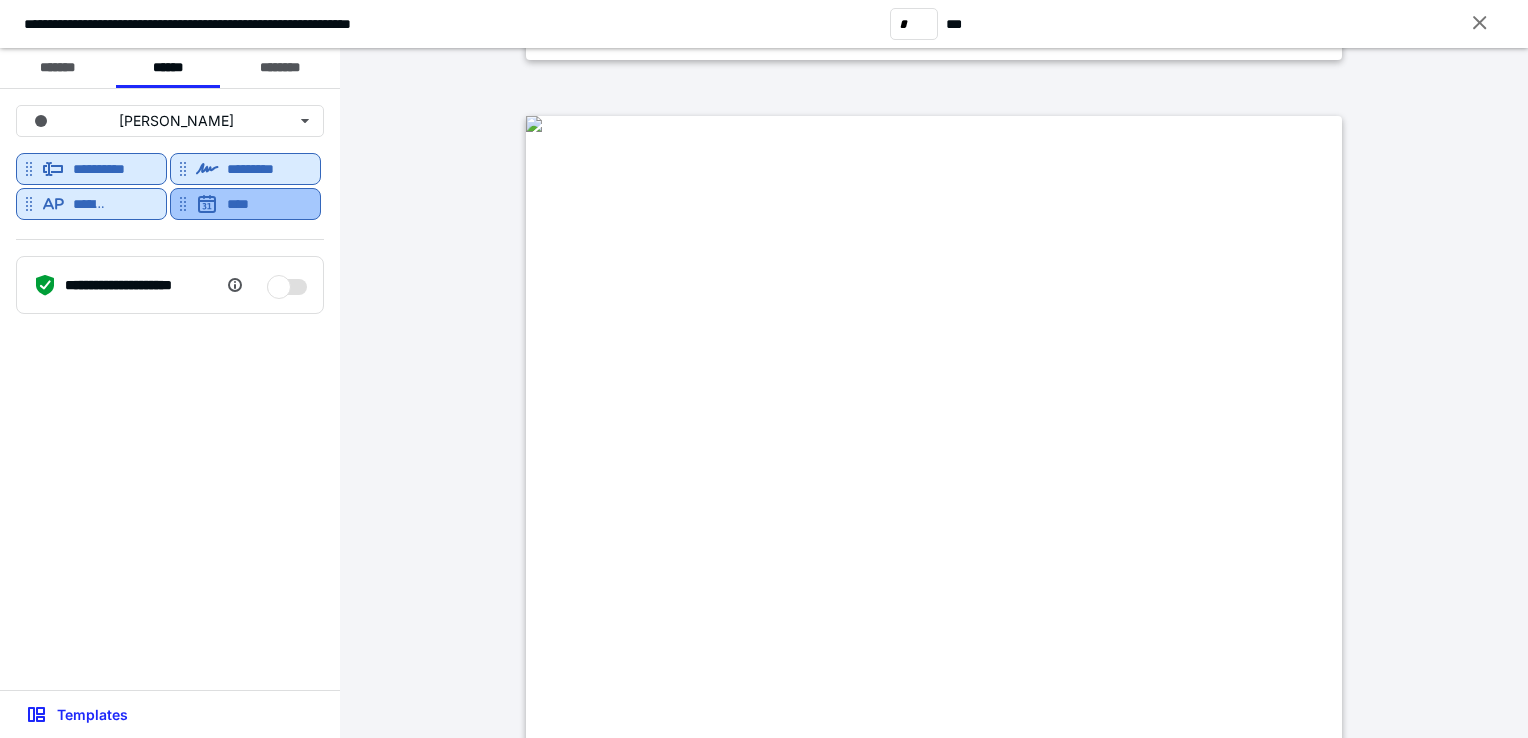 scroll, scrollTop: 1200, scrollLeft: 0, axis: vertical 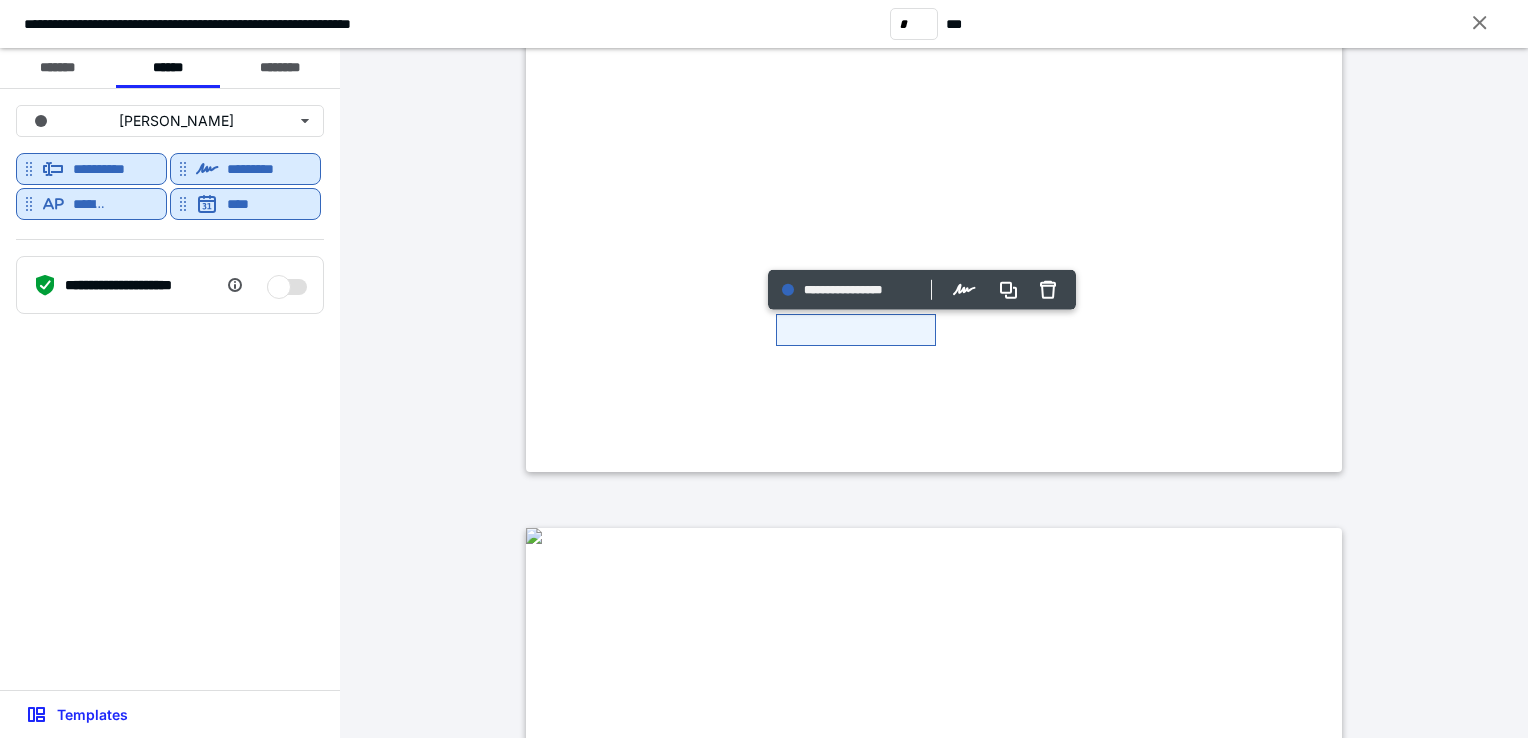 type on "*" 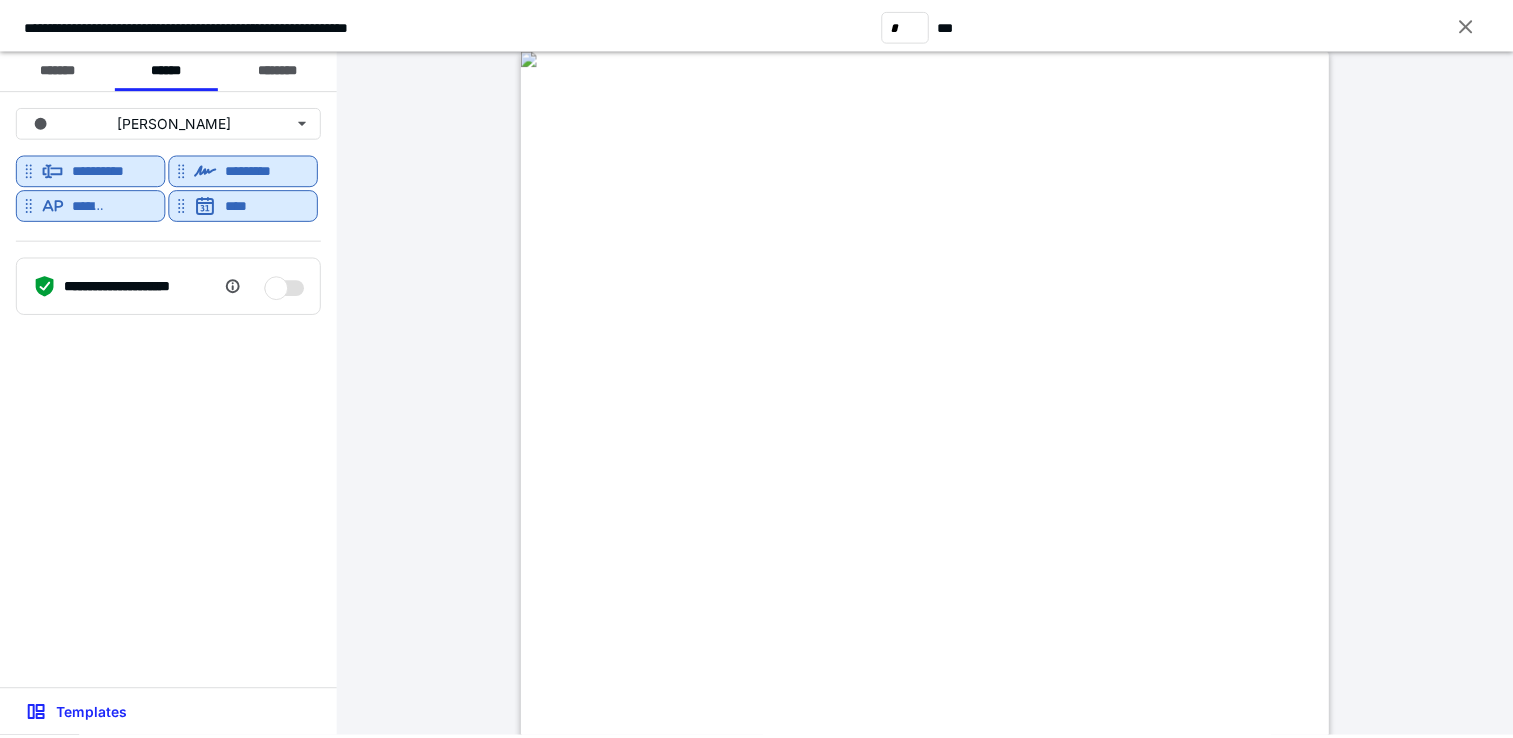 scroll, scrollTop: 2500, scrollLeft: 0, axis: vertical 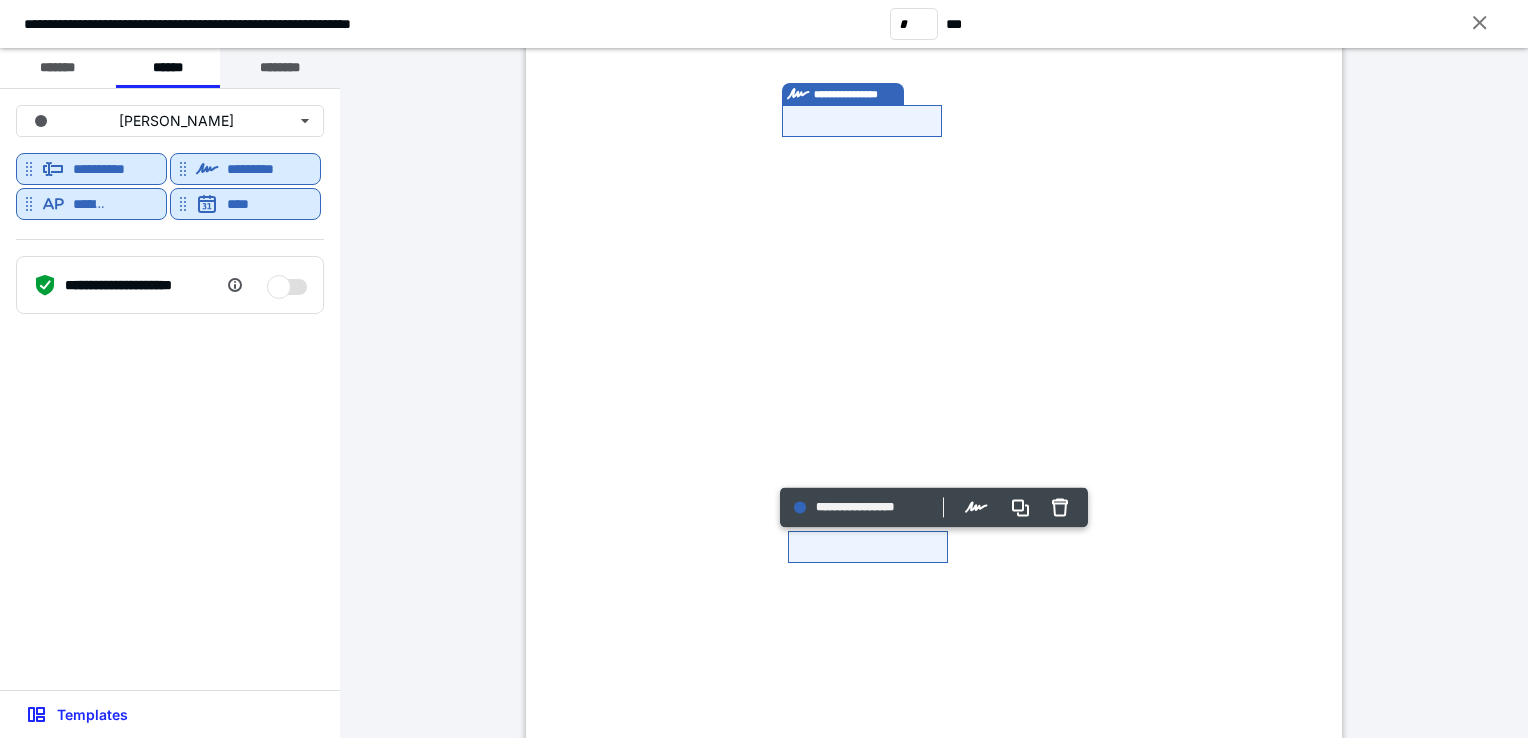 click on "********" at bounding box center [280, 68] 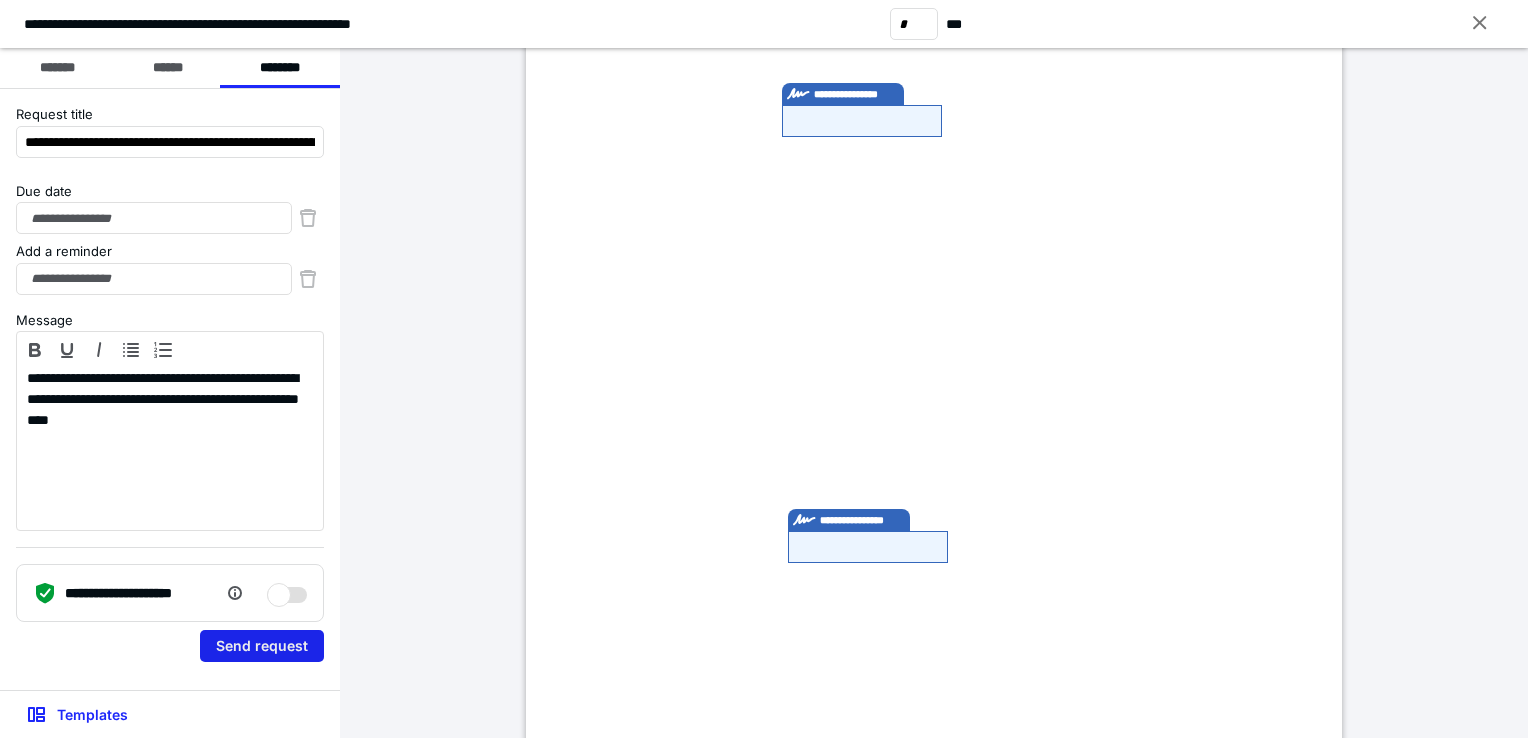 click on "Send request" at bounding box center [262, 646] 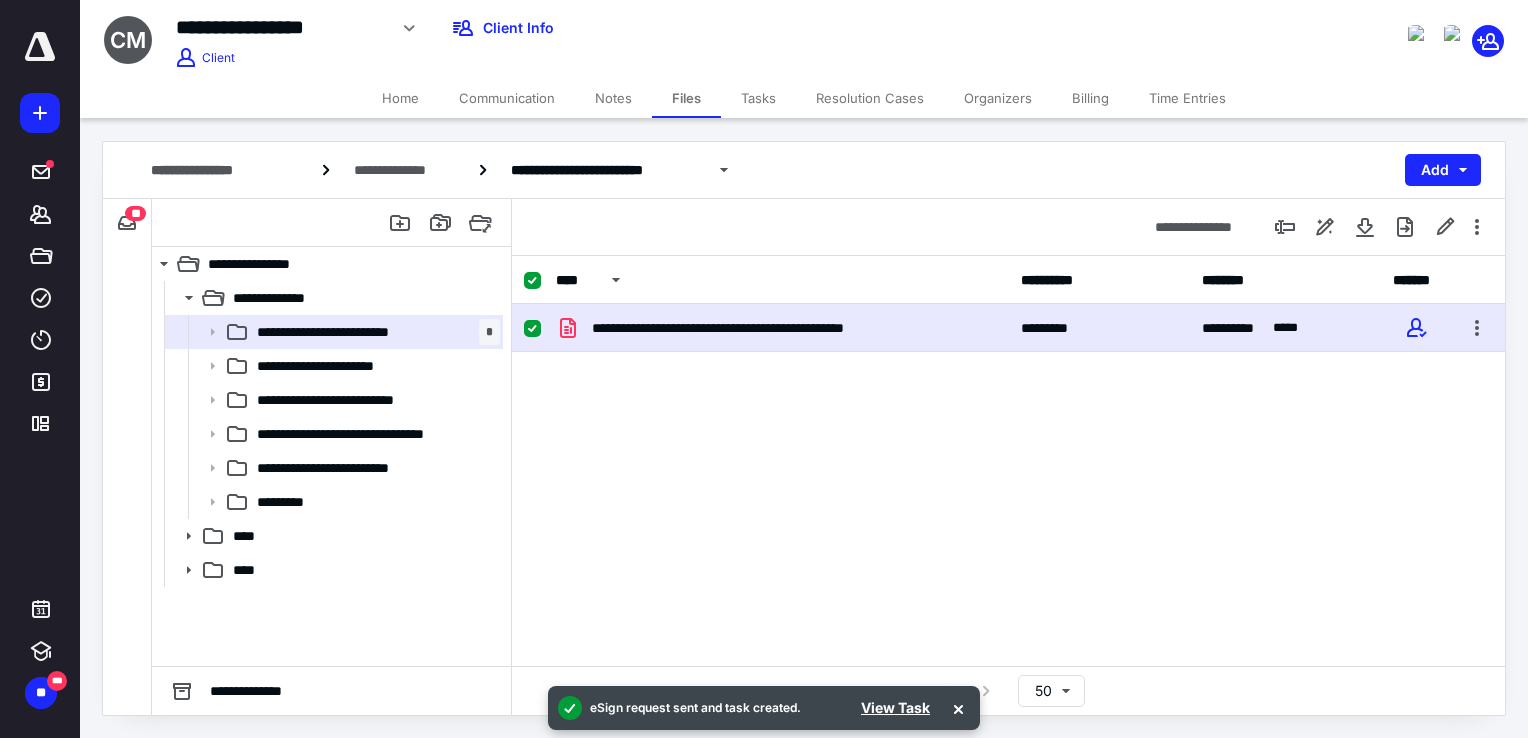 click on "Home" at bounding box center (400, 98) 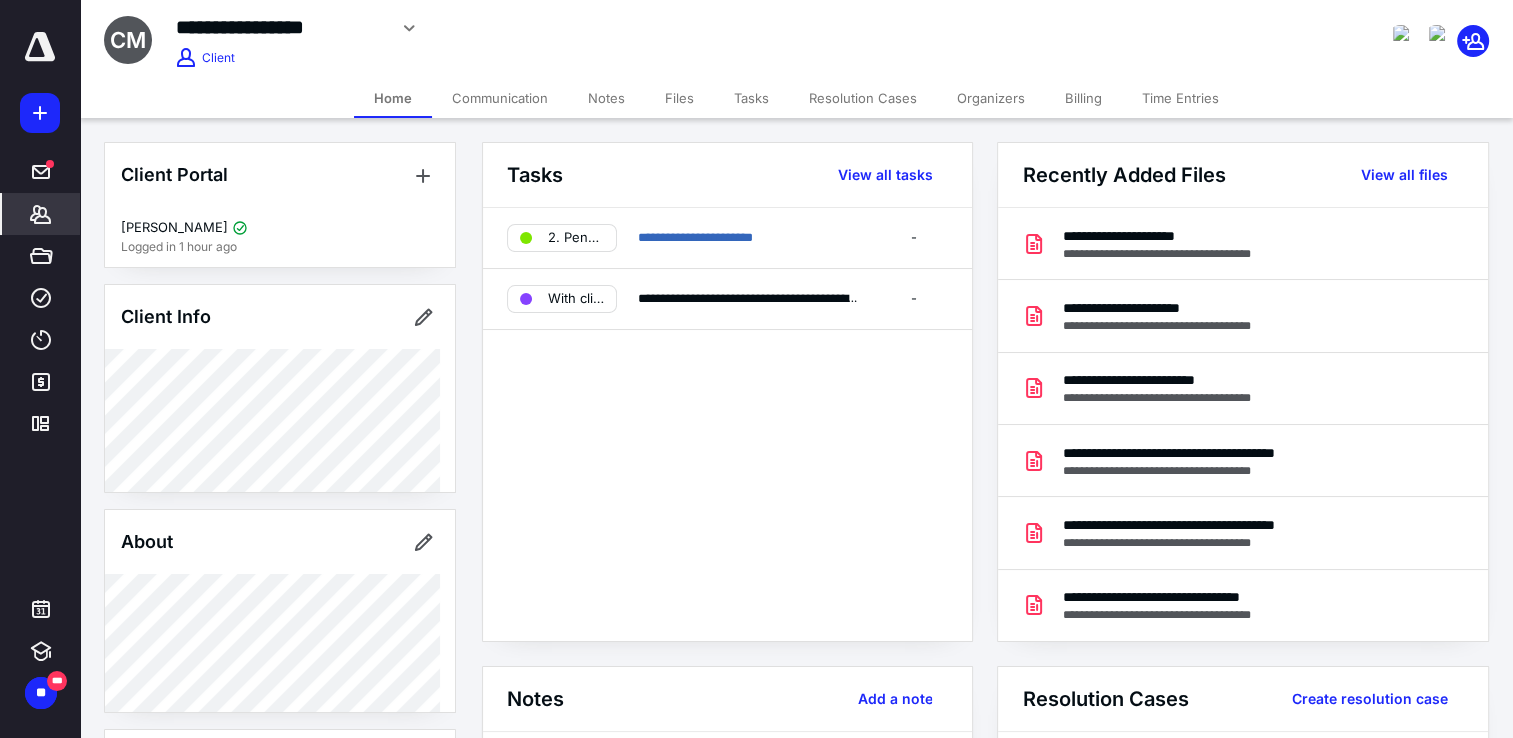 click 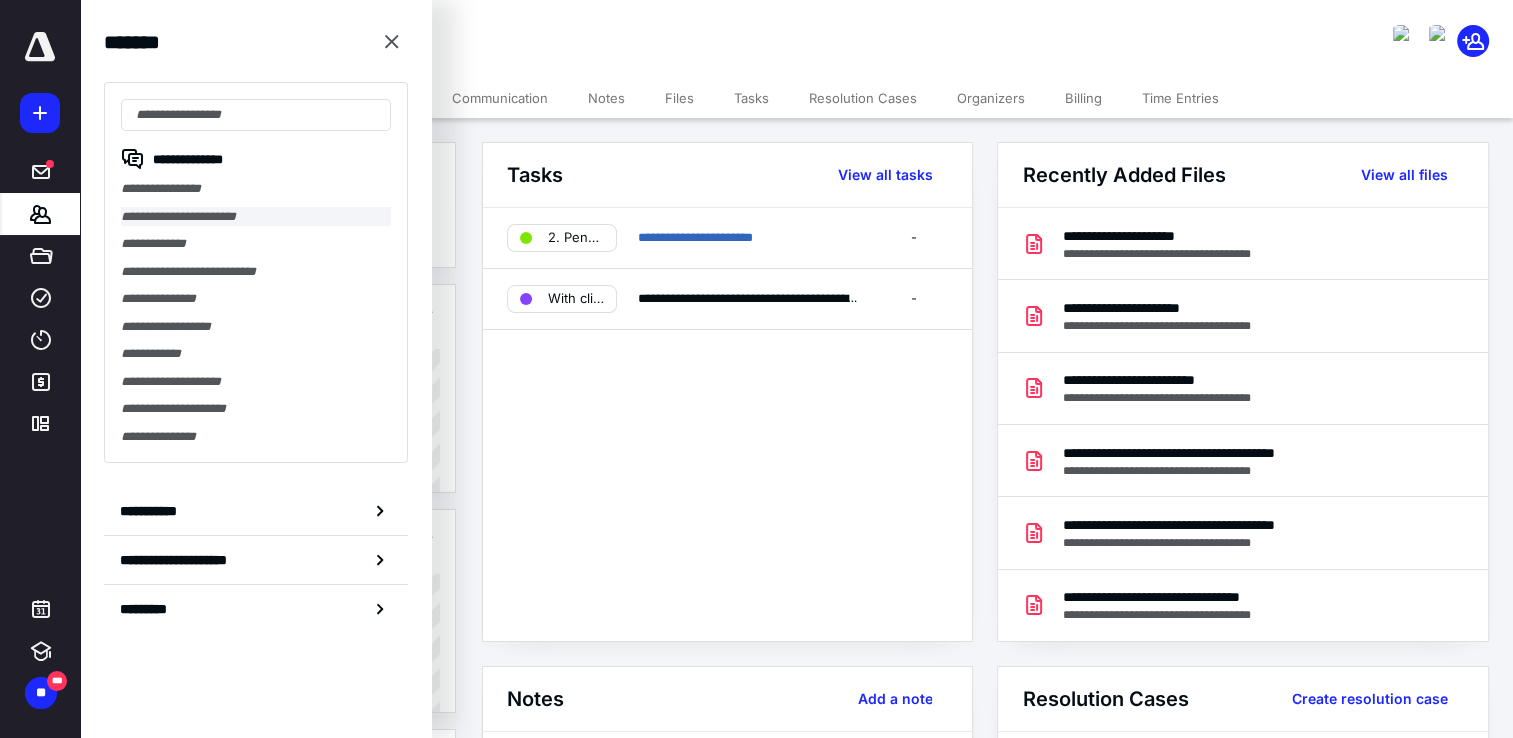 click on "**********" at bounding box center (256, 217) 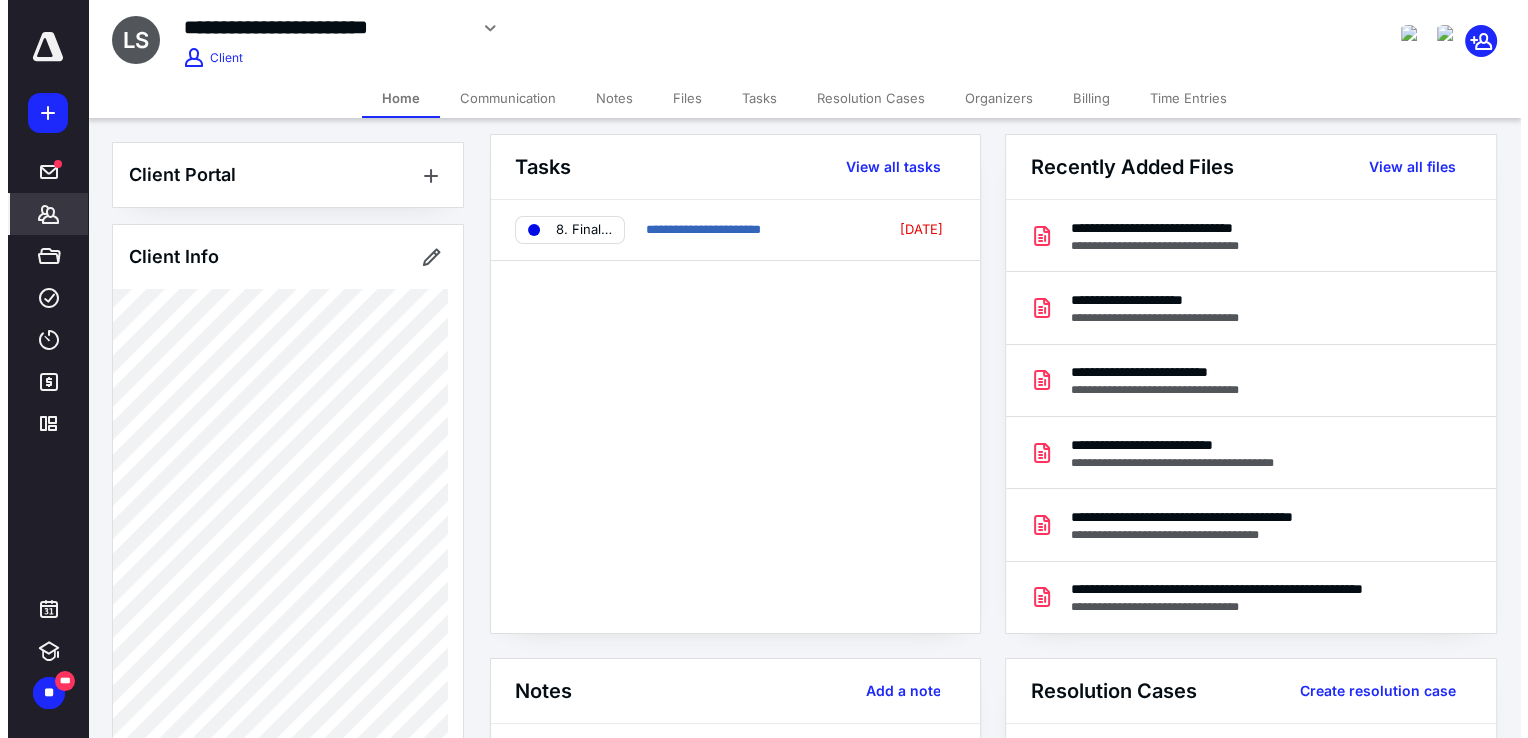 scroll, scrollTop: 0, scrollLeft: 0, axis: both 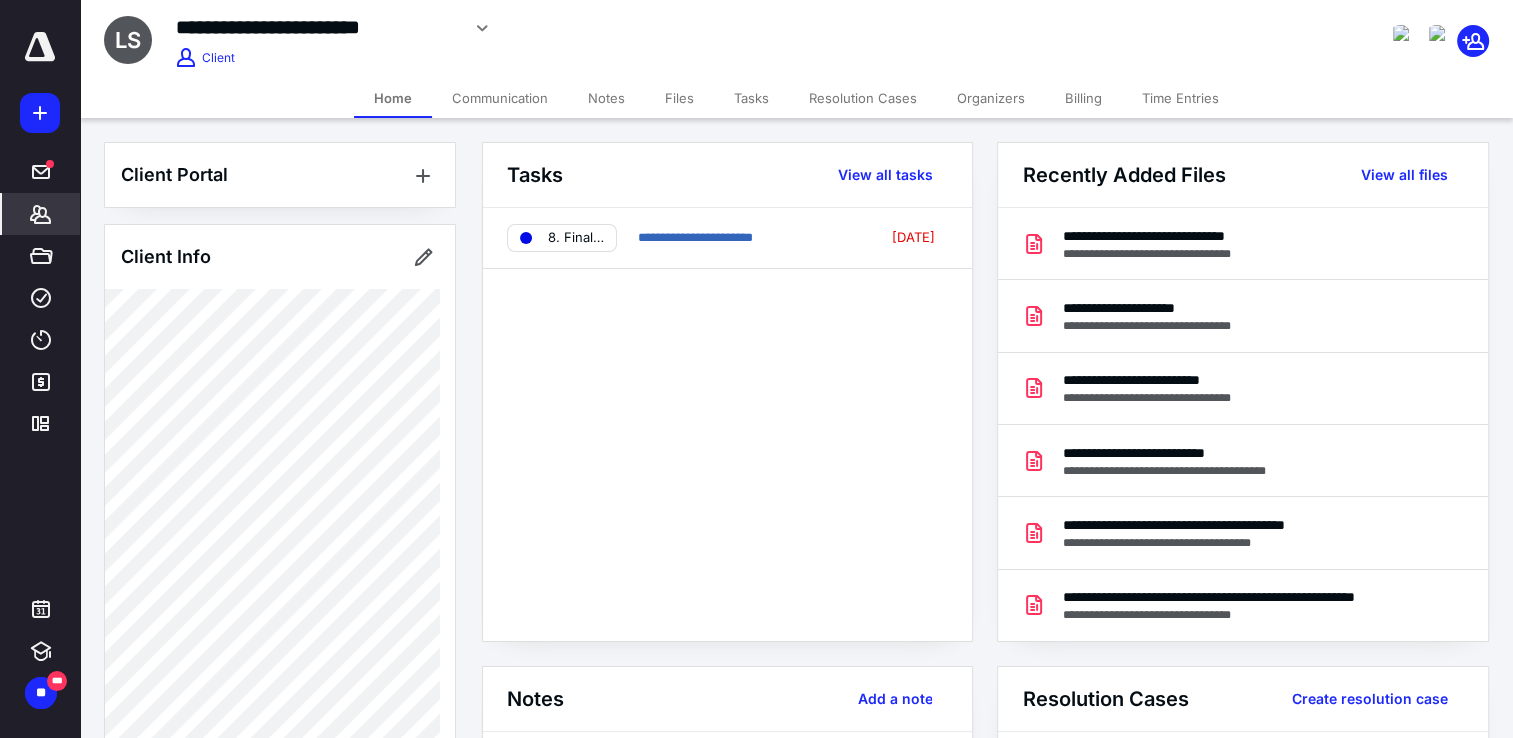 click on "Files" at bounding box center [679, 98] 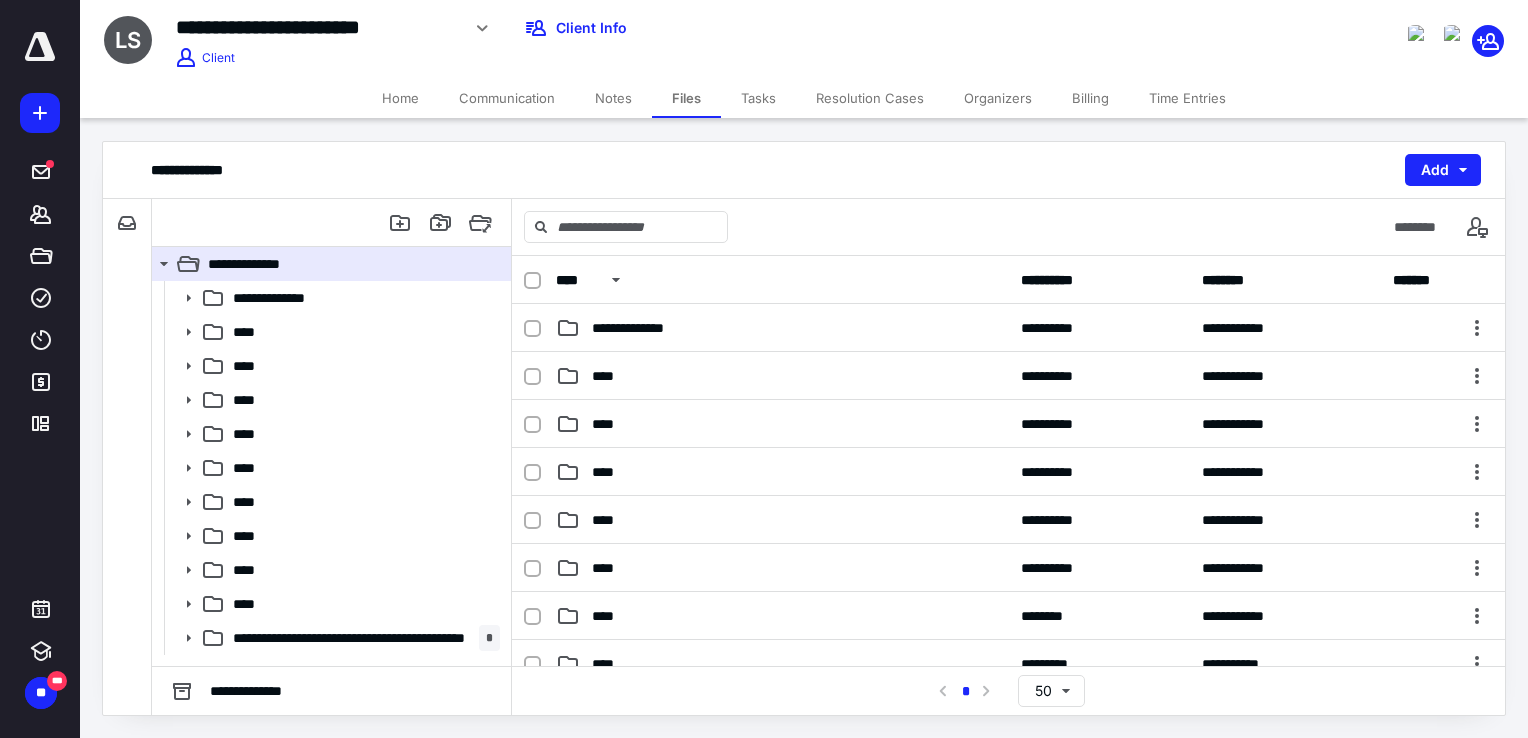 click on "Tasks" at bounding box center [758, 98] 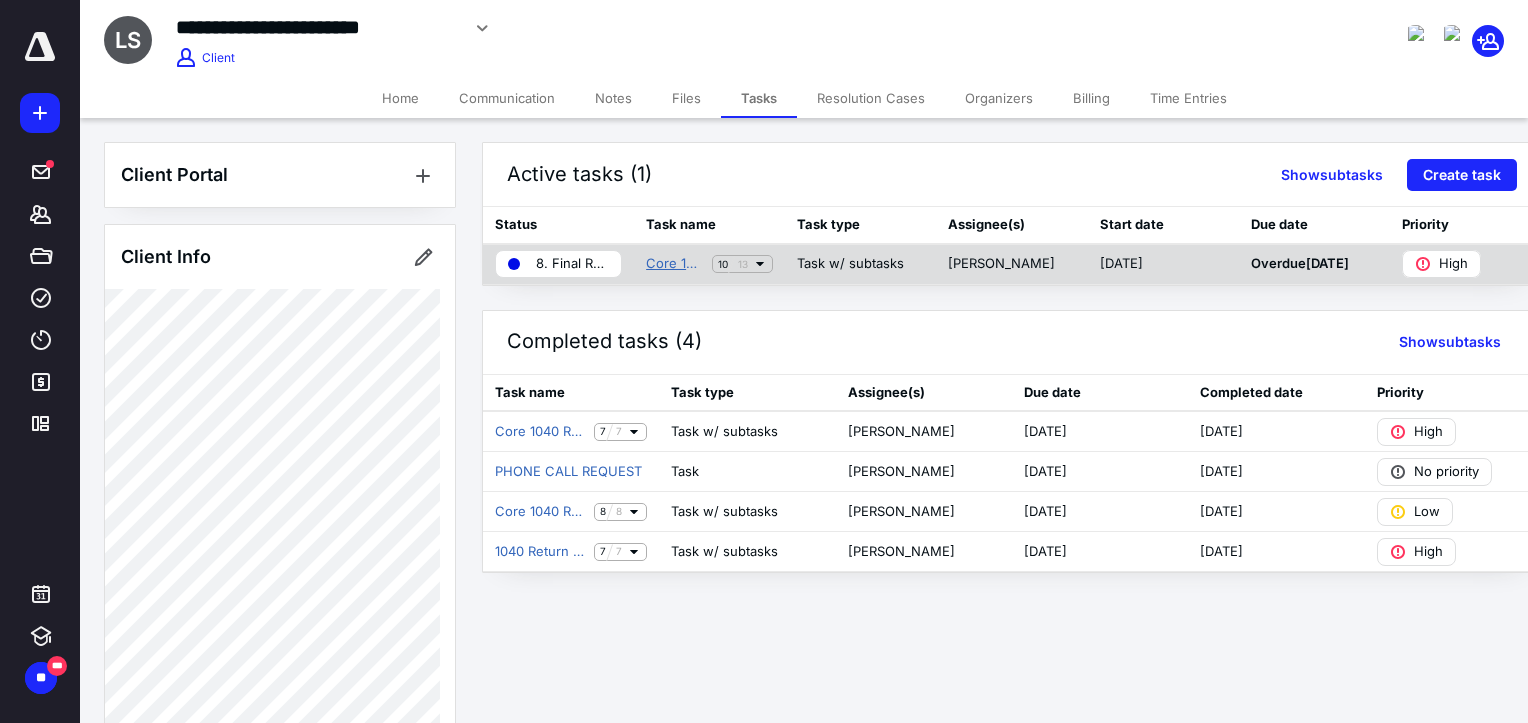 click on "Core 1040 Return (2024)" at bounding box center [675, 264] 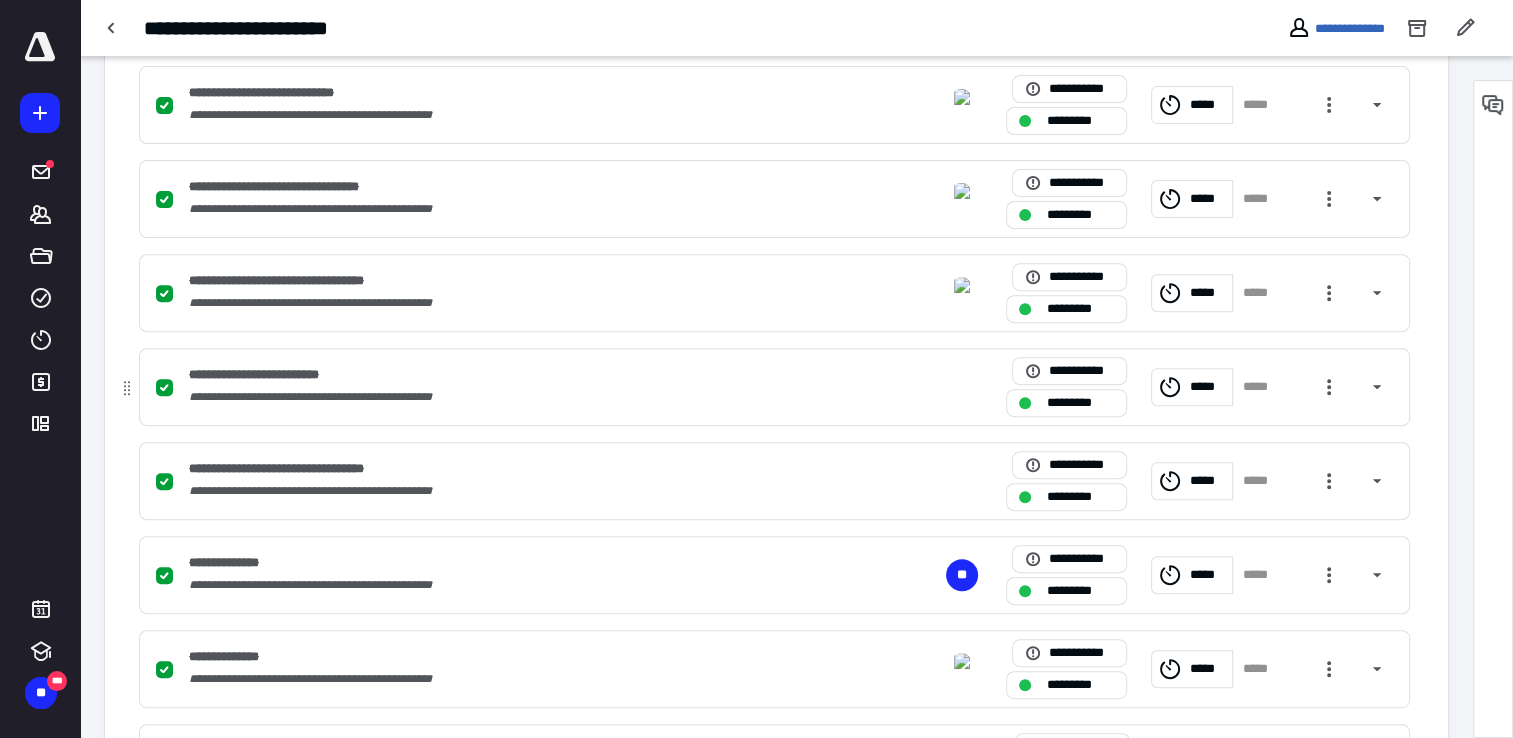 scroll, scrollTop: 1094, scrollLeft: 0, axis: vertical 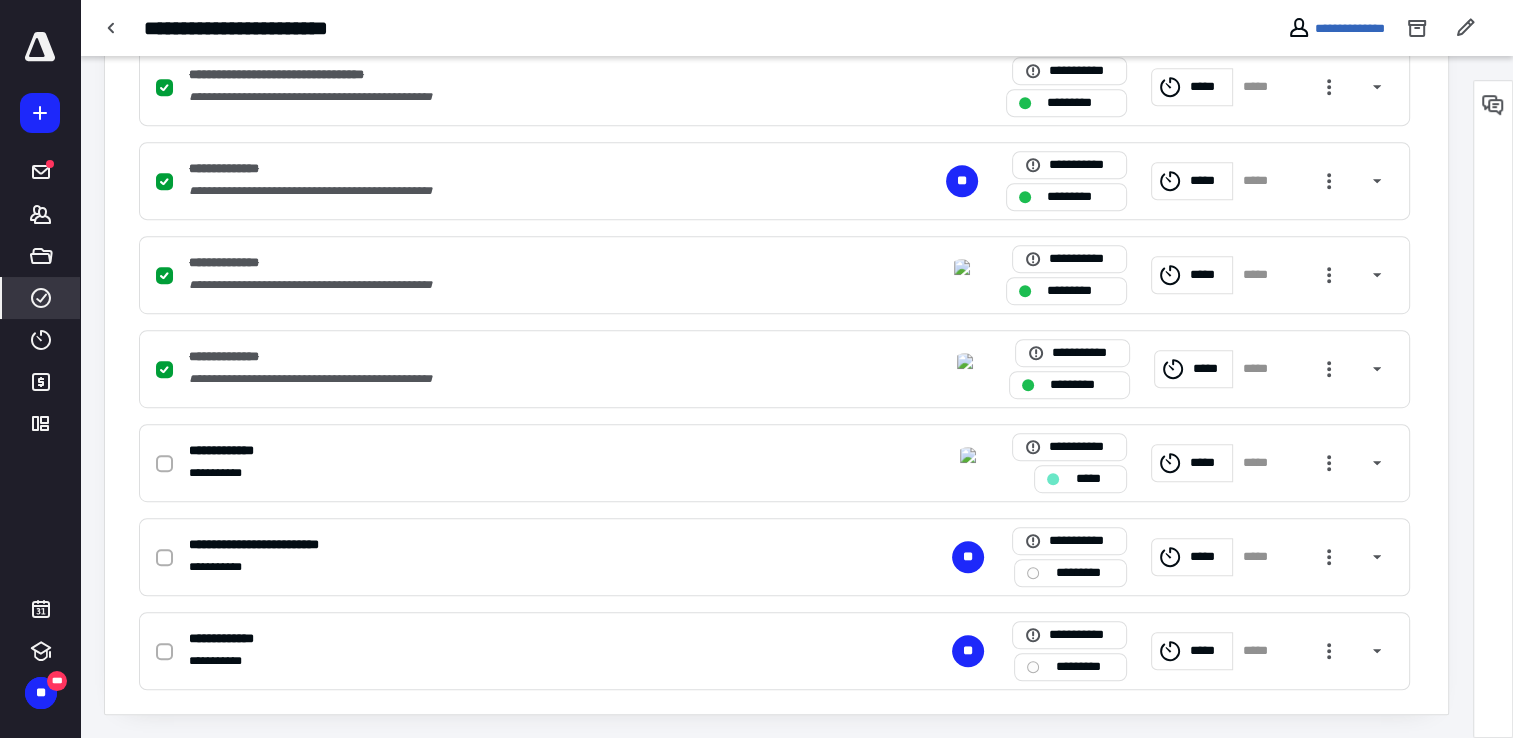 click on "****" at bounding box center [41, 298] 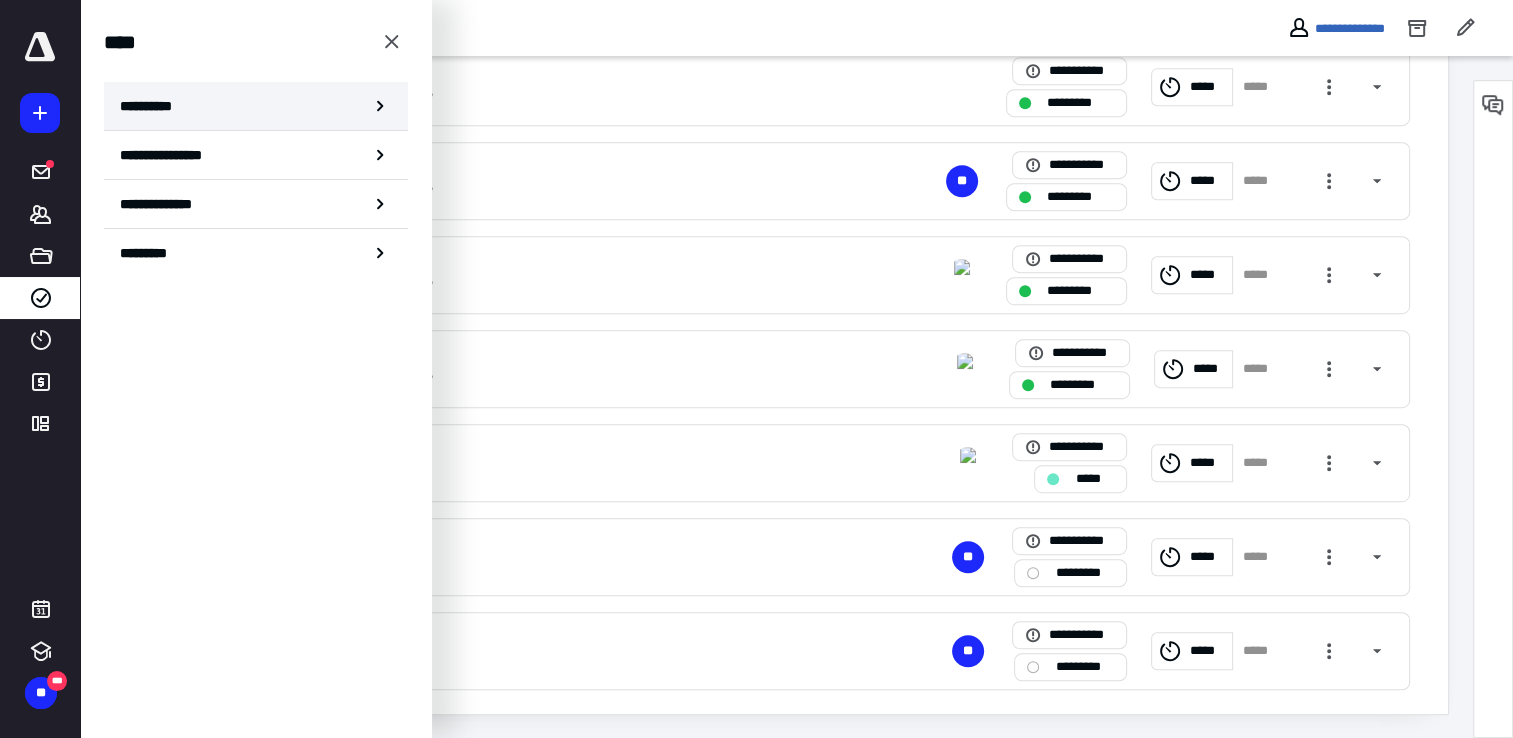 click on "**********" at bounding box center (153, 106) 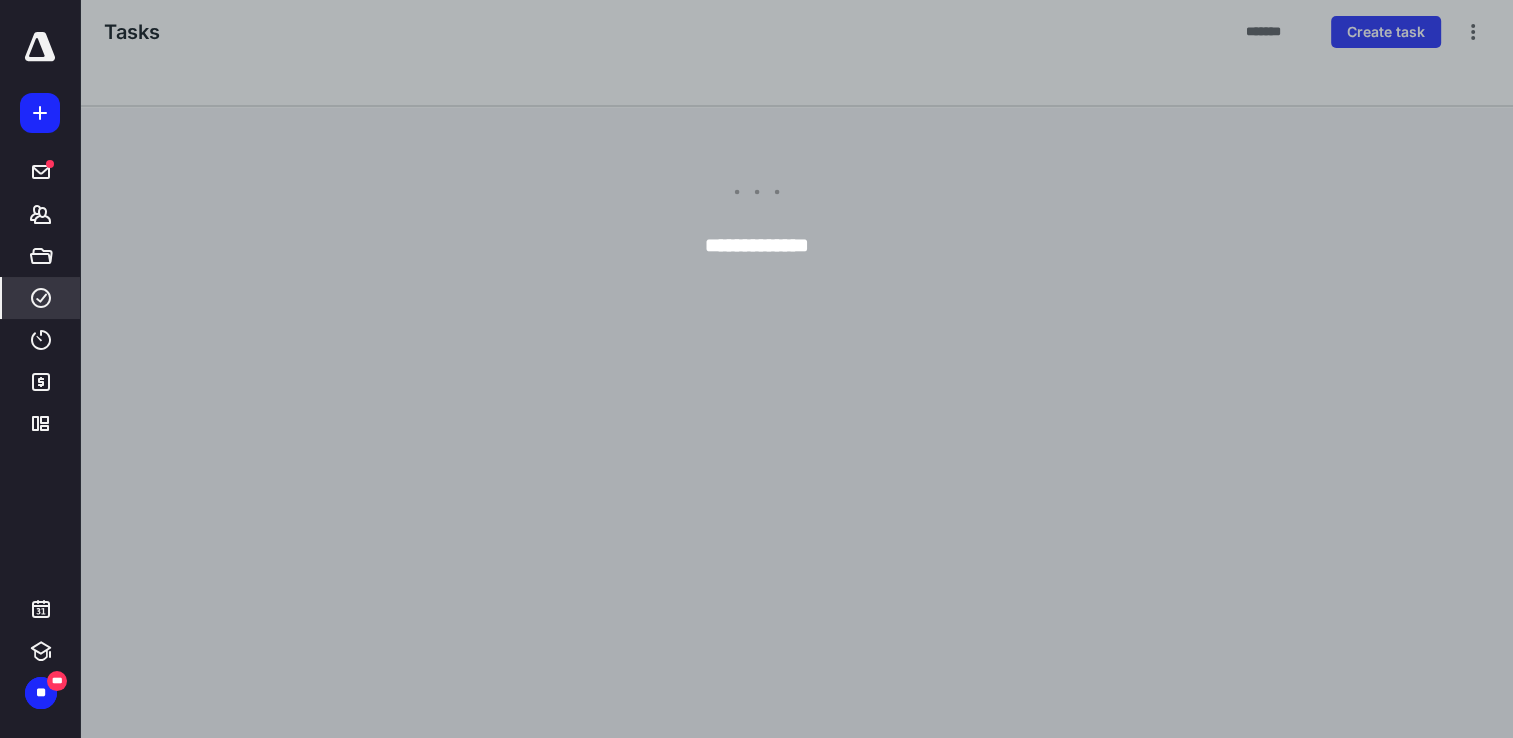 scroll, scrollTop: 0, scrollLeft: 0, axis: both 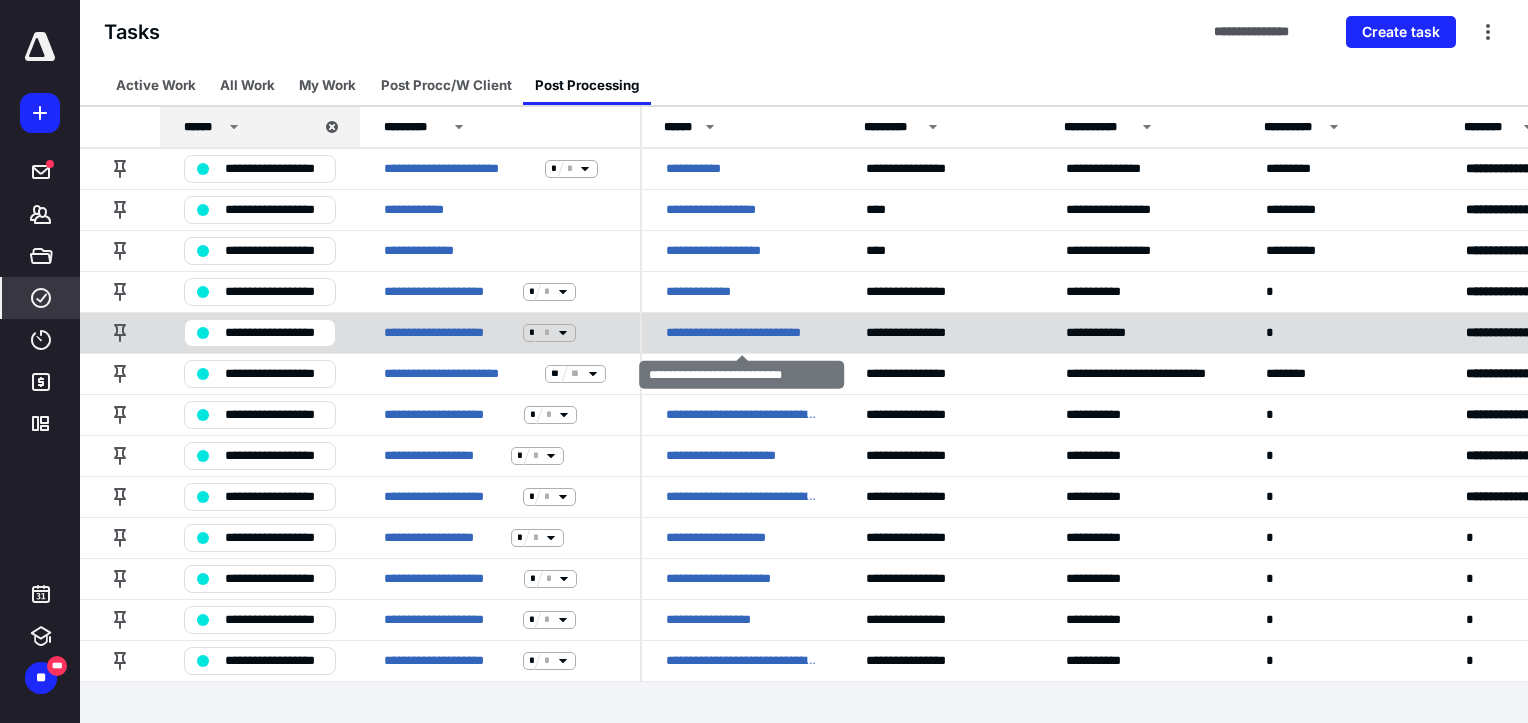 click on "**********" at bounding box center [742, 333] 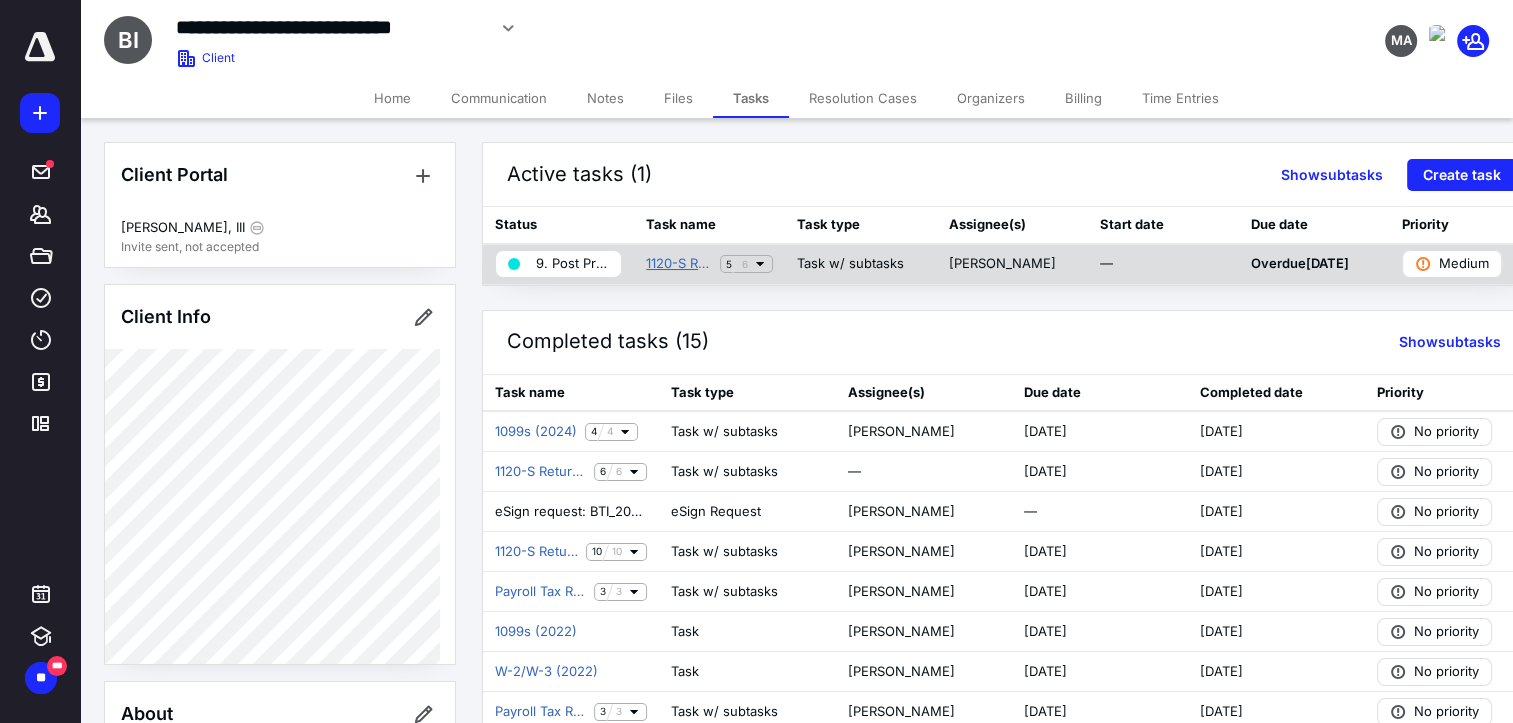 click on "1120-S Return (2024)" at bounding box center (679, 264) 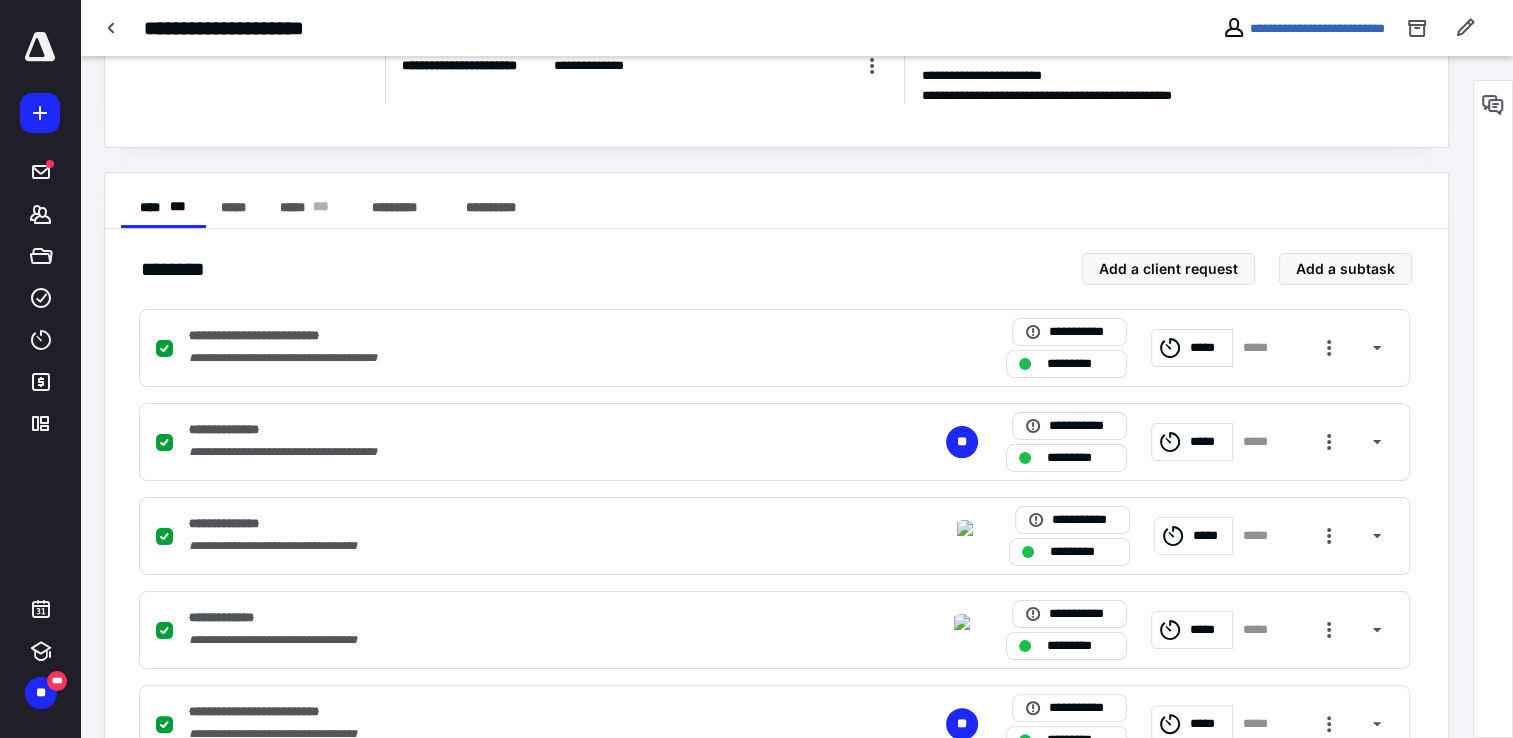 scroll, scrollTop: 436, scrollLeft: 0, axis: vertical 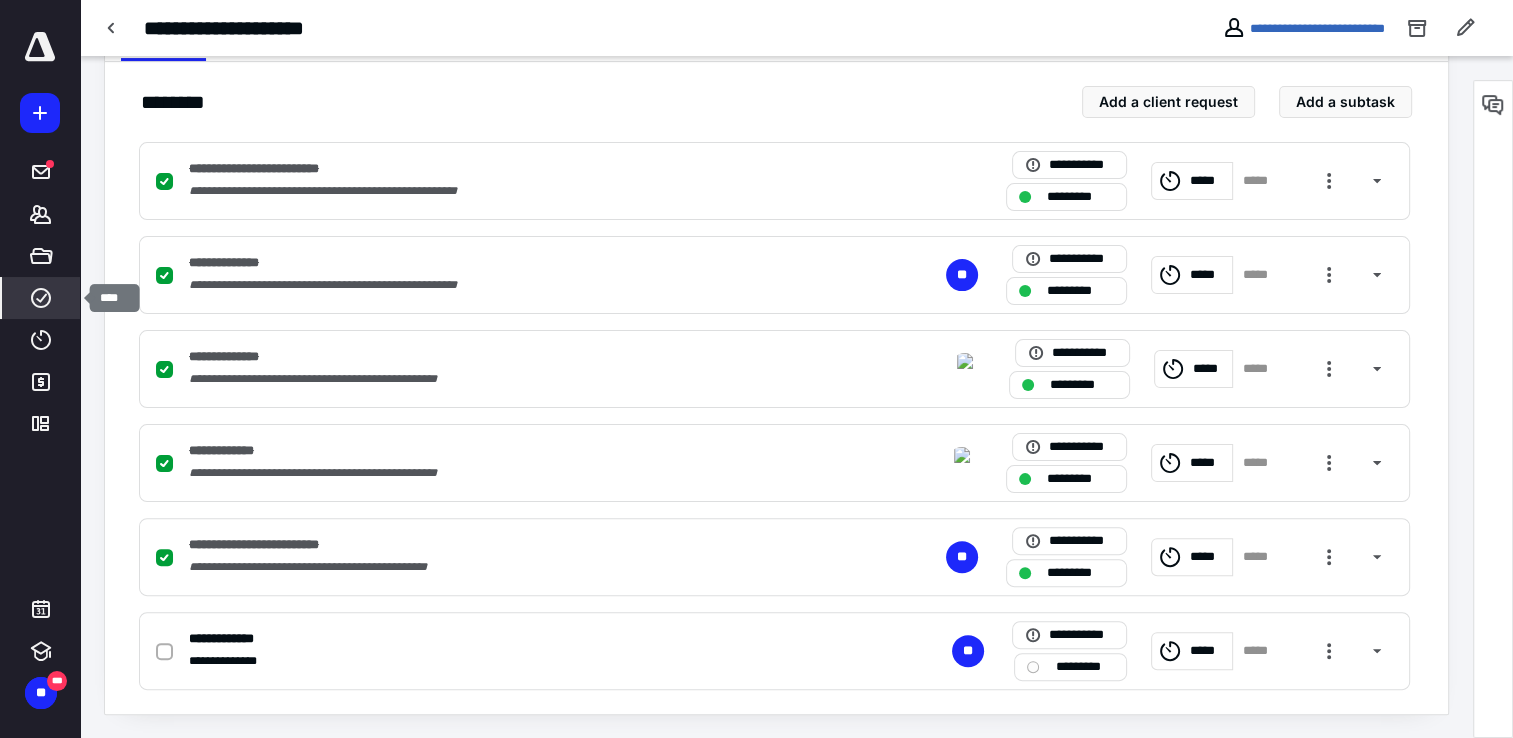 click on "****" at bounding box center [41, 298] 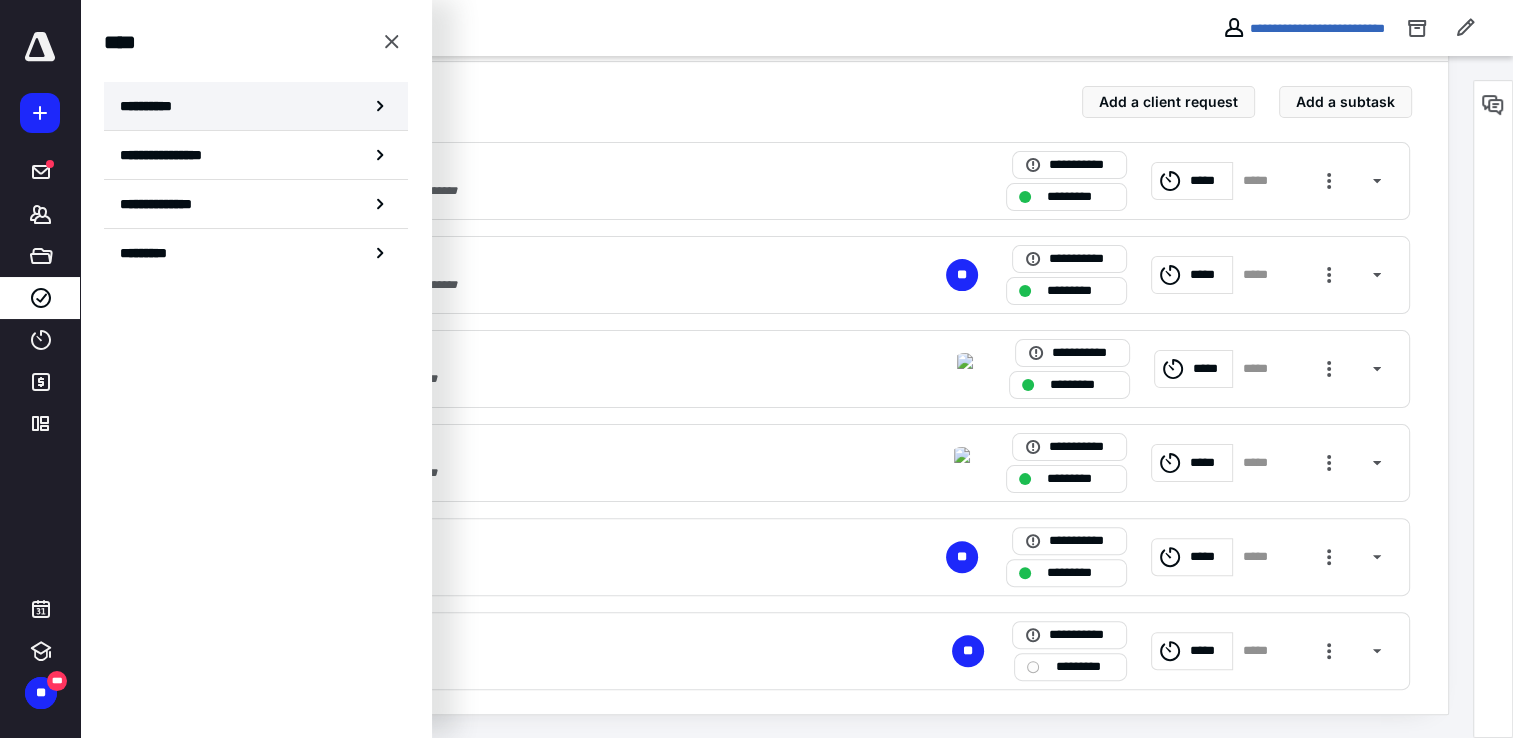 click on "**********" at bounding box center (153, 106) 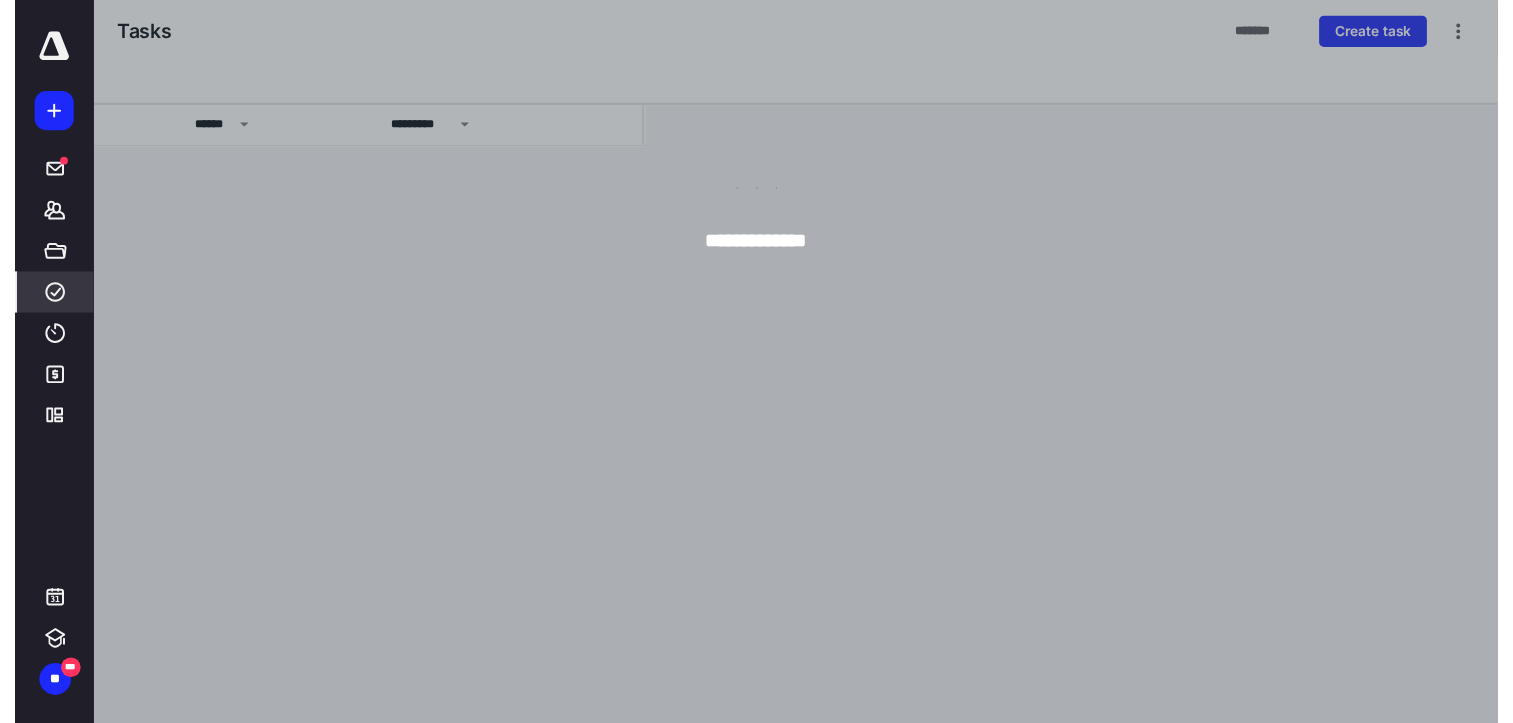 scroll, scrollTop: 0, scrollLeft: 0, axis: both 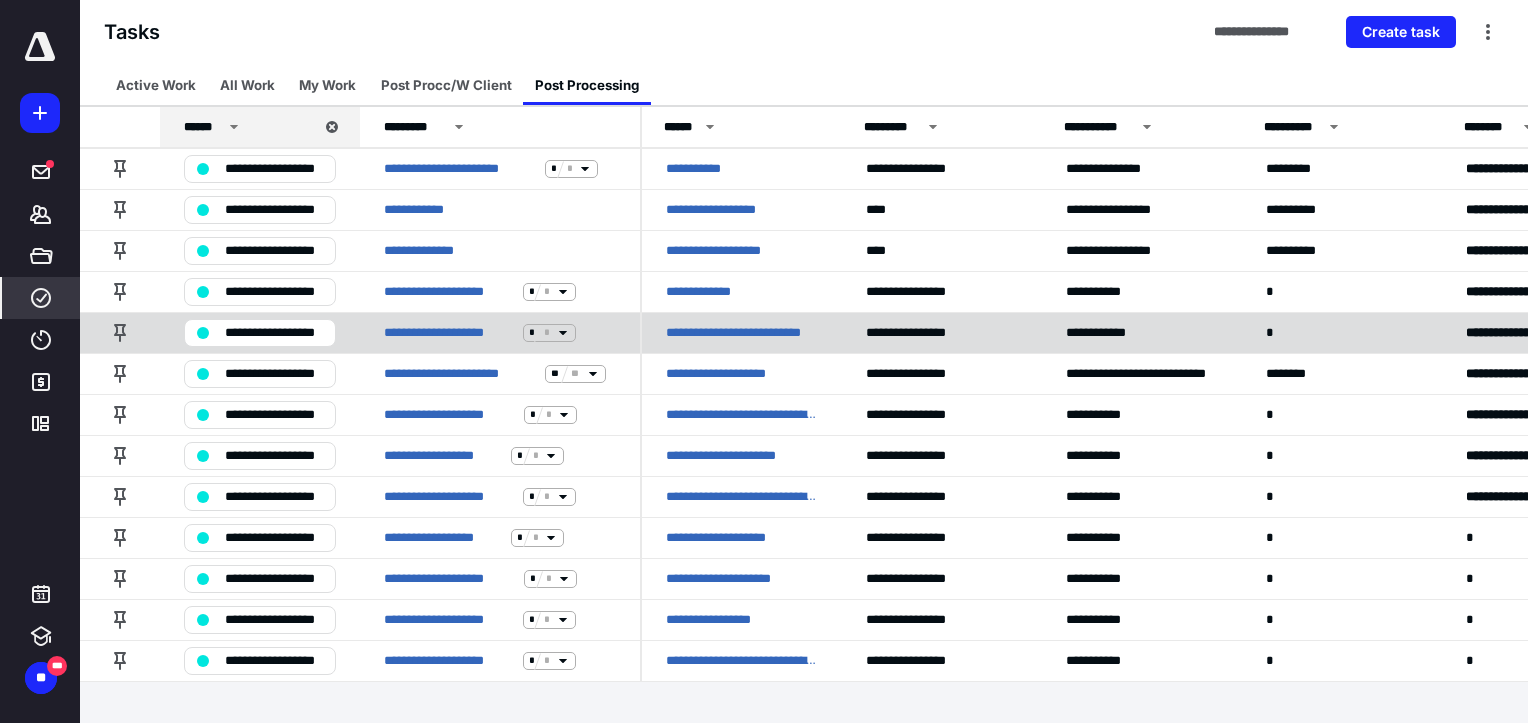 click on "**********" at bounding box center [742, 333] 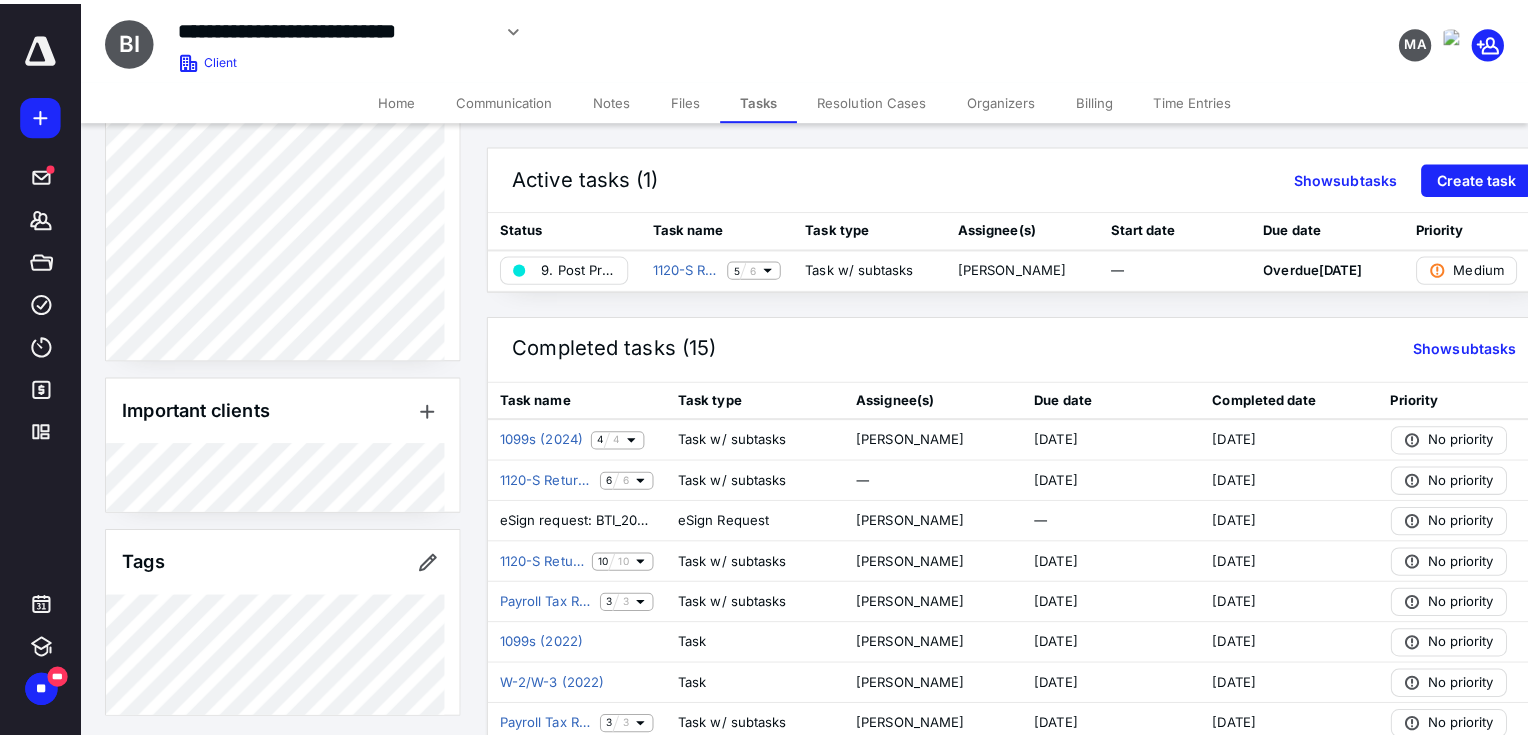 scroll, scrollTop: 989, scrollLeft: 0, axis: vertical 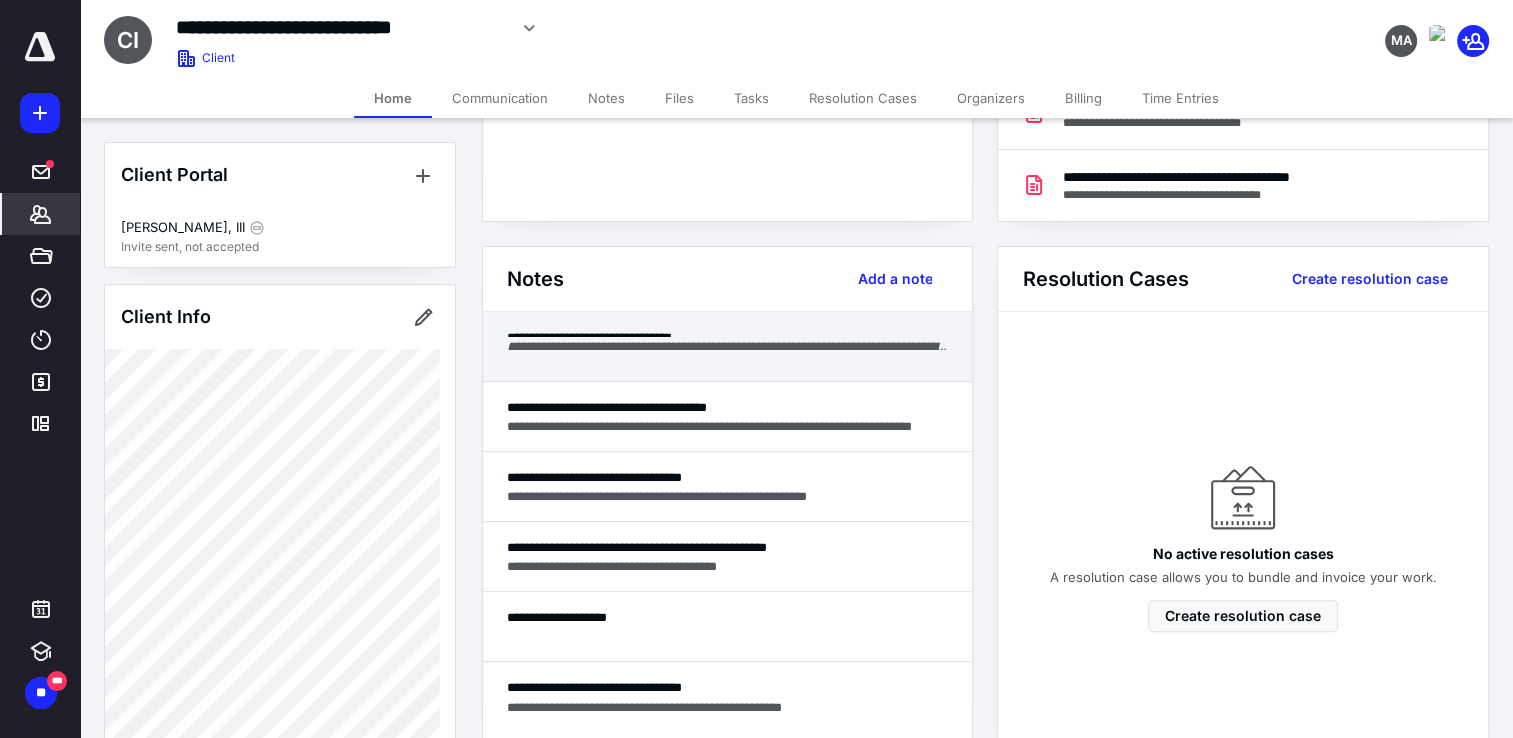 click at bounding box center (727, 367) 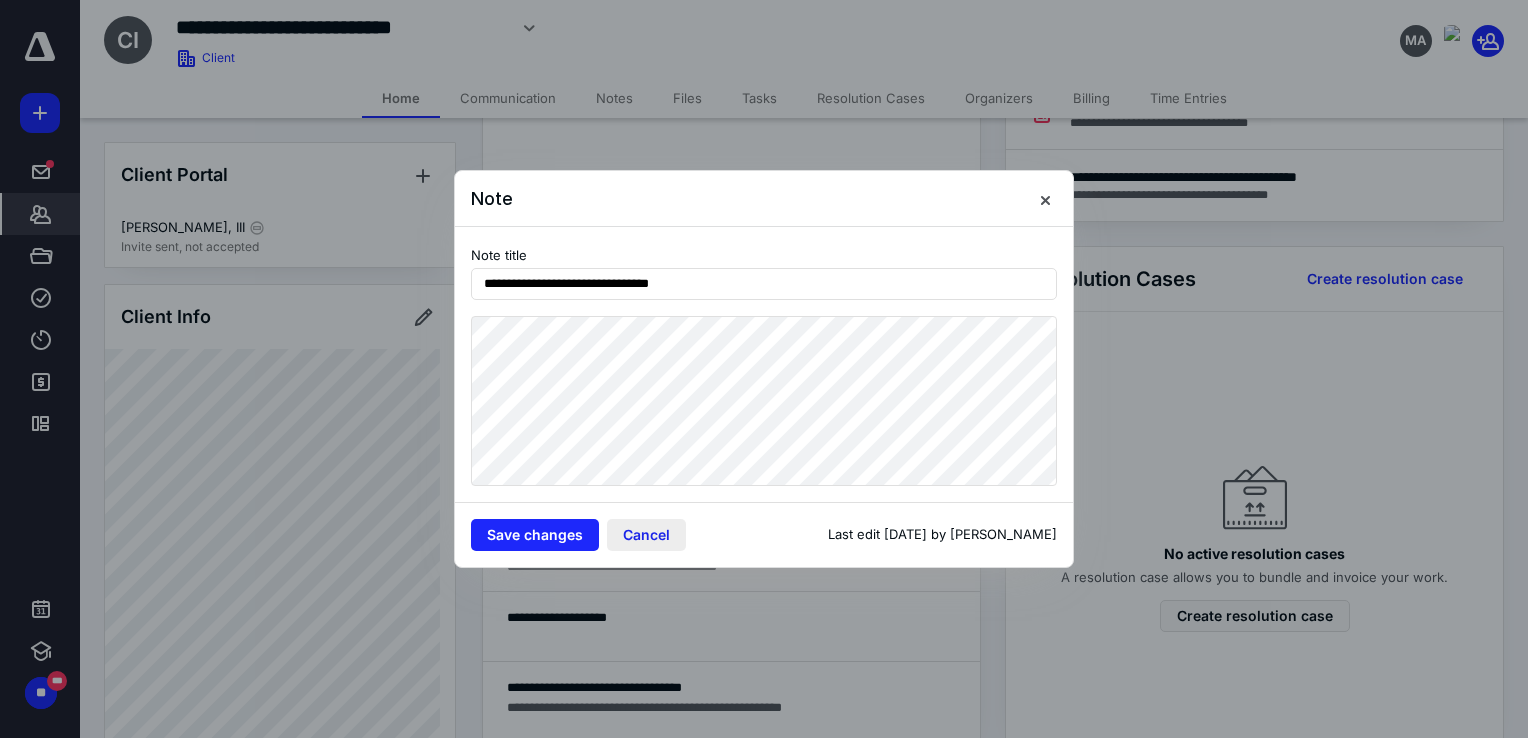 click on "Cancel" at bounding box center (646, 535) 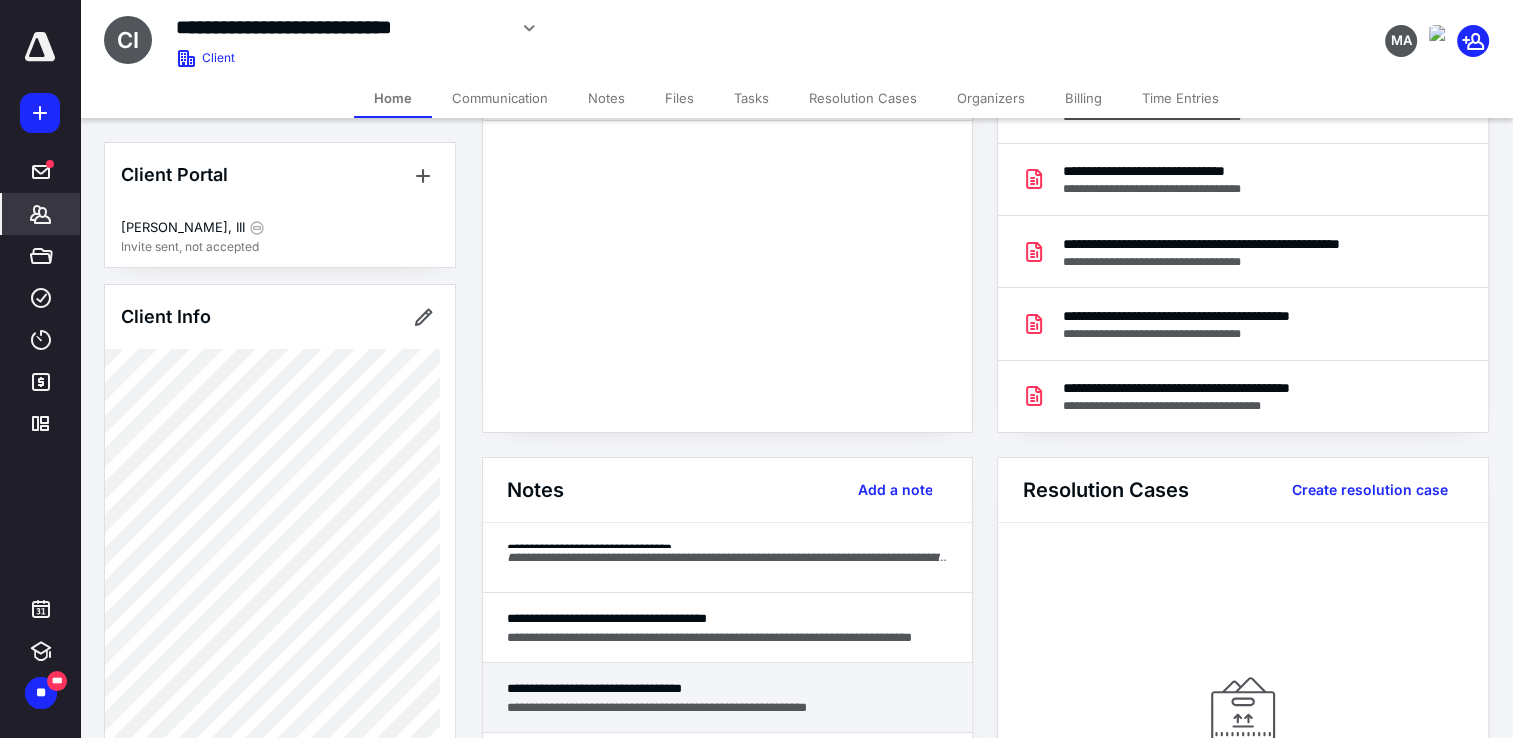 scroll, scrollTop: 0, scrollLeft: 0, axis: both 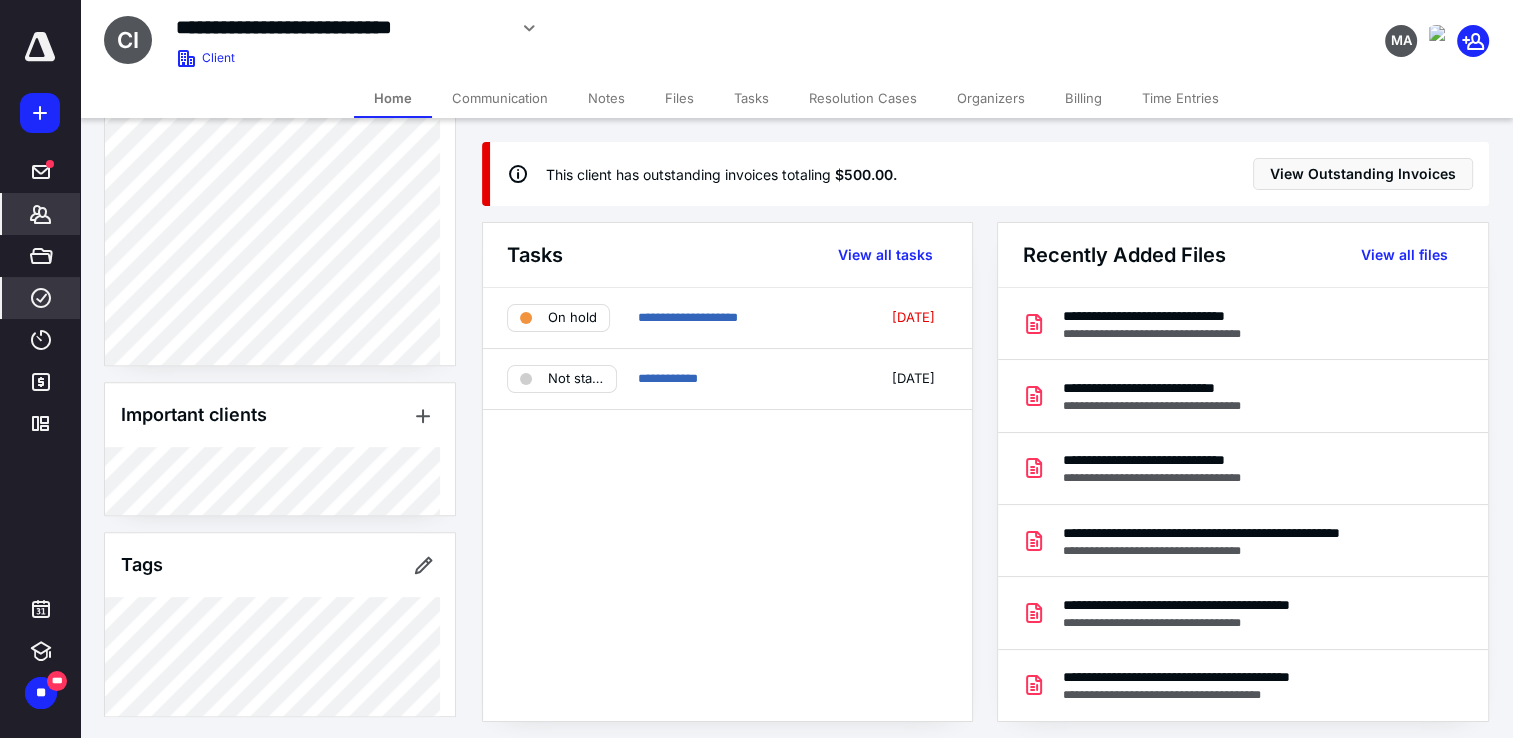 click on "****" at bounding box center [41, 298] 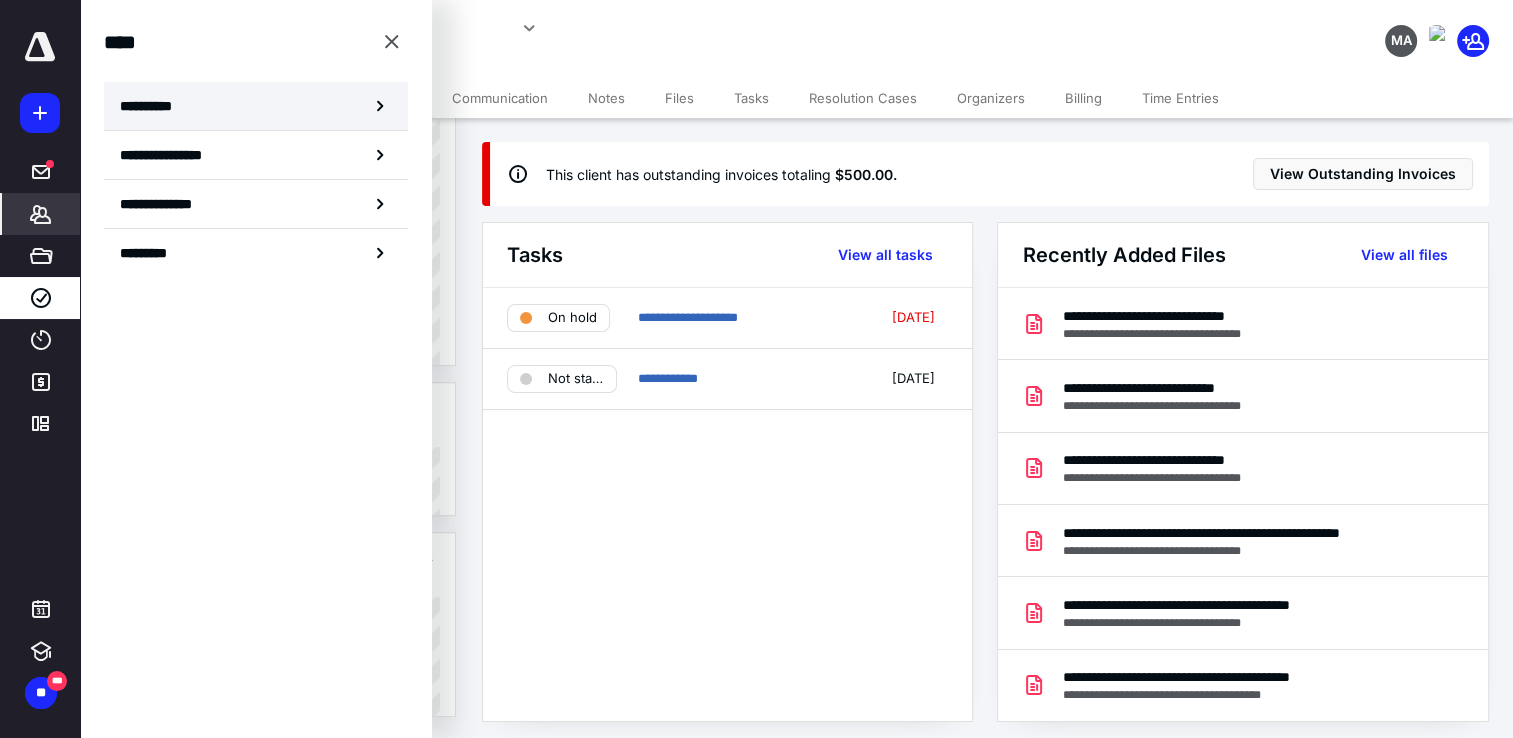 click on "**********" at bounding box center (256, 106) 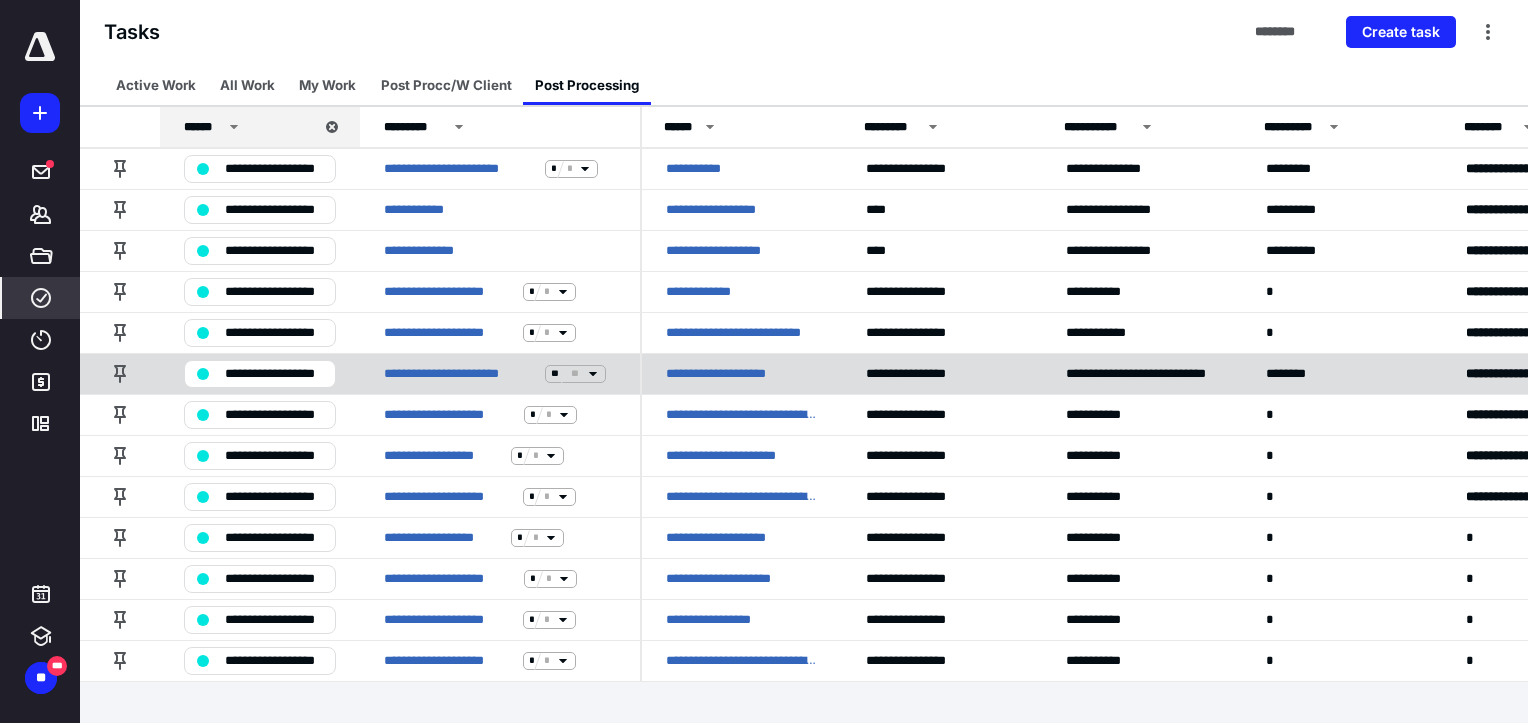 click on "**********" at bounding box center (742, 374) 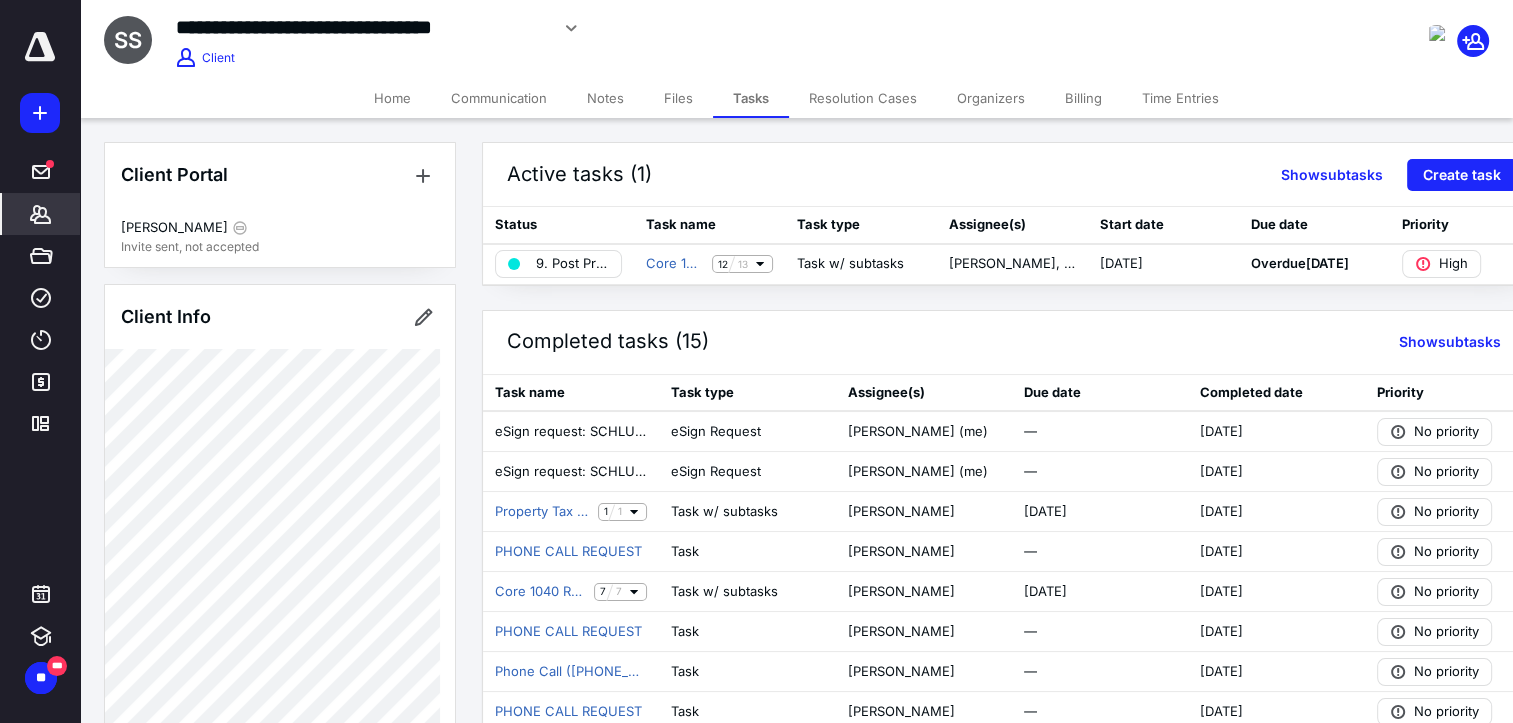 click on "*******" at bounding box center (41, 214) 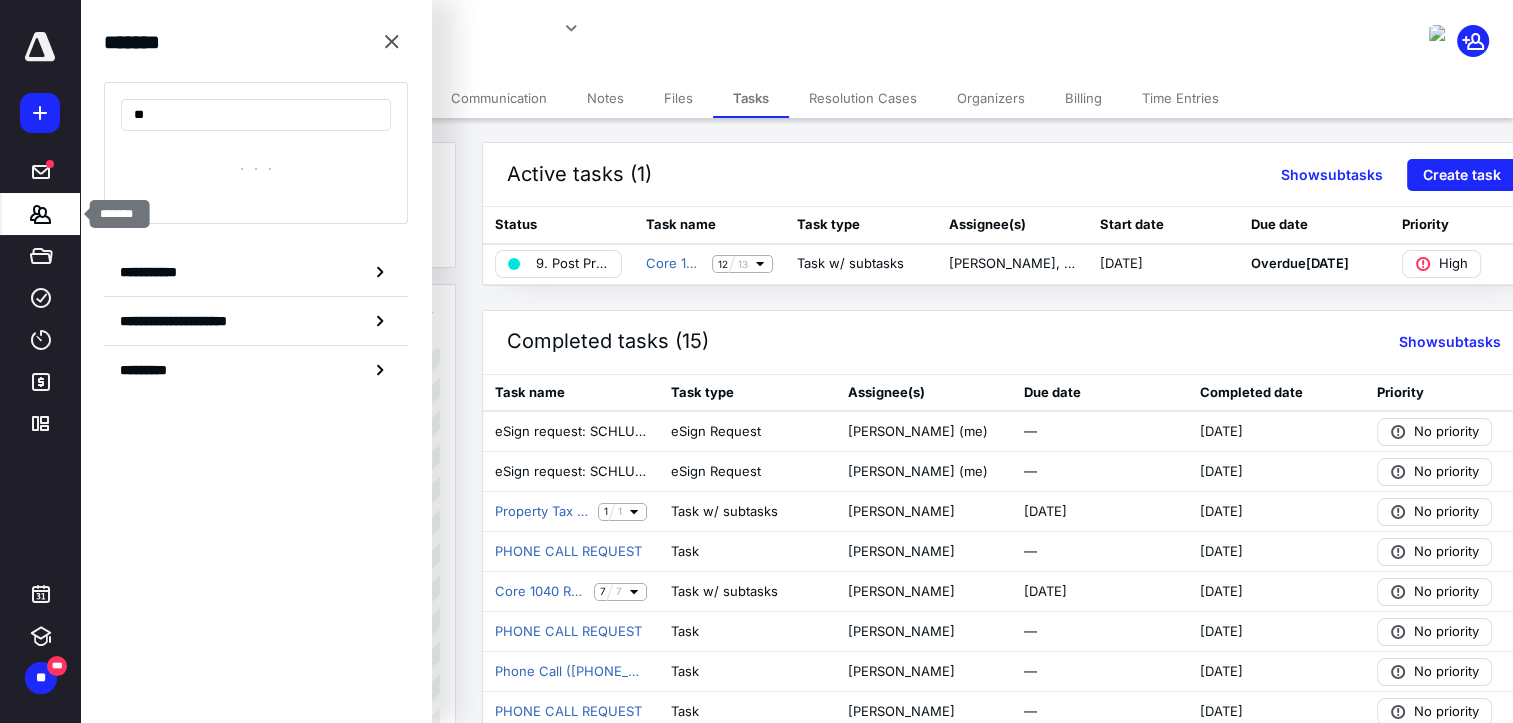 type on "*" 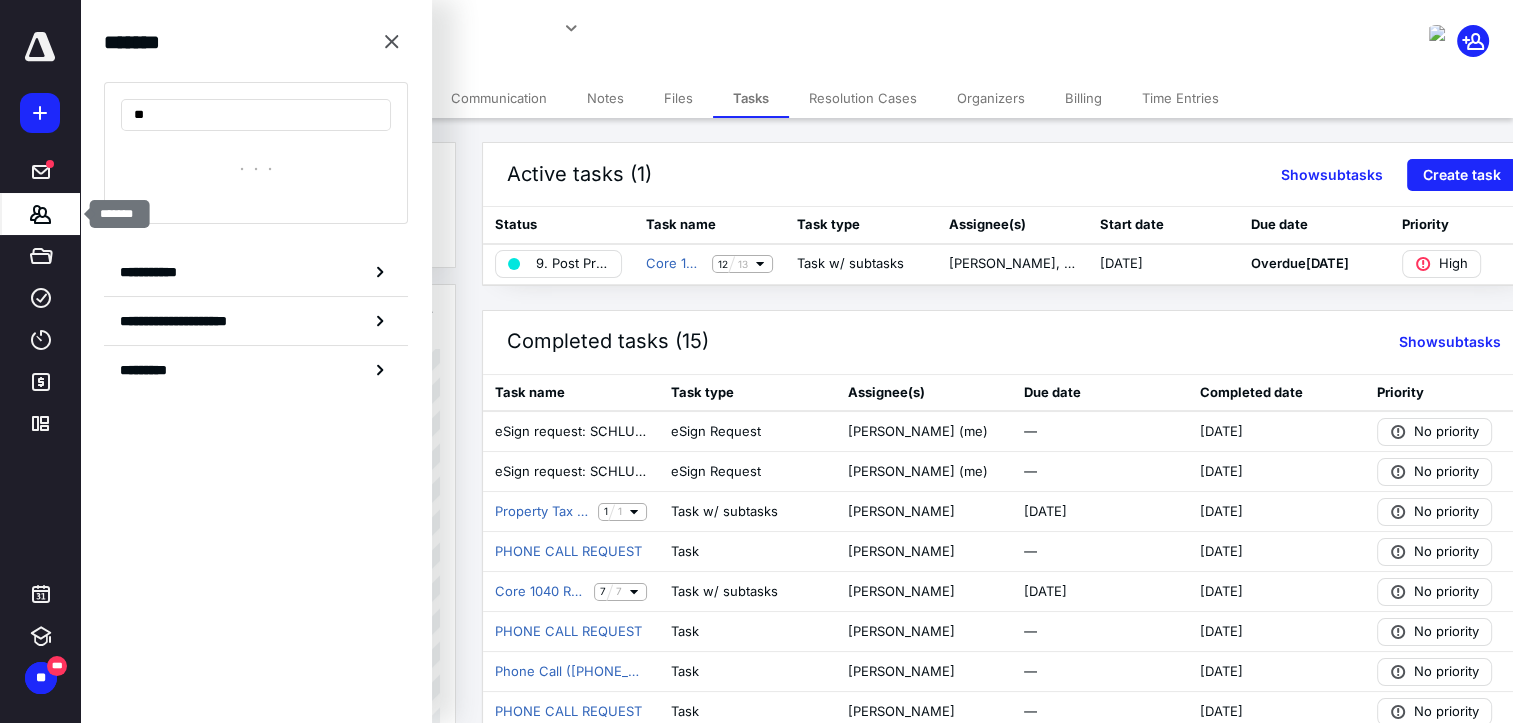 type on "*" 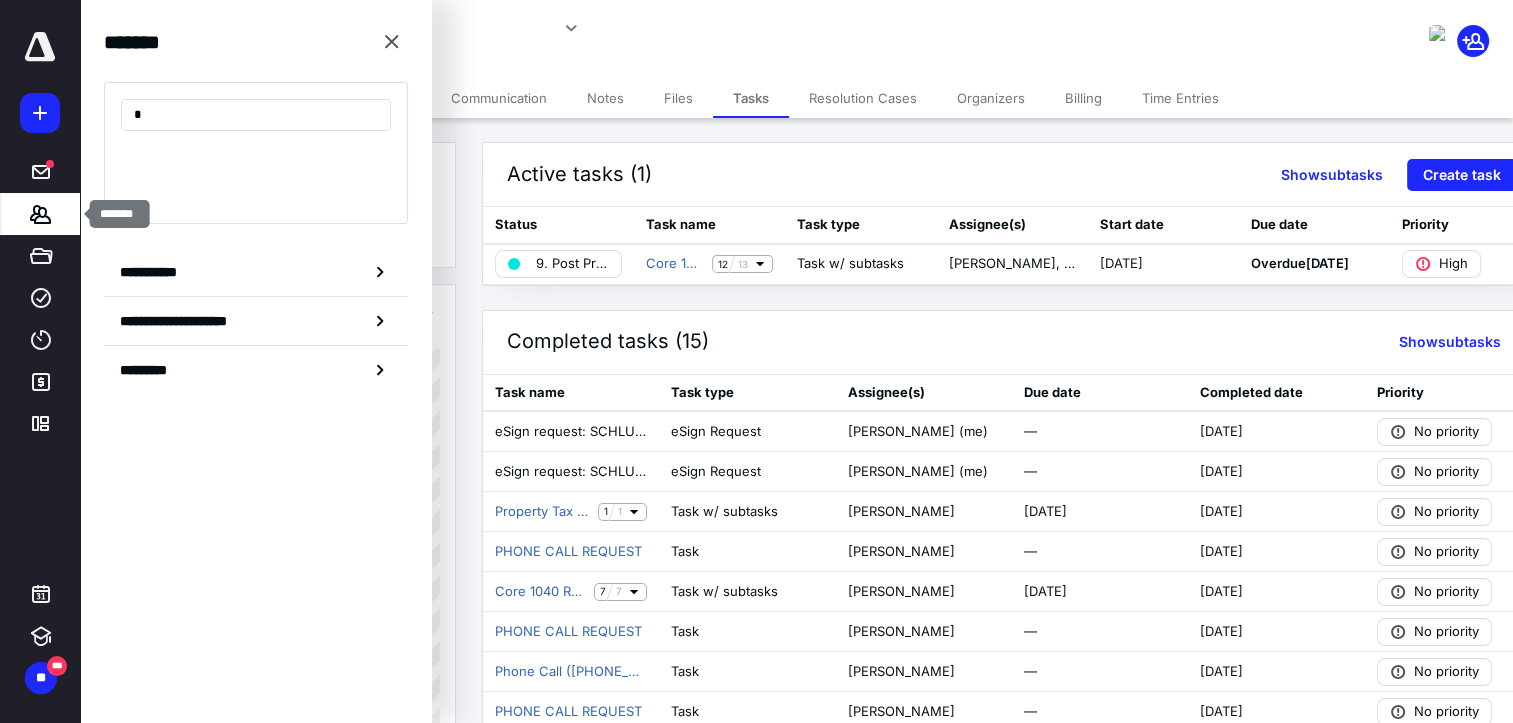 type 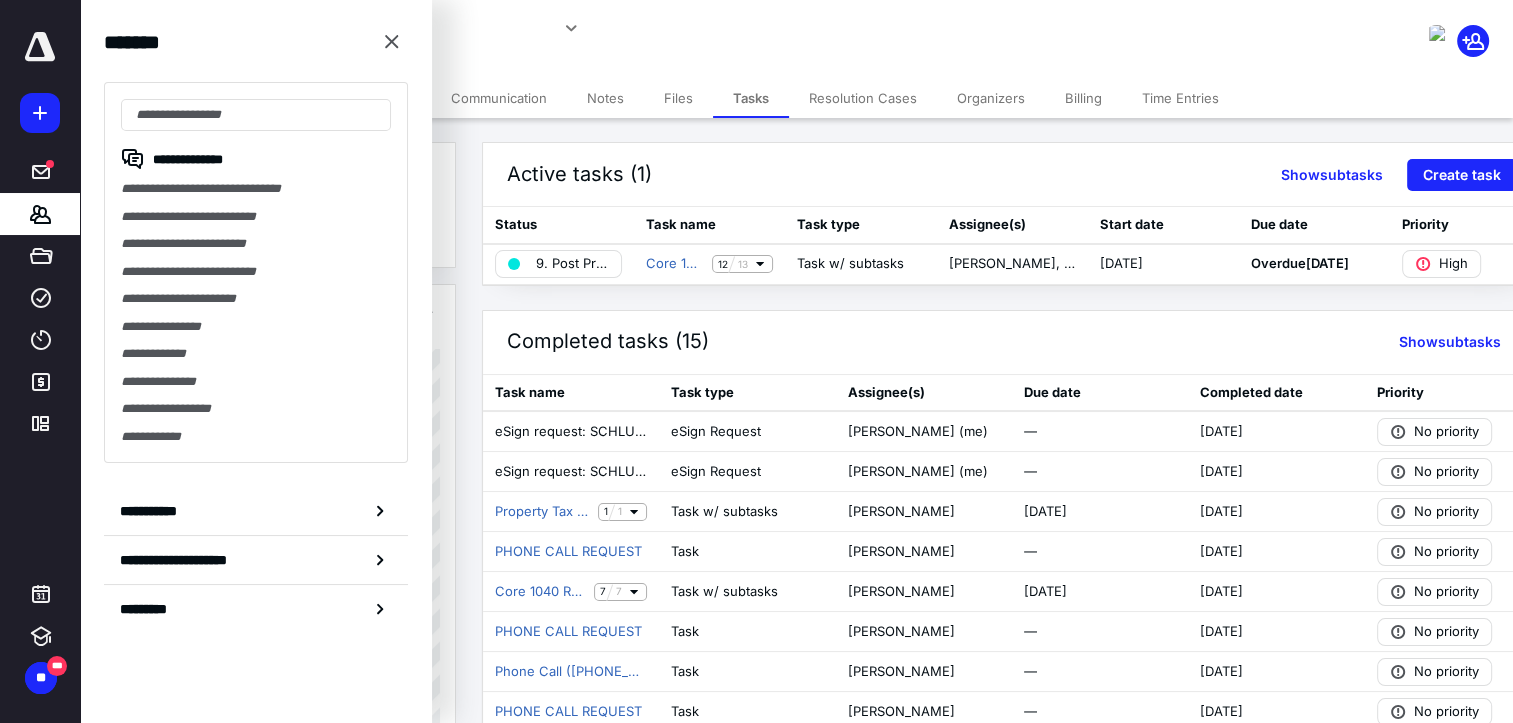 click on "**********" at bounding box center (598, 39) 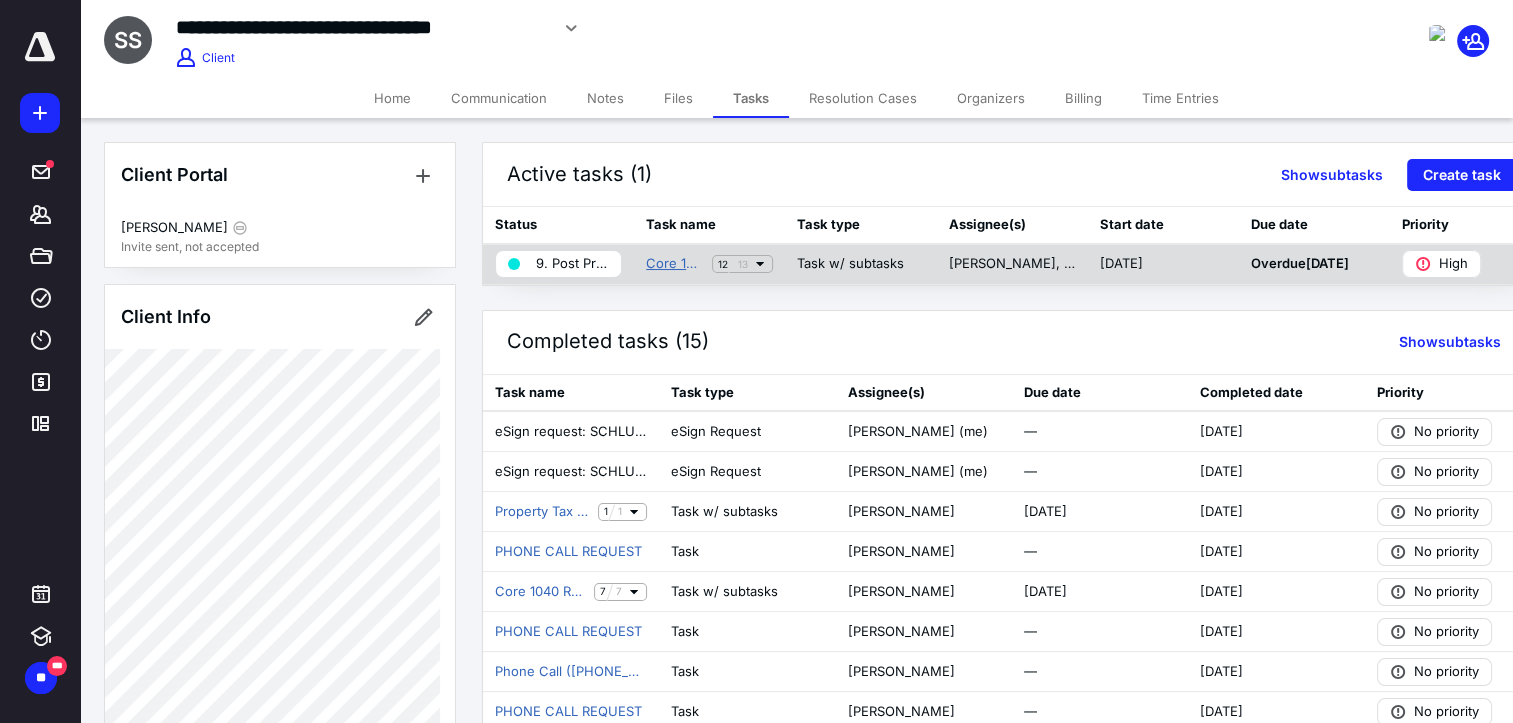 click on "Core 1040 Return (2024)" at bounding box center (675, 264) 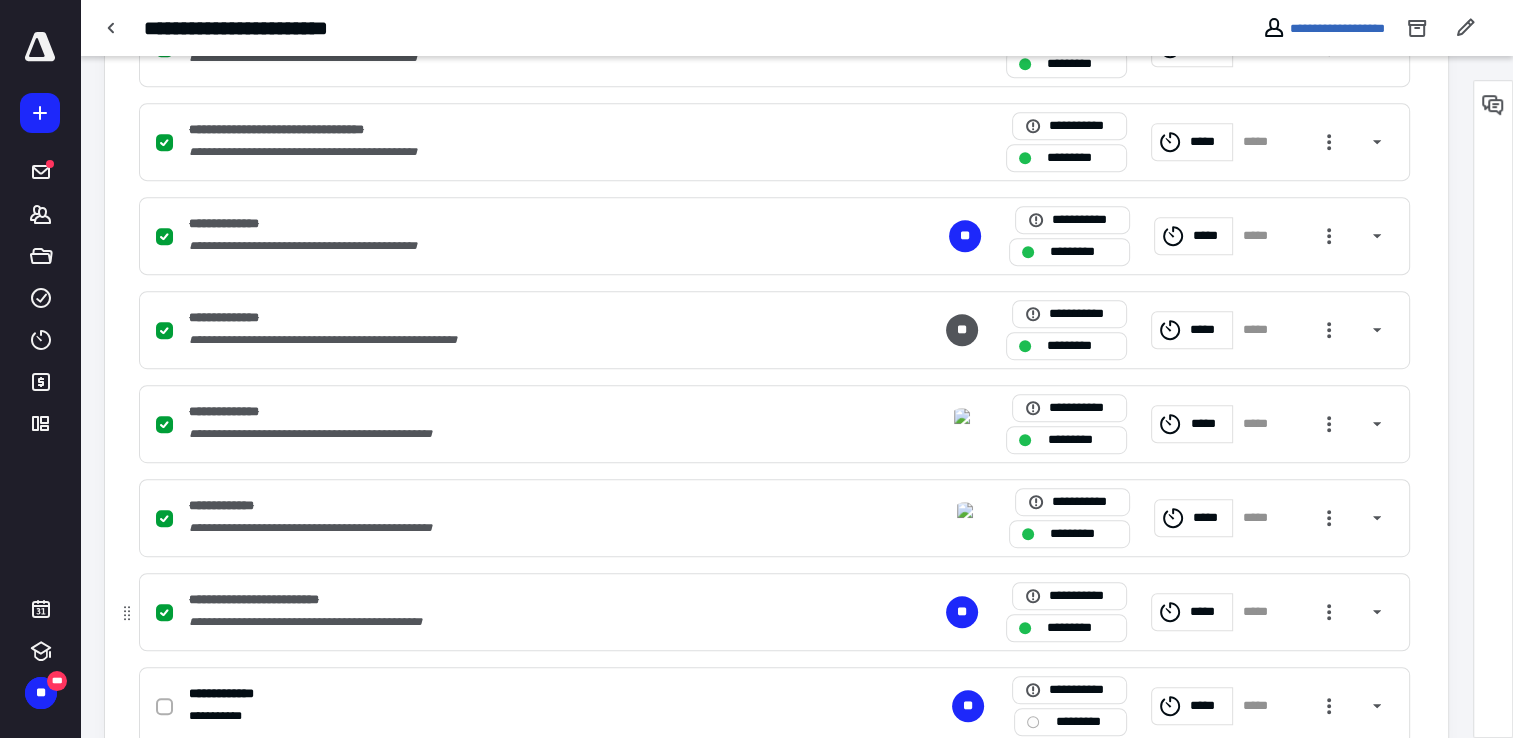click on "**********" at bounding box center [776, 142] 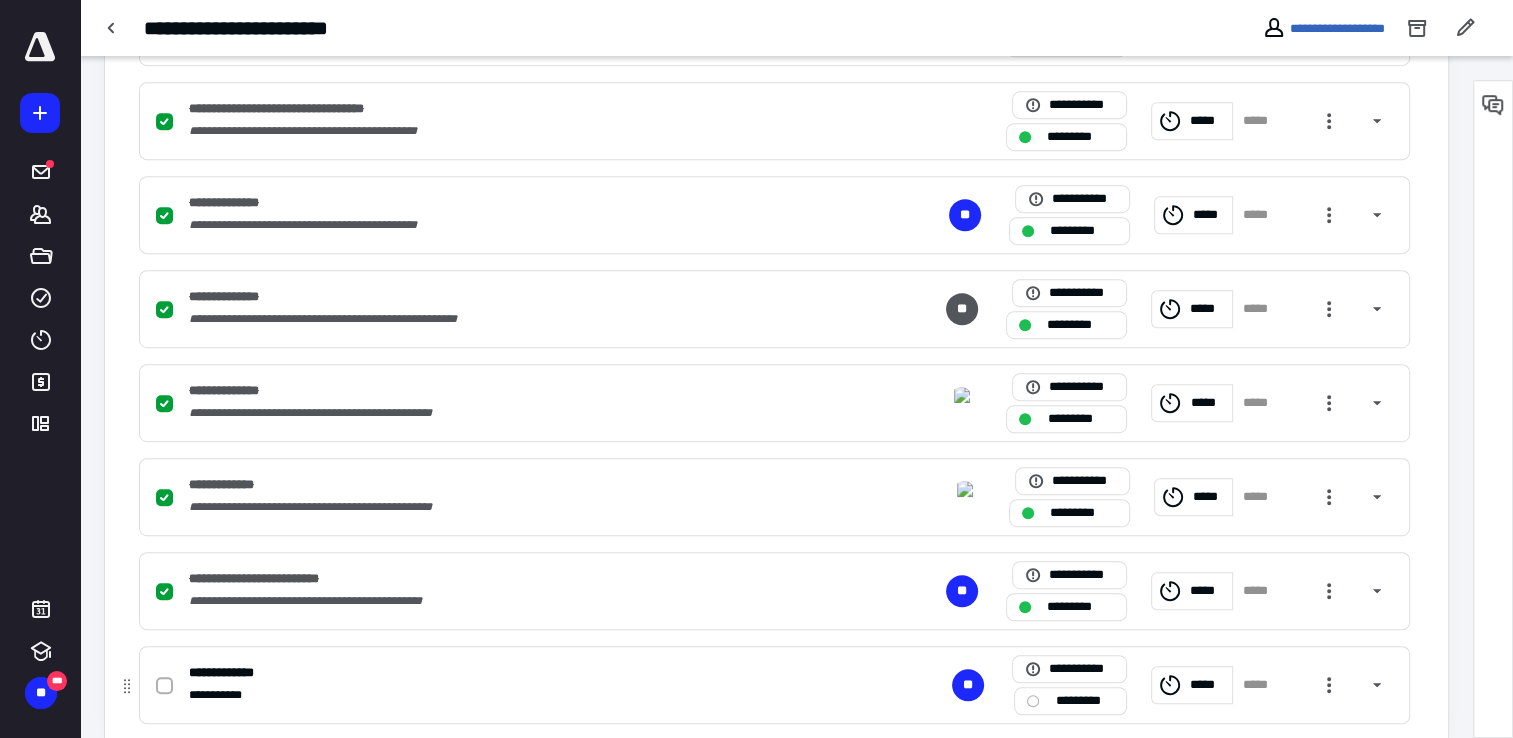 scroll, scrollTop: 1094, scrollLeft: 0, axis: vertical 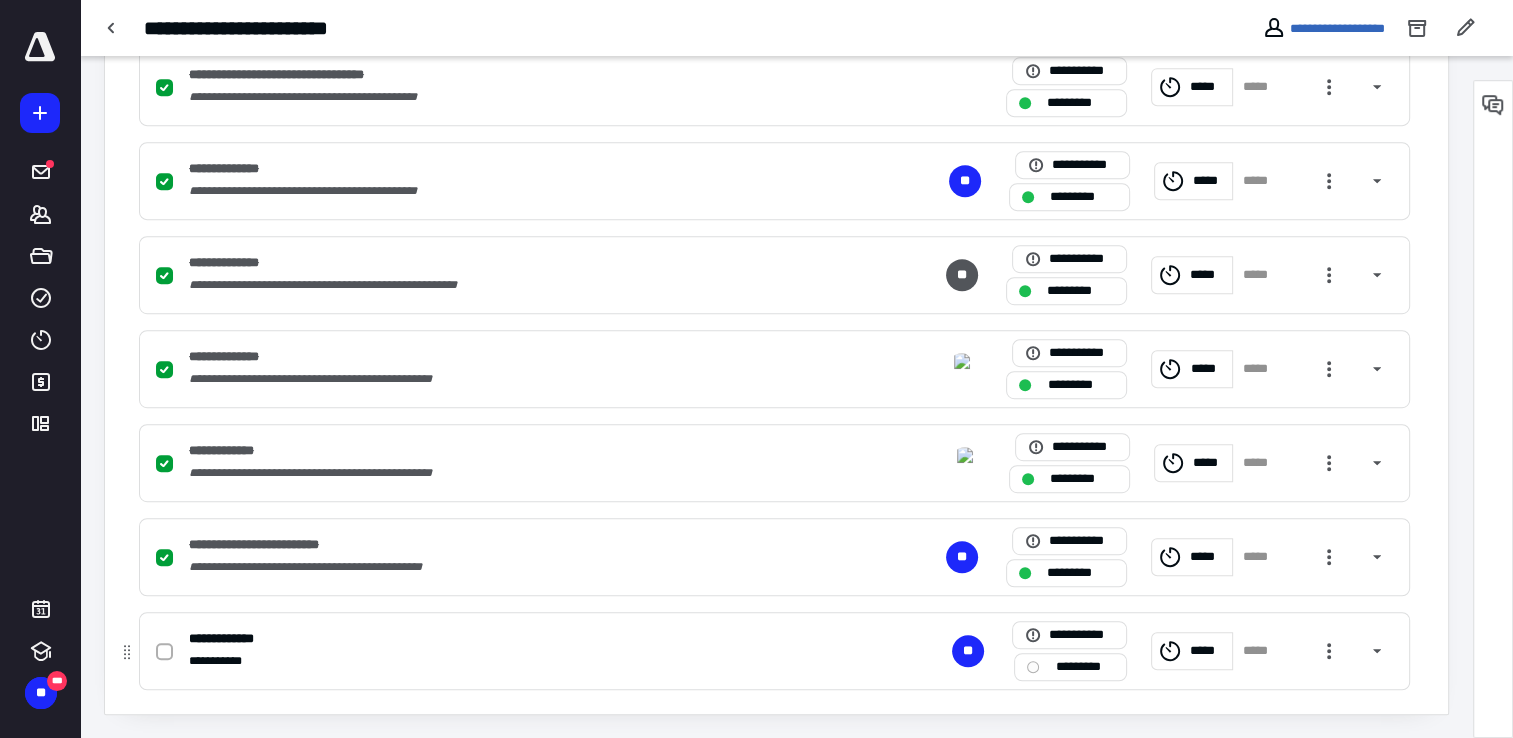 click at bounding box center (164, 652) 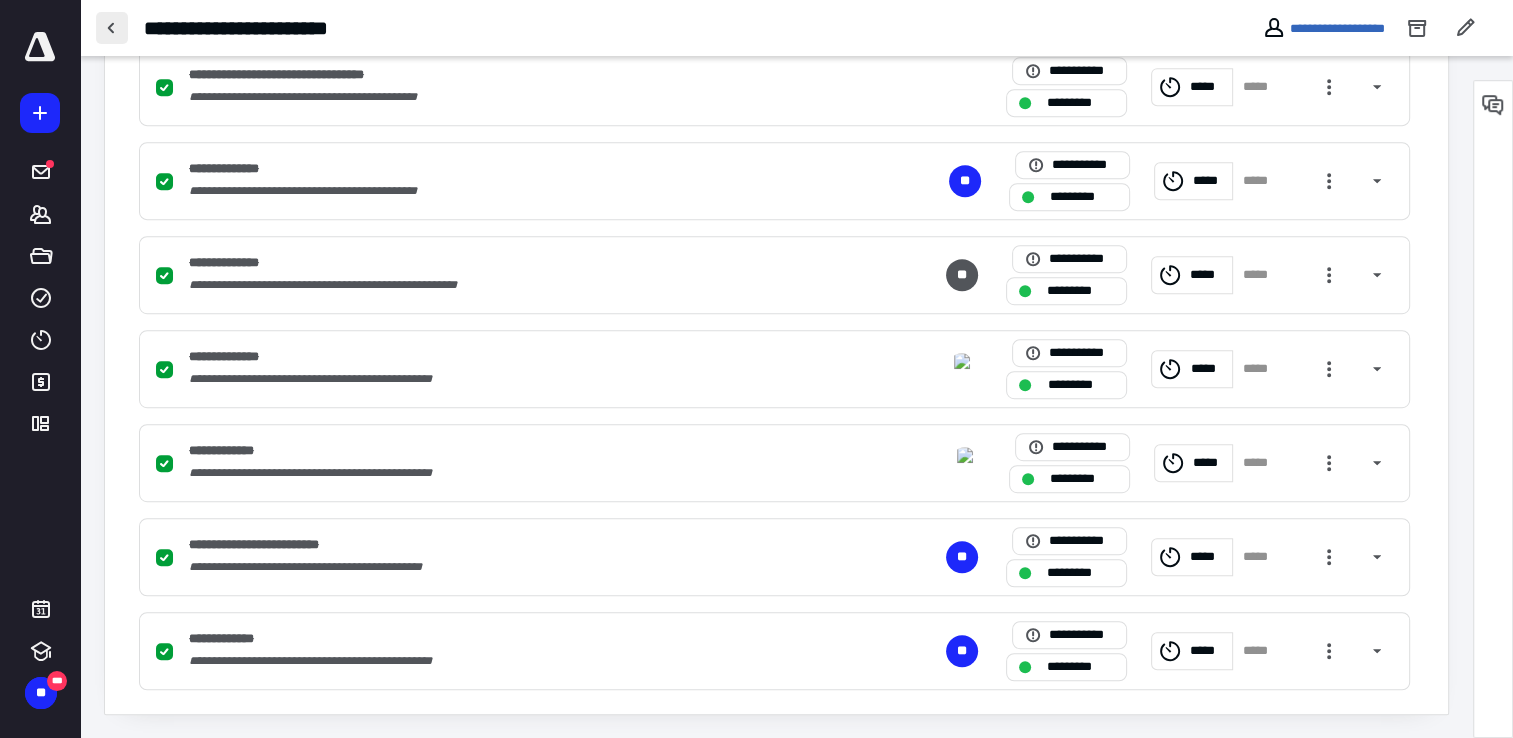 click at bounding box center (112, 28) 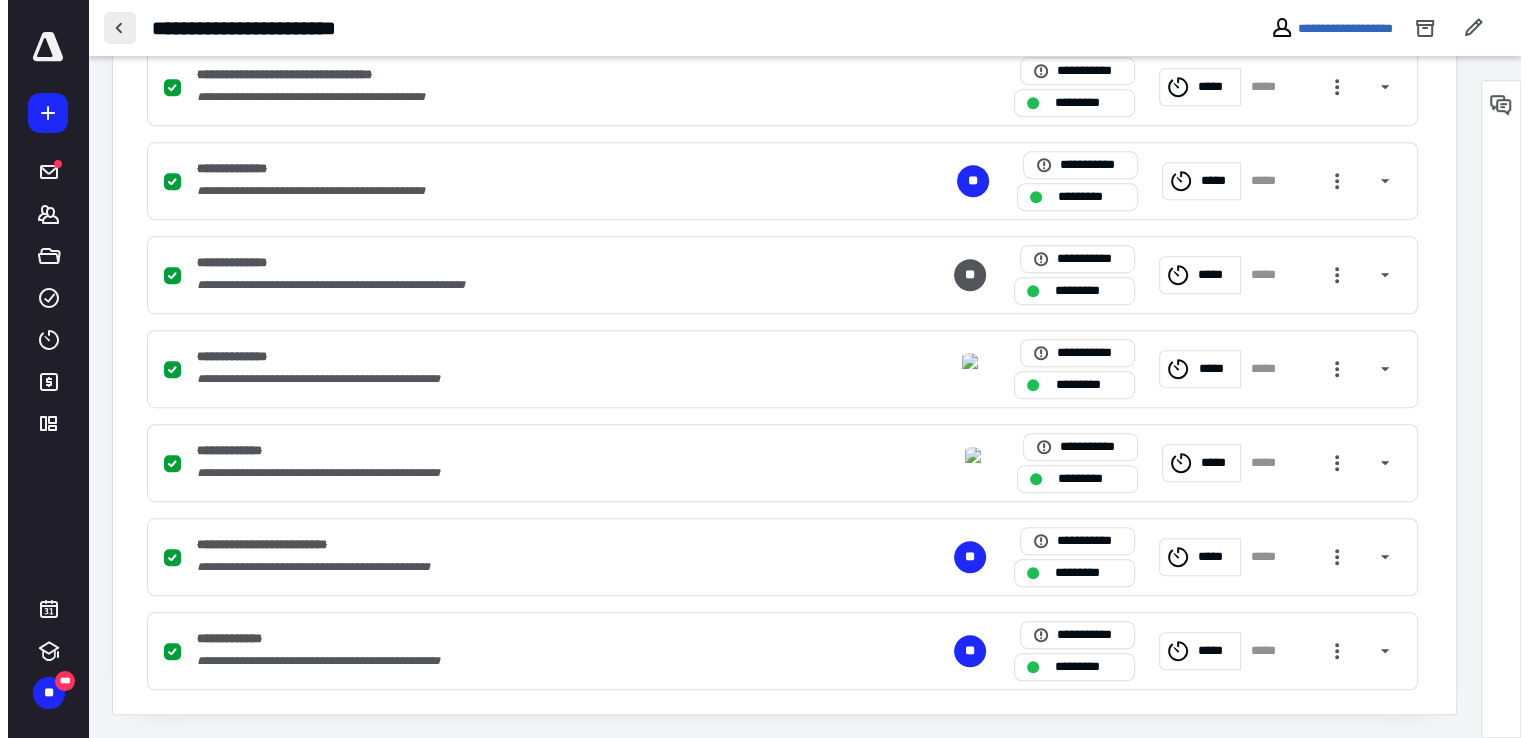 scroll, scrollTop: 0, scrollLeft: 0, axis: both 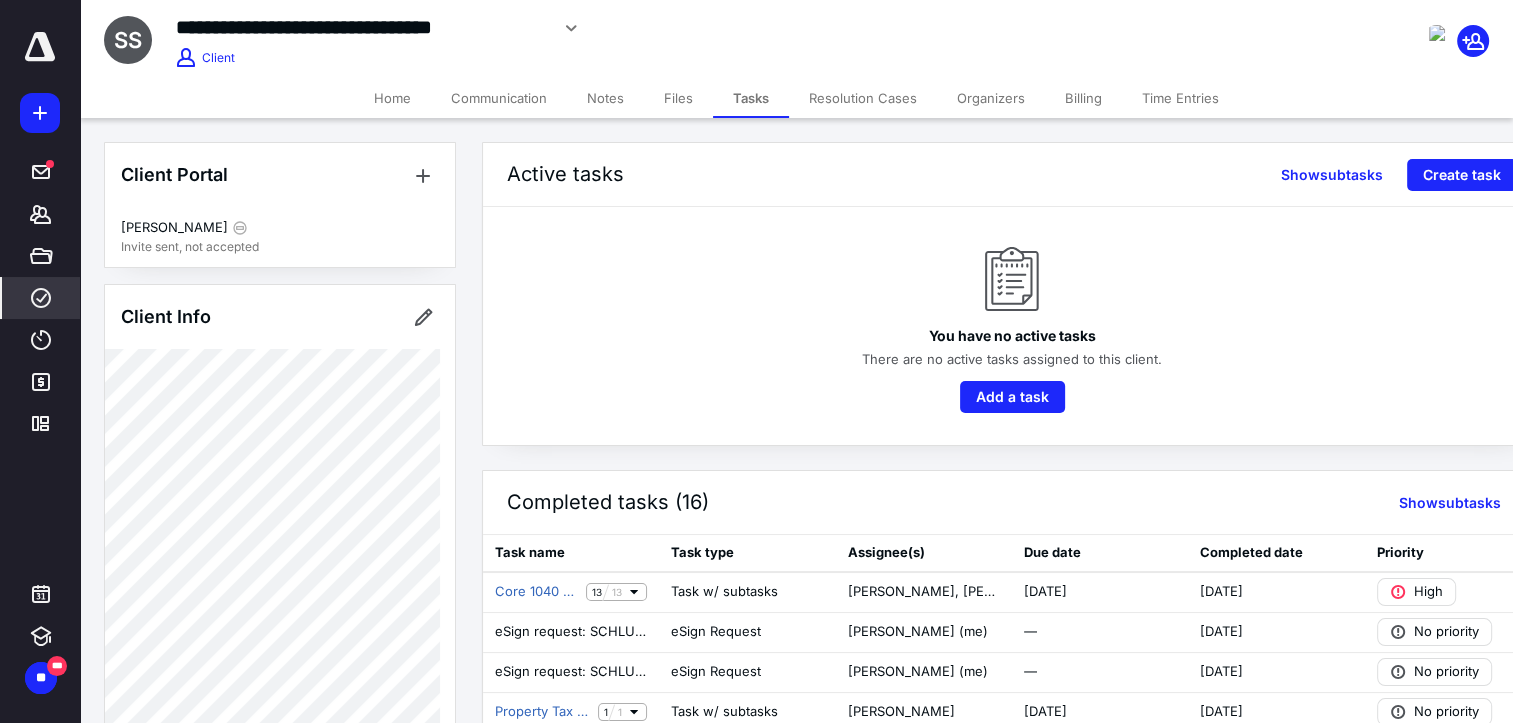 click 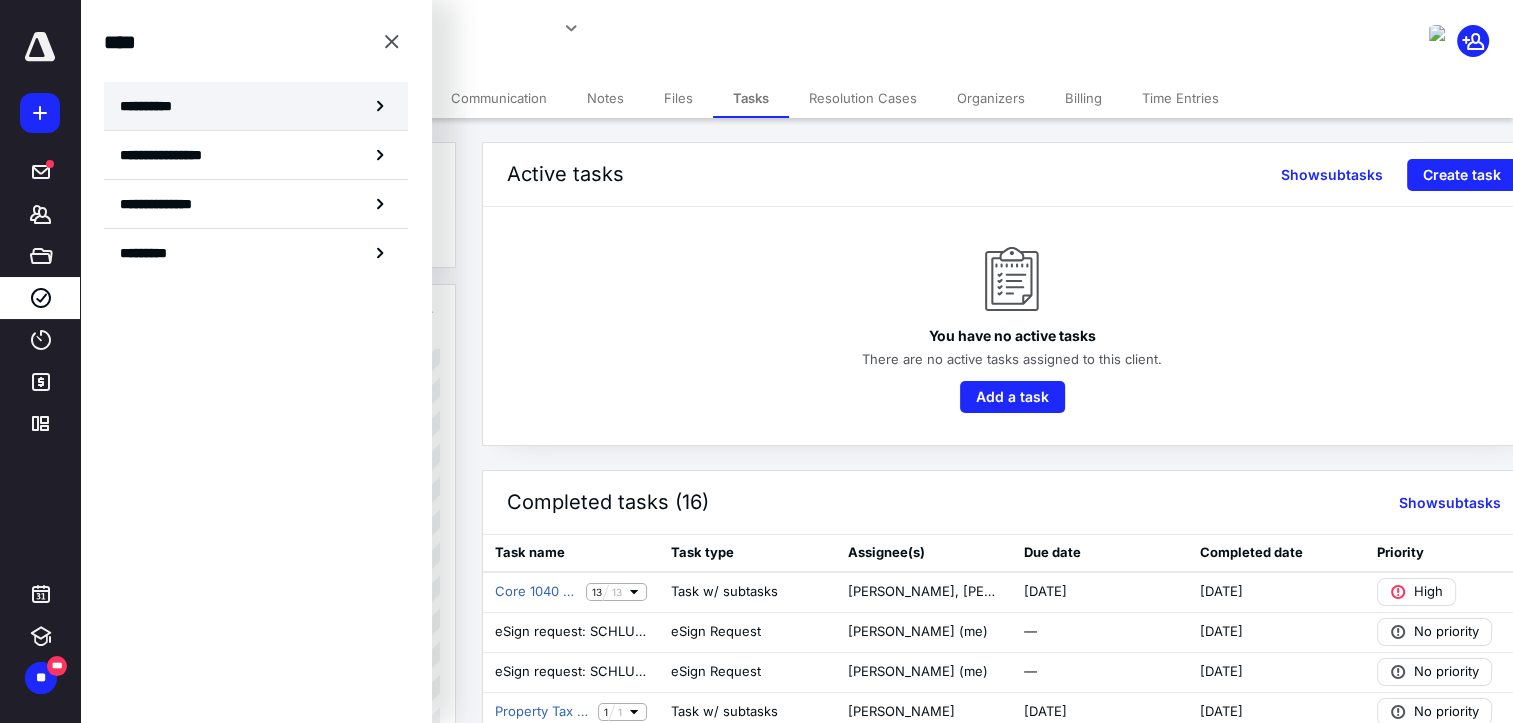 click on "**********" at bounding box center [256, 106] 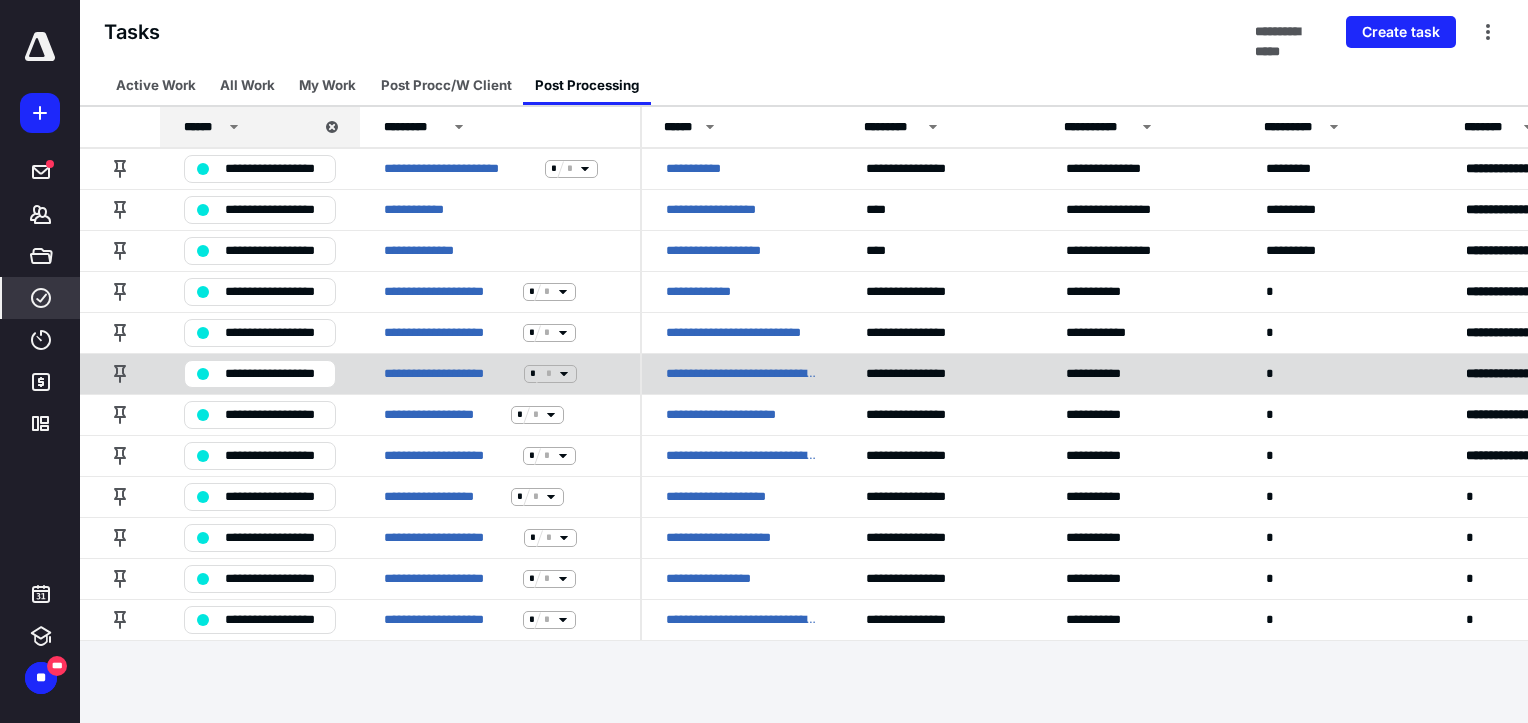click on "**********" at bounding box center [742, 374] 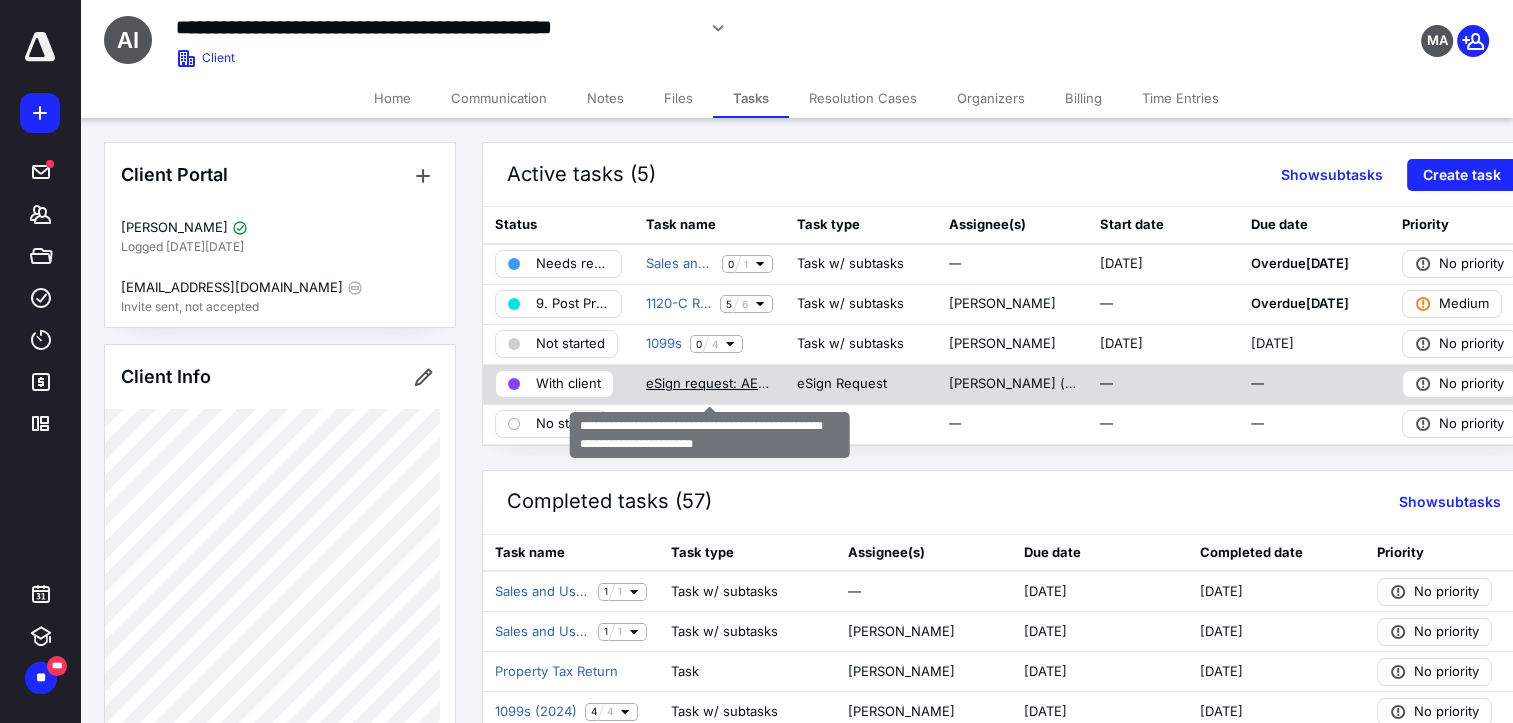 click on "eSign request: AESPIPE_2023_E-signature Forms, [GEOGRAPHIC_DATA] and SC PMT Vouchers.pdf" at bounding box center (709, 384) 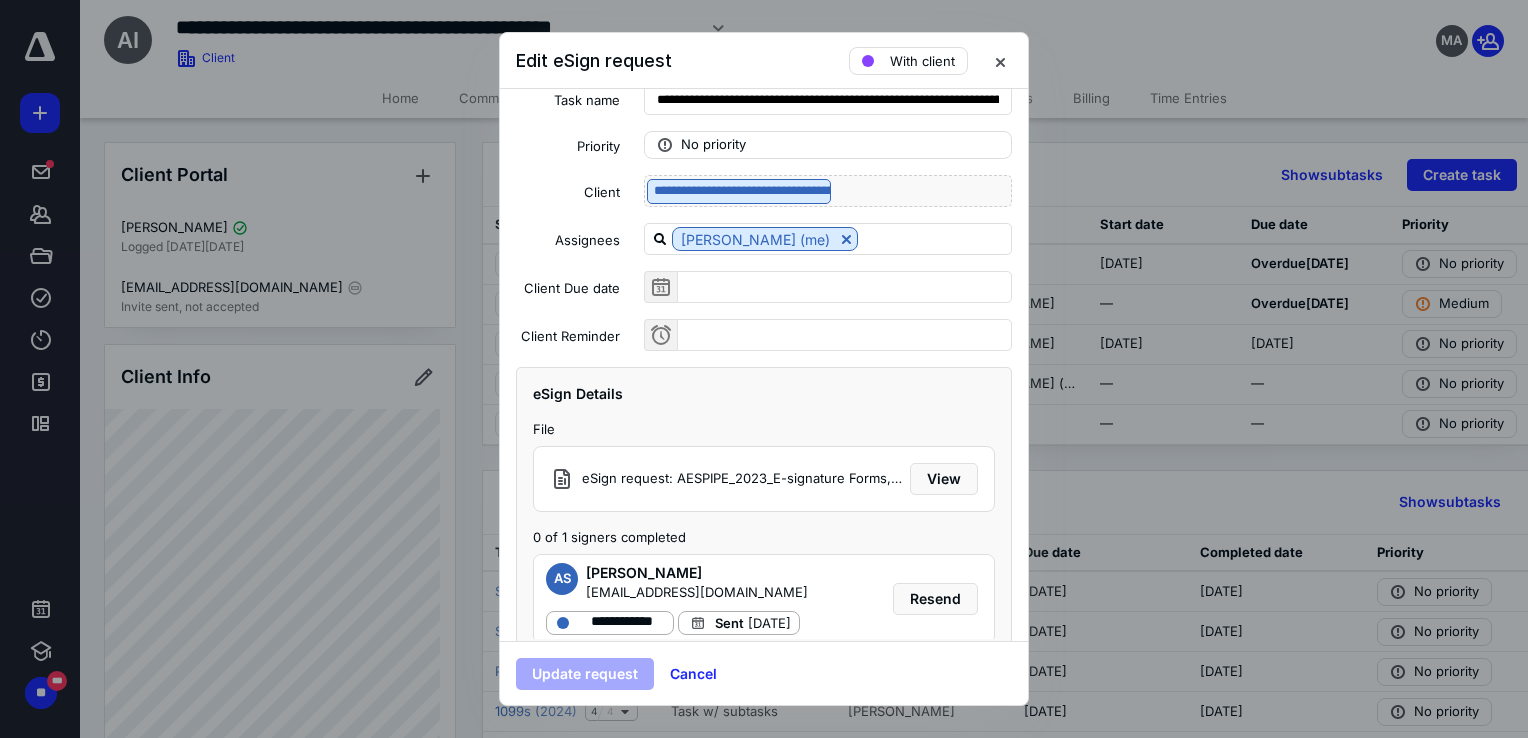 scroll, scrollTop: 92, scrollLeft: 0, axis: vertical 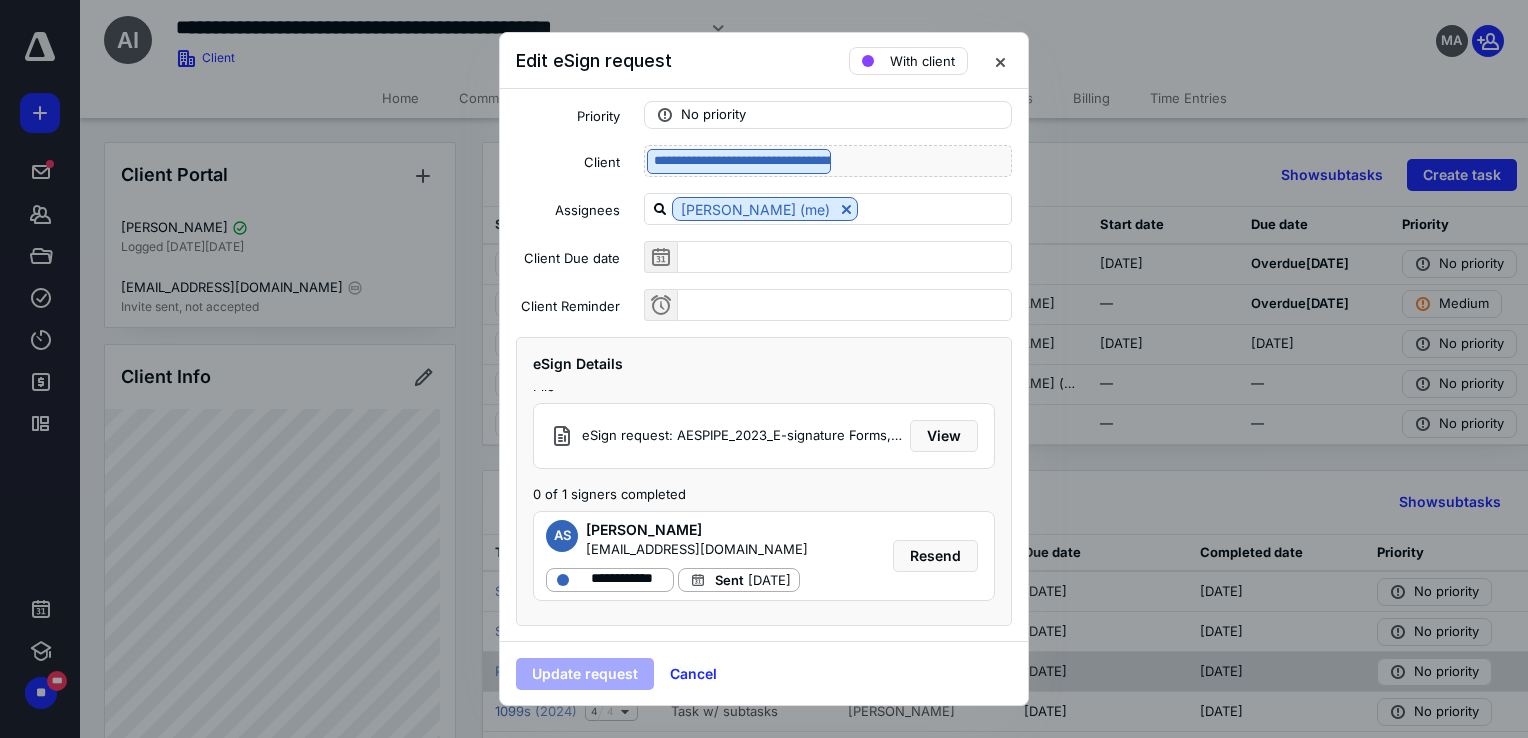 click on "Cancel" at bounding box center (693, 674) 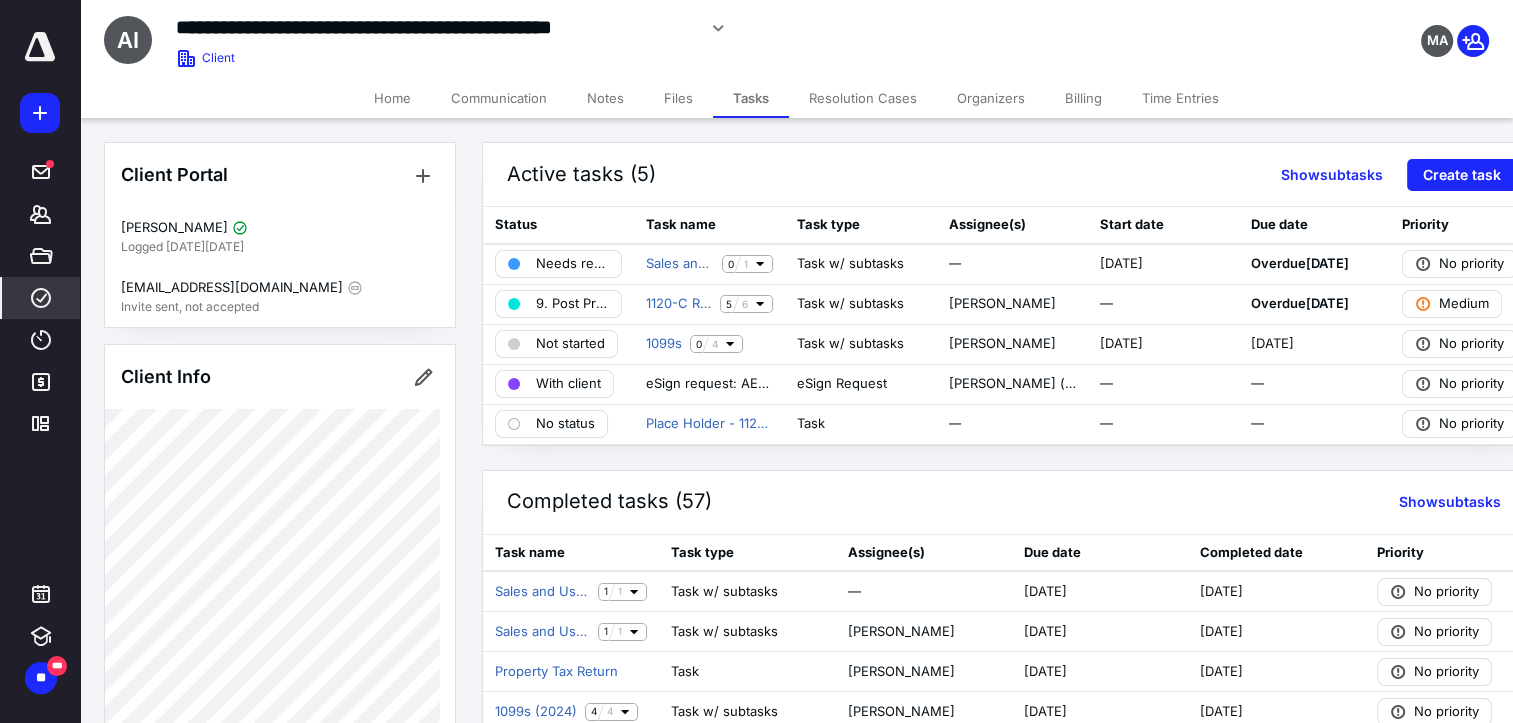 click on "****" at bounding box center (41, 298) 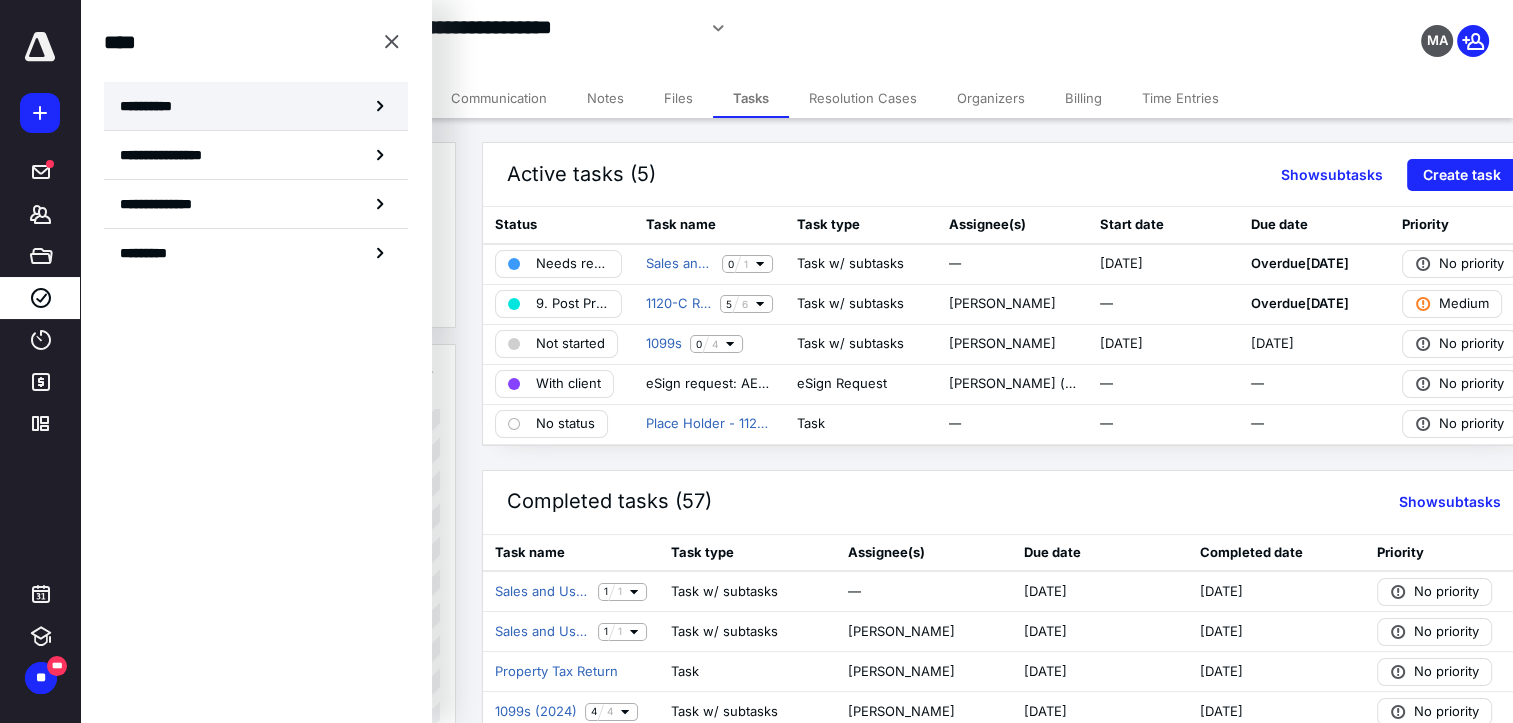 click on "**********" at bounding box center (256, 106) 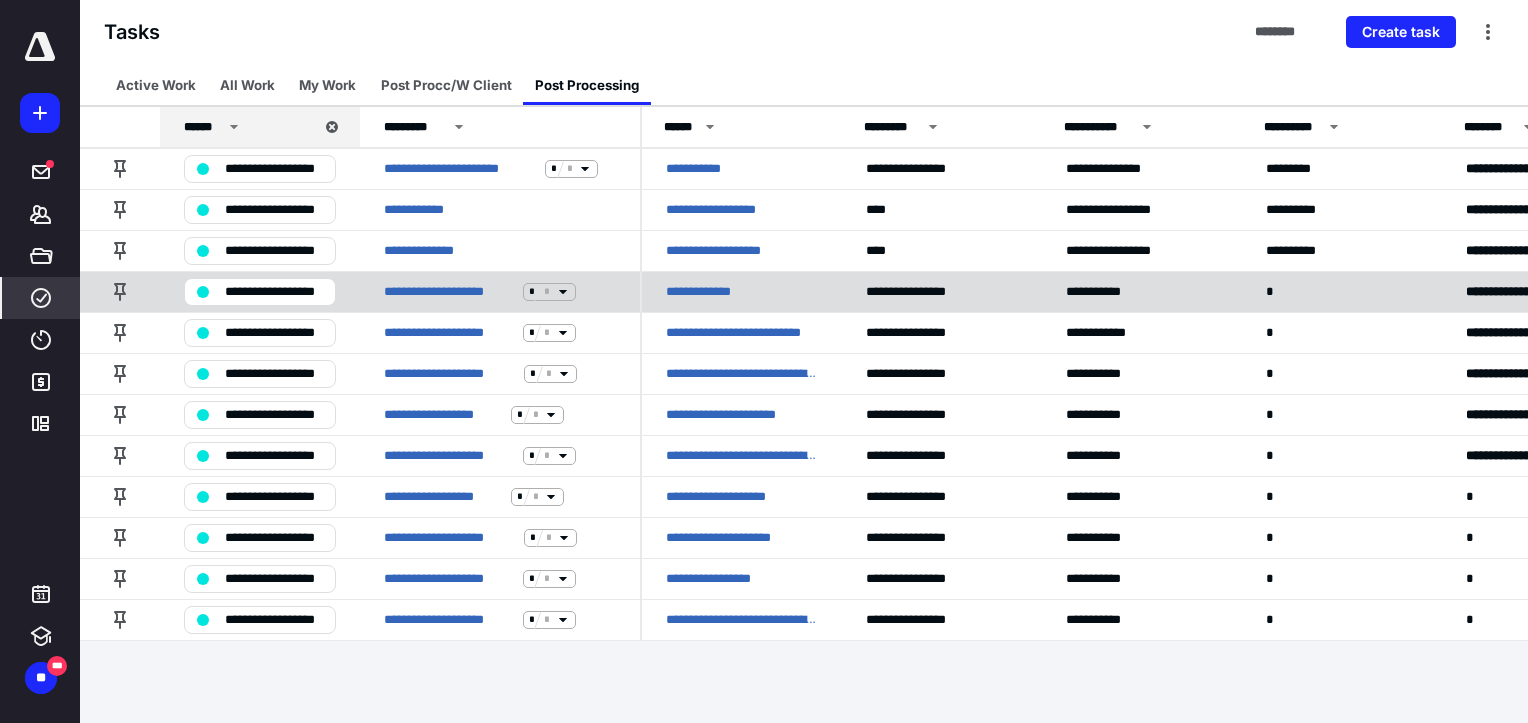 click on "**********" at bounding box center (718, 292) 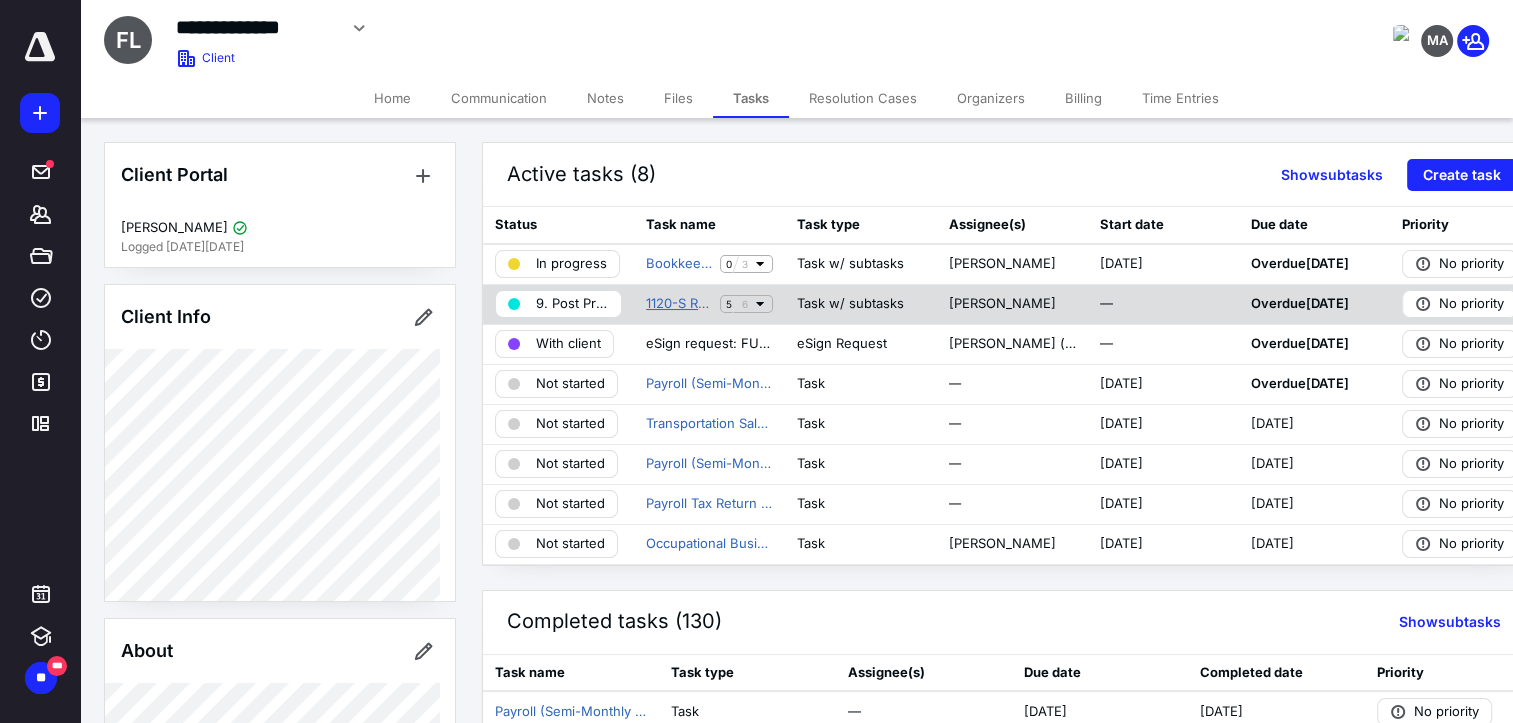 click on "1120-S Return (2024)" at bounding box center [679, 304] 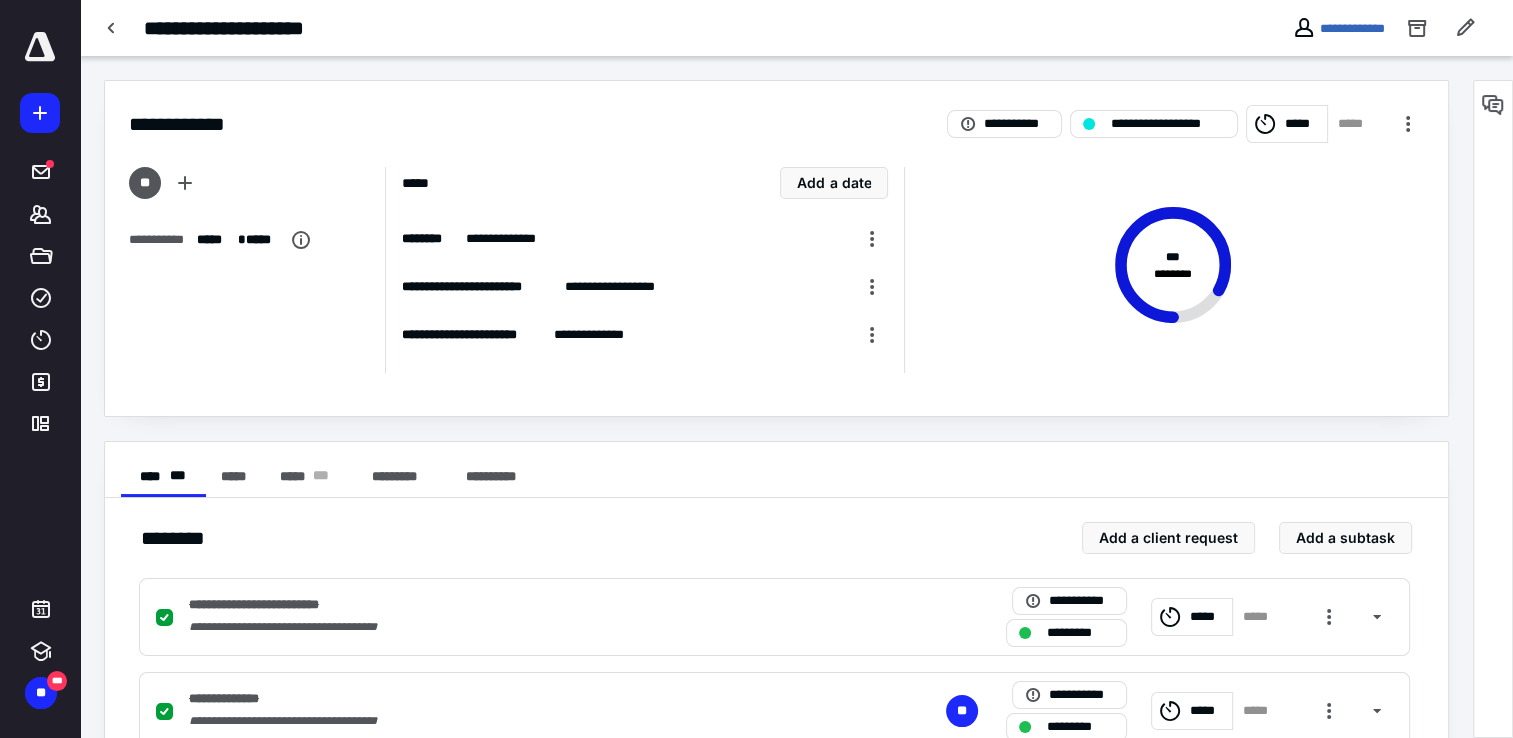 scroll, scrollTop: 436, scrollLeft: 0, axis: vertical 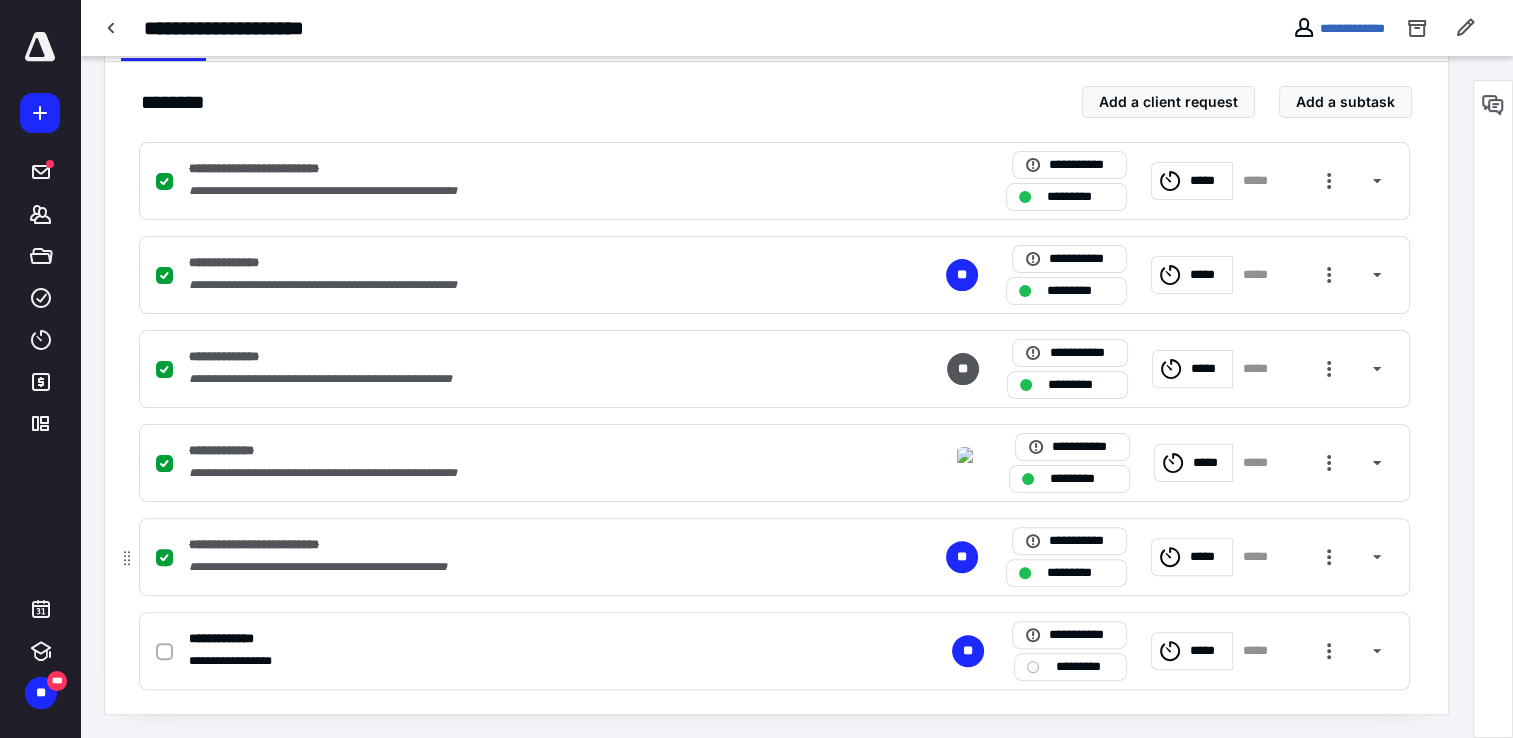 click 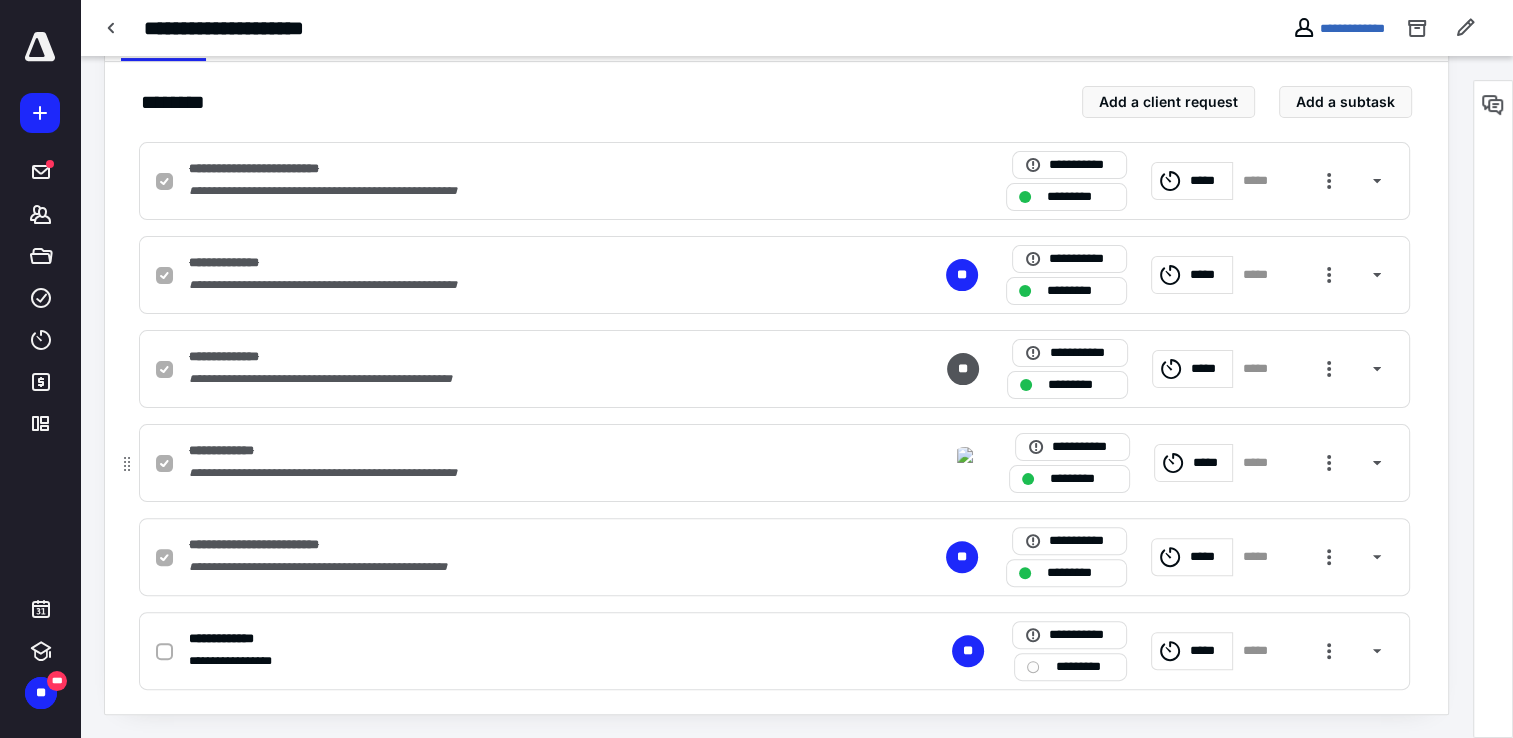 checkbox on "false" 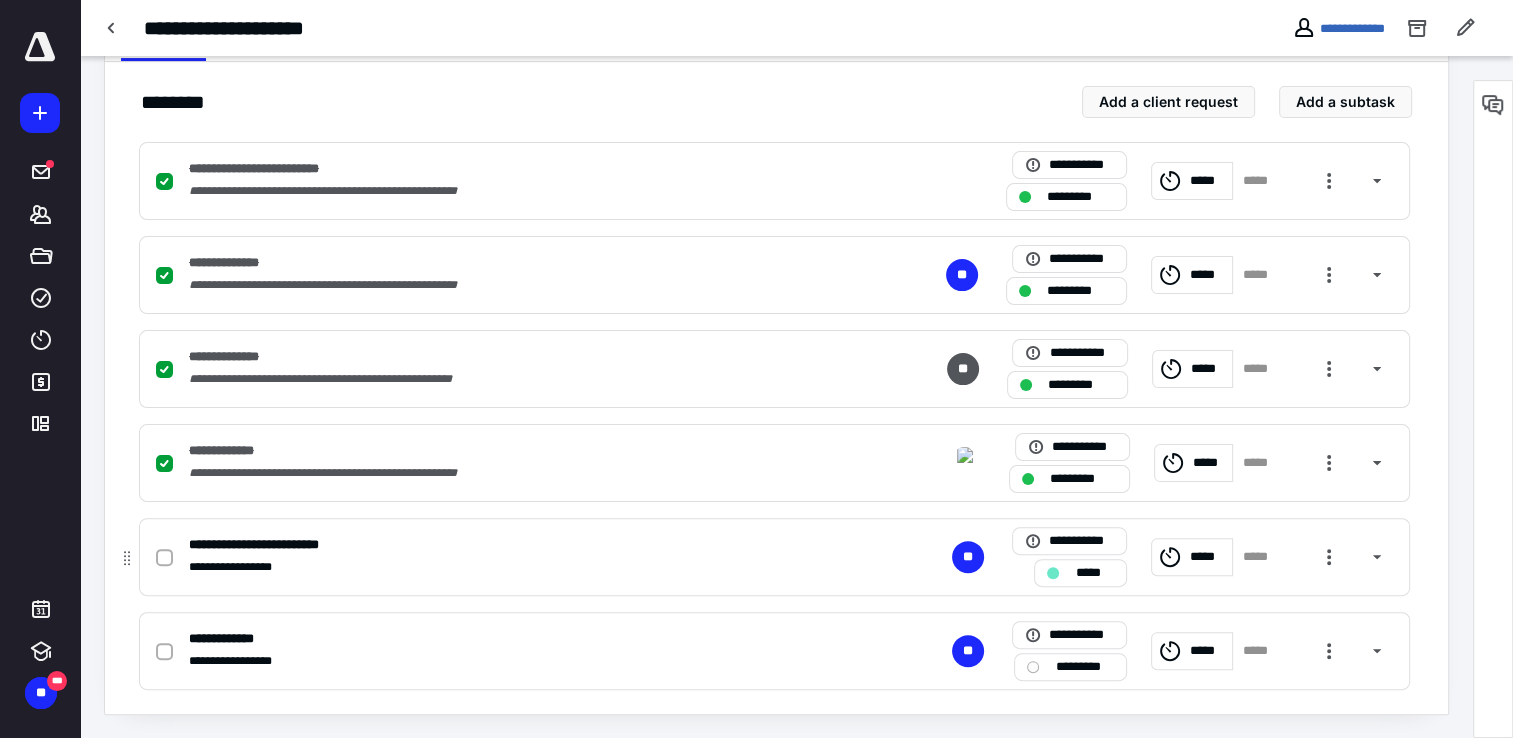 click on "*****" at bounding box center (1080, 573) 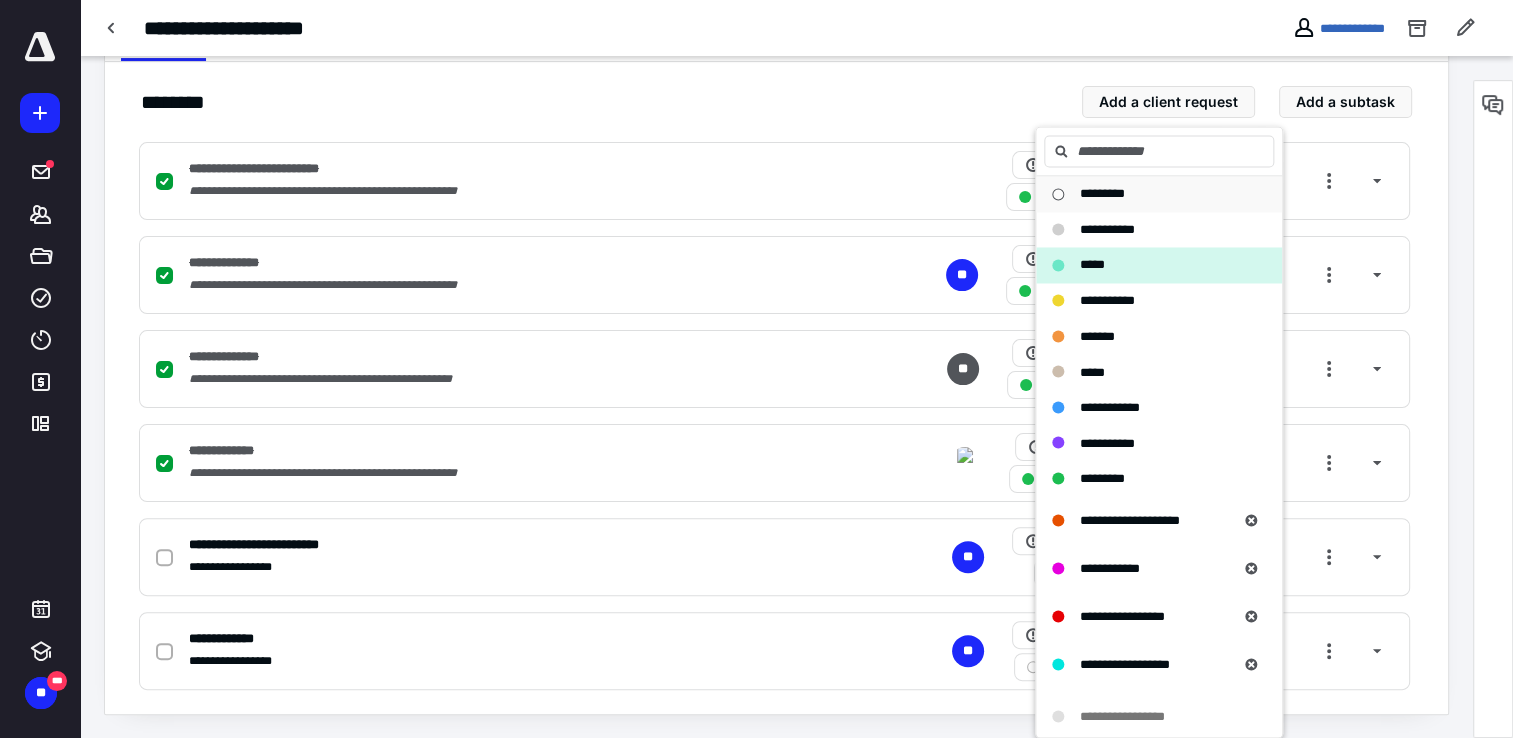 click on "*********" at bounding box center [1102, 193] 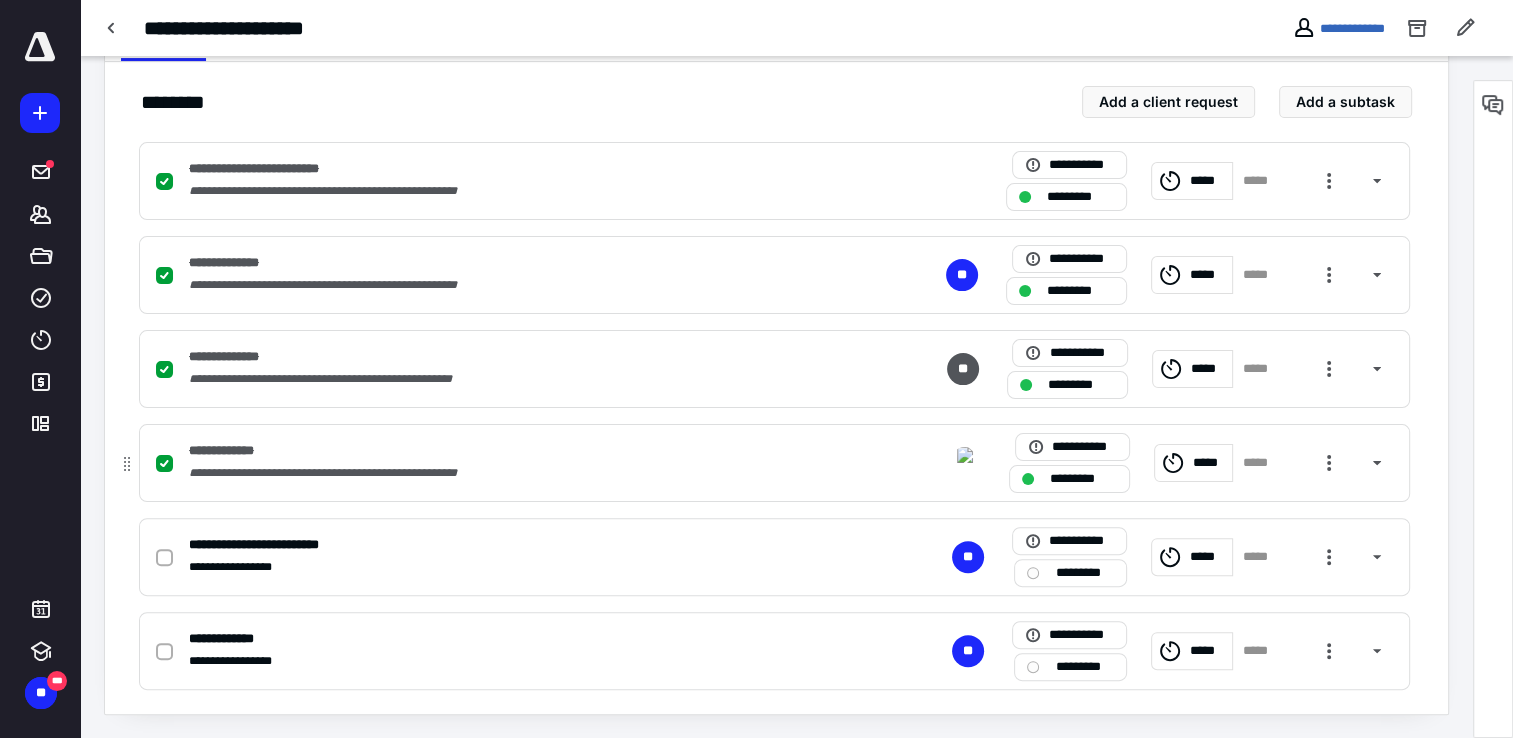 click 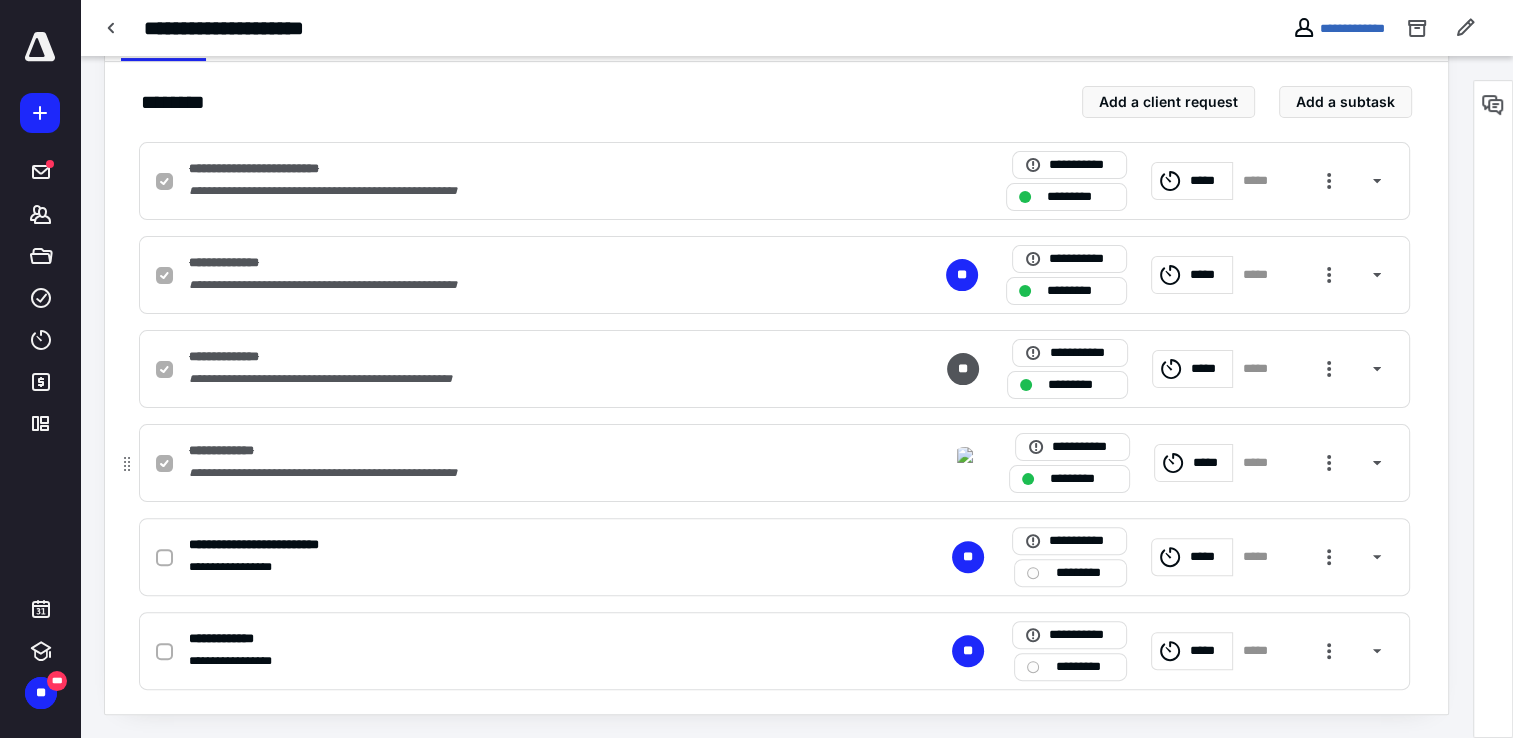 checkbox on "false" 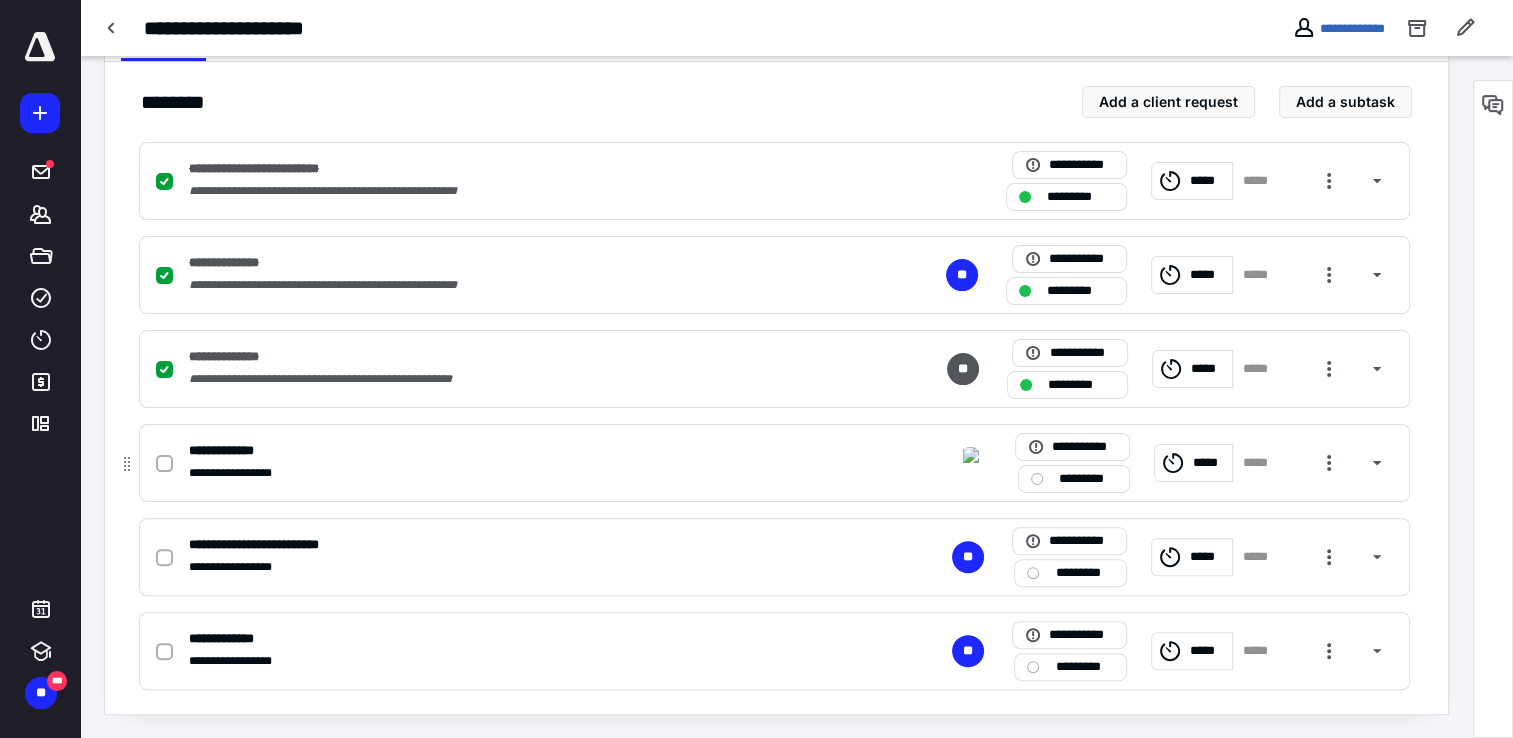 click on "*********" at bounding box center [1074, 479] 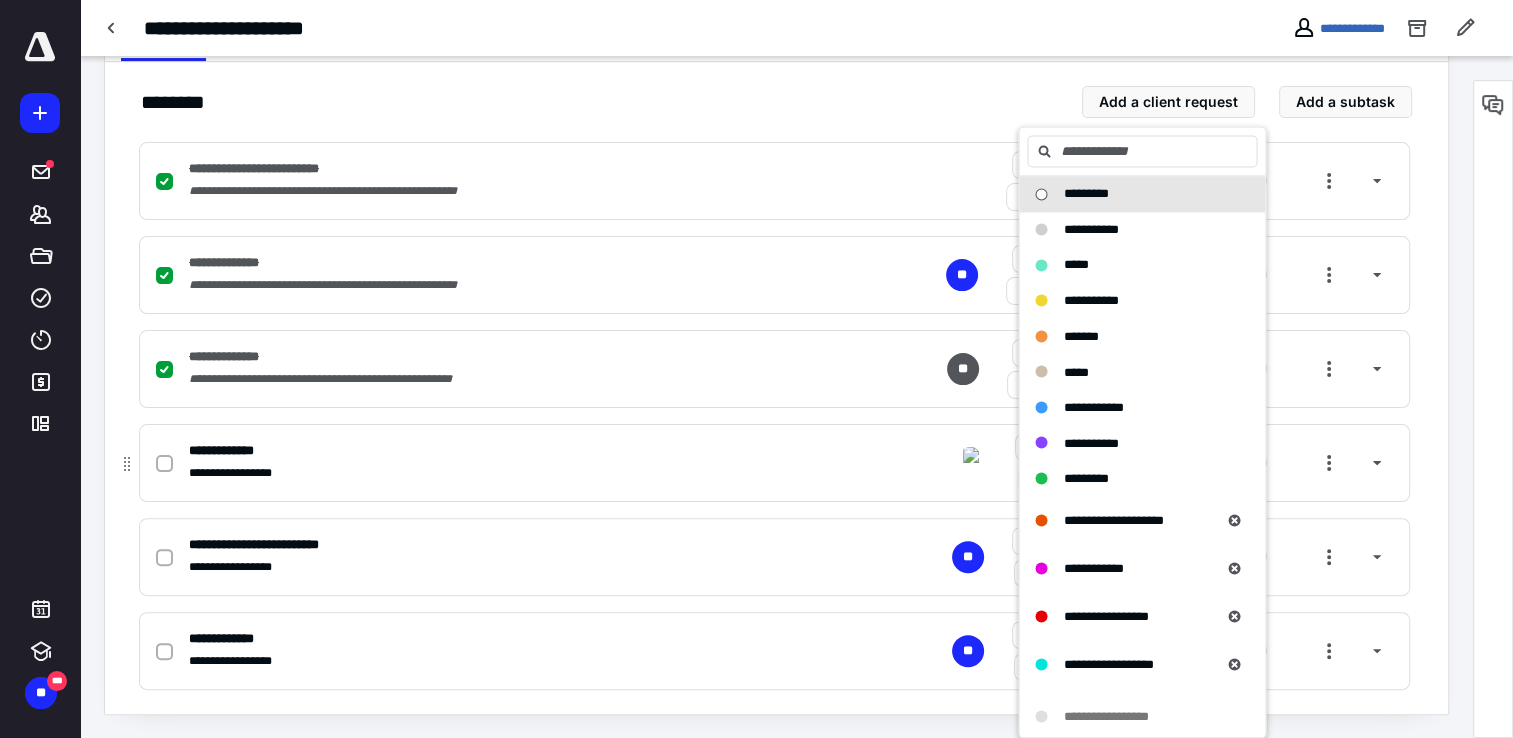 click on "**********" at bounding box center (774, 463) 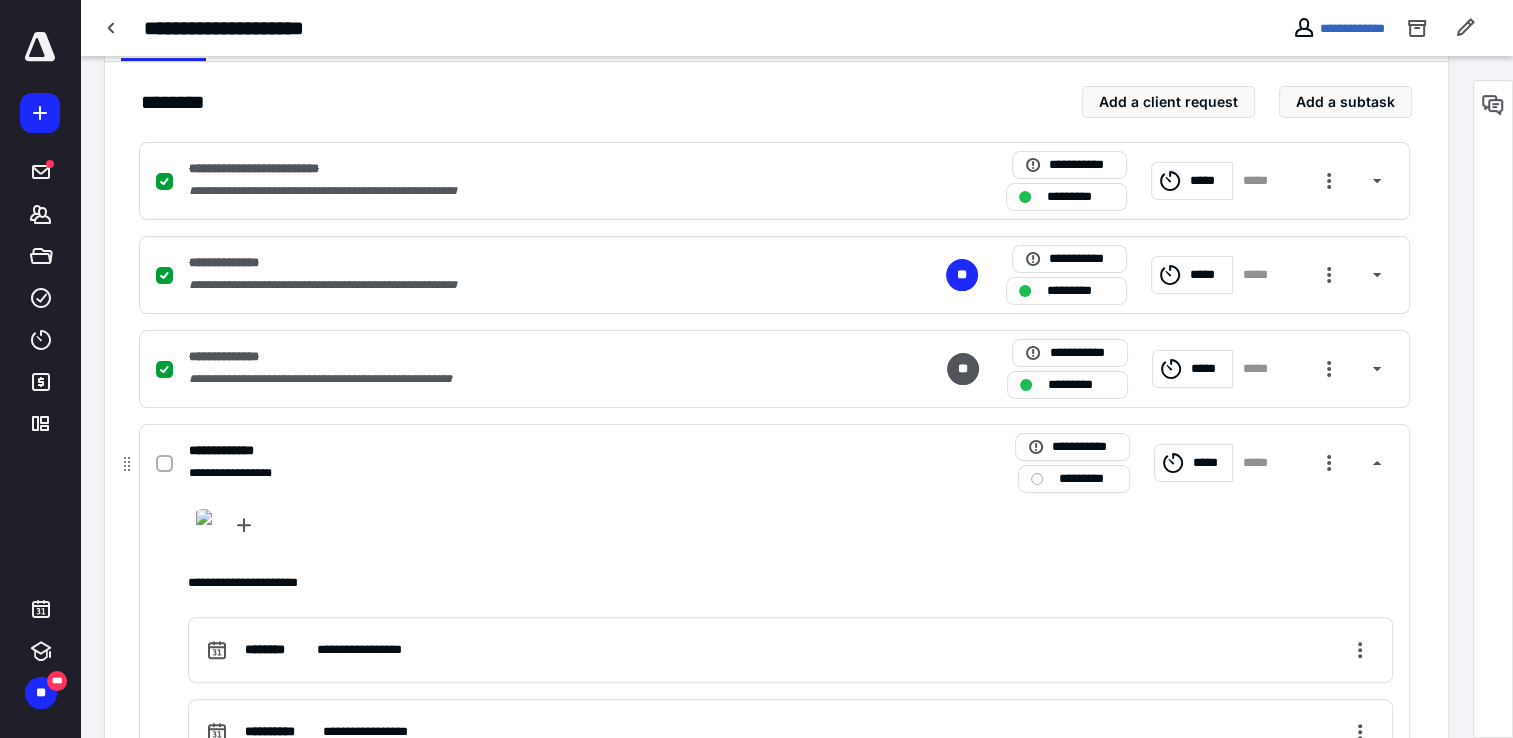 click on "**********" at bounding box center (774, 463) 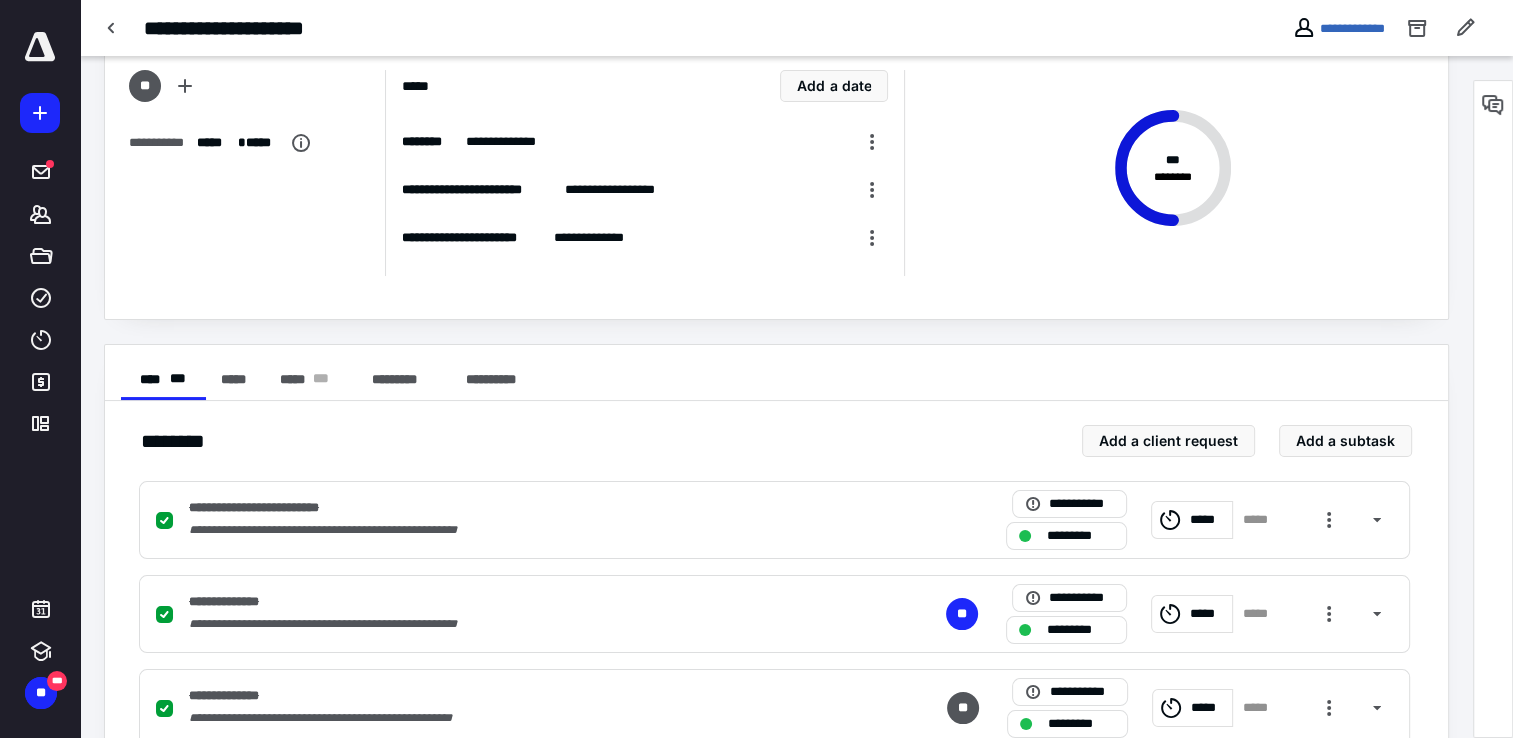scroll, scrollTop: 0, scrollLeft: 0, axis: both 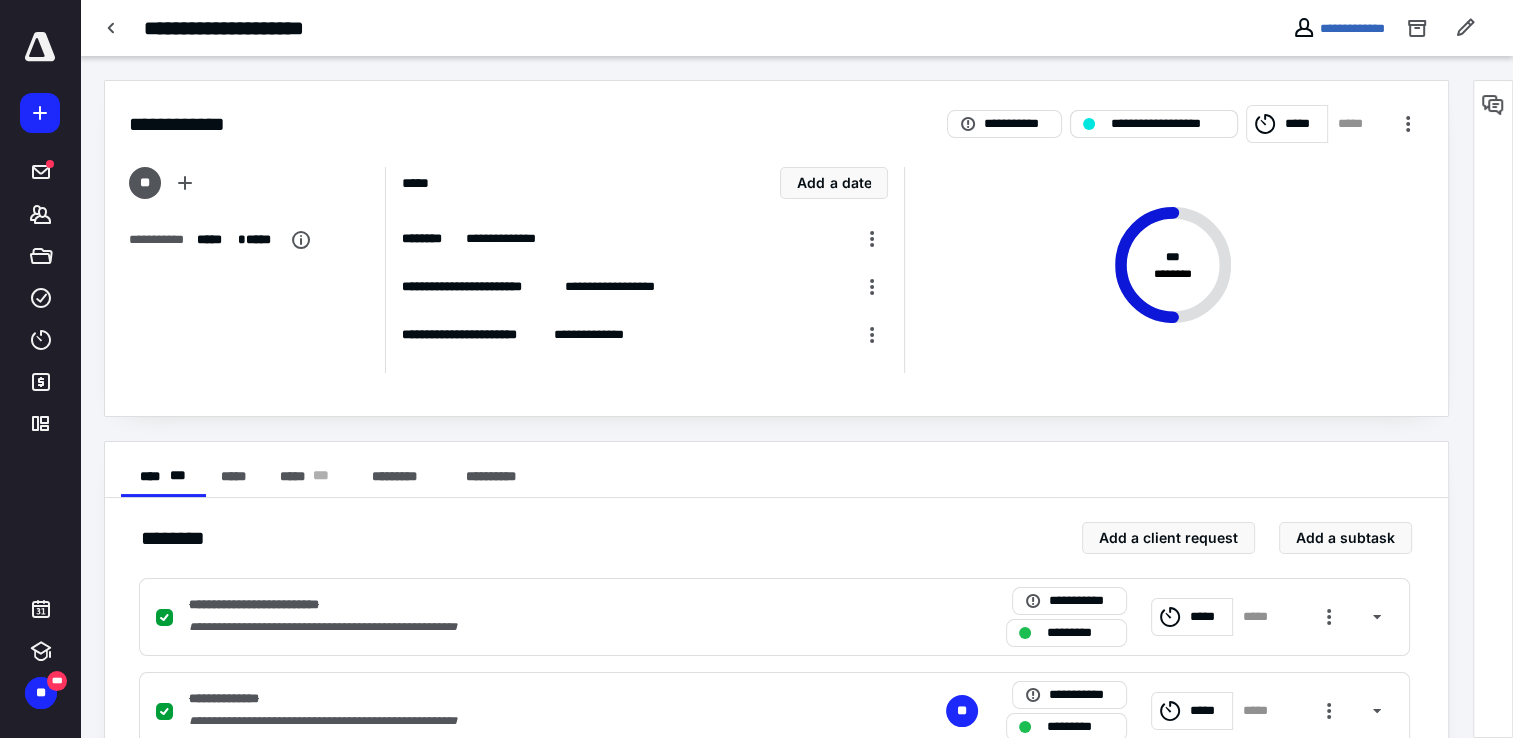 click on "**********" at bounding box center (1168, 124) 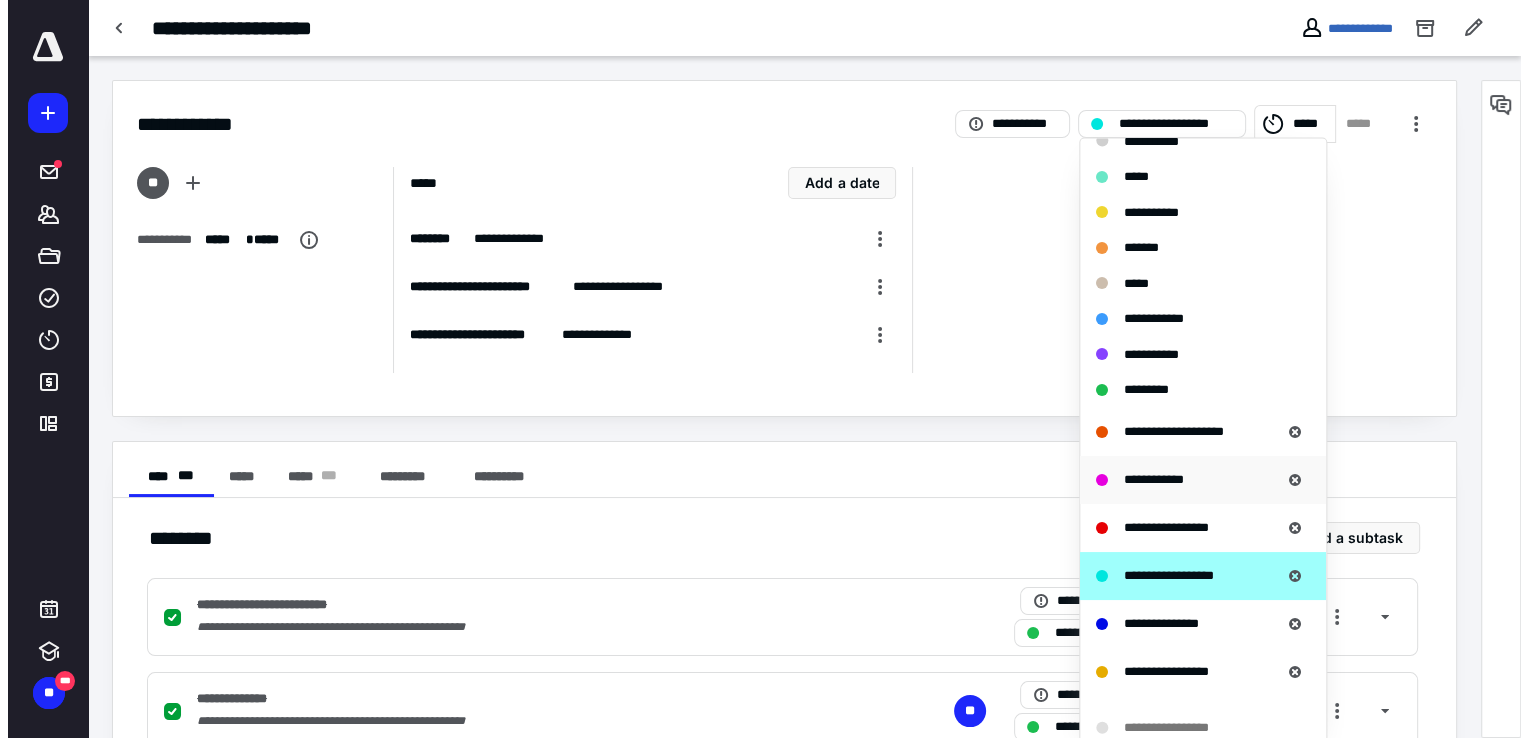 scroll, scrollTop: 200, scrollLeft: 0, axis: vertical 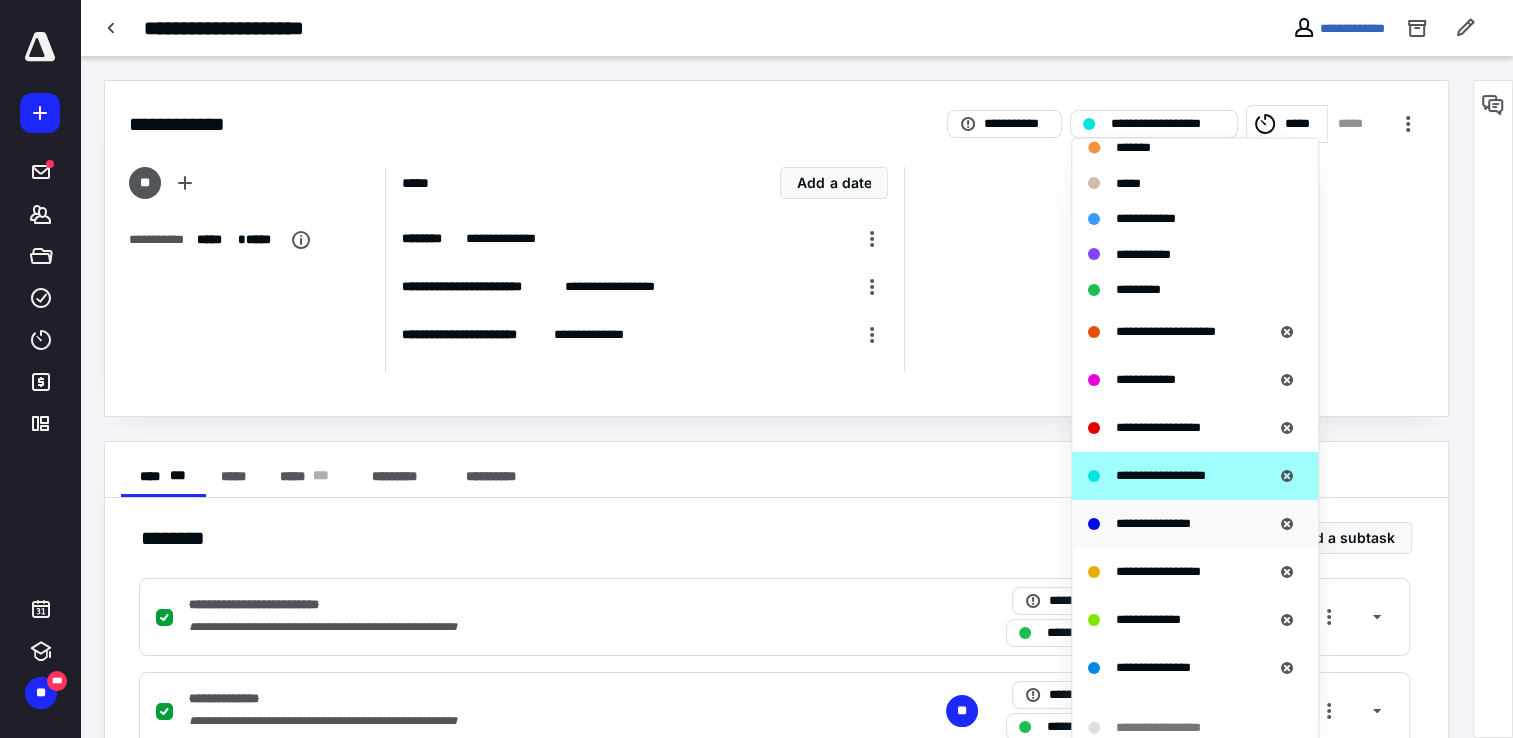 click on "**********" at bounding box center [1153, 522] 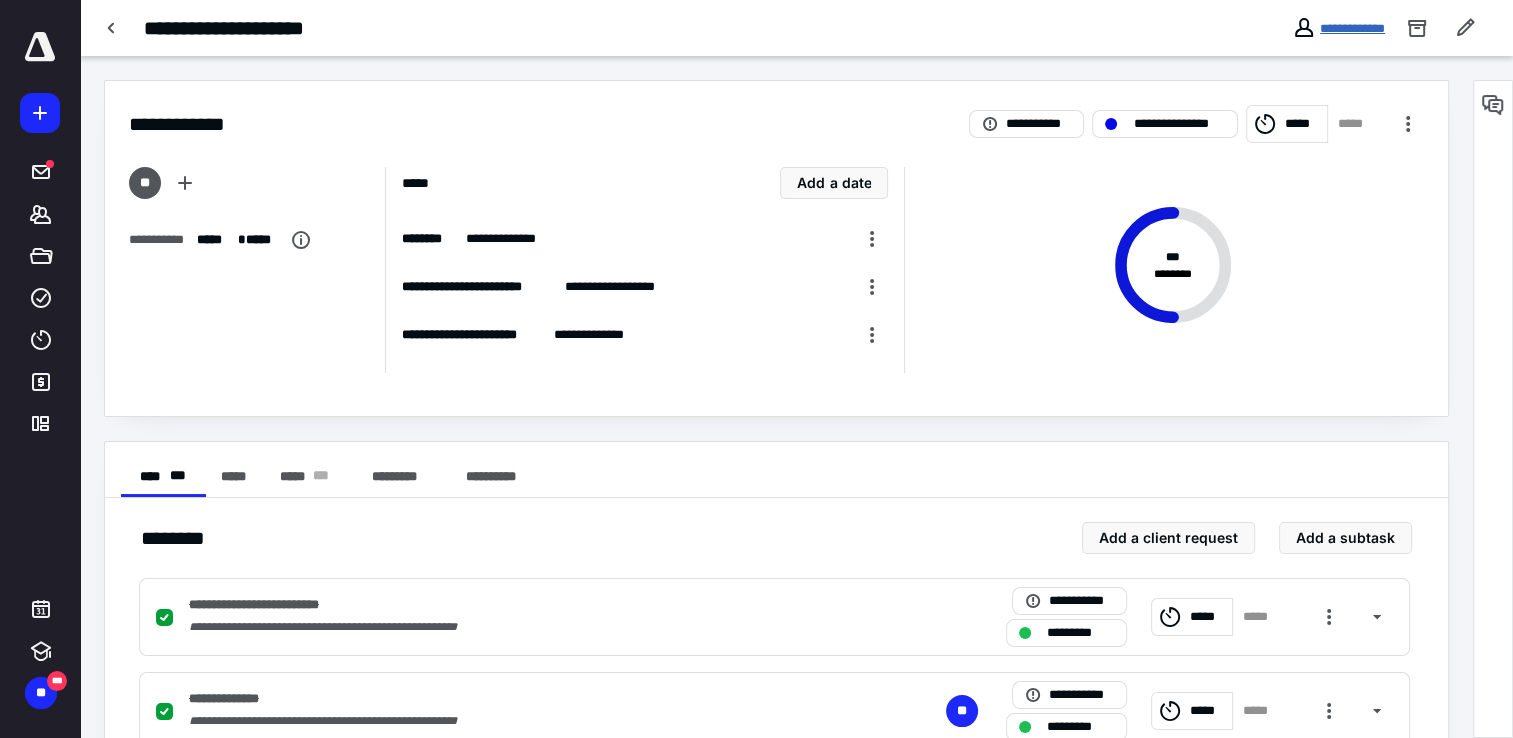 click on "**********" at bounding box center (1352, 28) 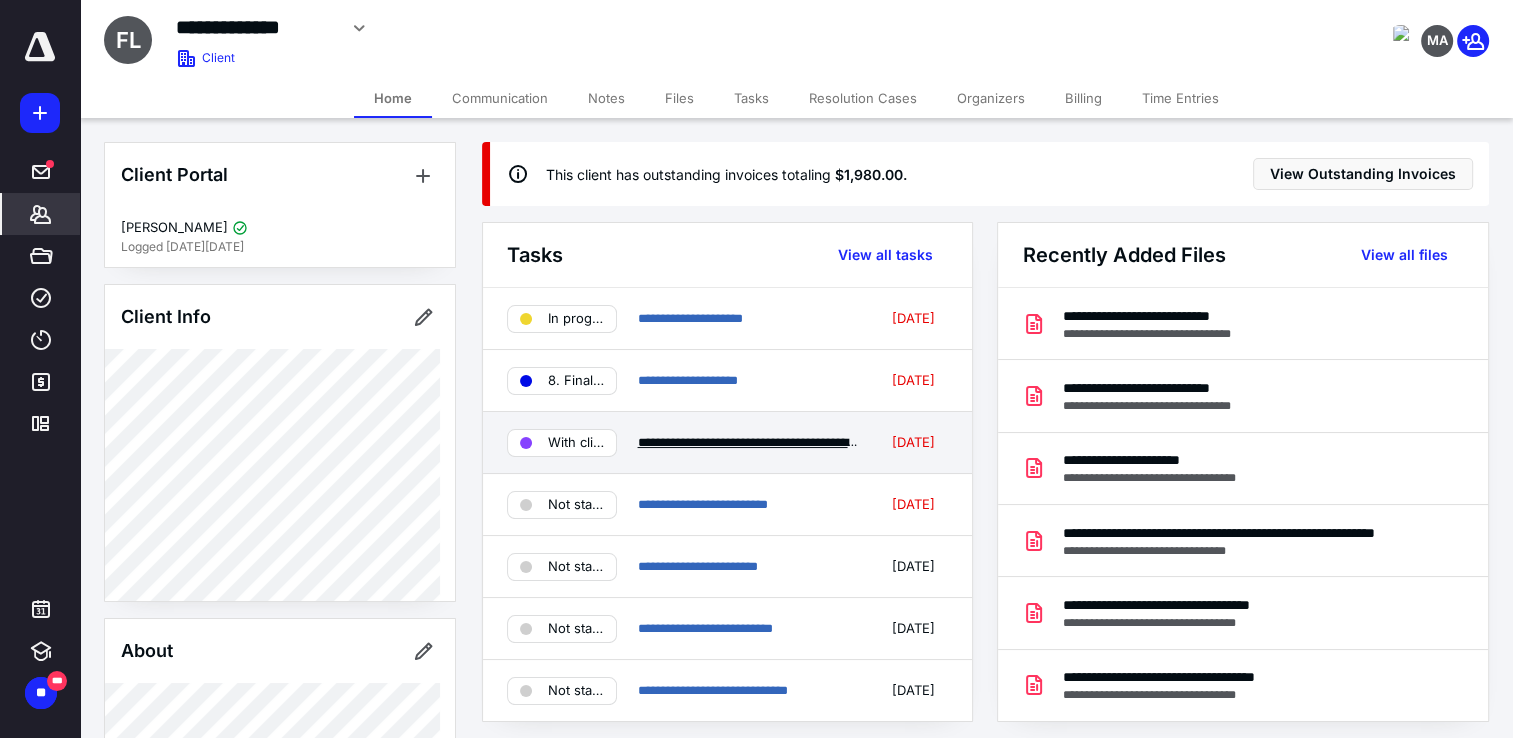 click on "**********" at bounding box center (757, 442) 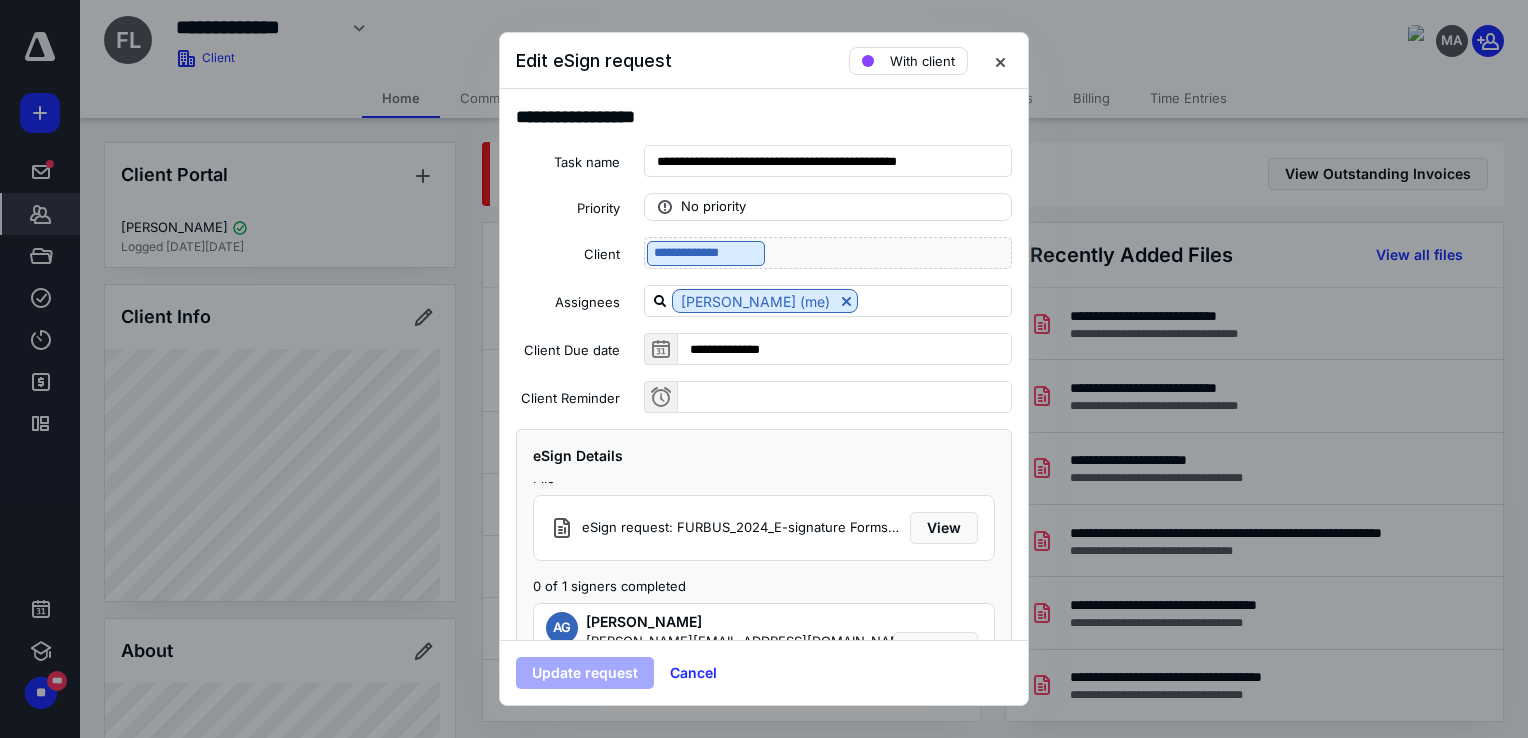 scroll, scrollTop: 26, scrollLeft: 0, axis: vertical 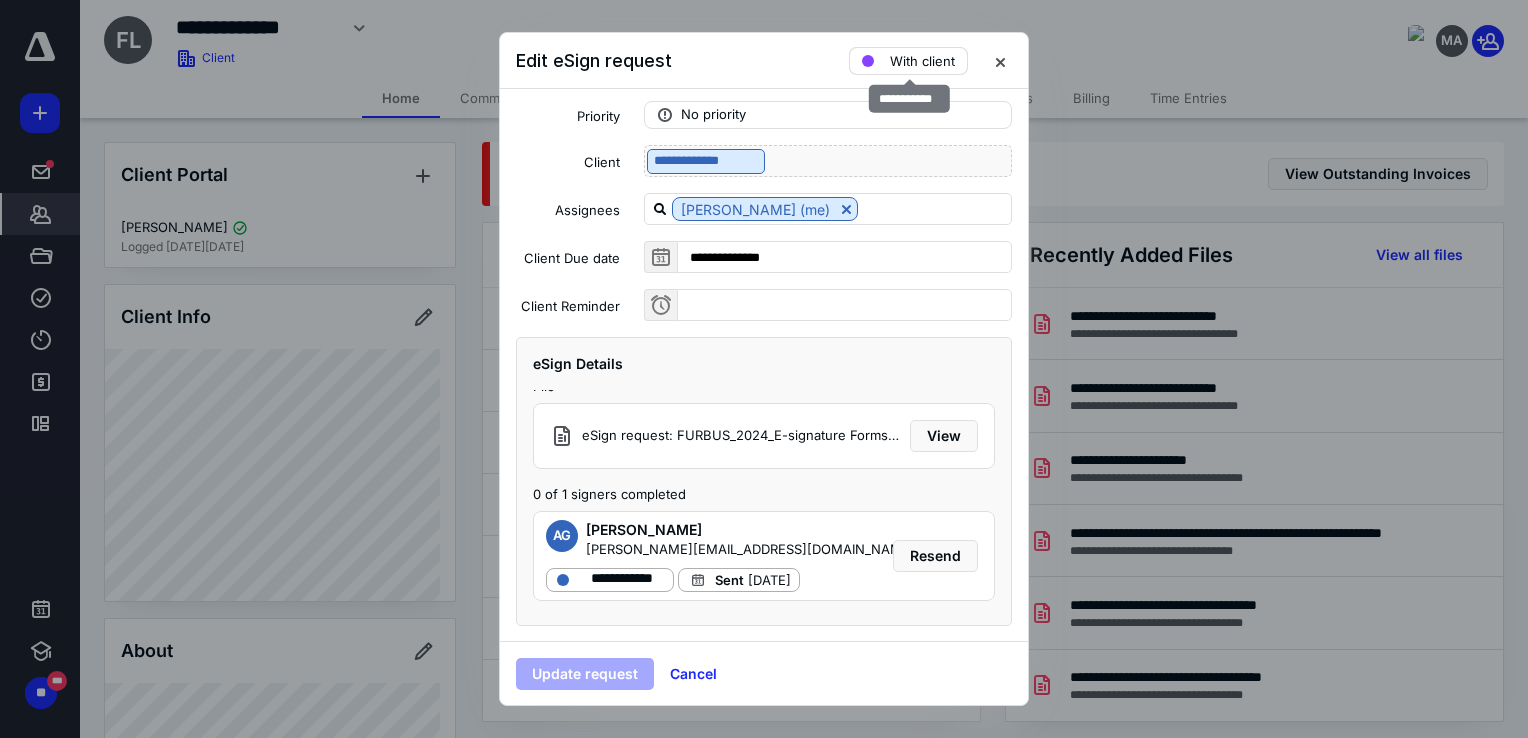 click on "With client" at bounding box center [922, 61] 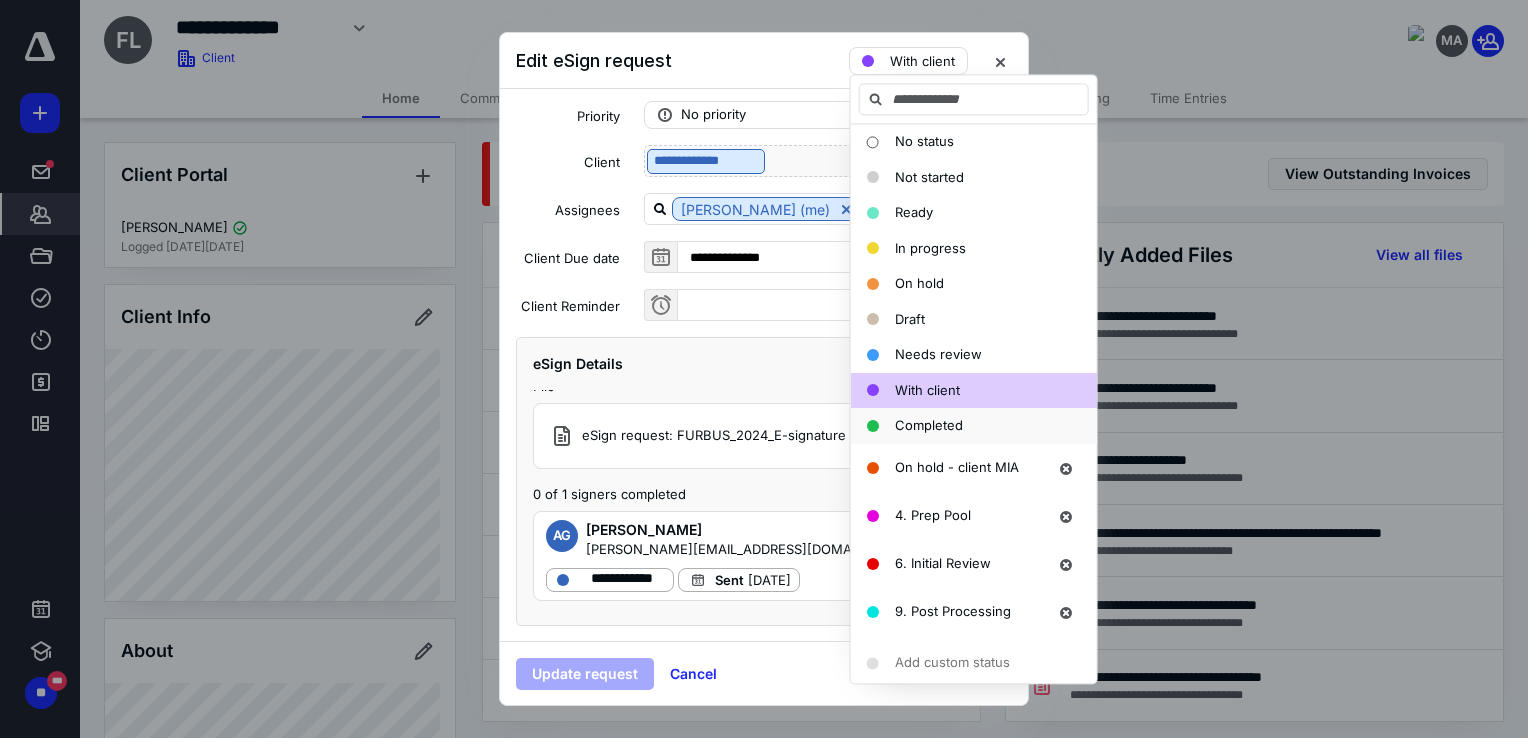 click on "Completed" at bounding box center (929, 425) 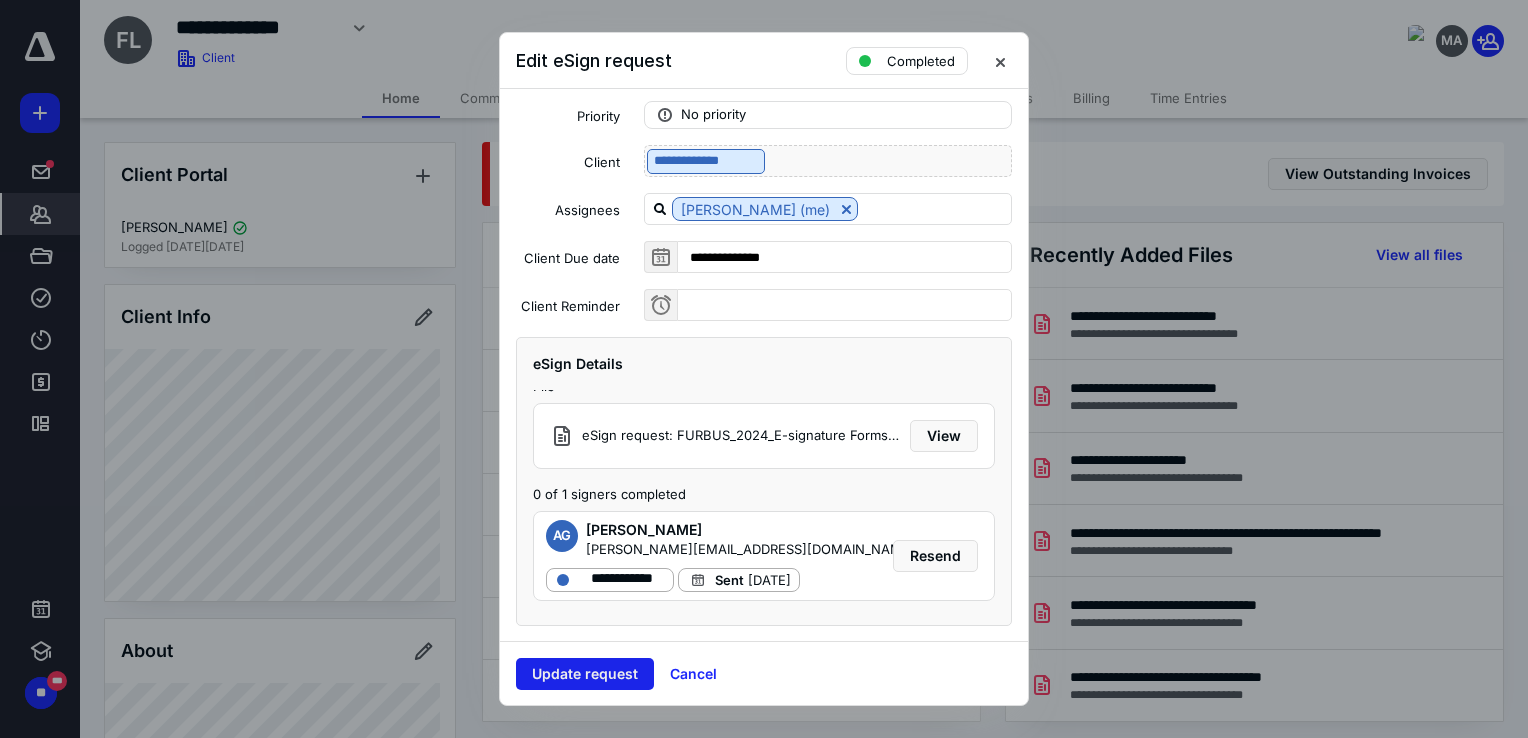 click on "Update request" at bounding box center (585, 674) 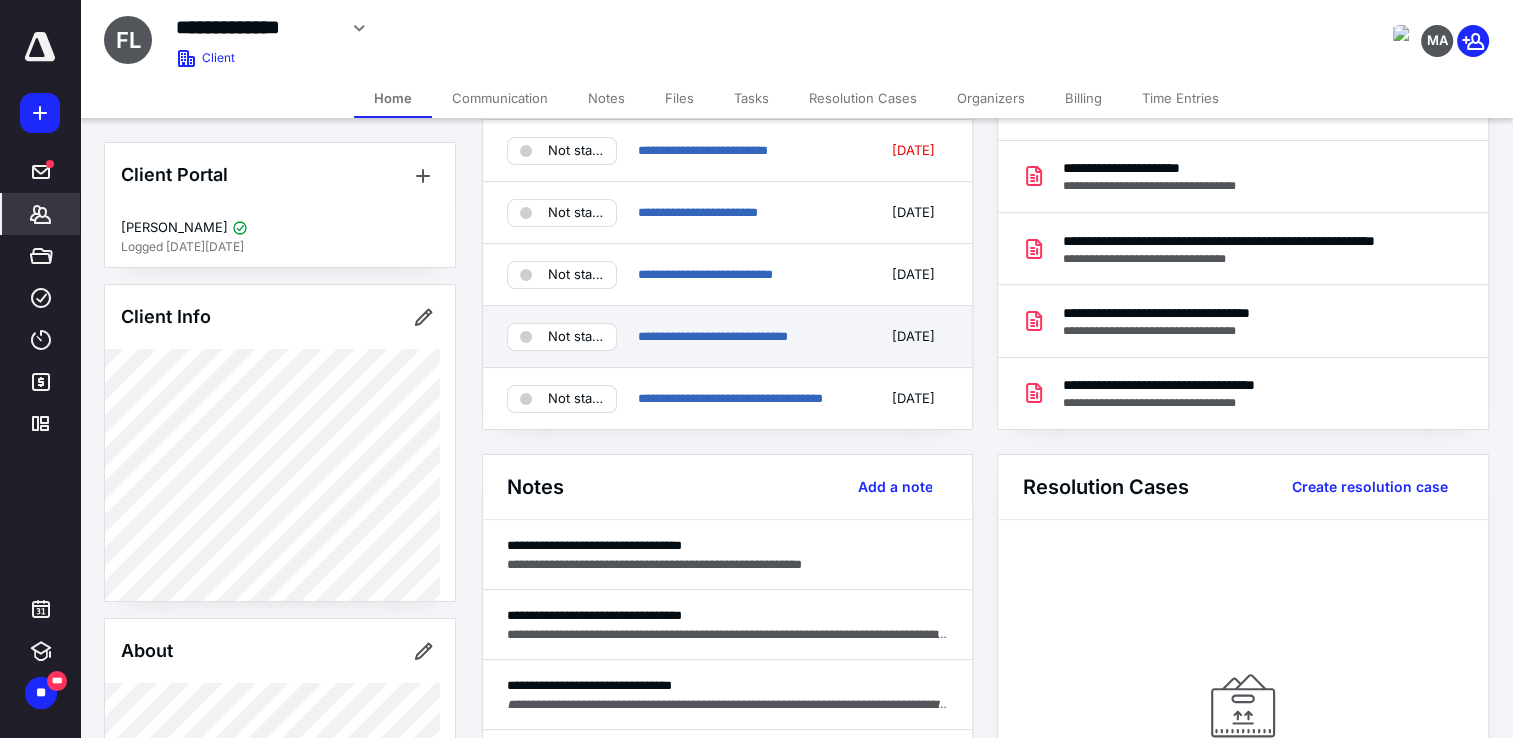 scroll, scrollTop: 0, scrollLeft: 0, axis: both 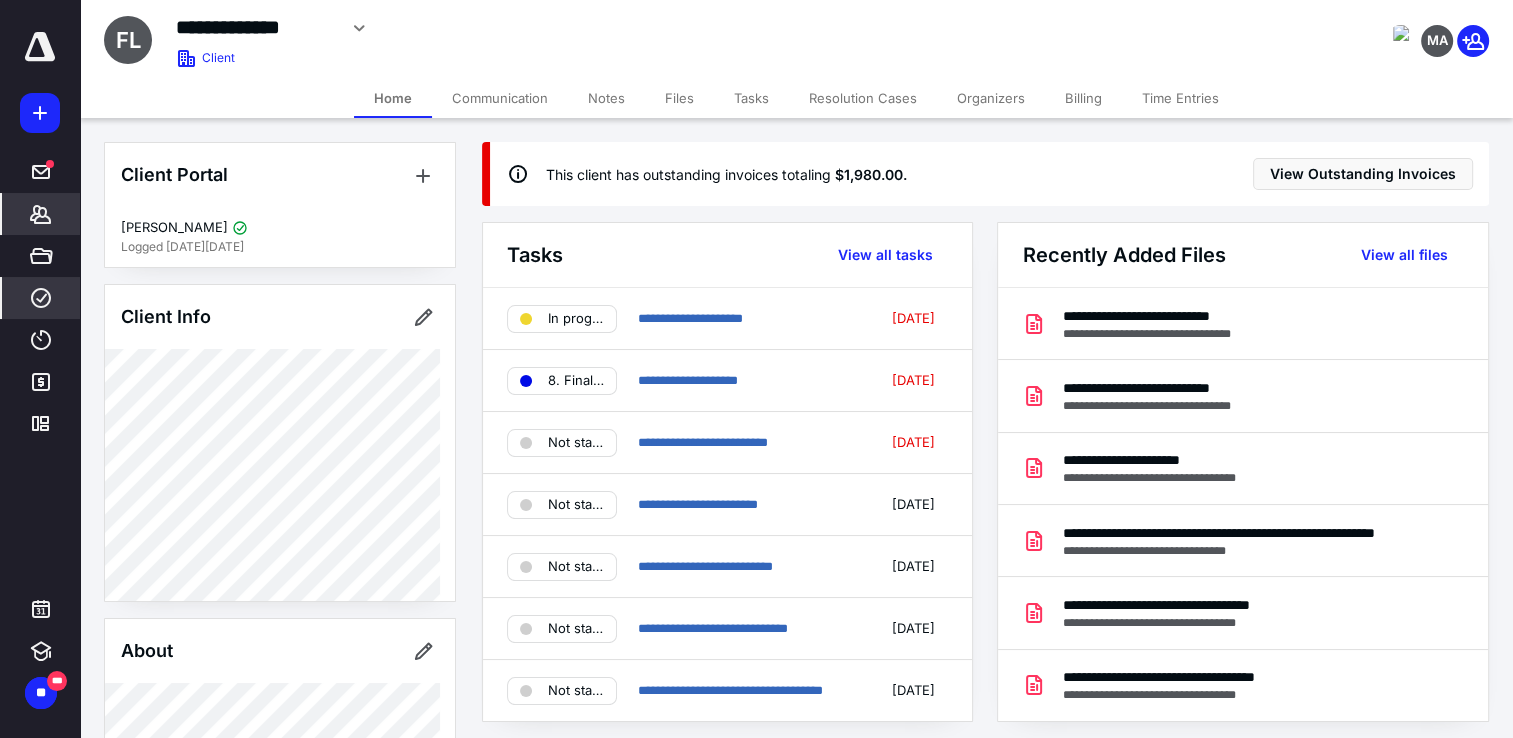 click on "****" at bounding box center (41, 298) 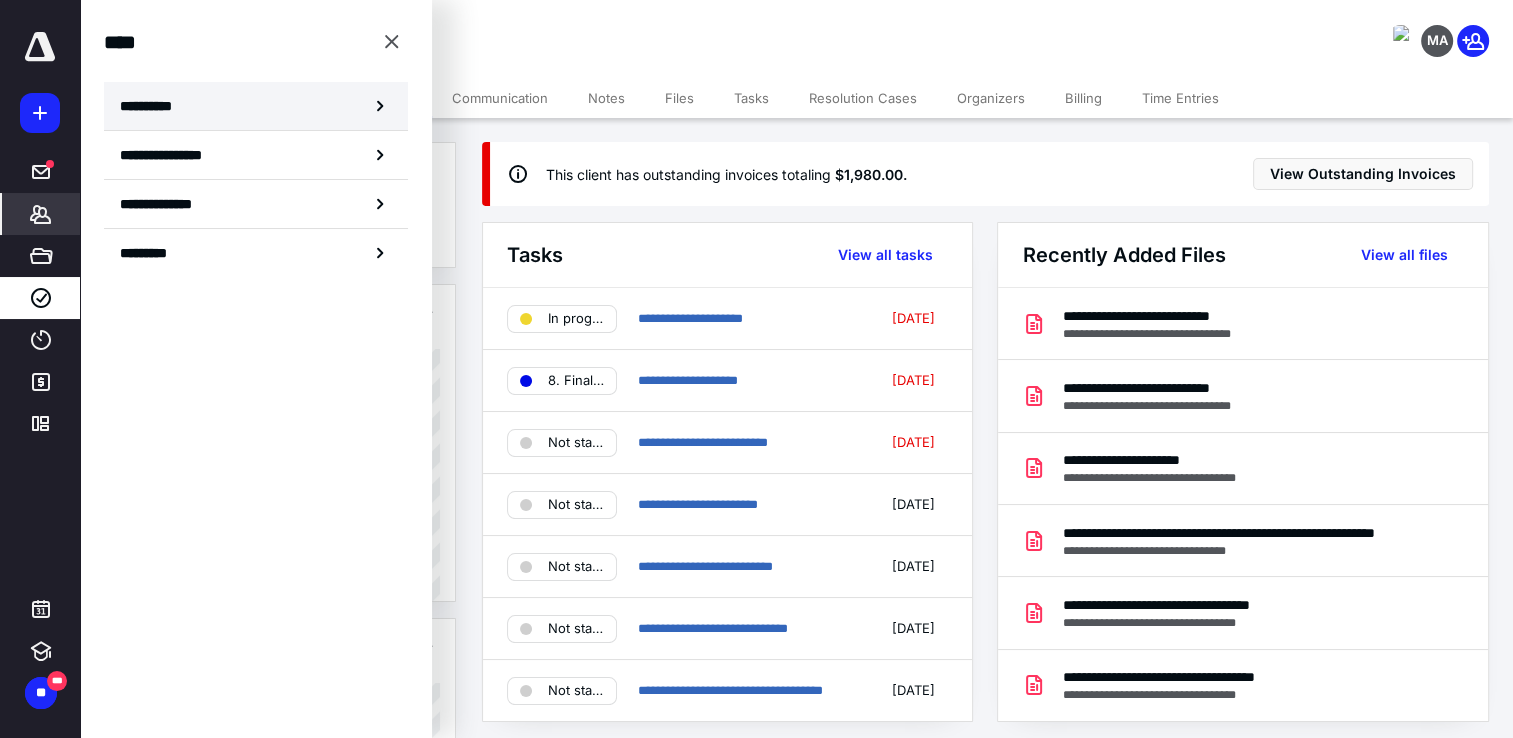 click on "**********" at bounding box center [153, 106] 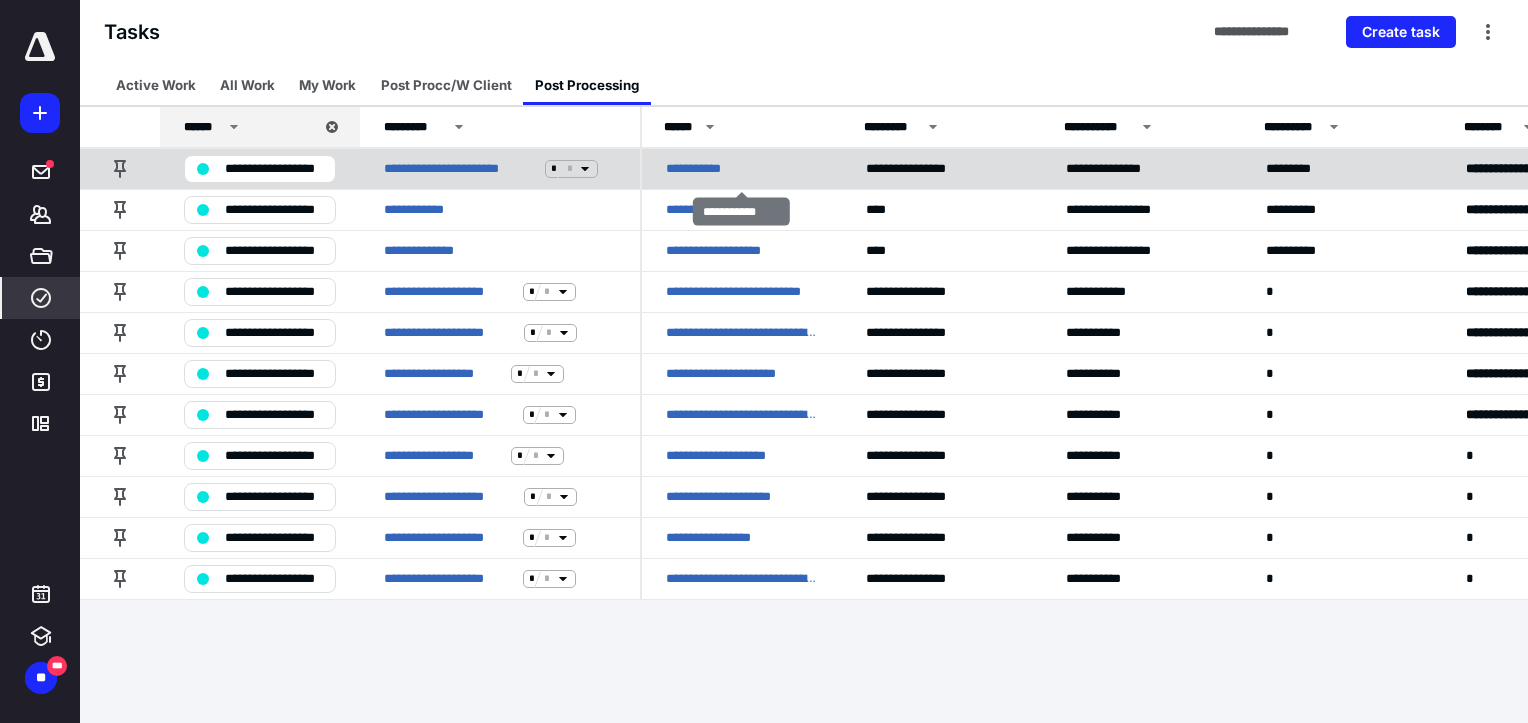 click on "**********" at bounding box center [707, 169] 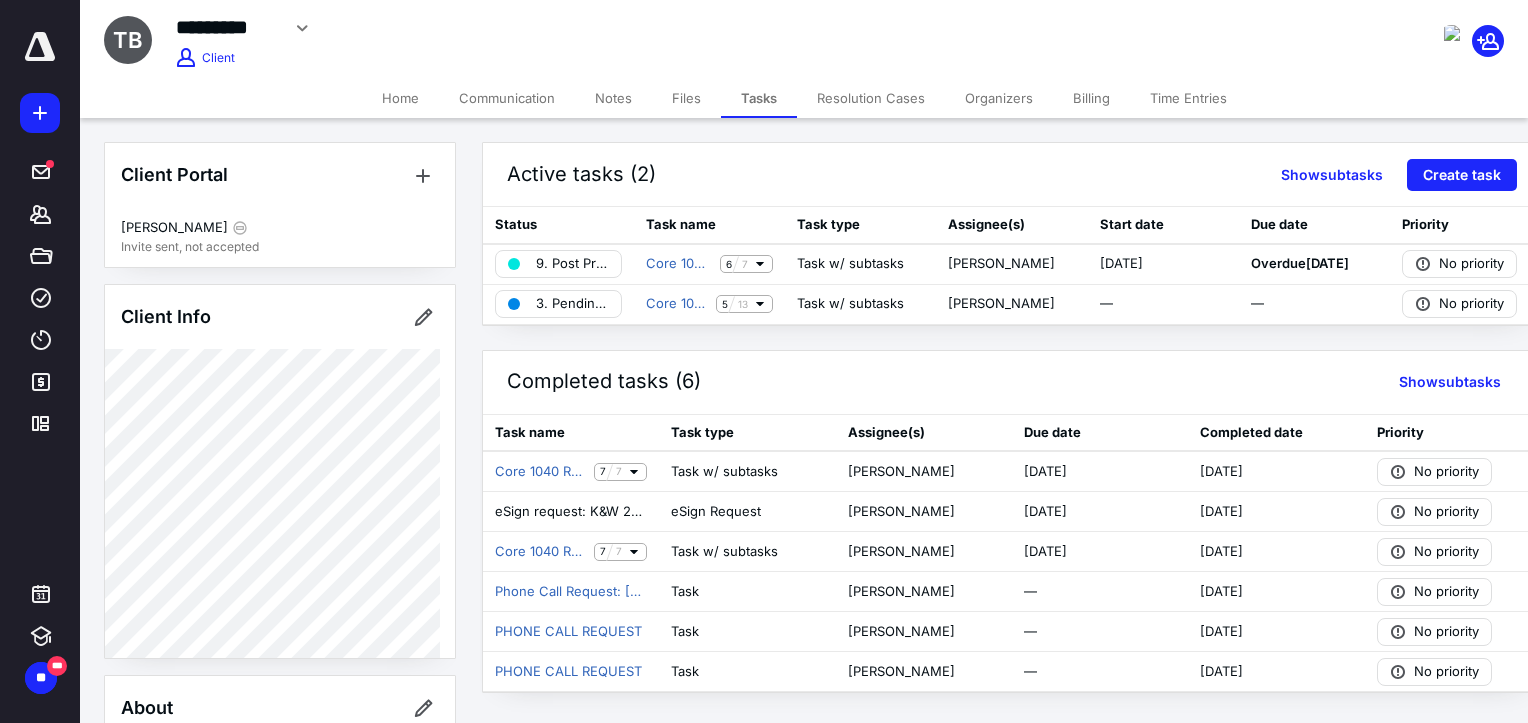 click on "Notes" at bounding box center [613, 98] 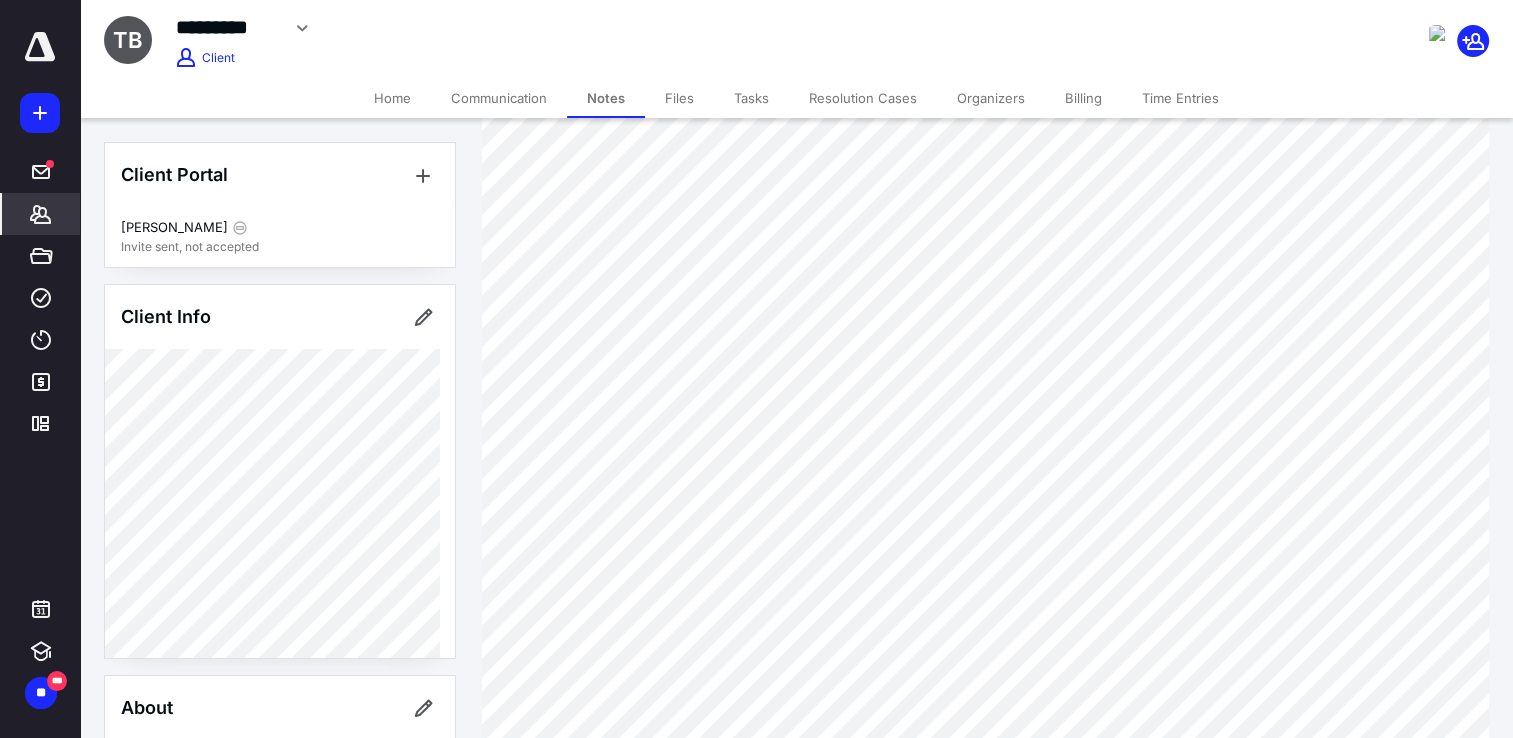 scroll, scrollTop: 0, scrollLeft: 0, axis: both 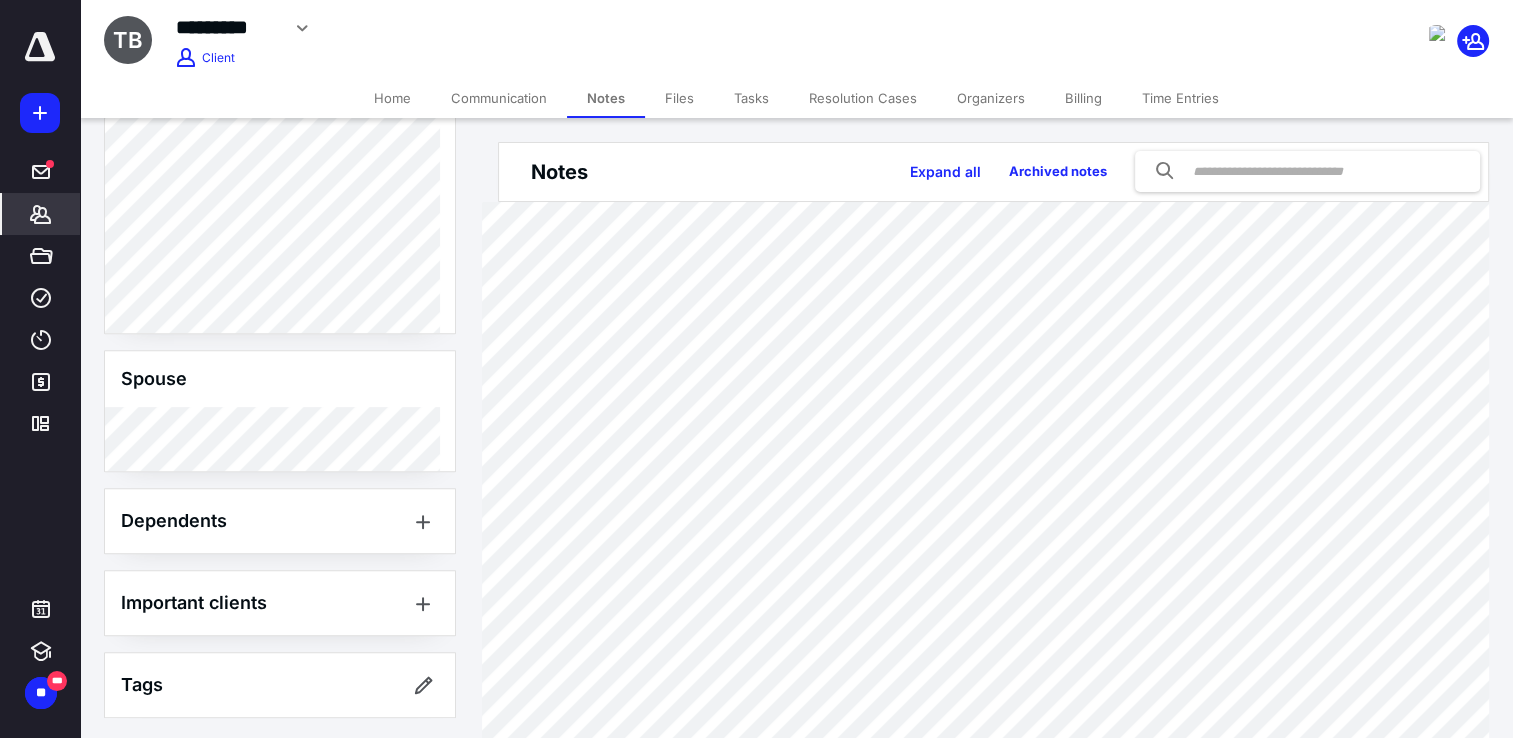 click on "Tasks" at bounding box center [751, 98] 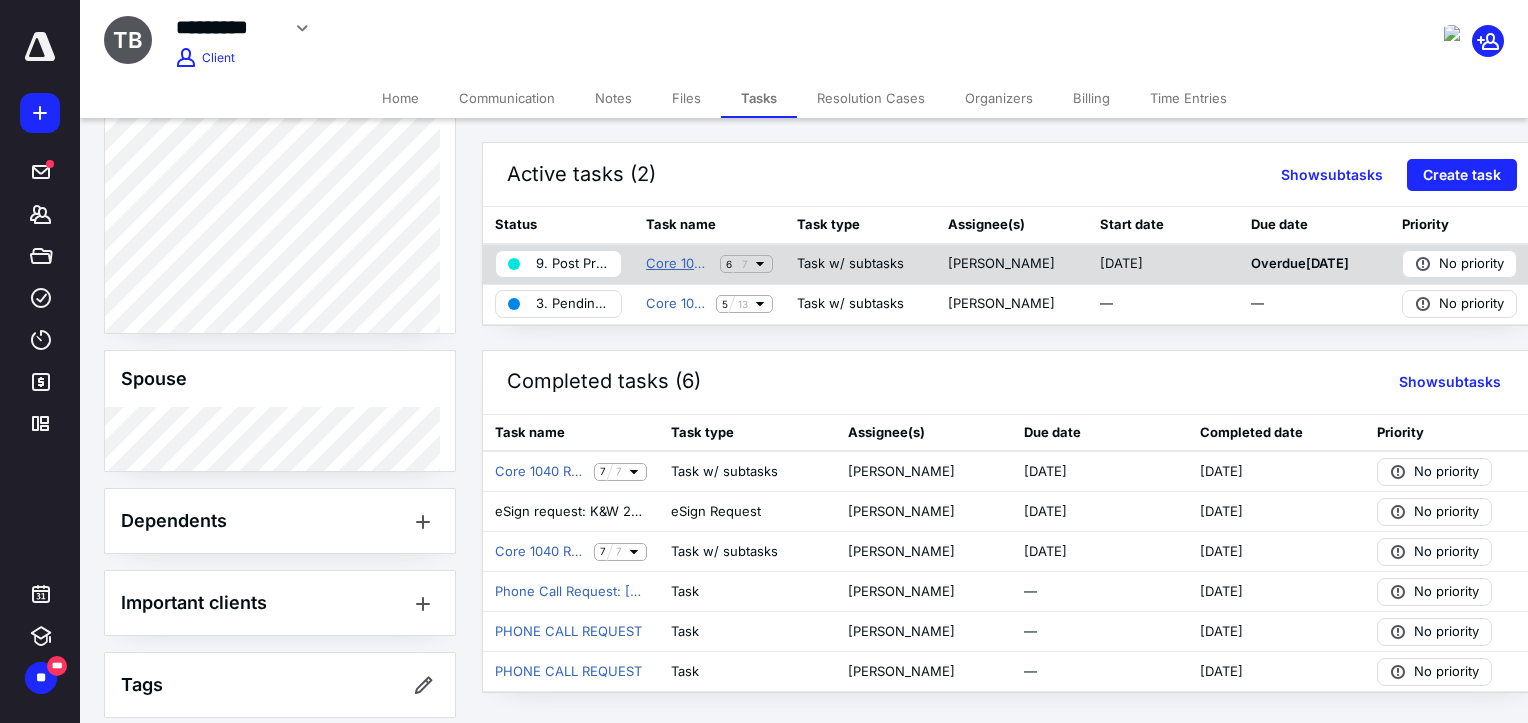 click on "Core 1040 Return (2023)" at bounding box center (679, 264) 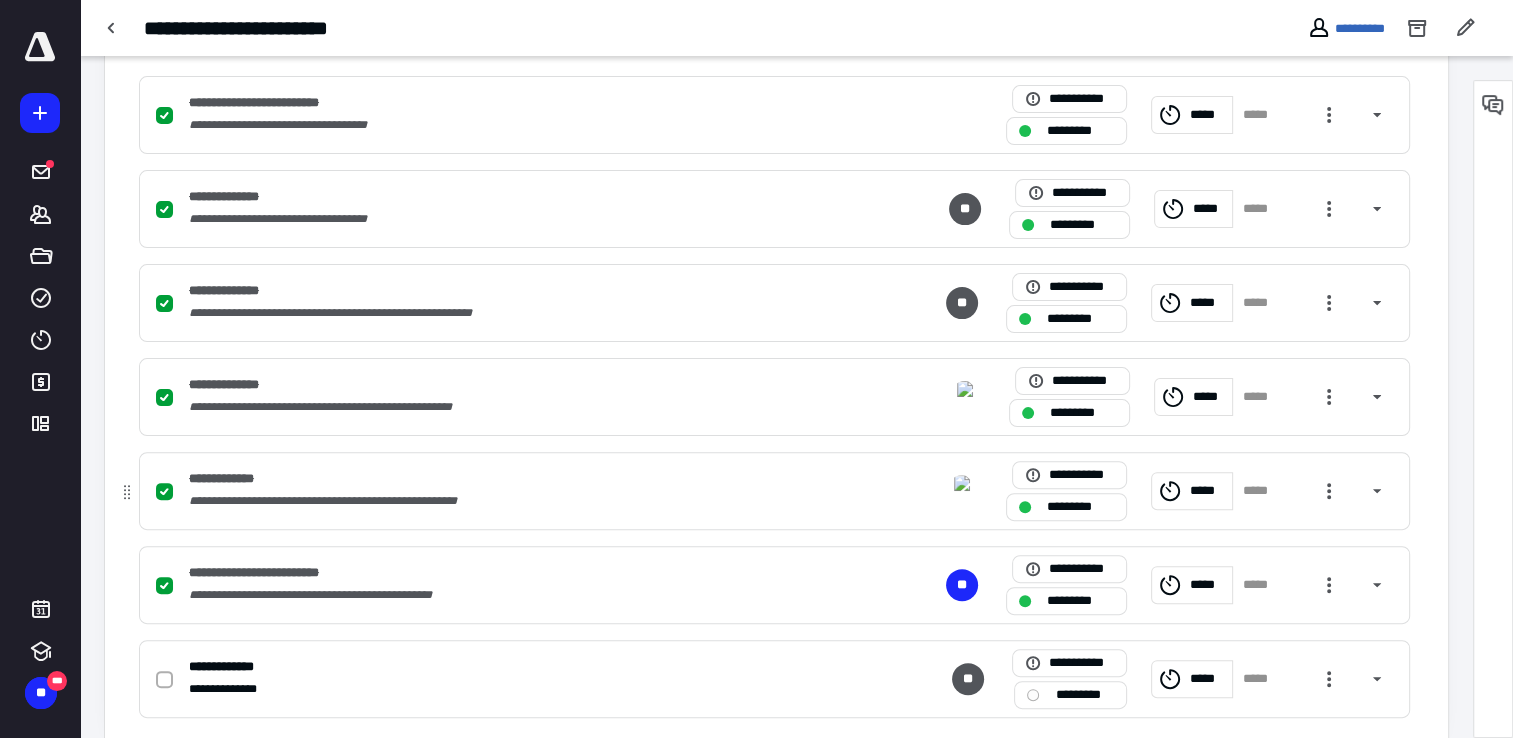 scroll, scrollTop: 530, scrollLeft: 0, axis: vertical 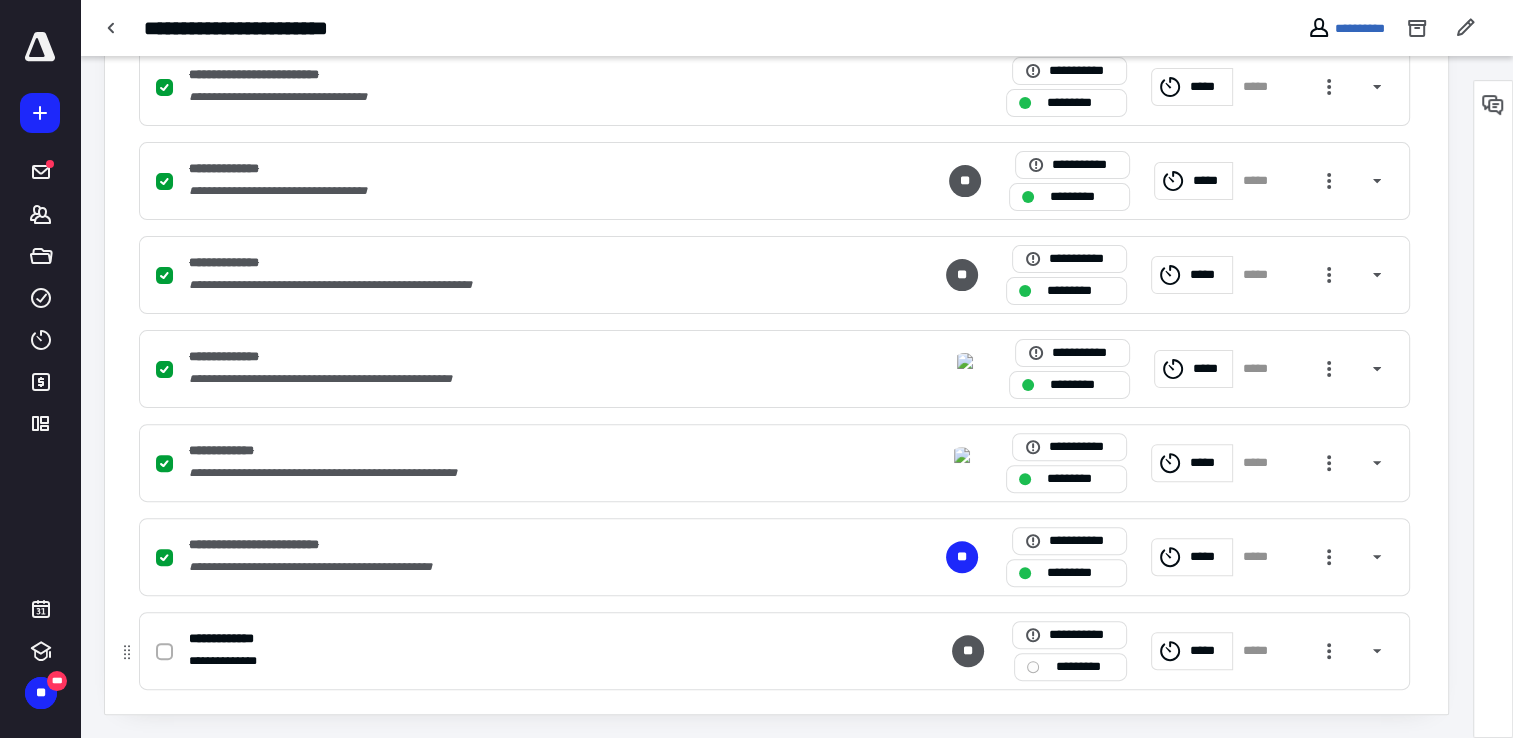 click at bounding box center (164, 652) 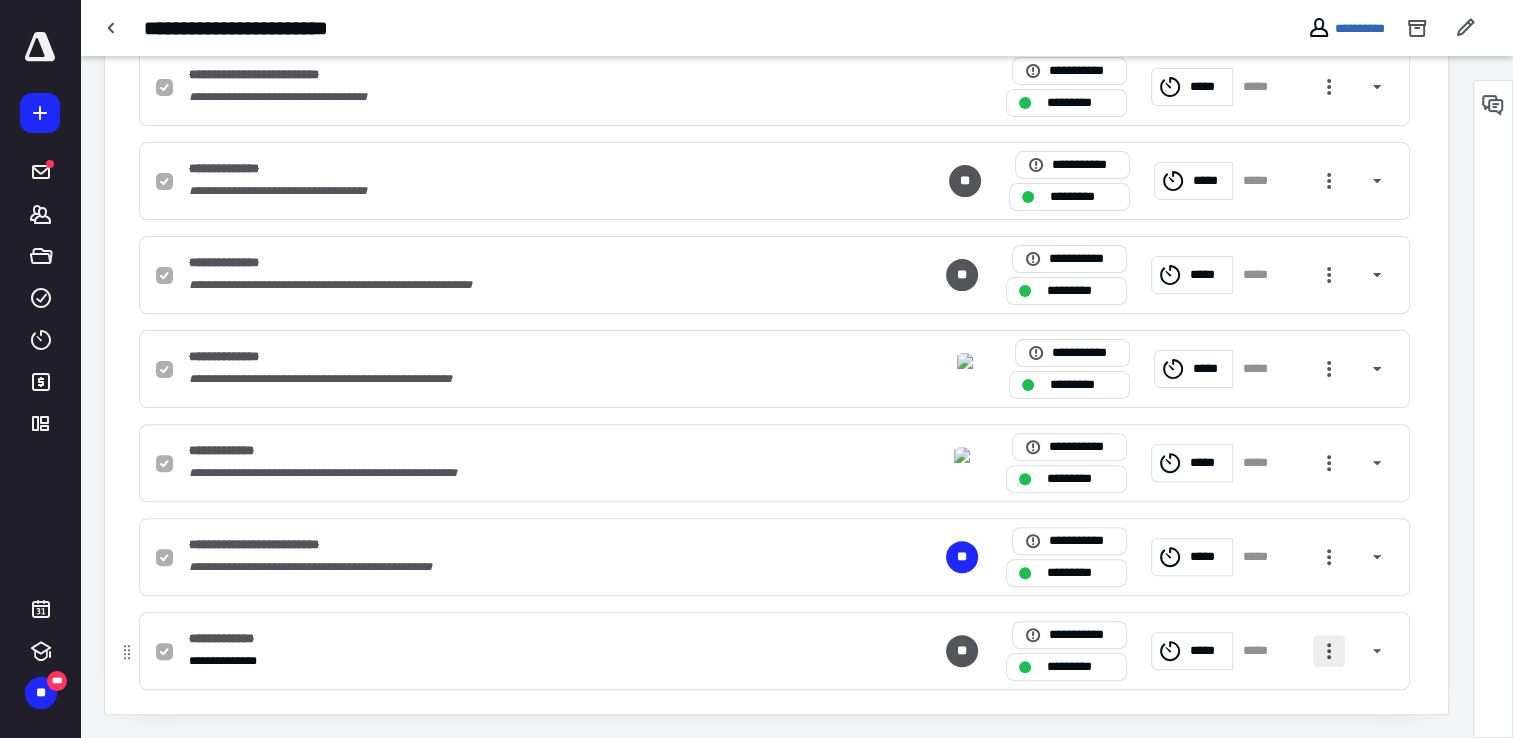 click at bounding box center (1329, 651) 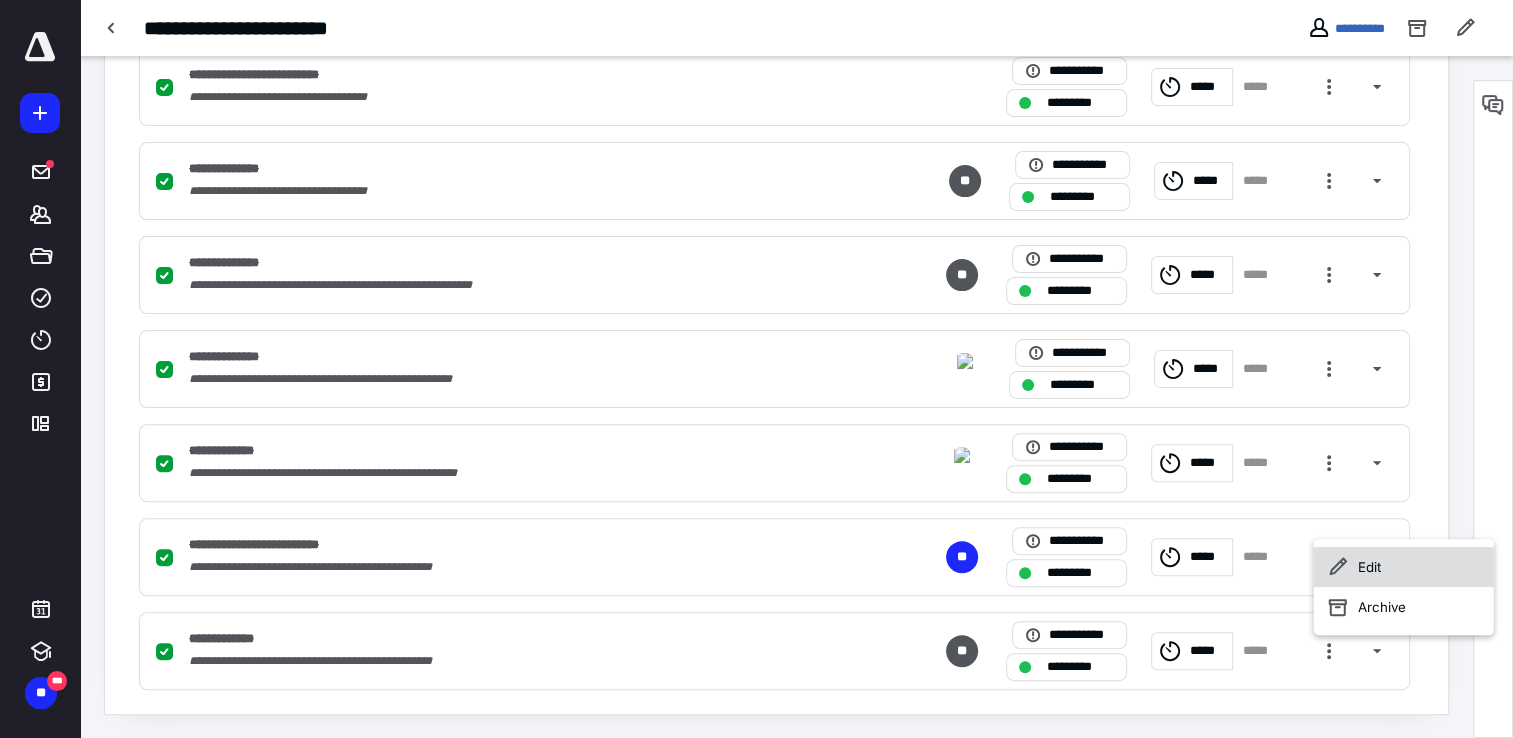 click 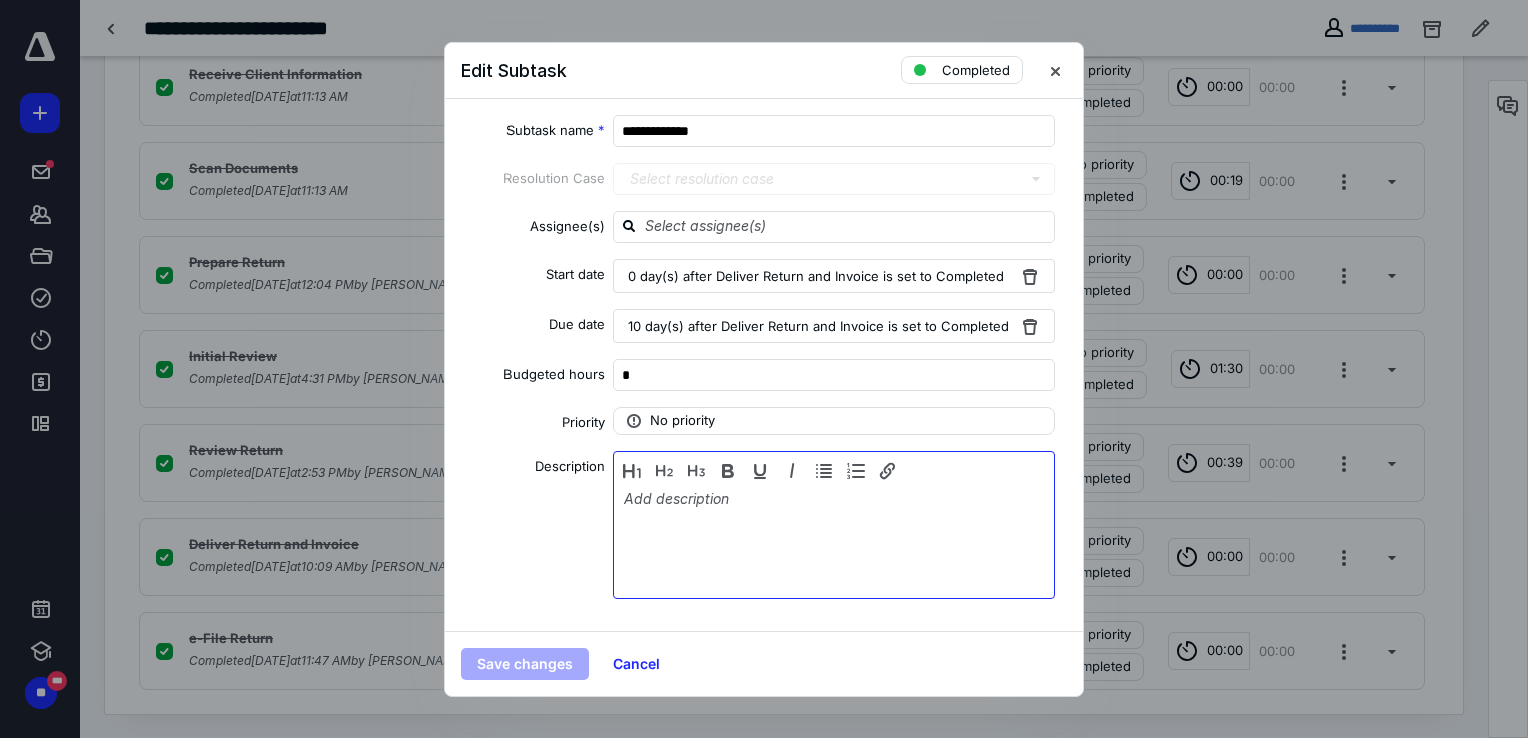 click at bounding box center (834, 540) 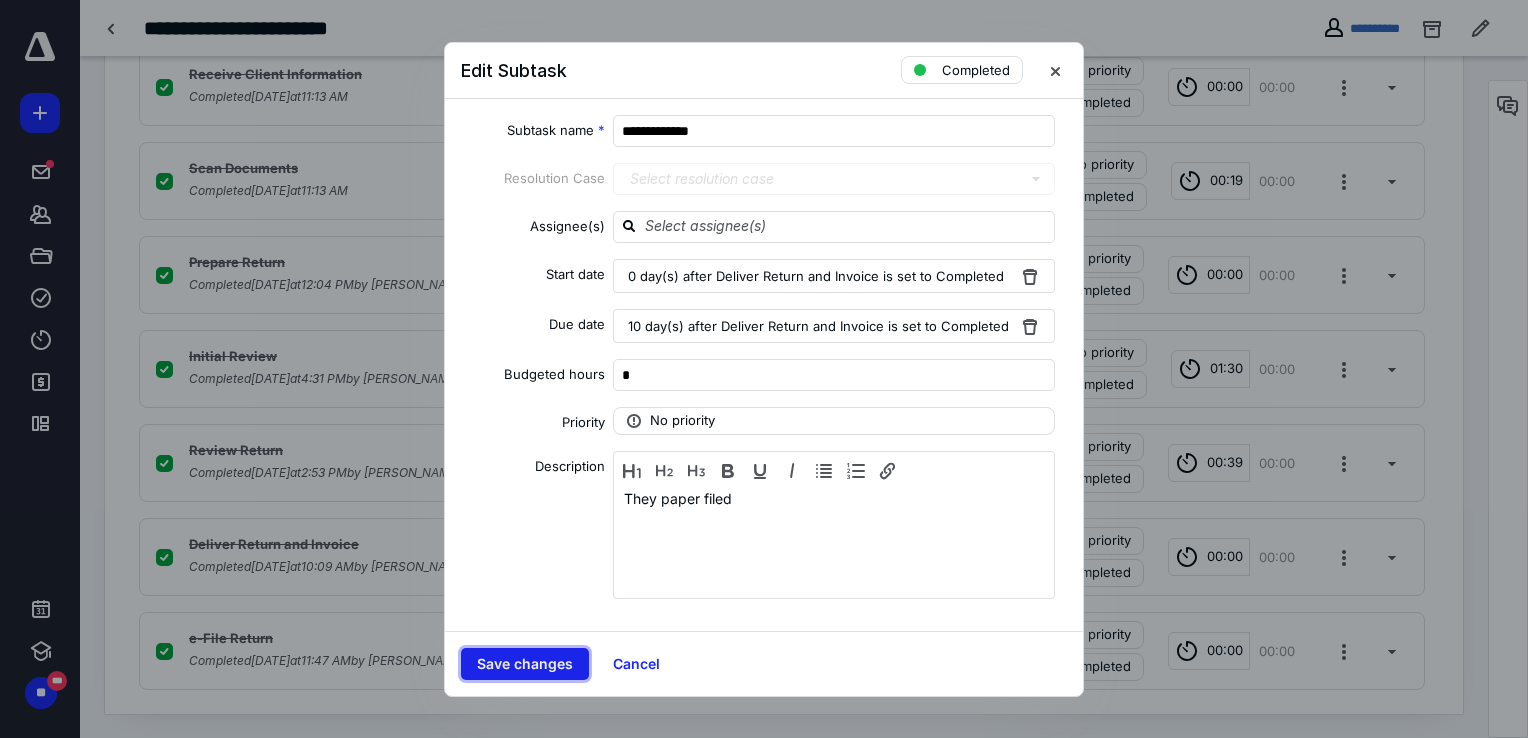 click on "Save changes" at bounding box center [525, 664] 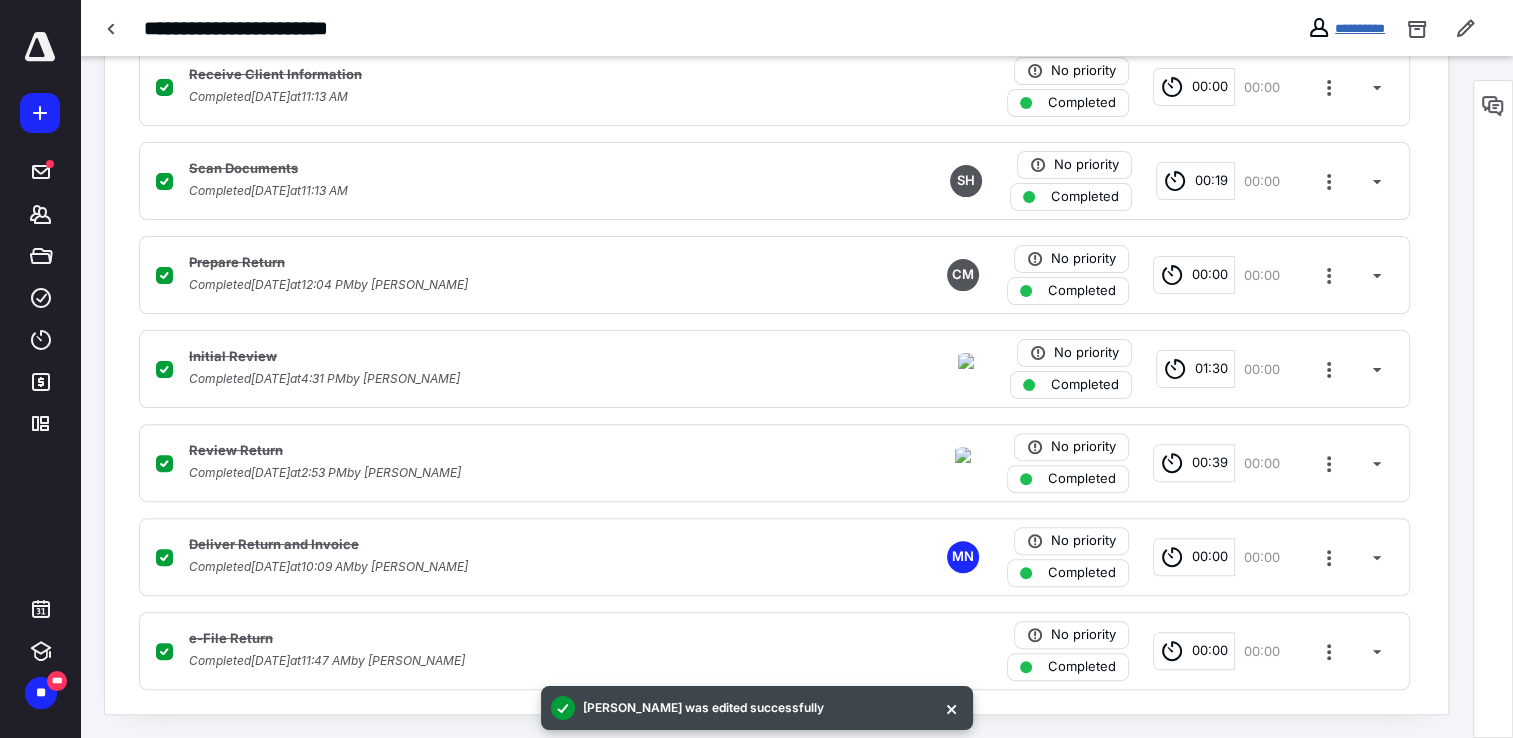 click on "**********" at bounding box center [1360, 28] 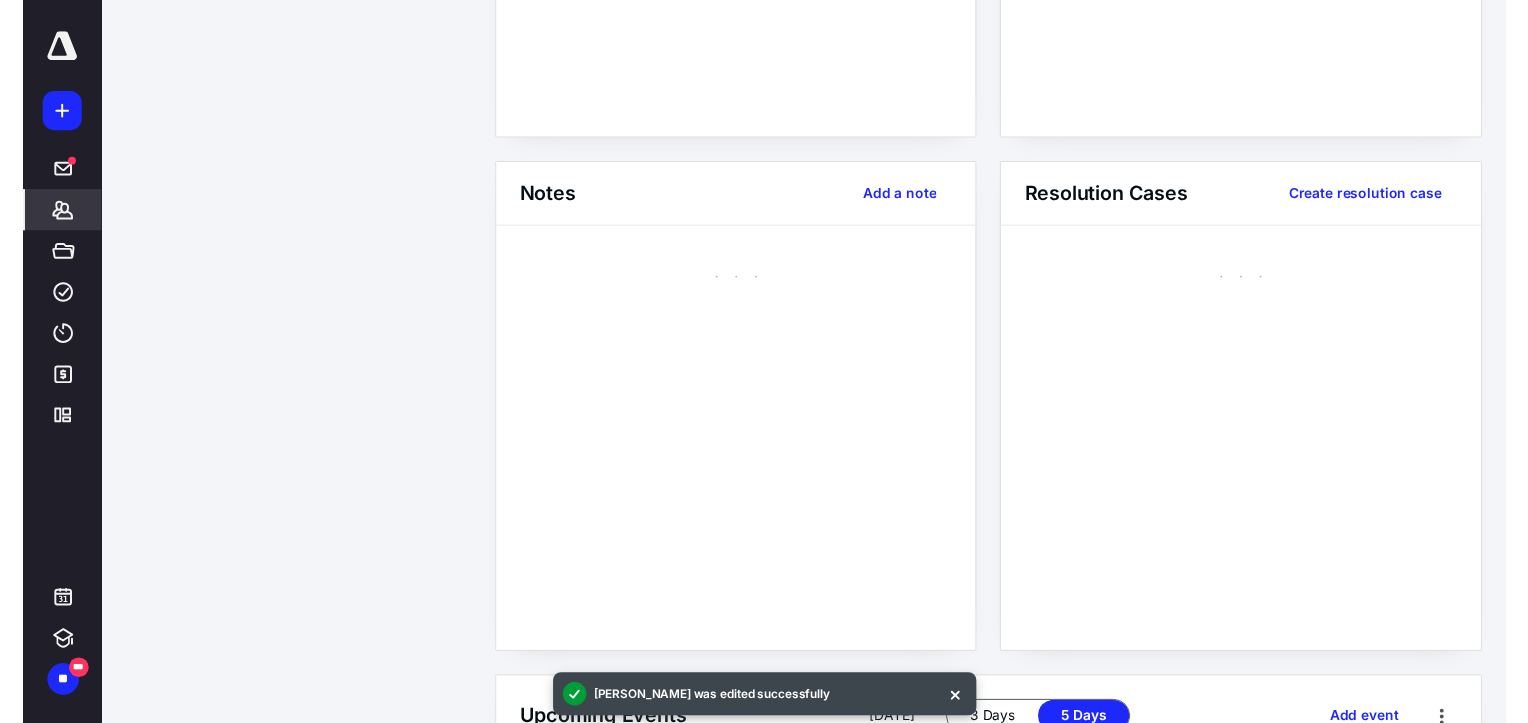 scroll, scrollTop: 0, scrollLeft: 0, axis: both 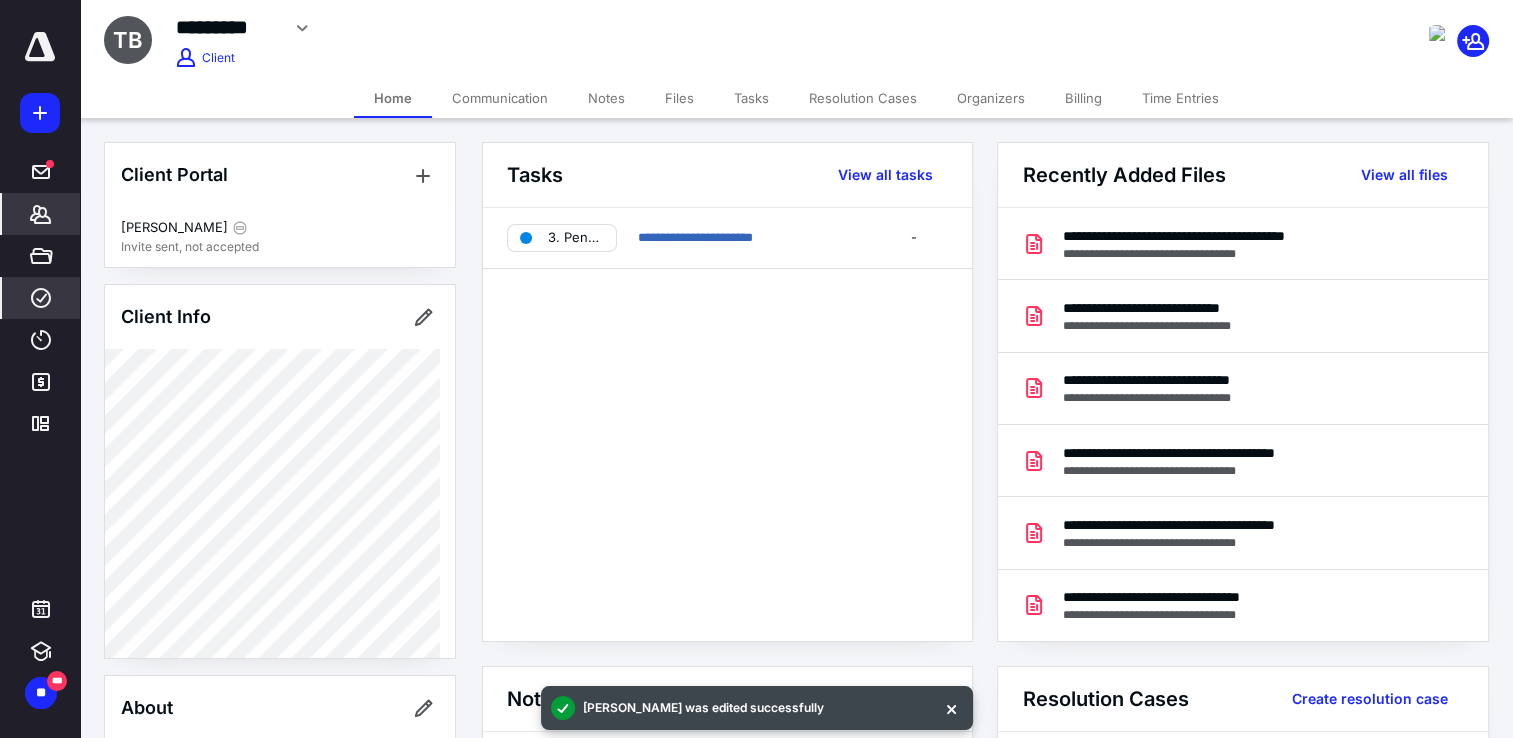 click 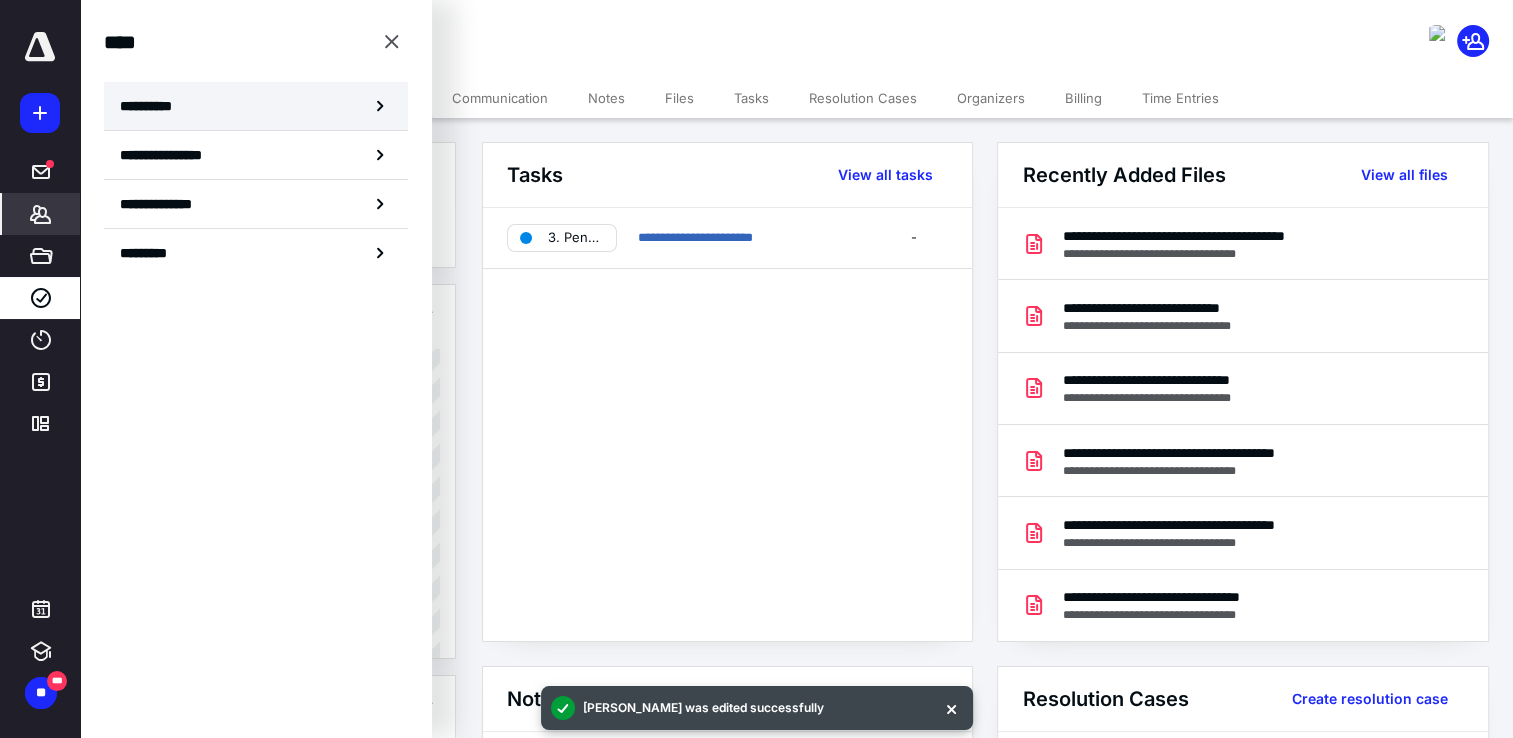 click on "**********" at bounding box center (256, 106) 